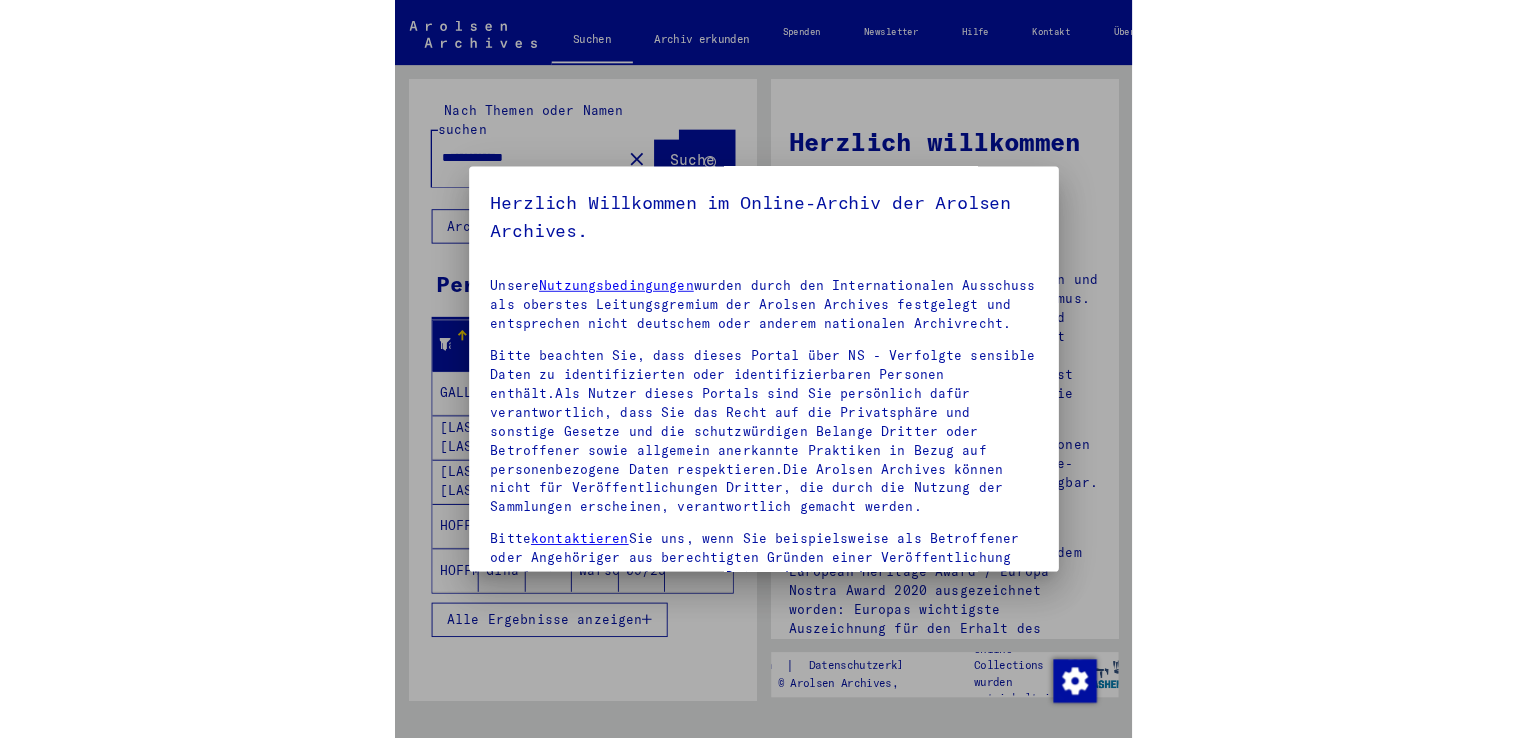scroll, scrollTop: 0, scrollLeft: 0, axis: both 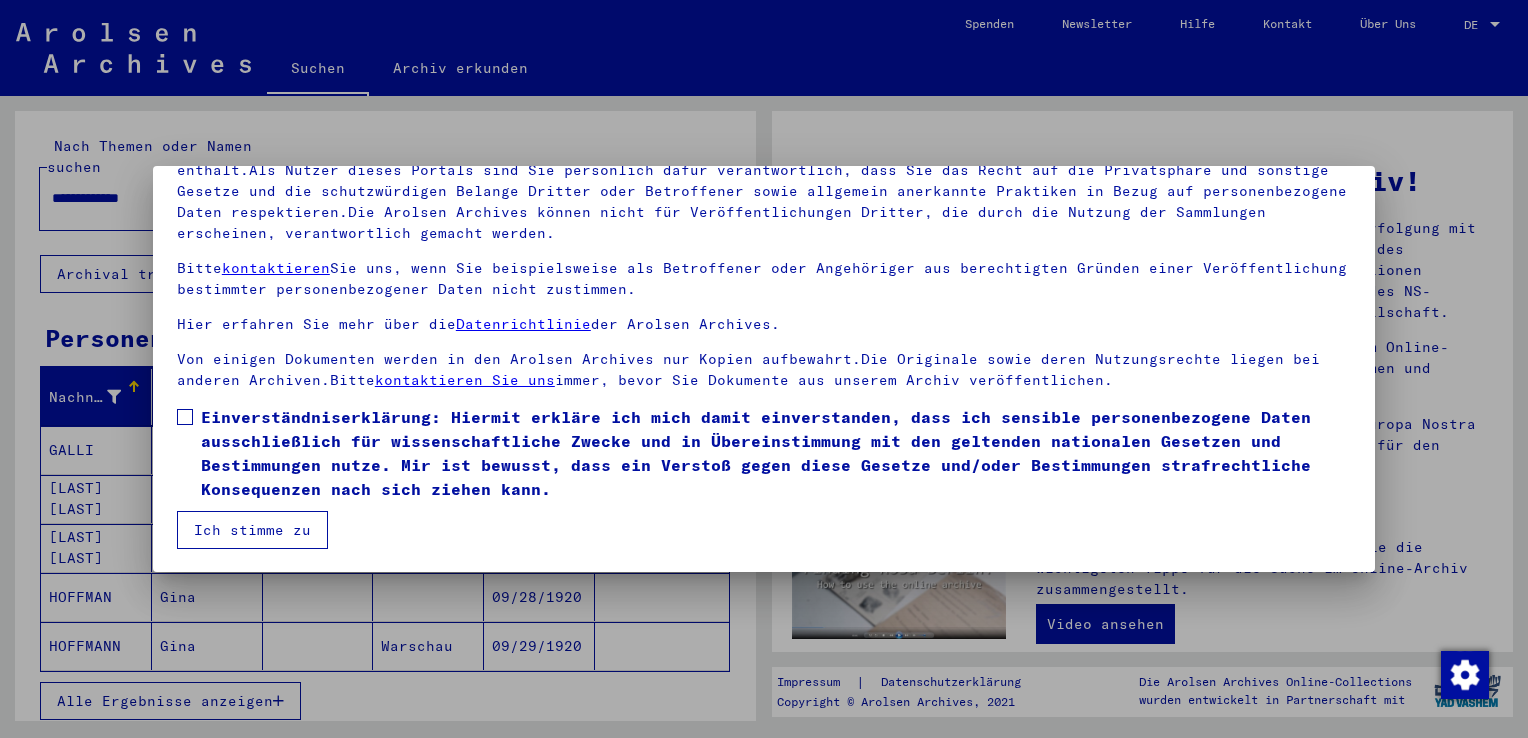 click at bounding box center (185, 417) 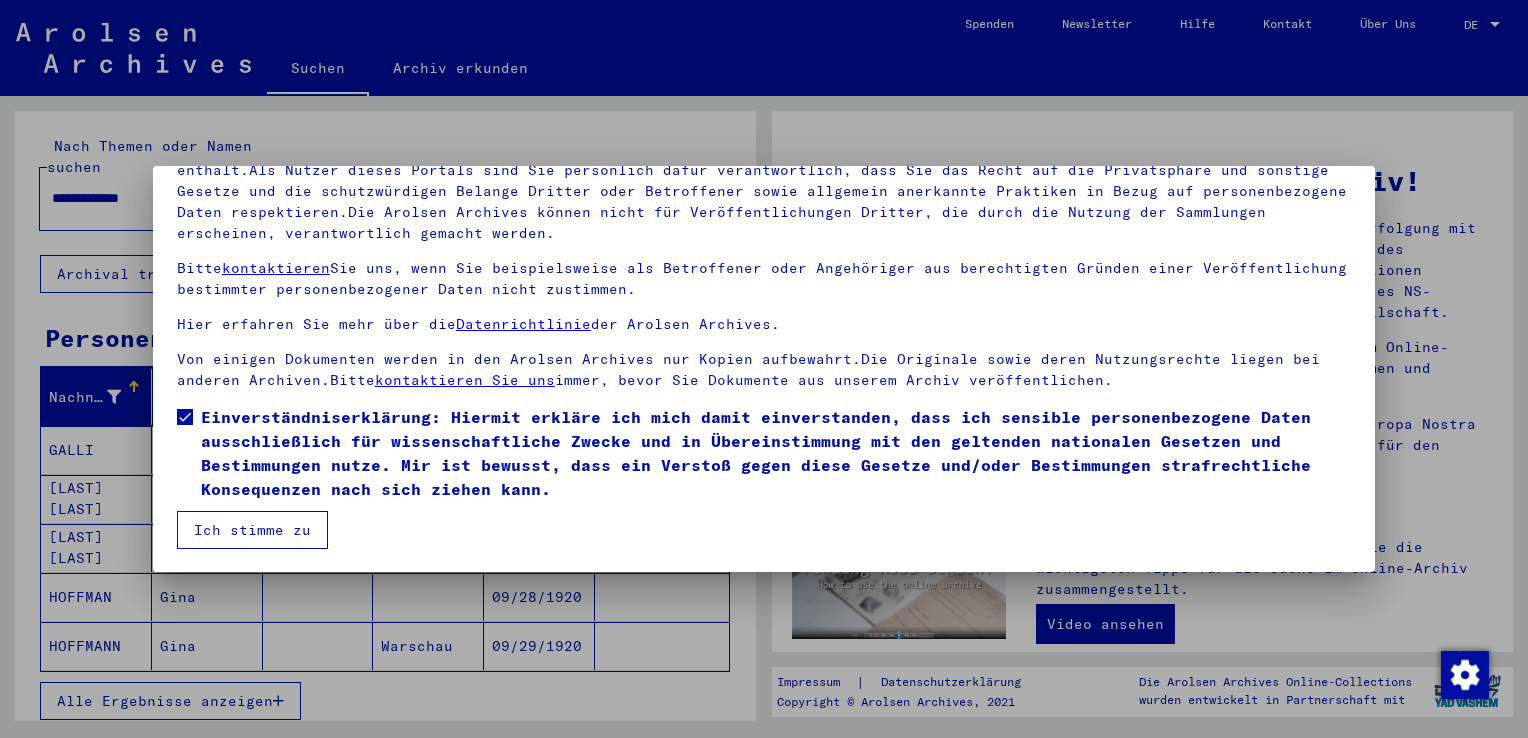 click on "Ich stimme zu" at bounding box center [252, 530] 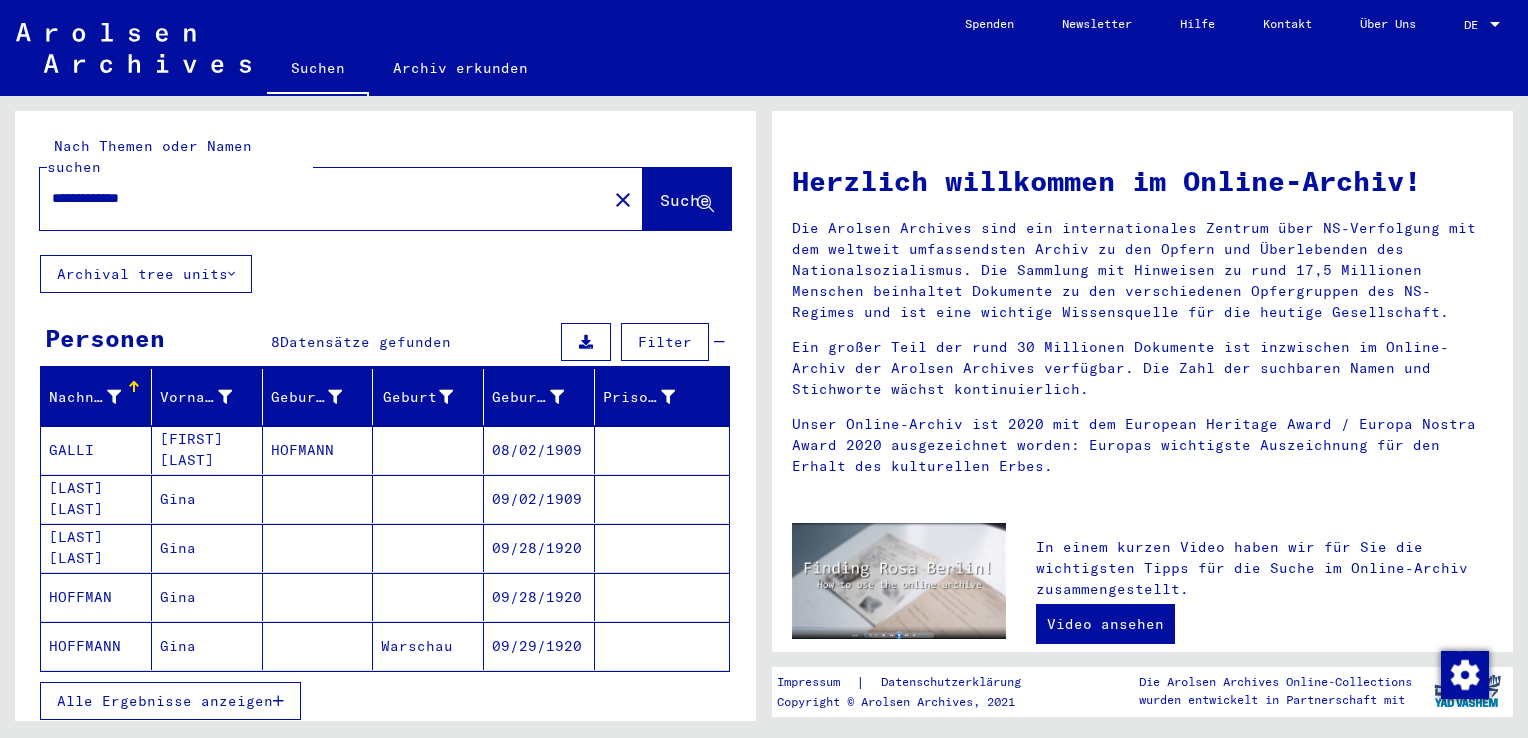 click at bounding box center (318, 646) 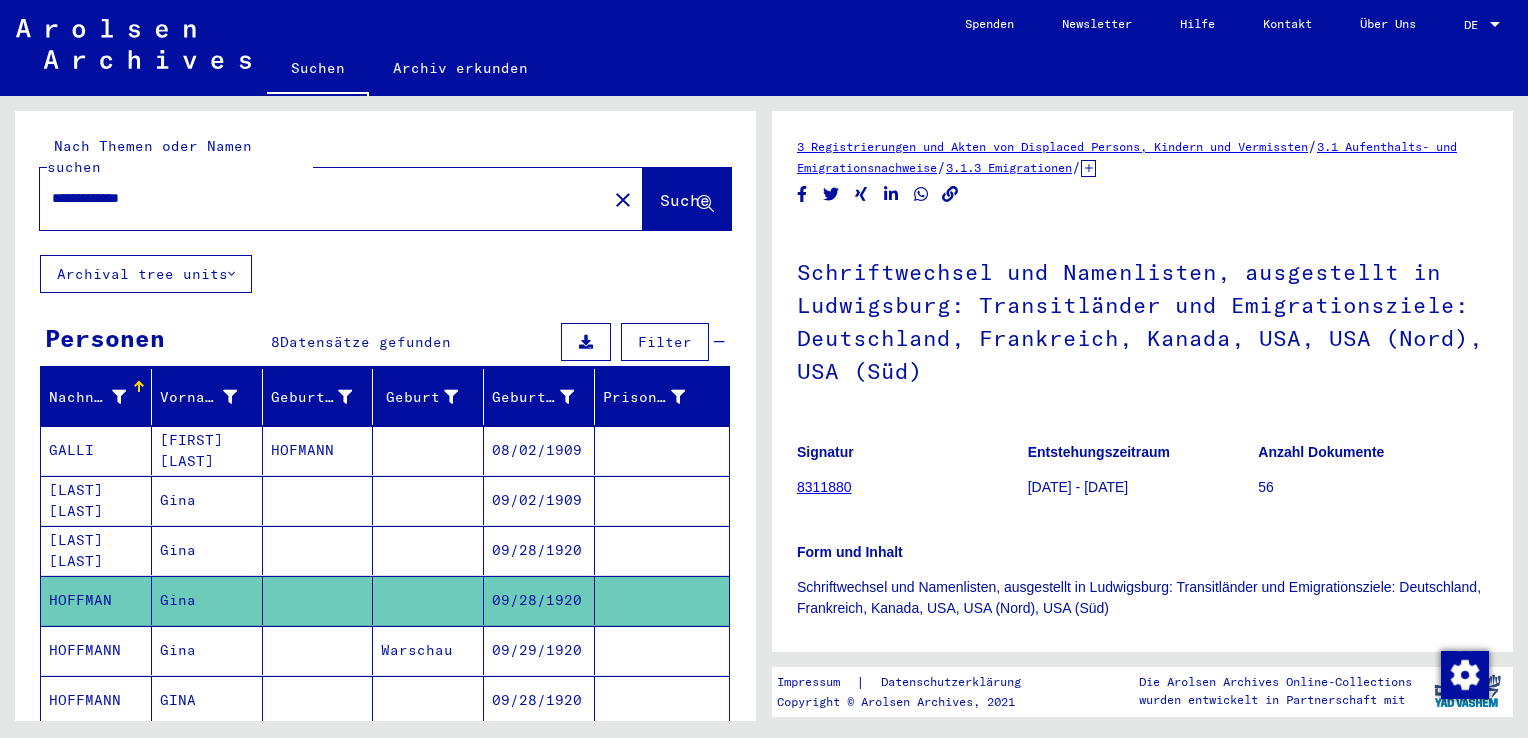 scroll, scrollTop: 0, scrollLeft: 0, axis: both 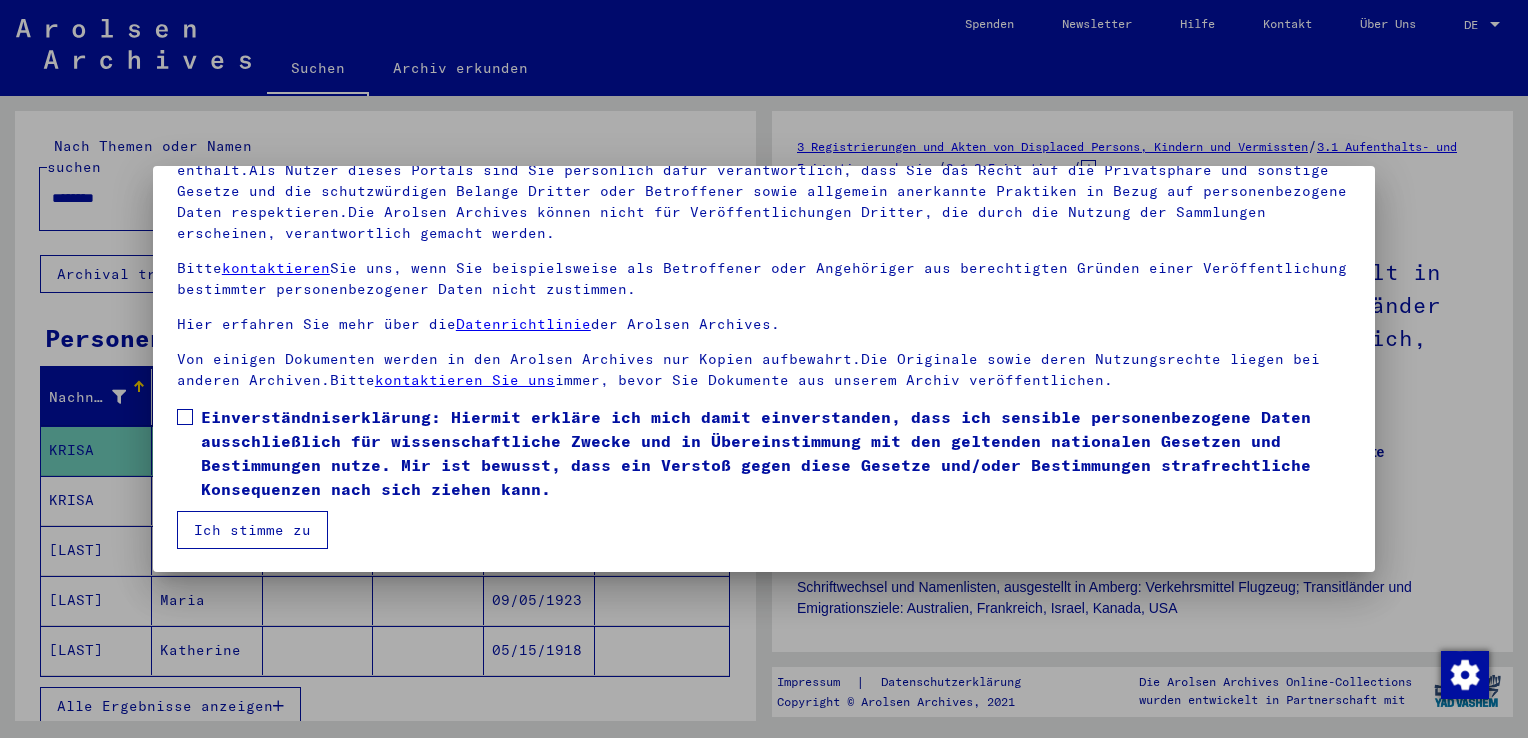 click at bounding box center [185, 417] 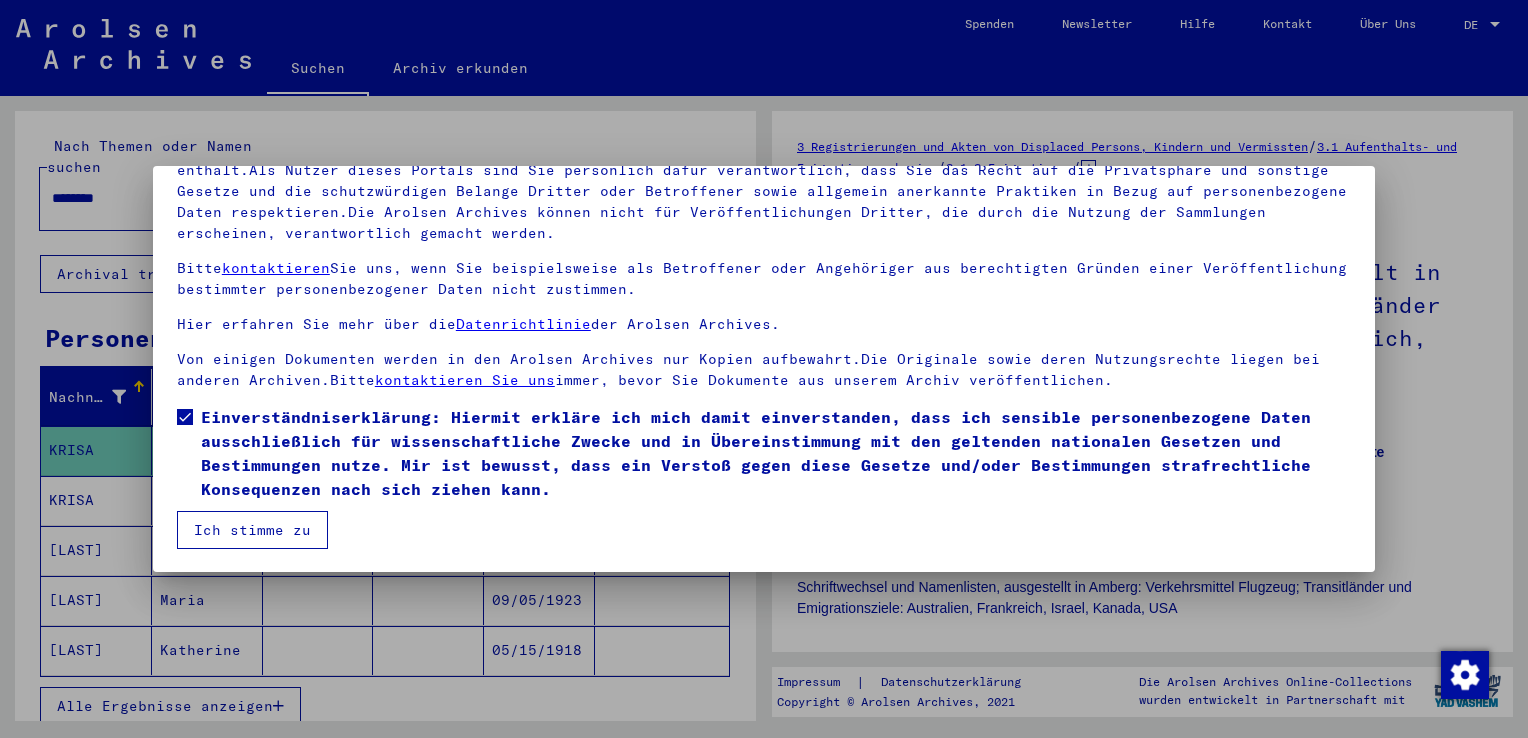 click on "Ich stimme zu" at bounding box center (252, 530) 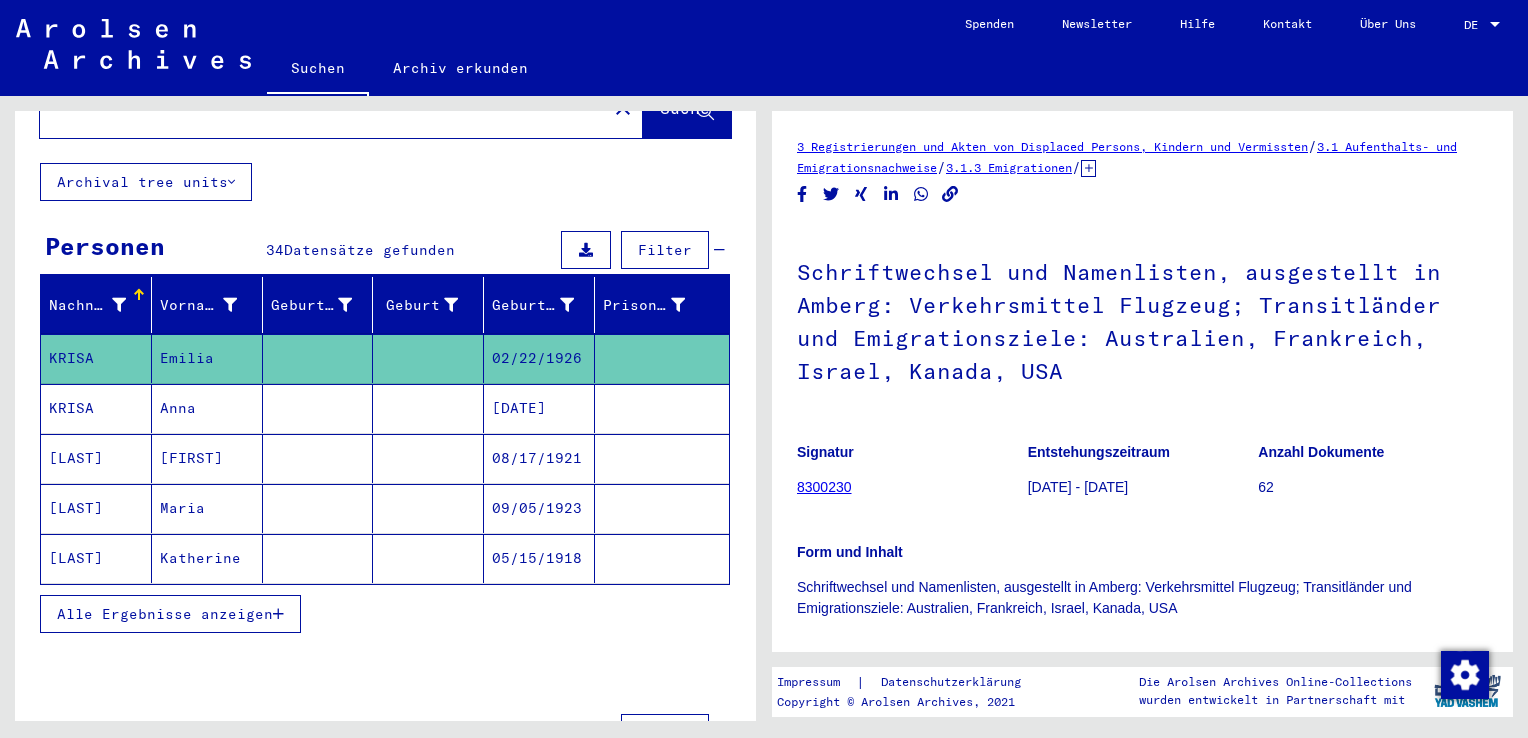 scroll, scrollTop: 100, scrollLeft: 0, axis: vertical 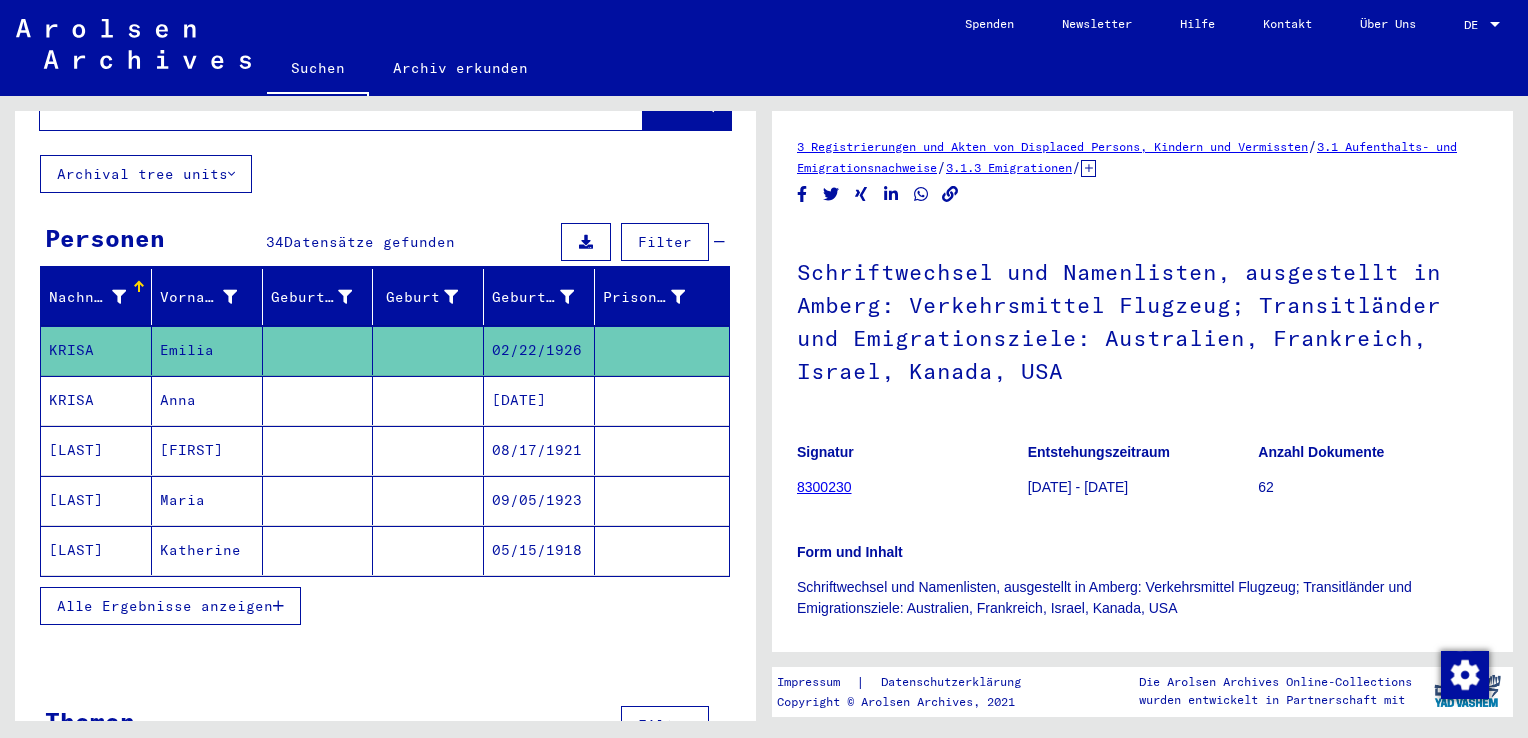 click on "Alle Ergebnisse anzeigen" at bounding box center (170, 606) 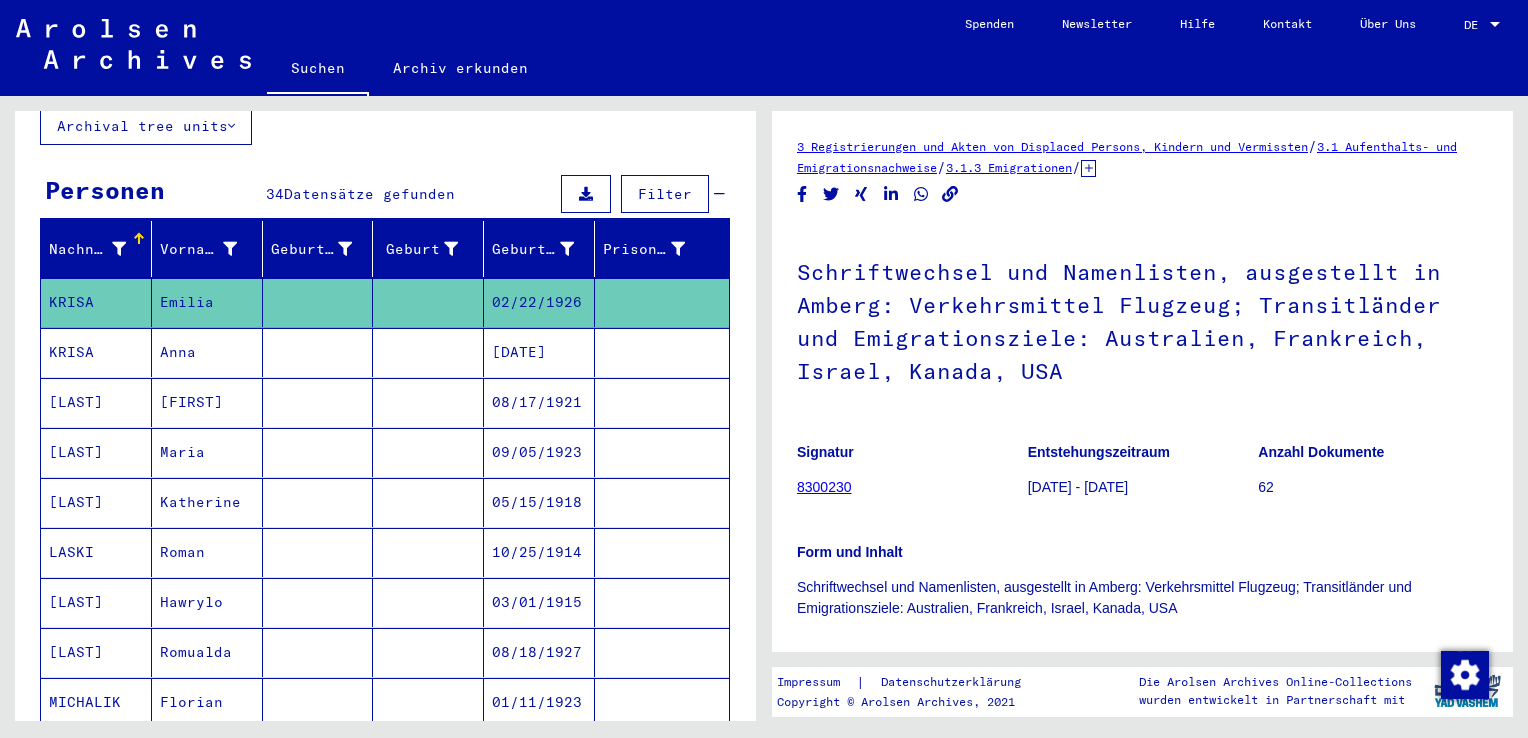 scroll, scrollTop: 0, scrollLeft: 0, axis: both 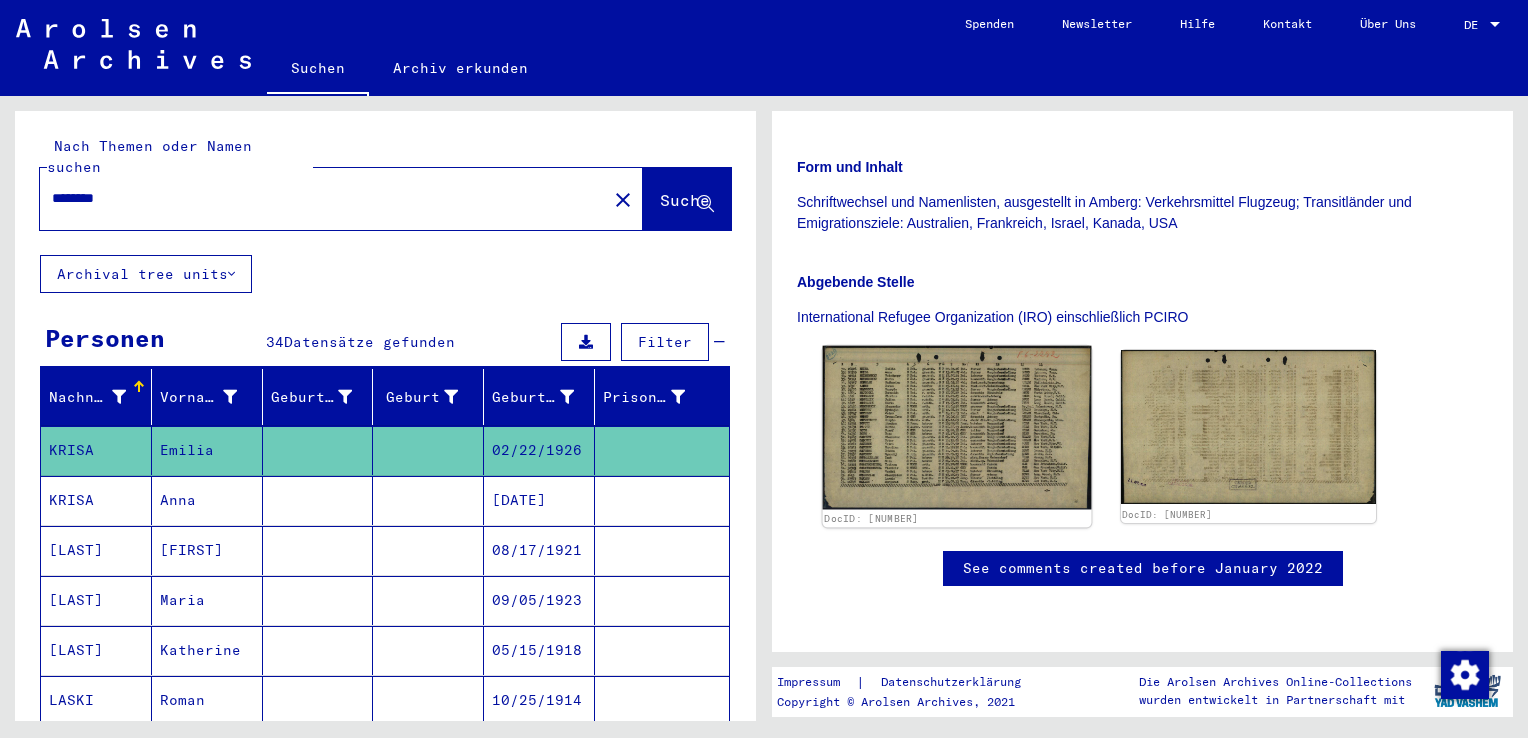 click 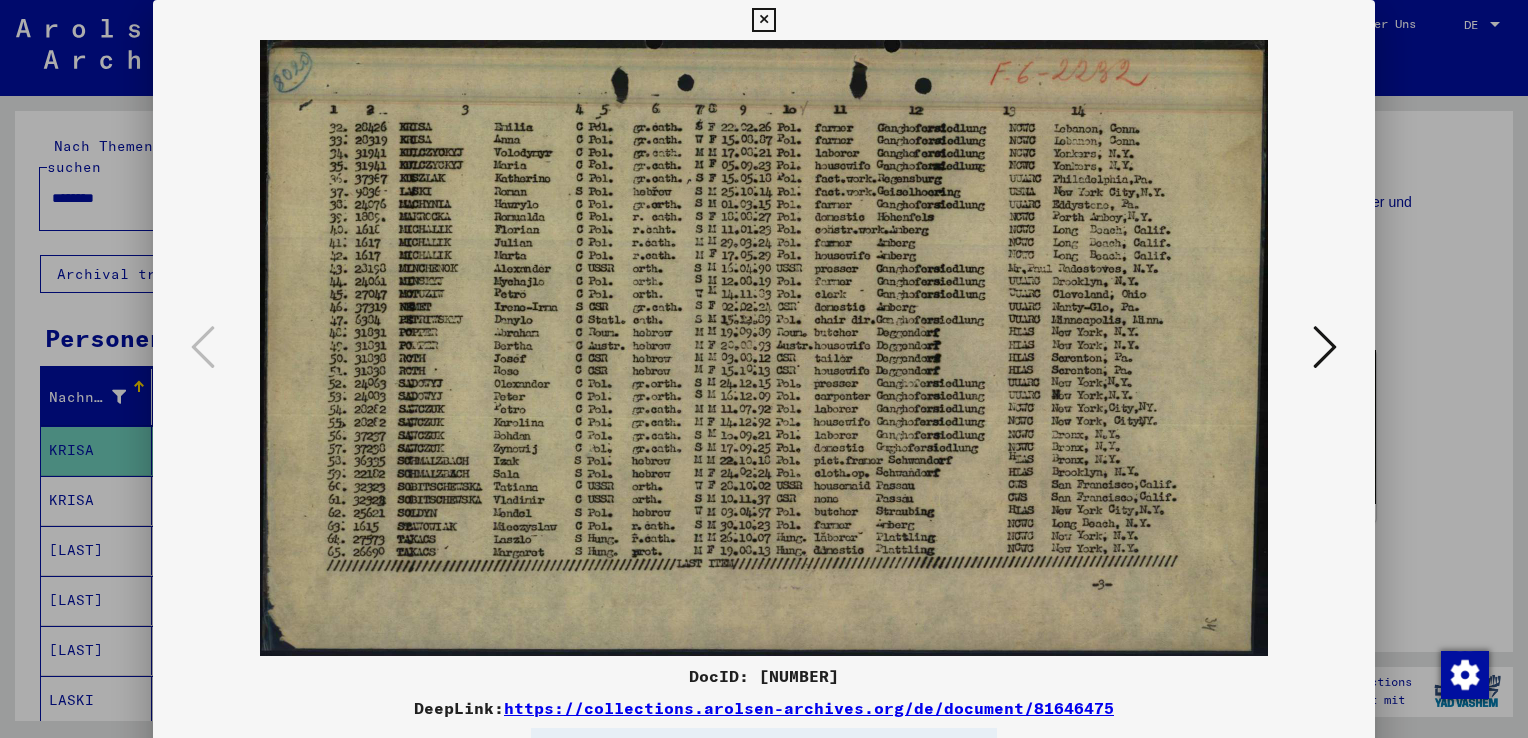 click at bounding box center [764, 369] 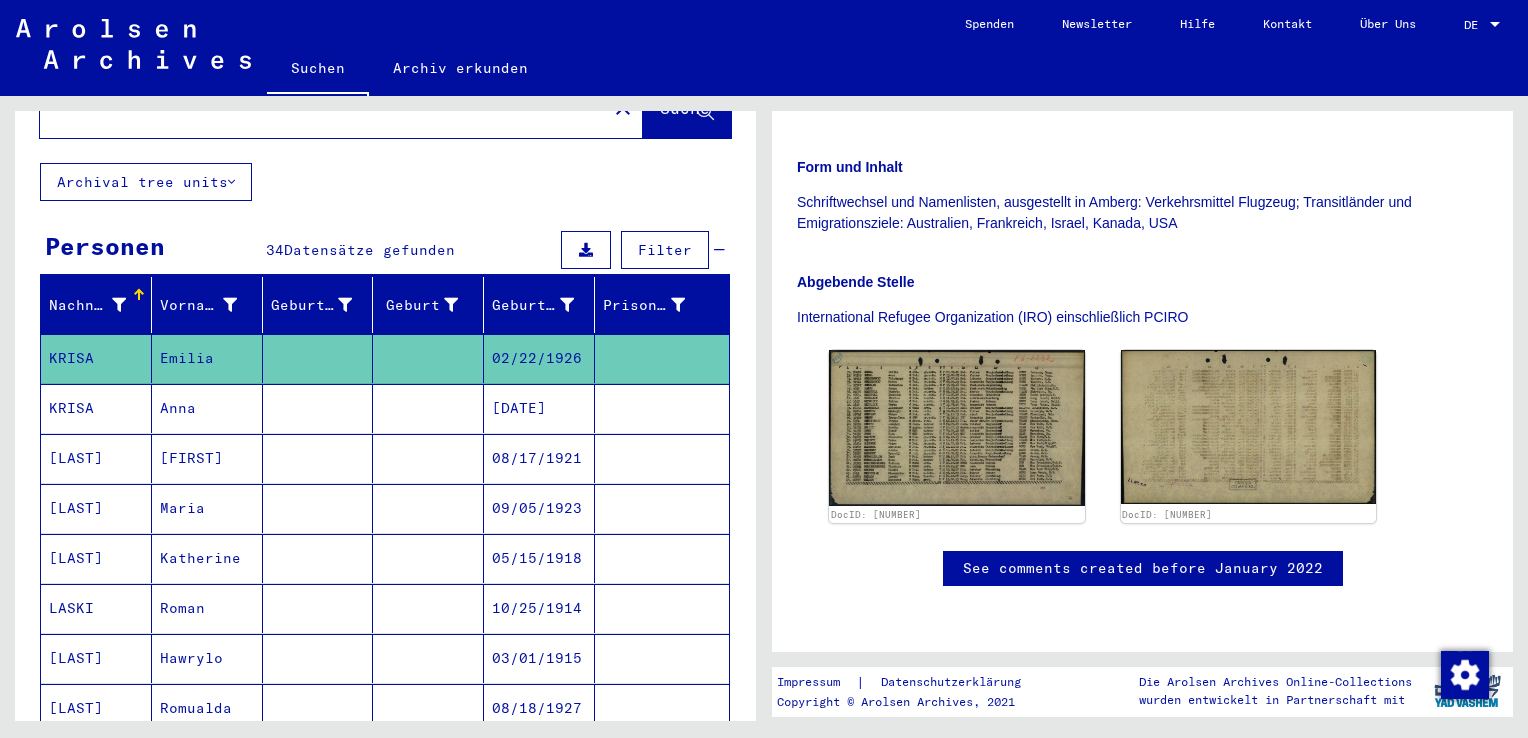 scroll, scrollTop: 100, scrollLeft: 0, axis: vertical 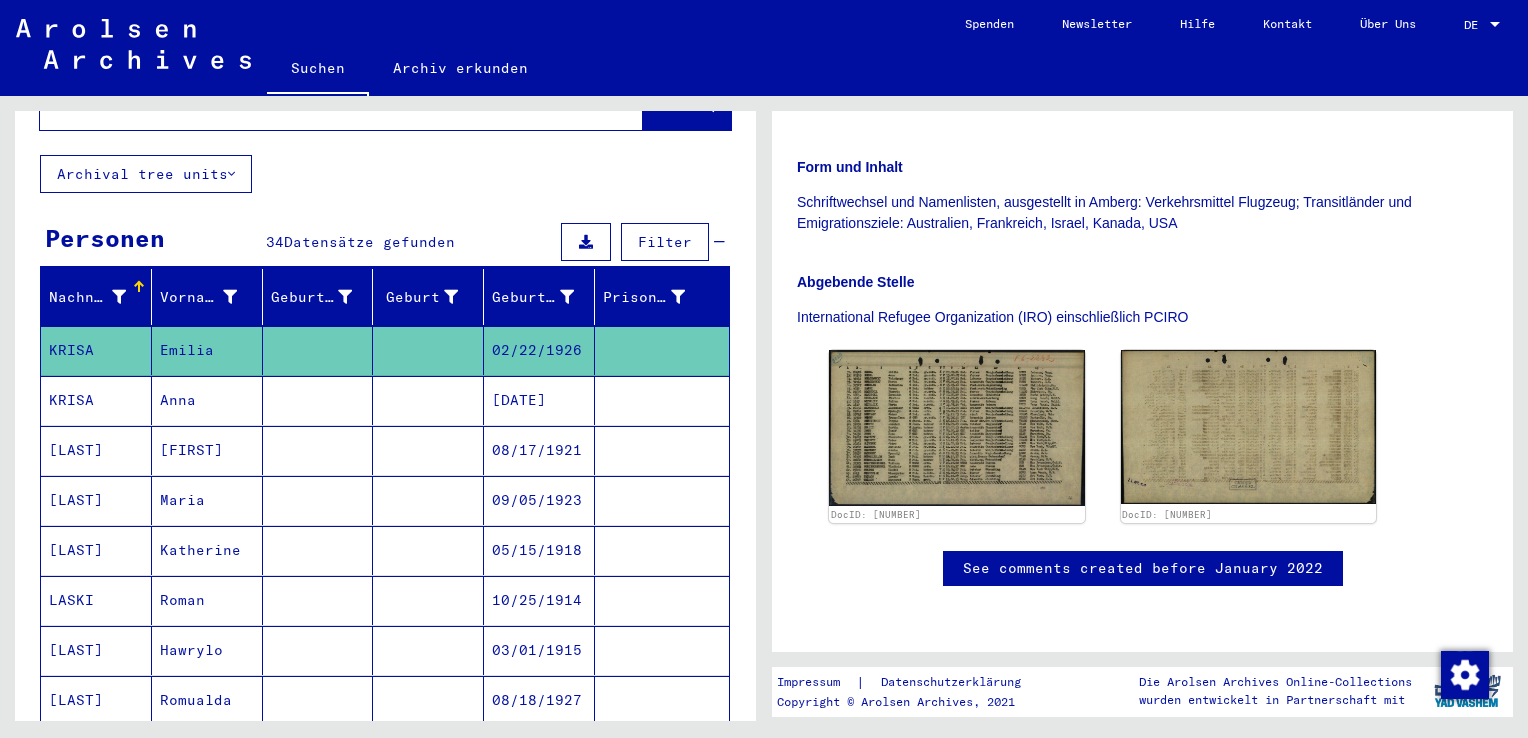 click at bounding box center (318, 650) 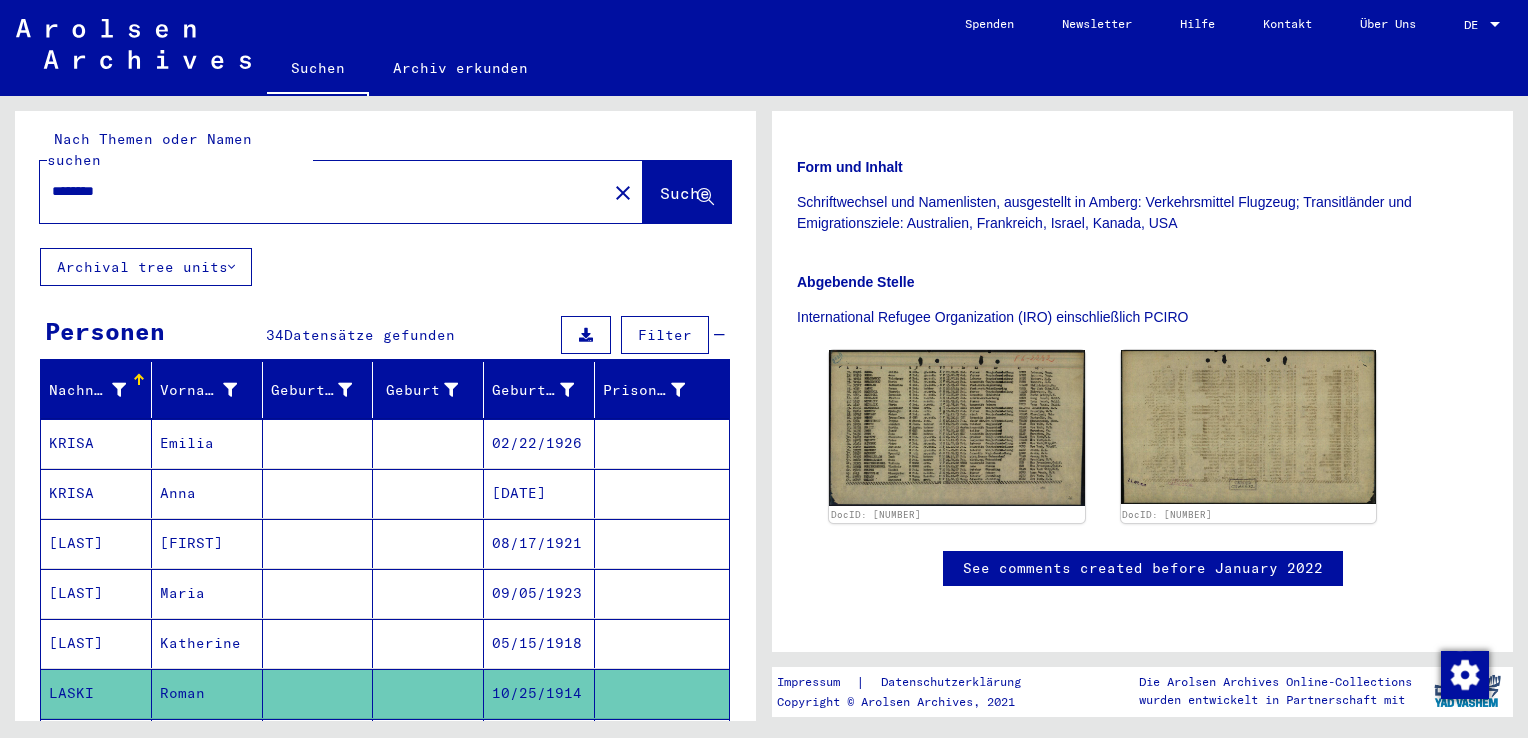 scroll, scrollTop: 0, scrollLeft: 0, axis: both 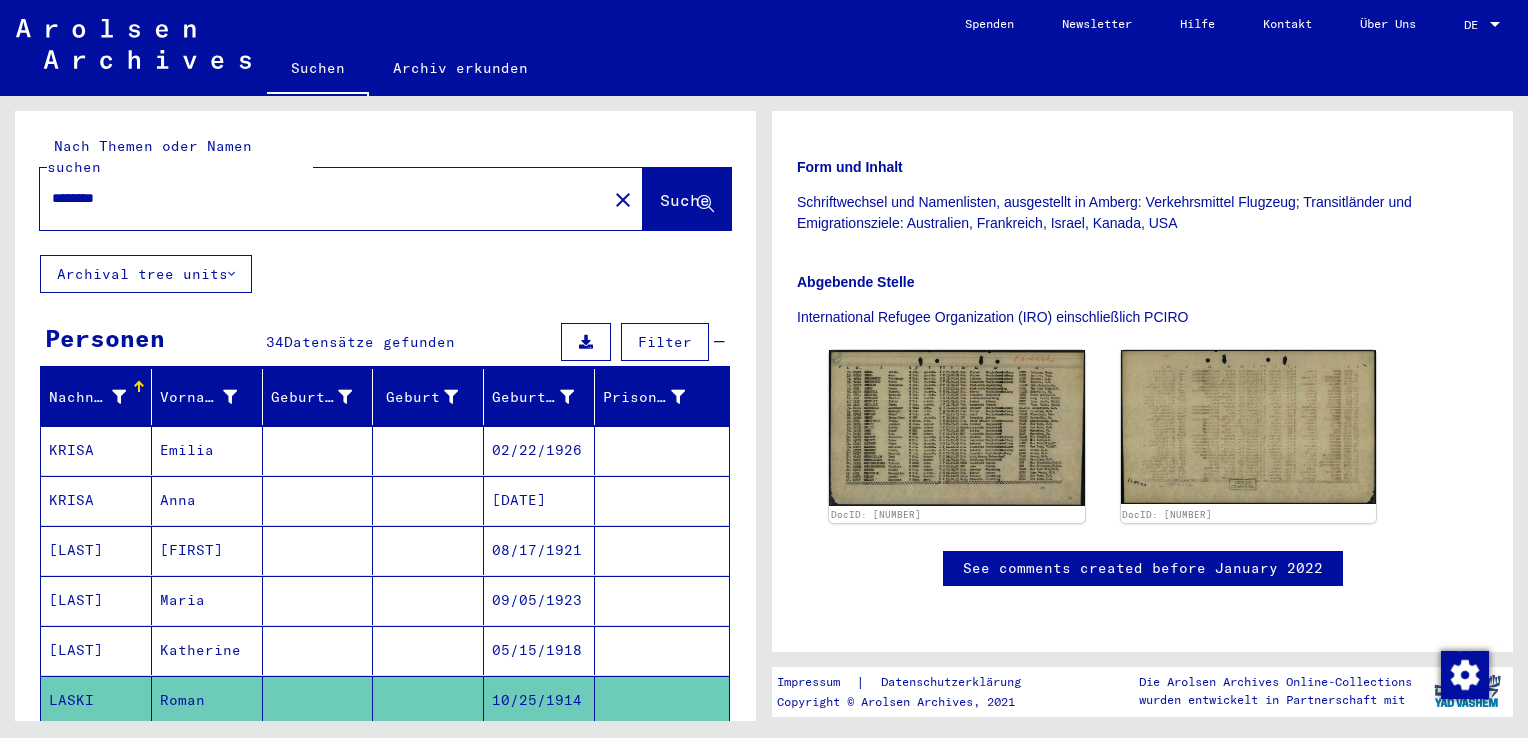 drag, startPoint x: 228, startPoint y: 182, endPoint x: 62, endPoint y: 170, distance: 166.43317 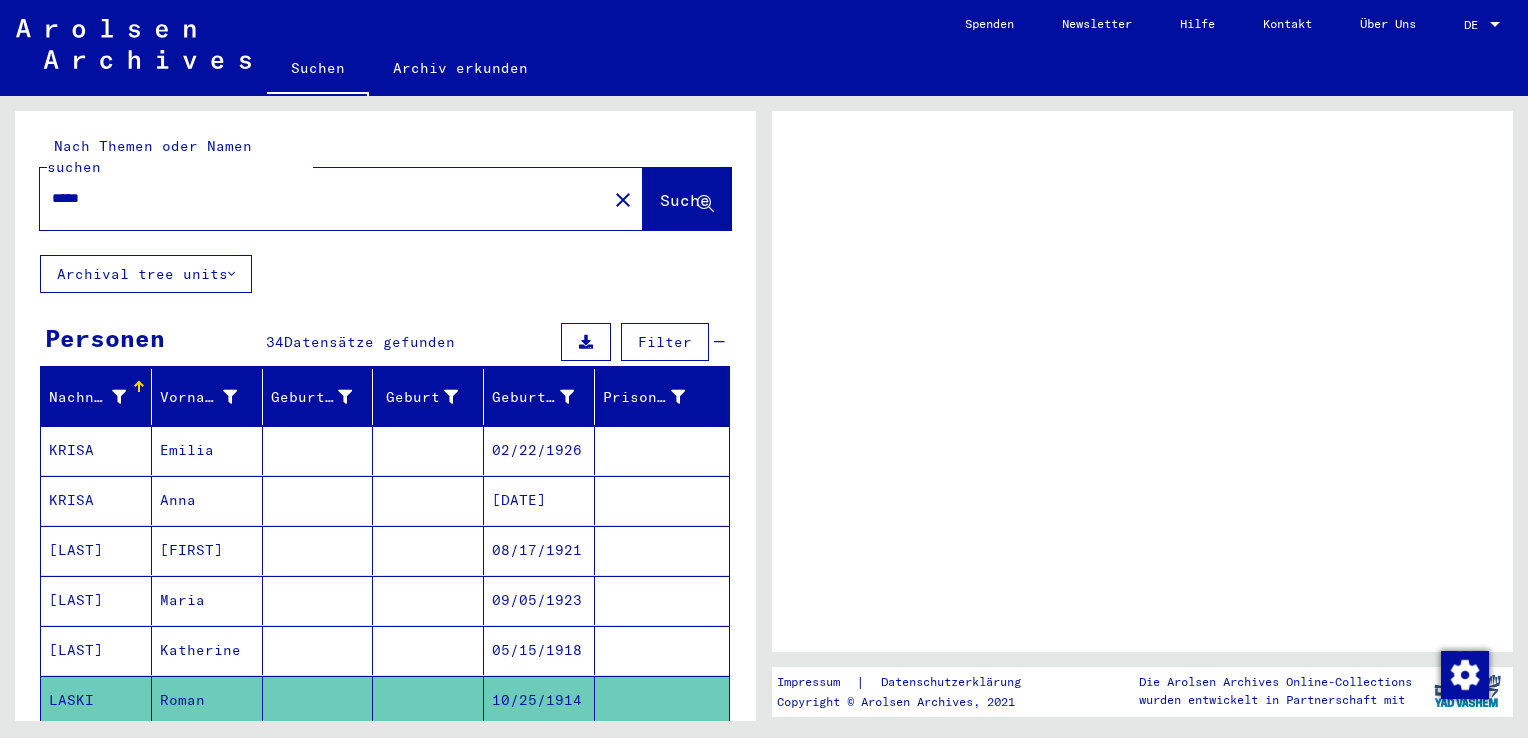 scroll, scrollTop: 0, scrollLeft: 0, axis: both 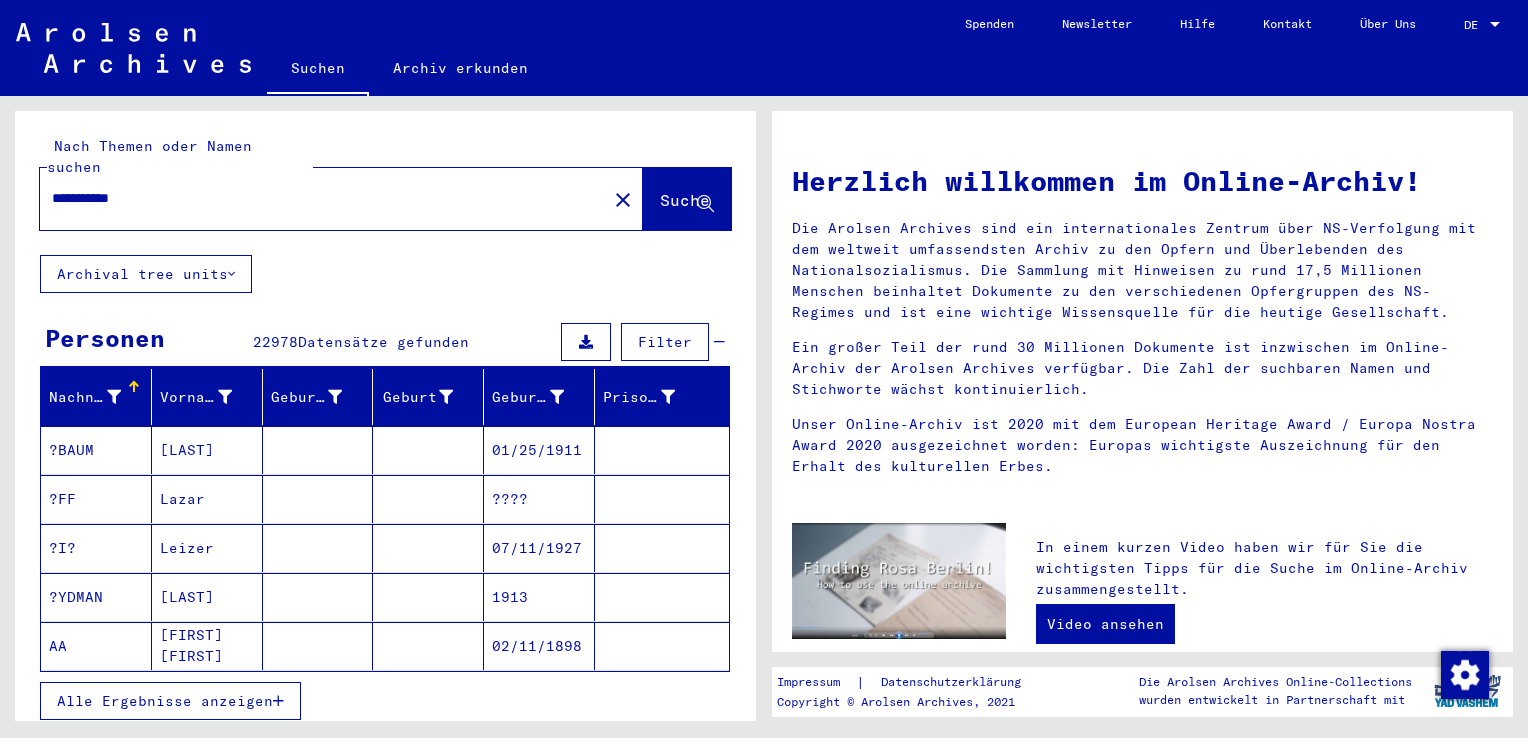 type on "**********" 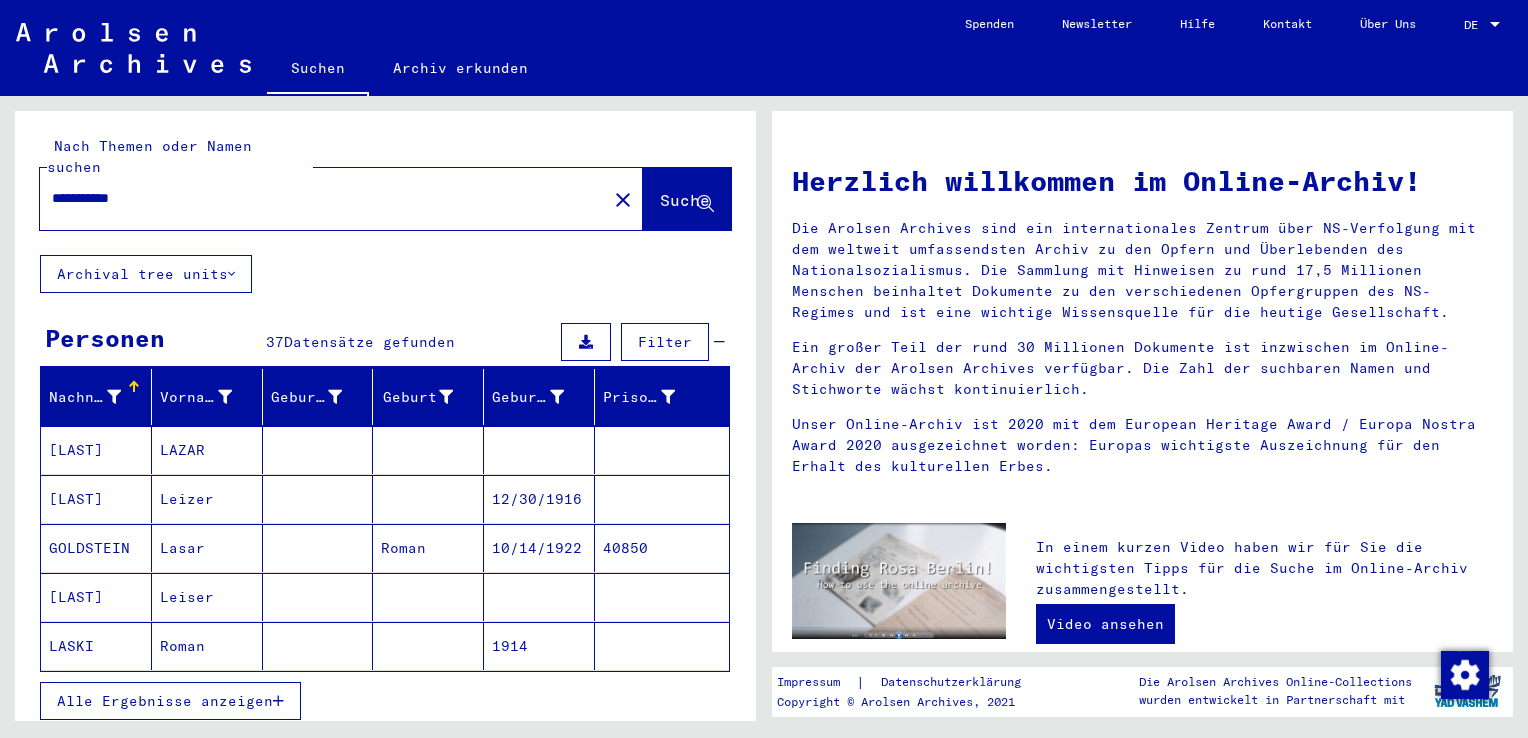 click on "Roman" 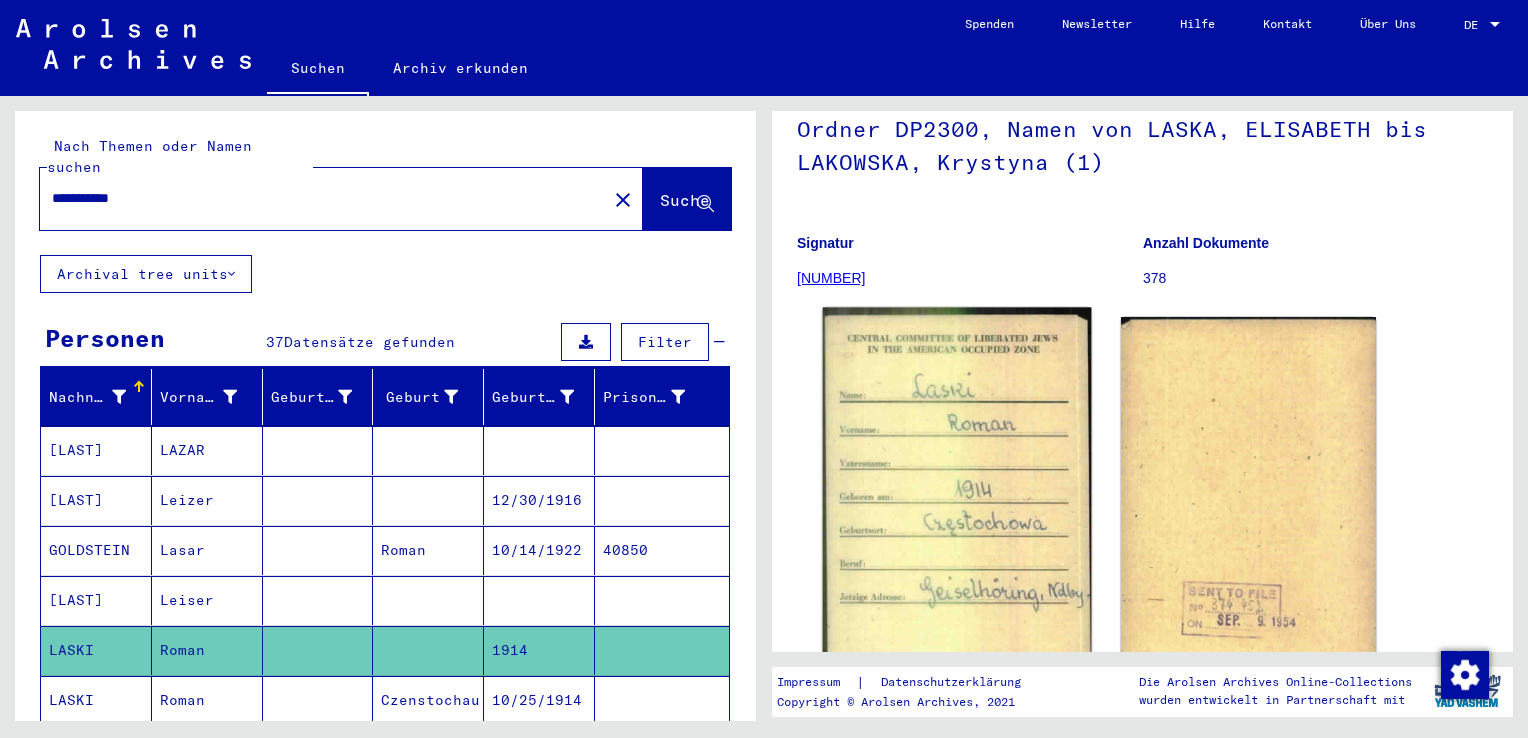 scroll, scrollTop: 200, scrollLeft: 0, axis: vertical 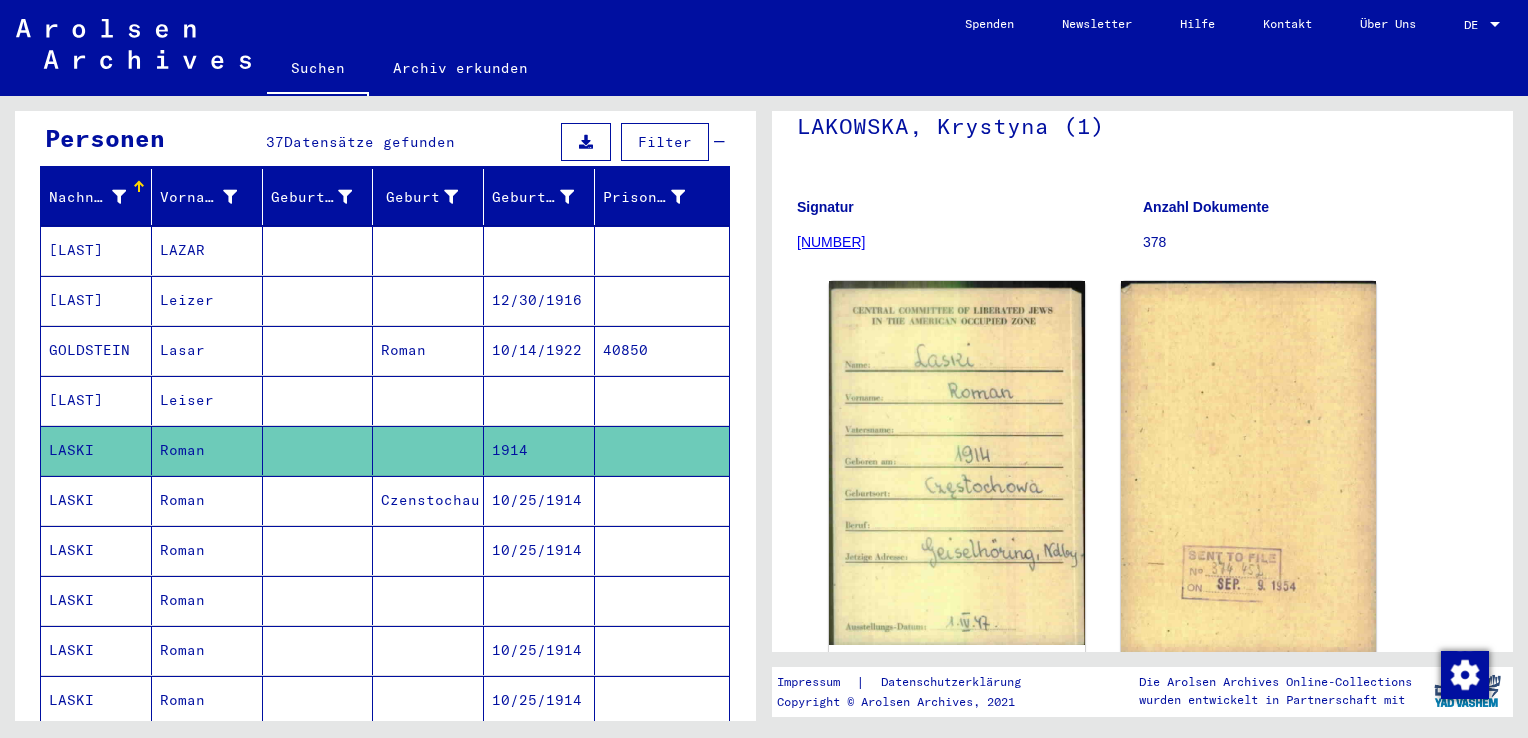 click on "Czenstochau" at bounding box center [428, 550] 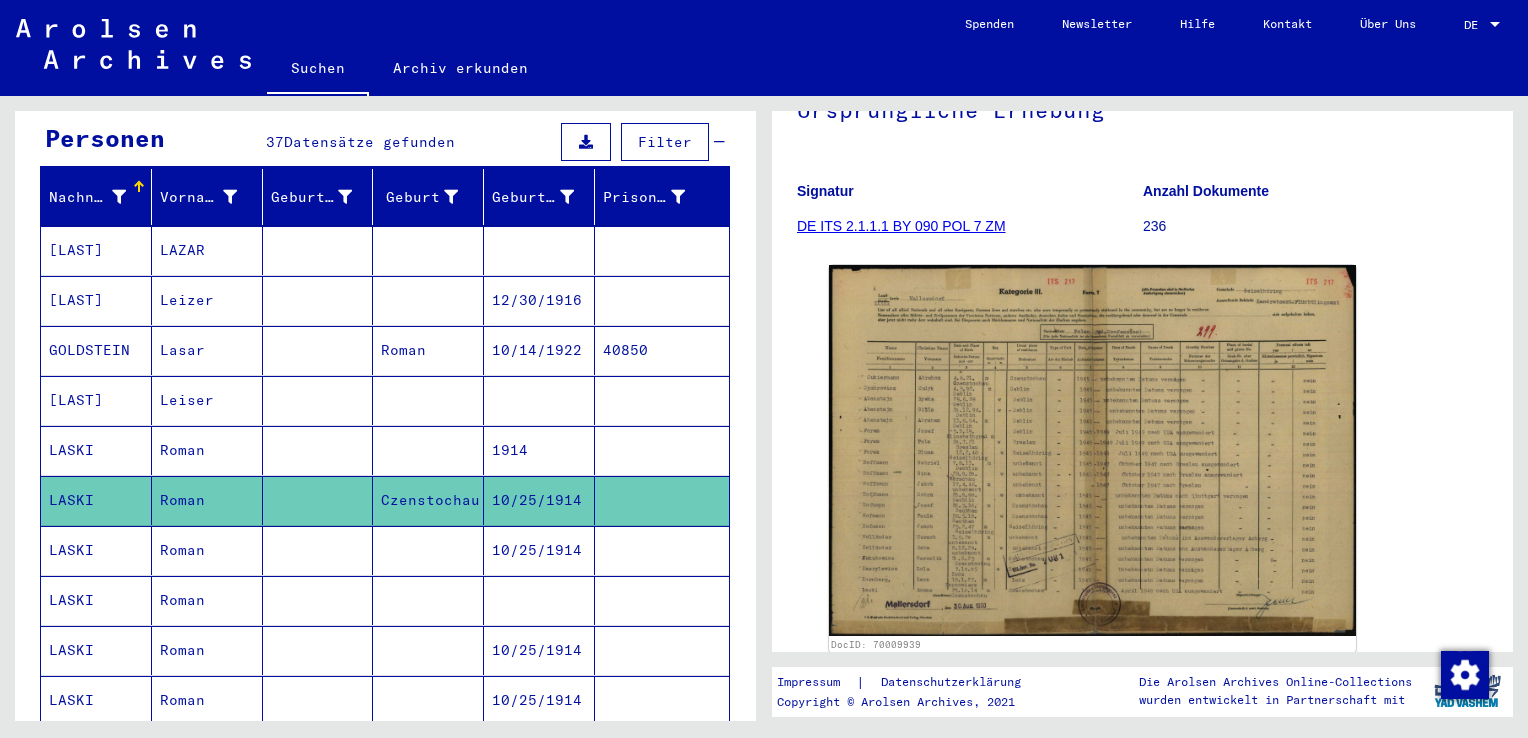 scroll, scrollTop: 300, scrollLeft: 0, axis: vertical 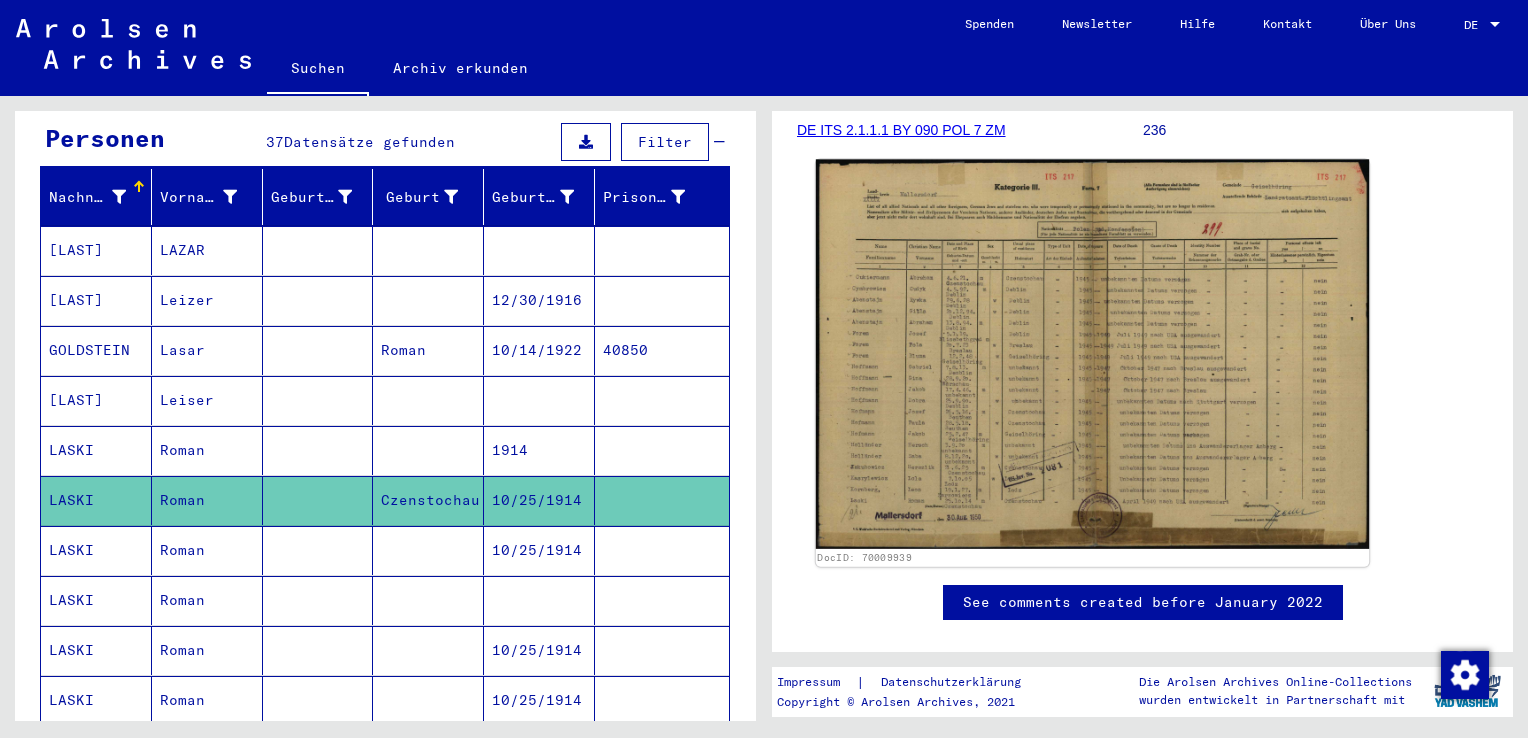 click 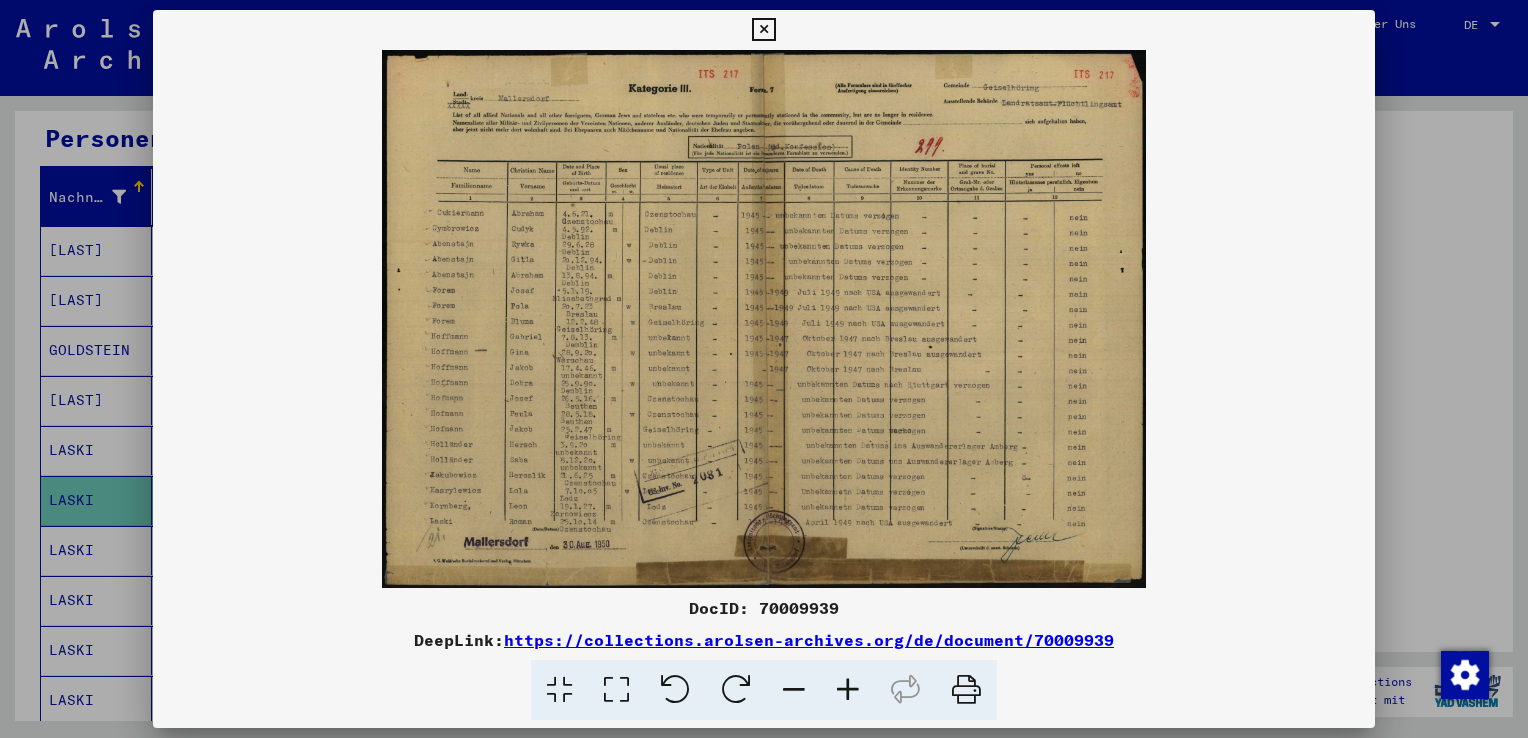 click at bounding box center (848, 690) 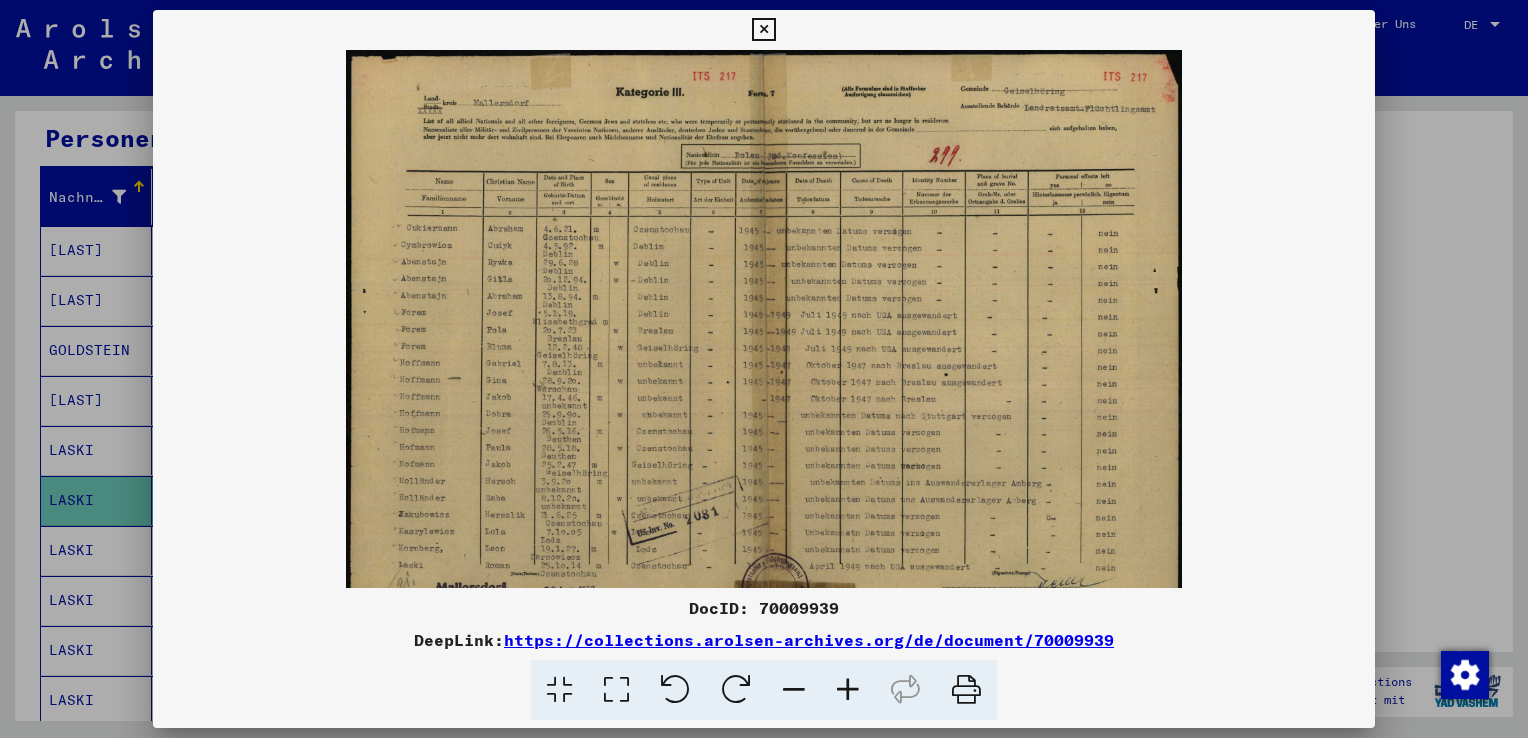 click at bounding box center (848, 690) 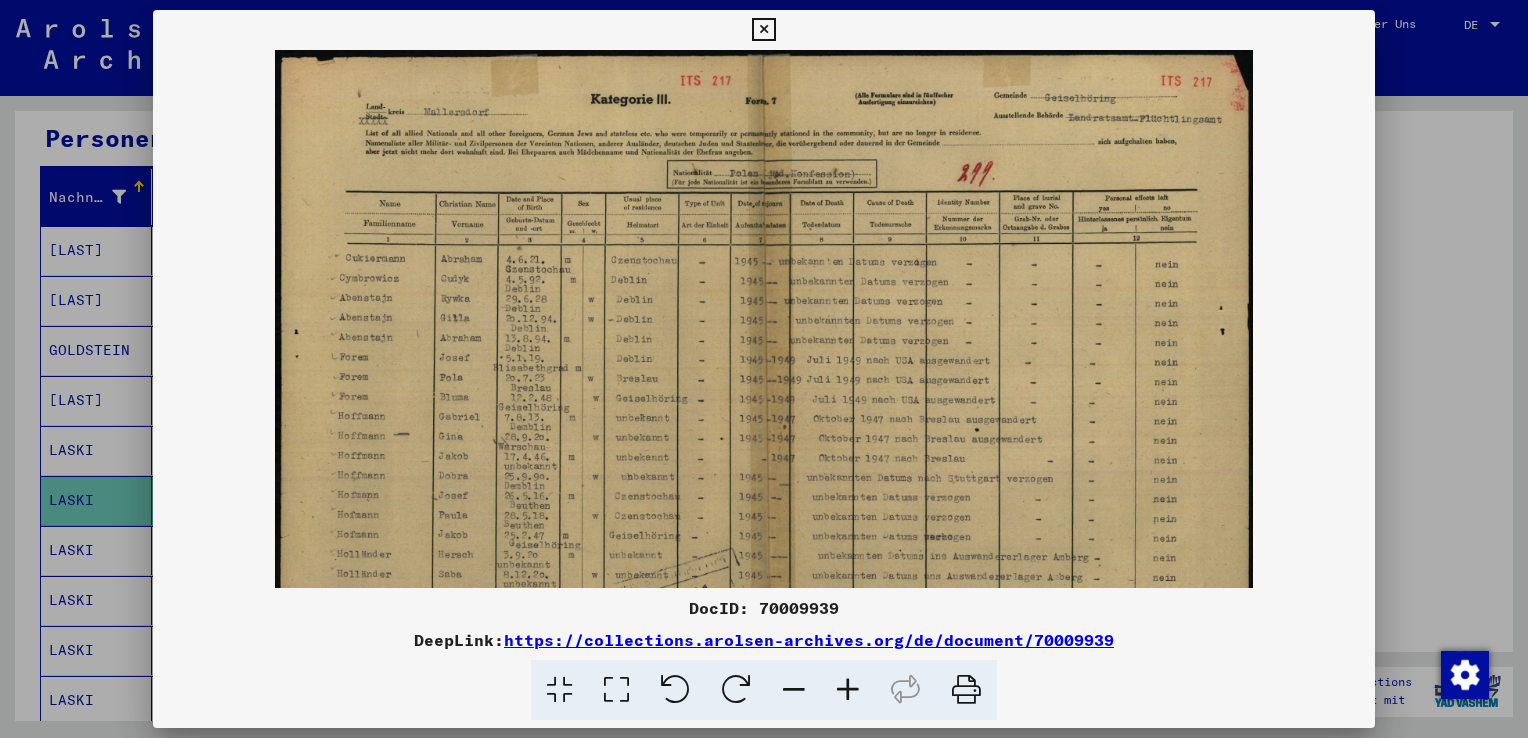 click at bounding box center (848, 690) 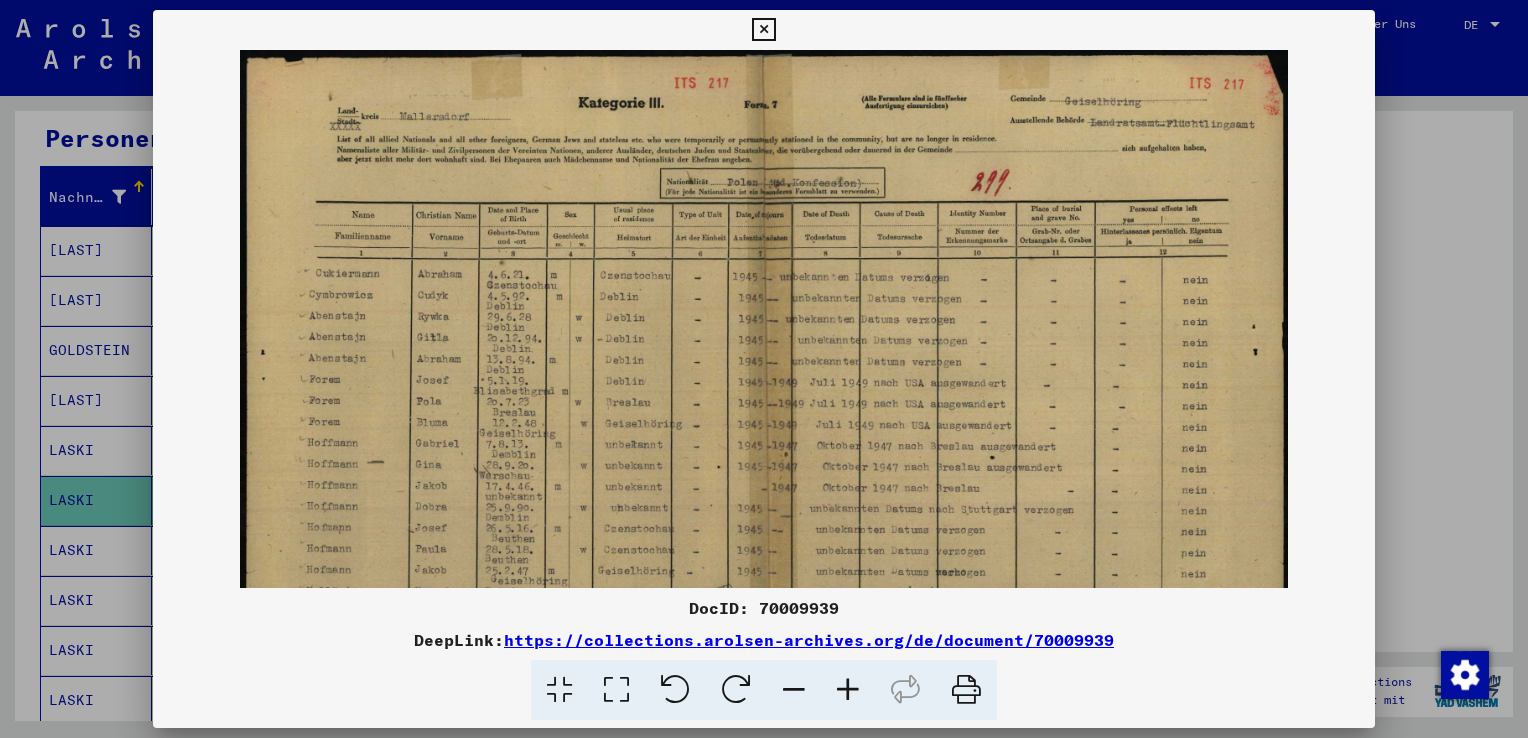 click at bounding box center (848, 690) 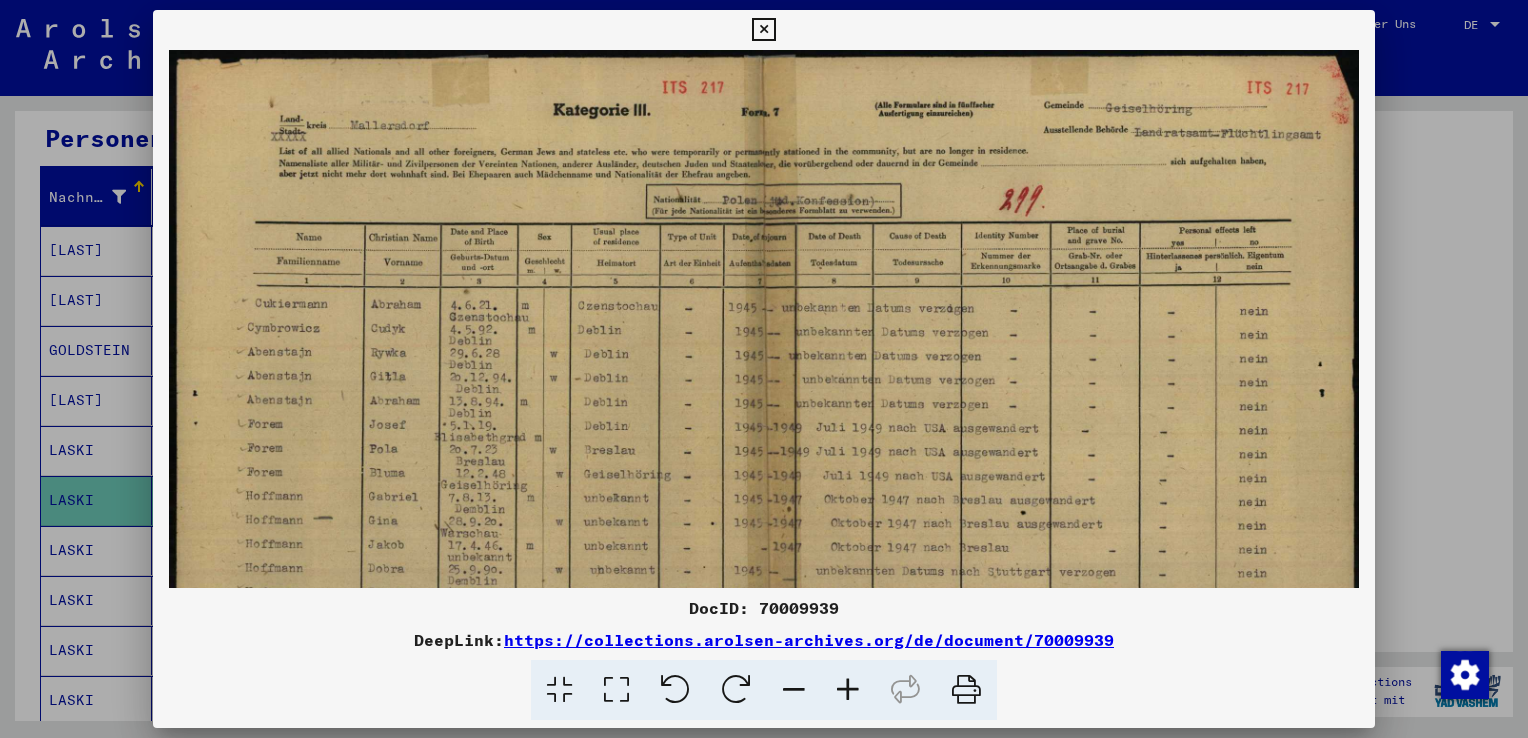 click at bounding box center [848, 690] 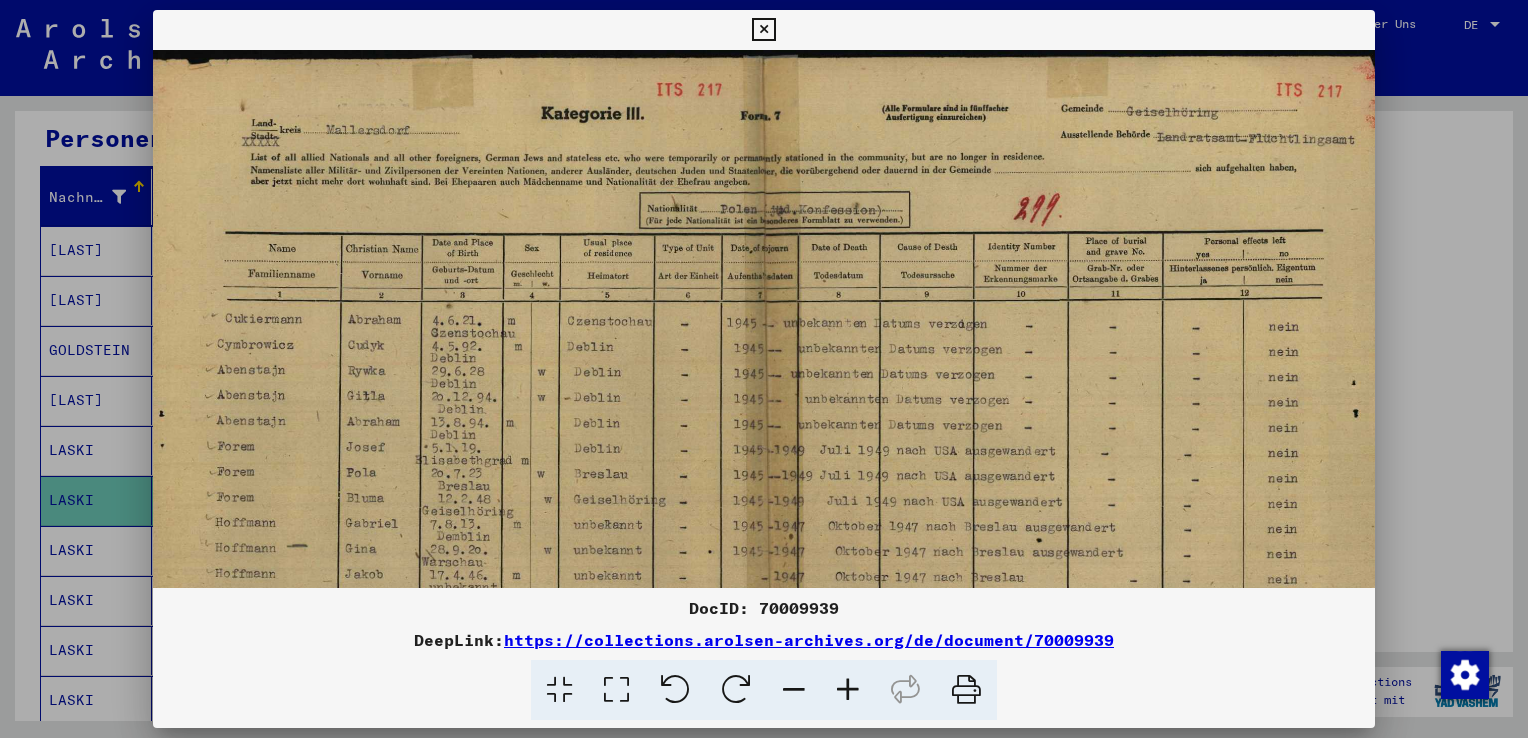 scroll, scrollTop: 0, scrollLeft: 20, axis: horizontal 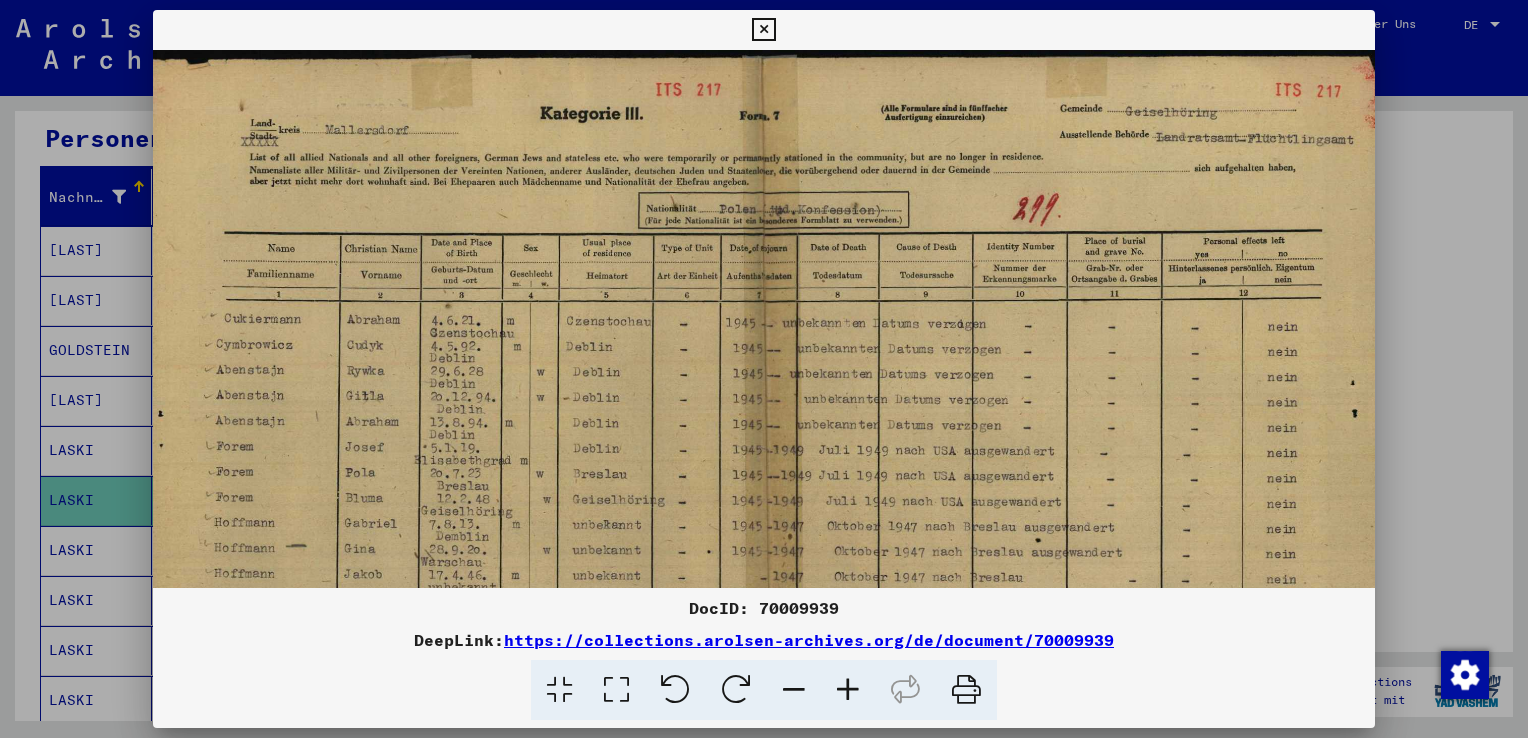 drag, startPoint x: 862, startPoint y: 434, endPoint x: 805, endPoint y: 410, distance: 61.846584 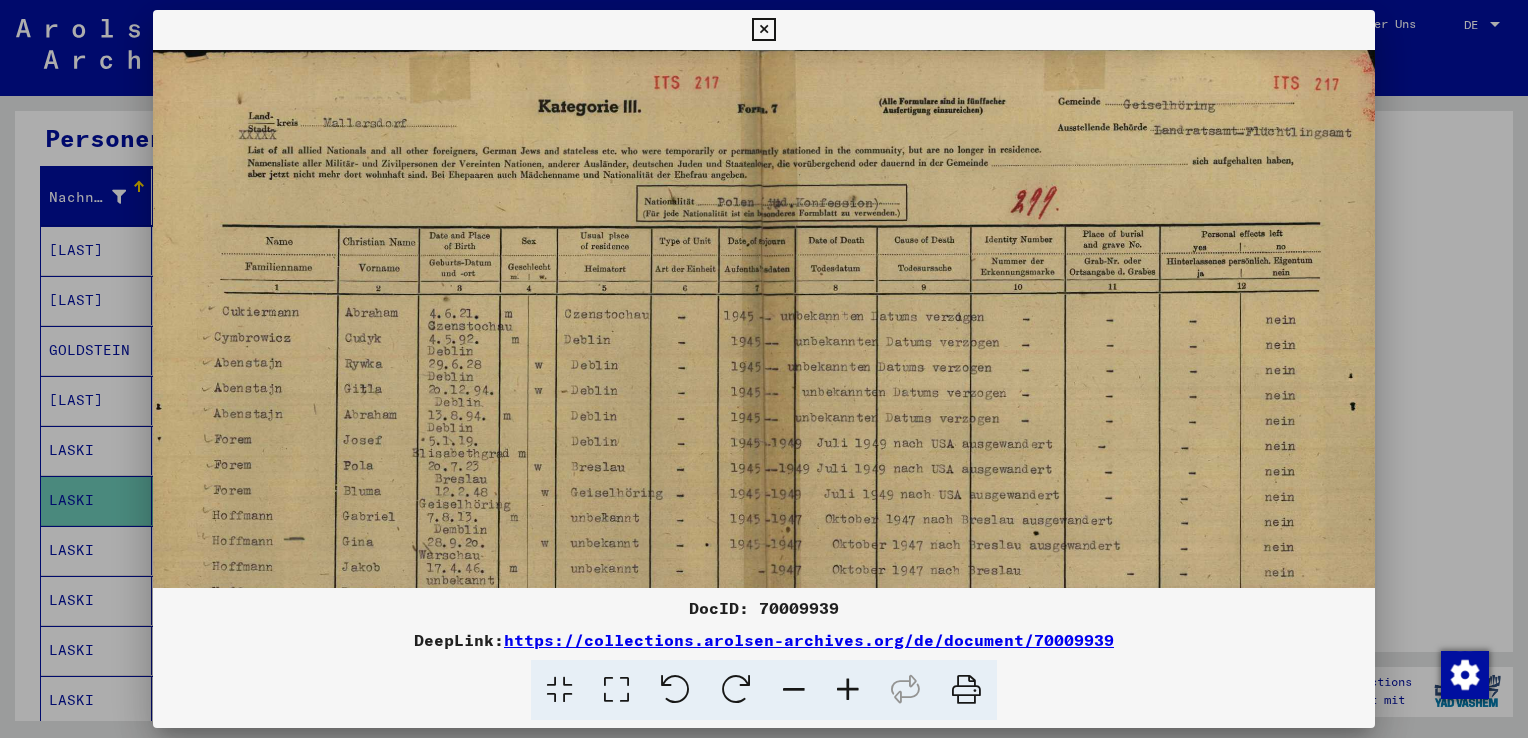 click at bounding box center (764, 369) 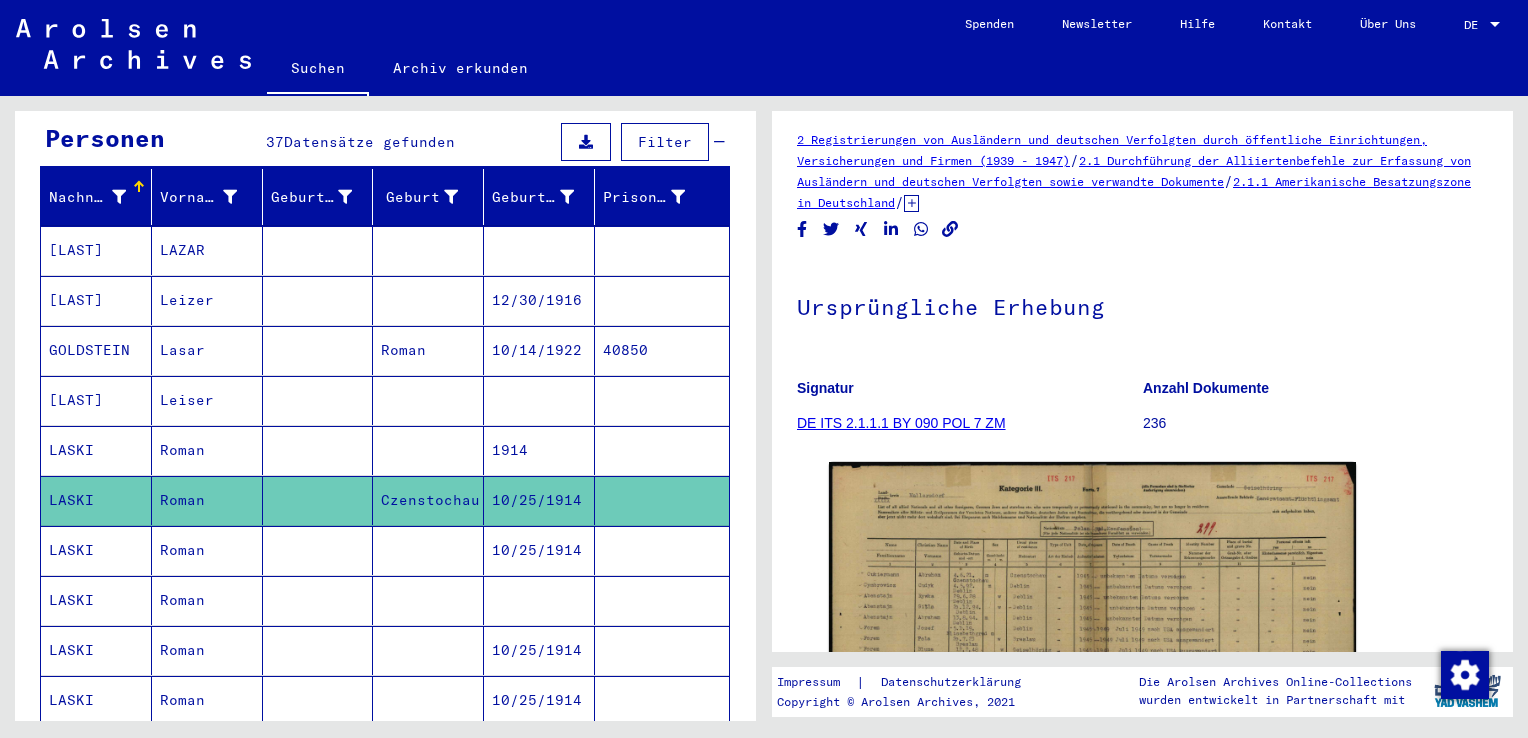 scroll, scrollTop: 0, scrollLeft: 0, axis: both 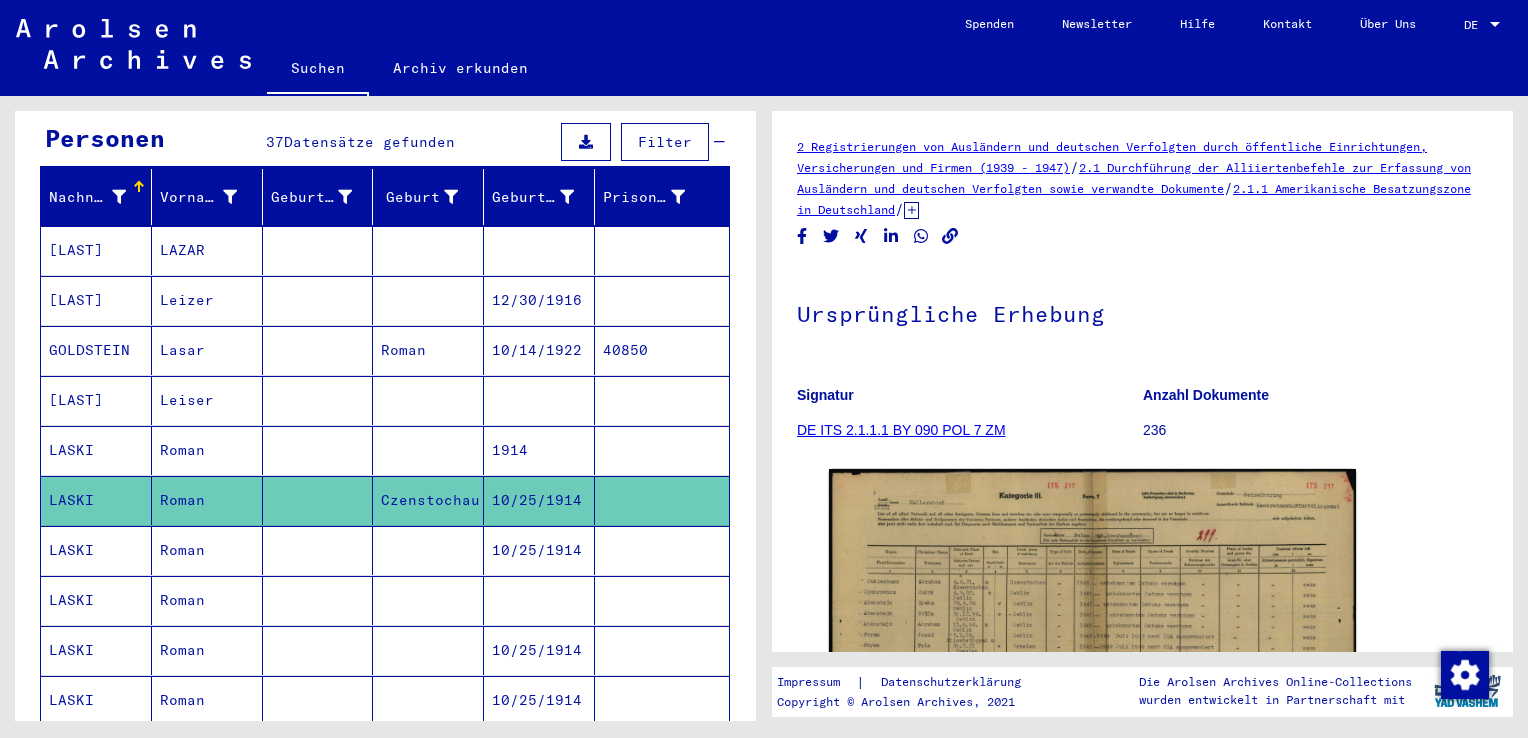 click 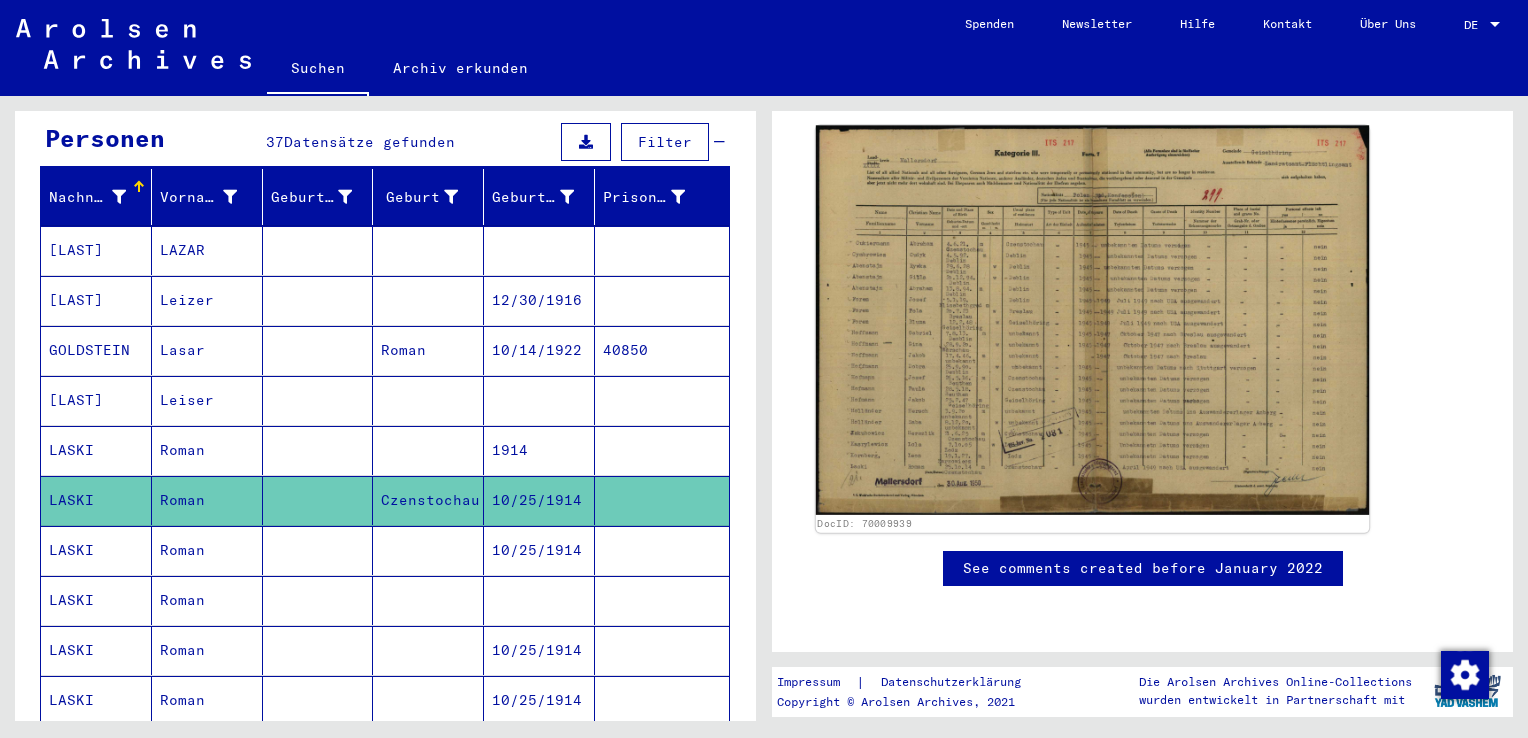 click 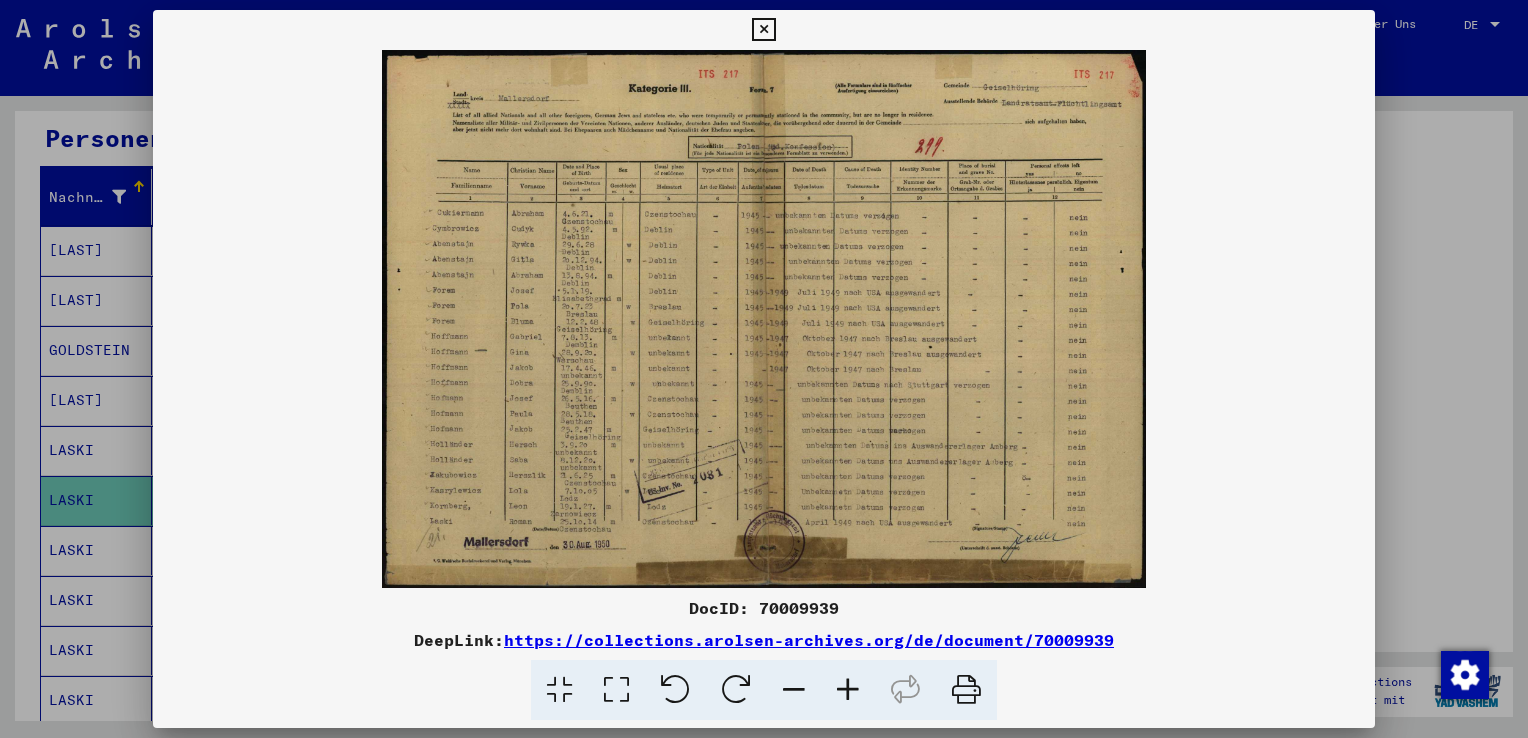 drag, startPoint x: 759, startPoint y: 609, endPoint x: 837, endPoint y: 617, distance: 78.40918 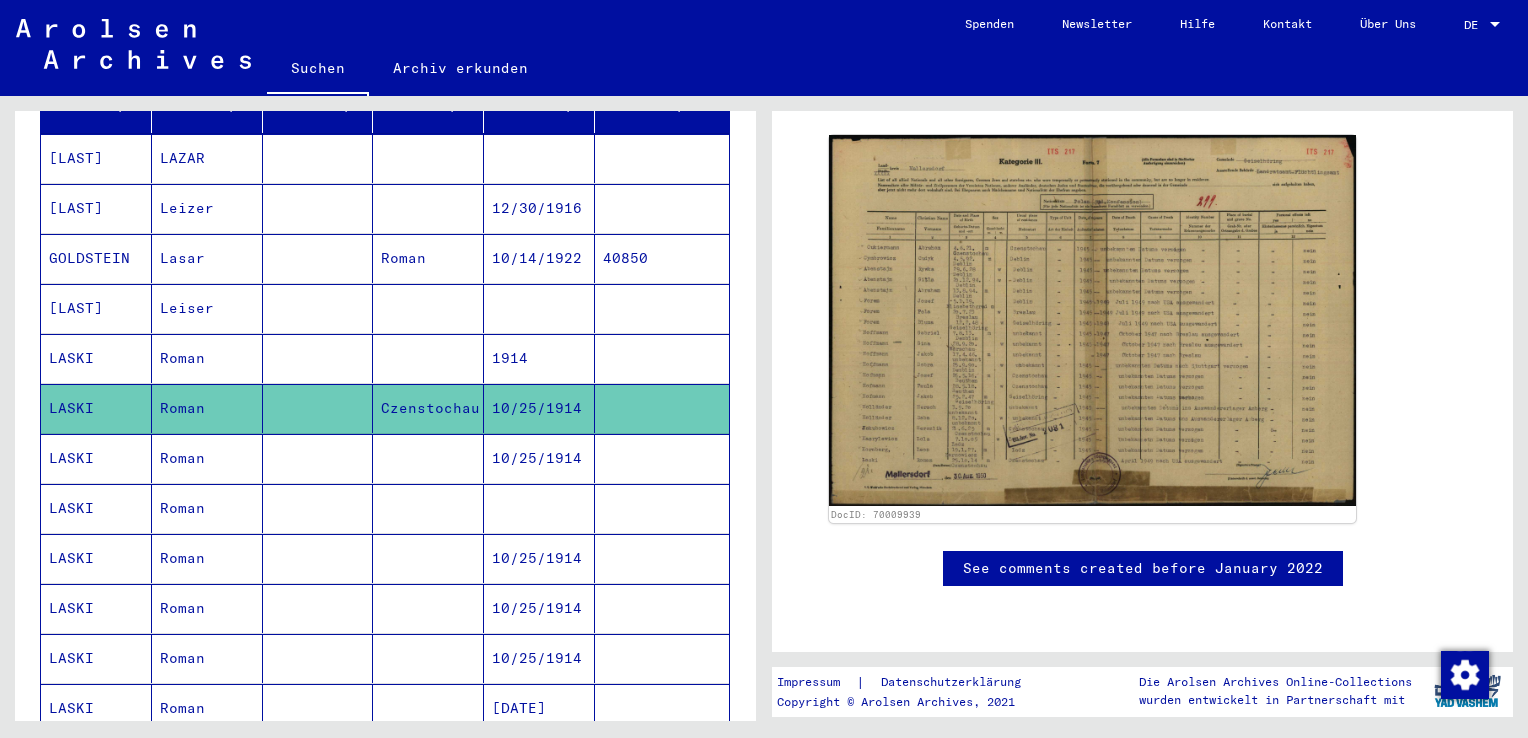 scroll, scrollTop: 300, scrollLeft: 0, axis: vertical 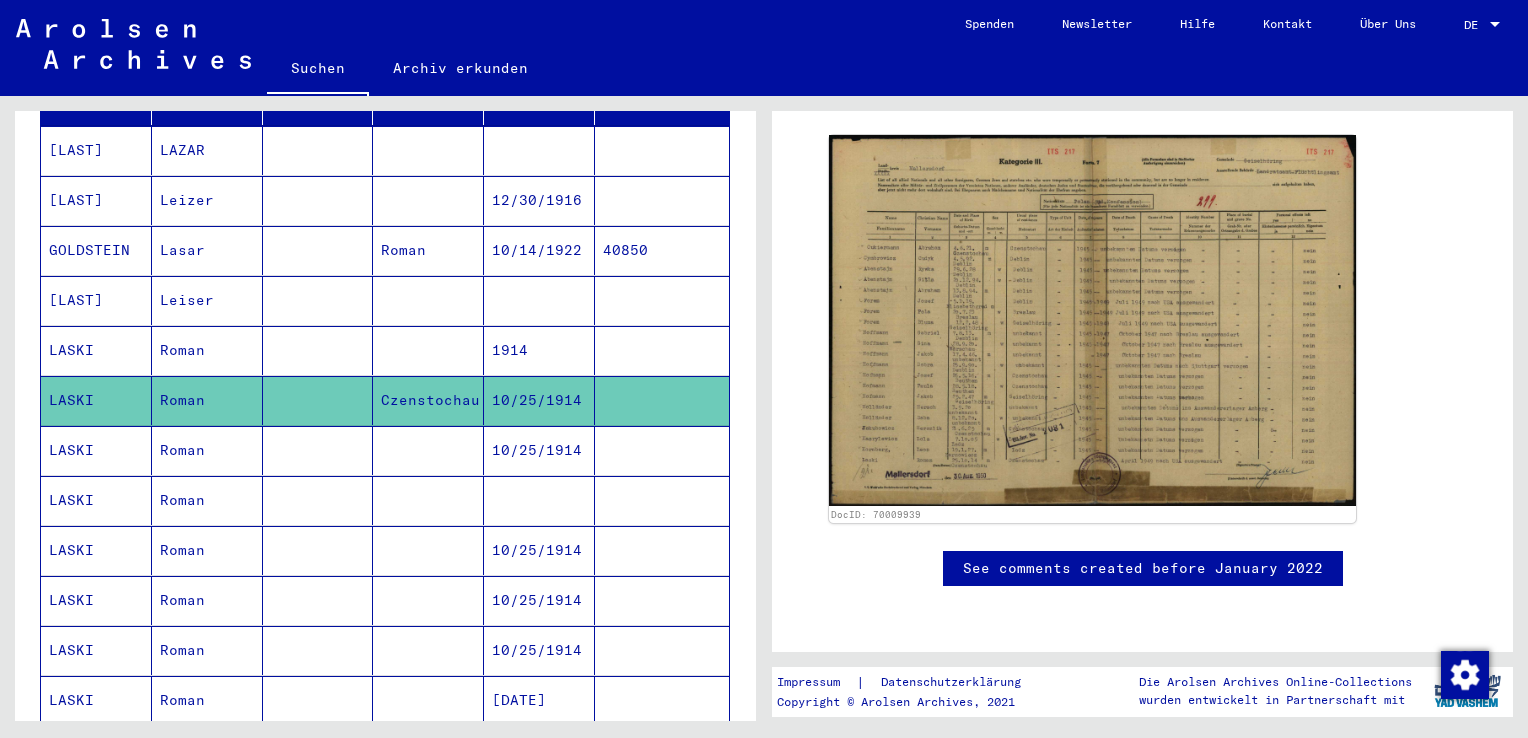 click at bounding box center (318, 500) 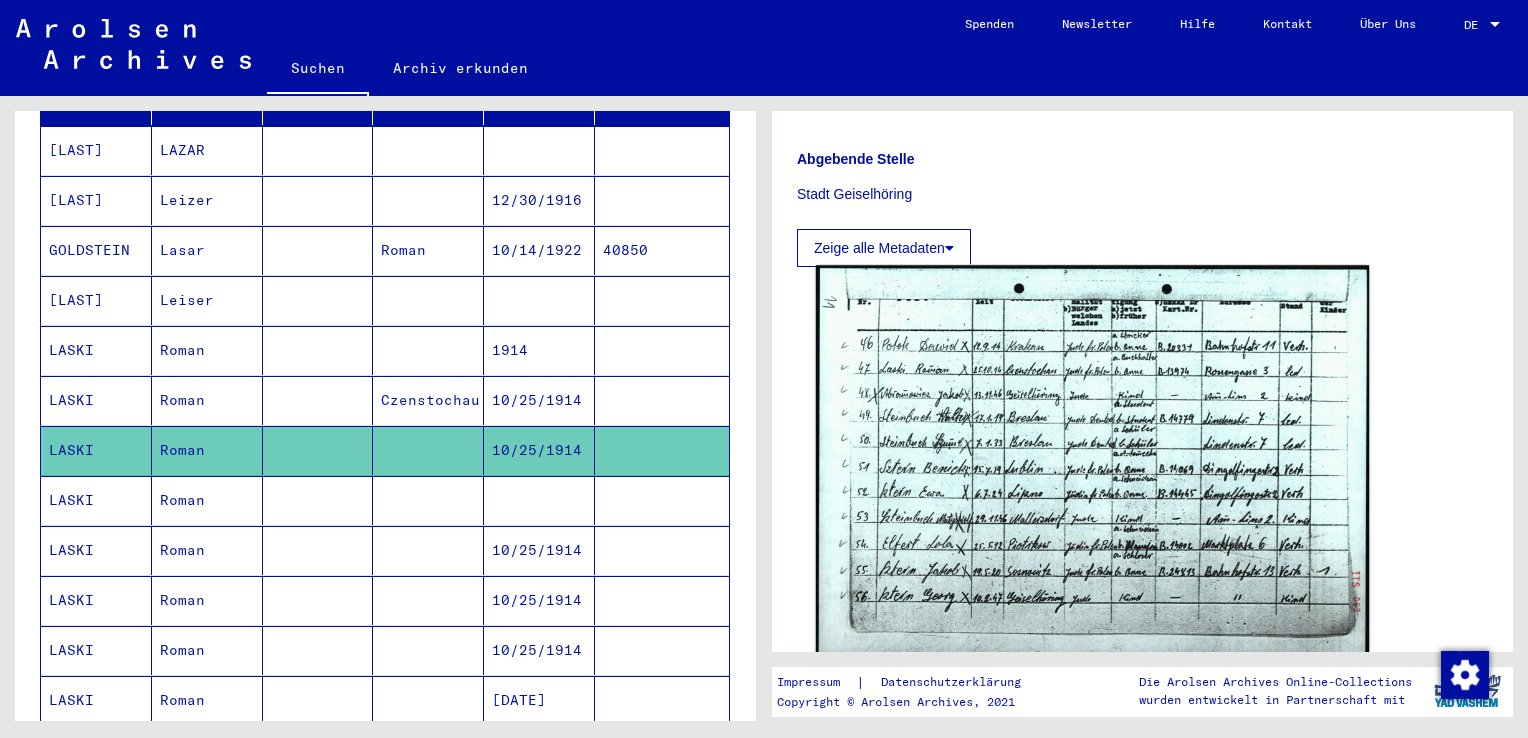 scroll, scrollTop: 600, scrollLeft: 0, axis: vertical 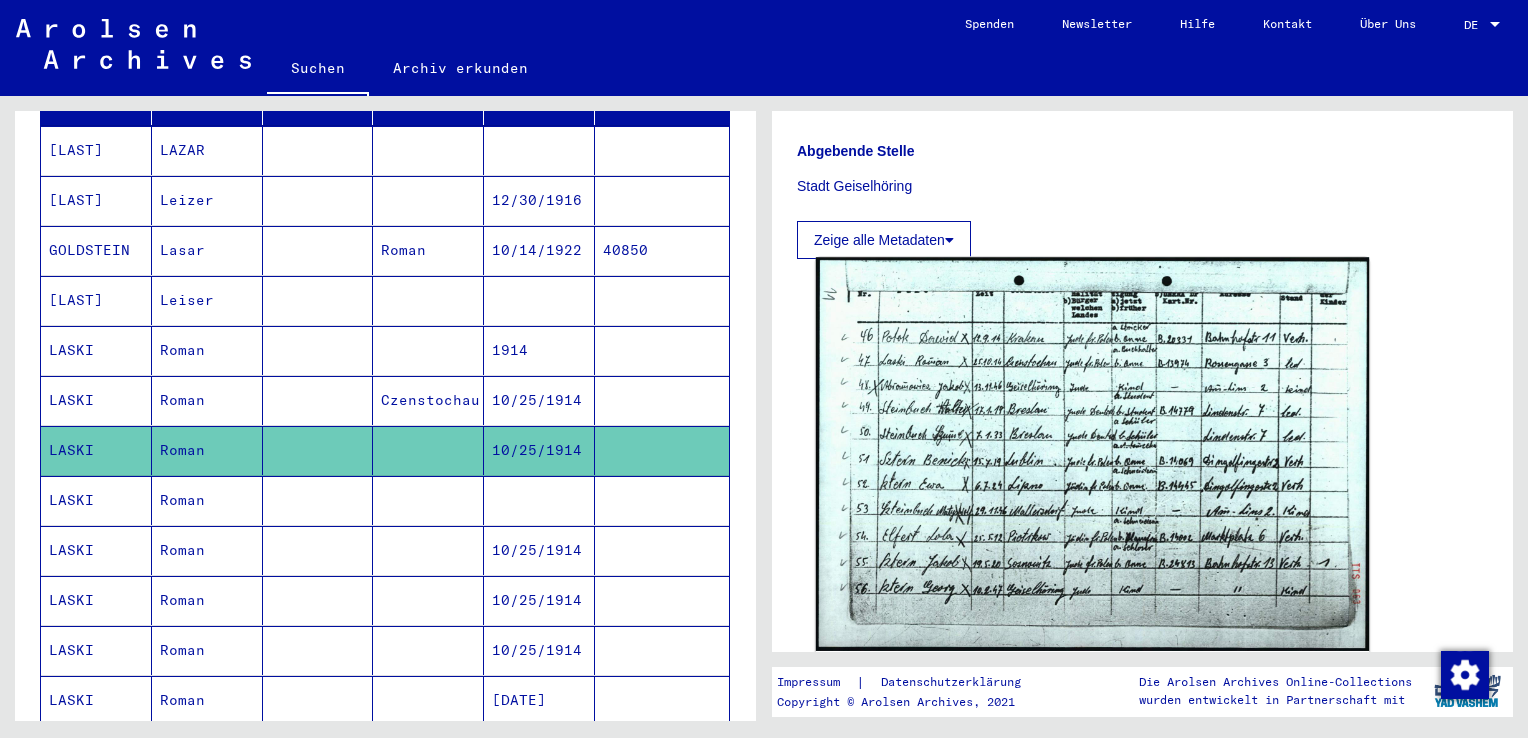 click 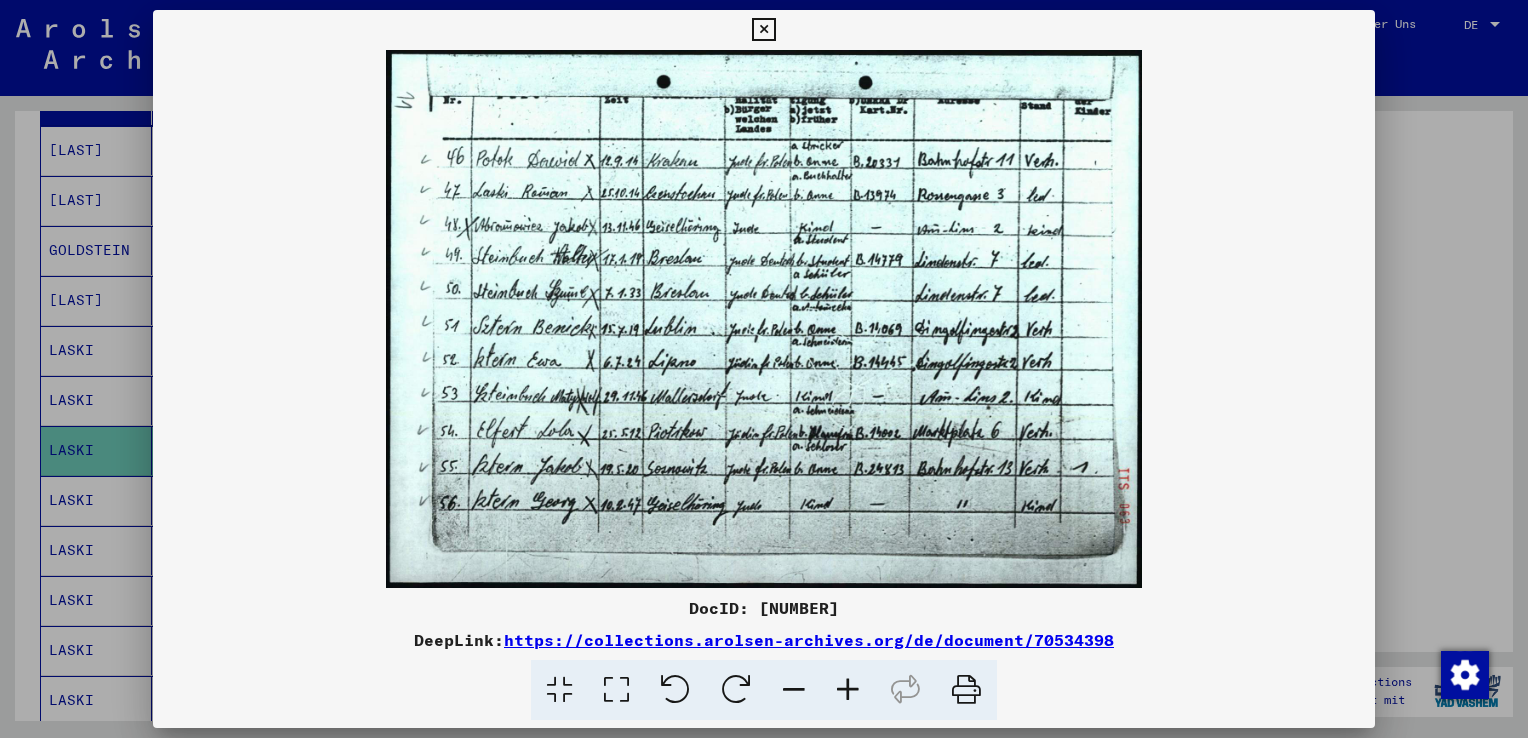 click at bounding box center (764, 369) 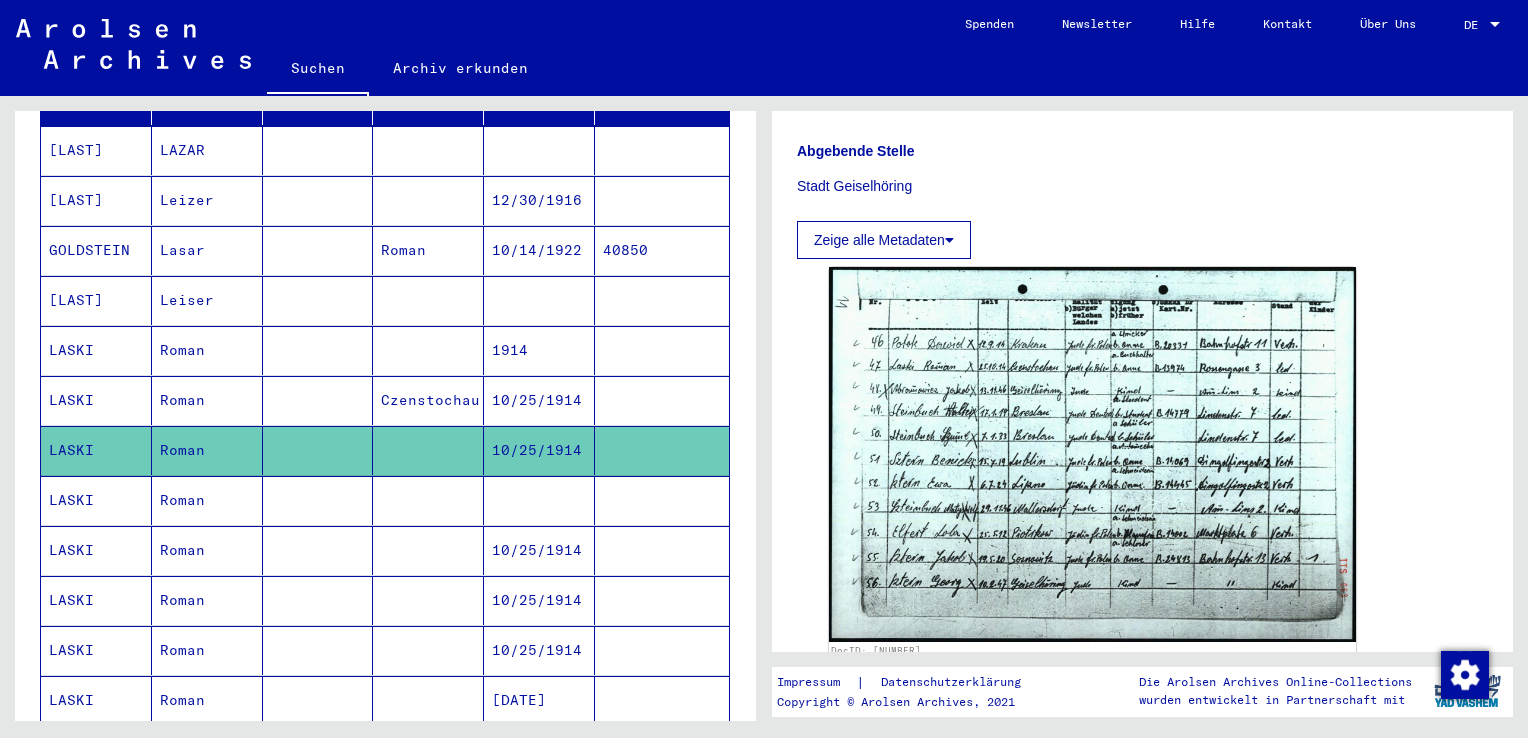 click at bounding box center [318, 550] 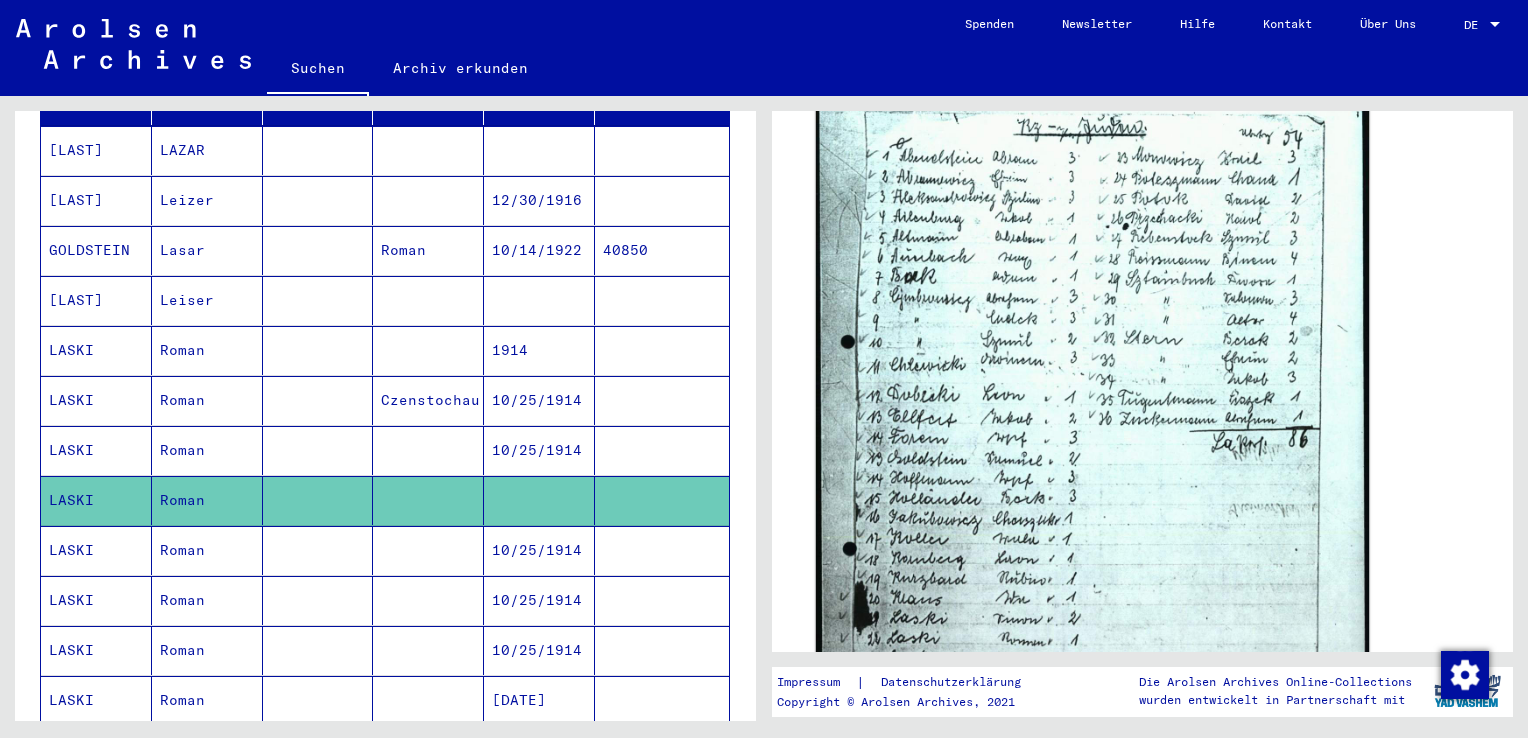 scroll, scrollTop: 800, scrollLeft: 0, axis: vertical 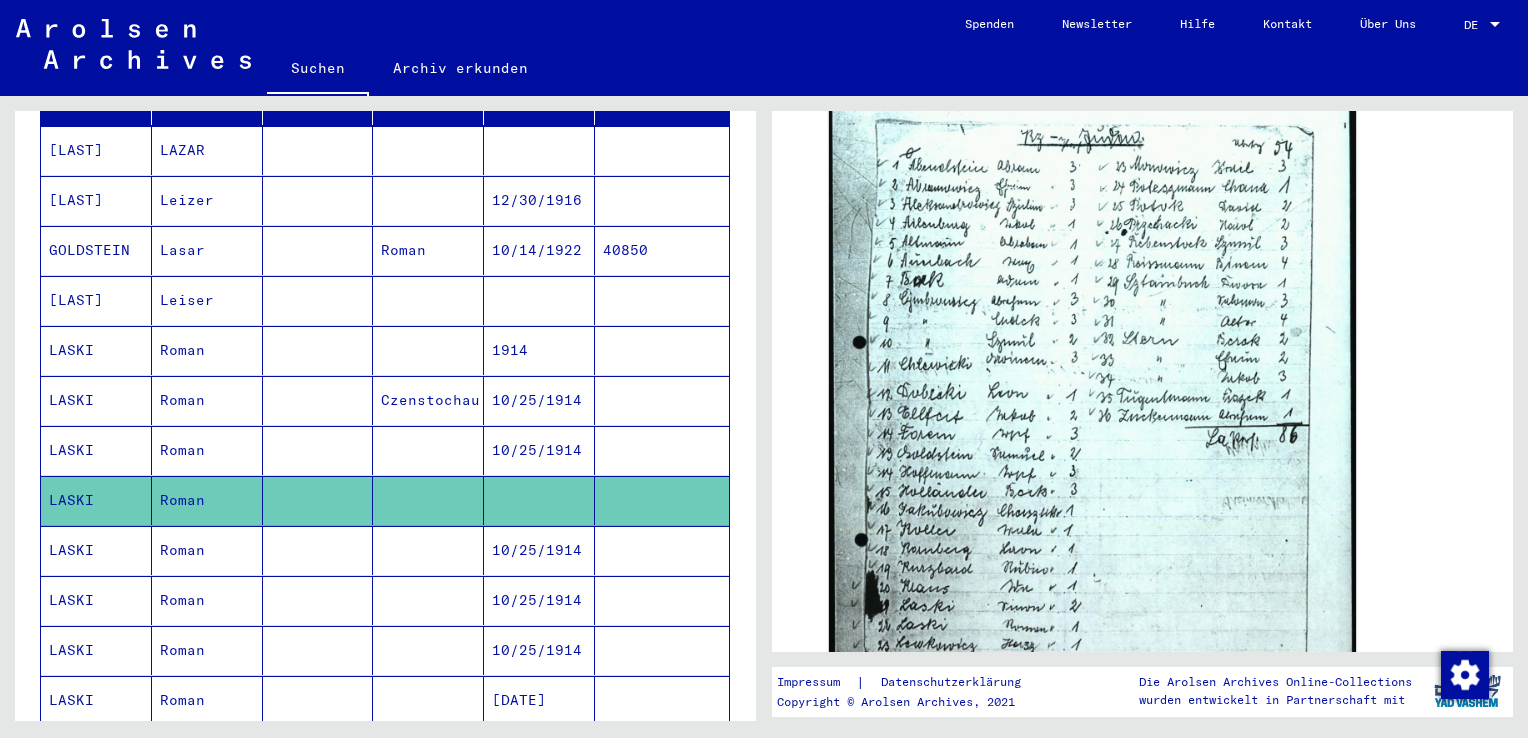 click at bounding box center (318, 600) 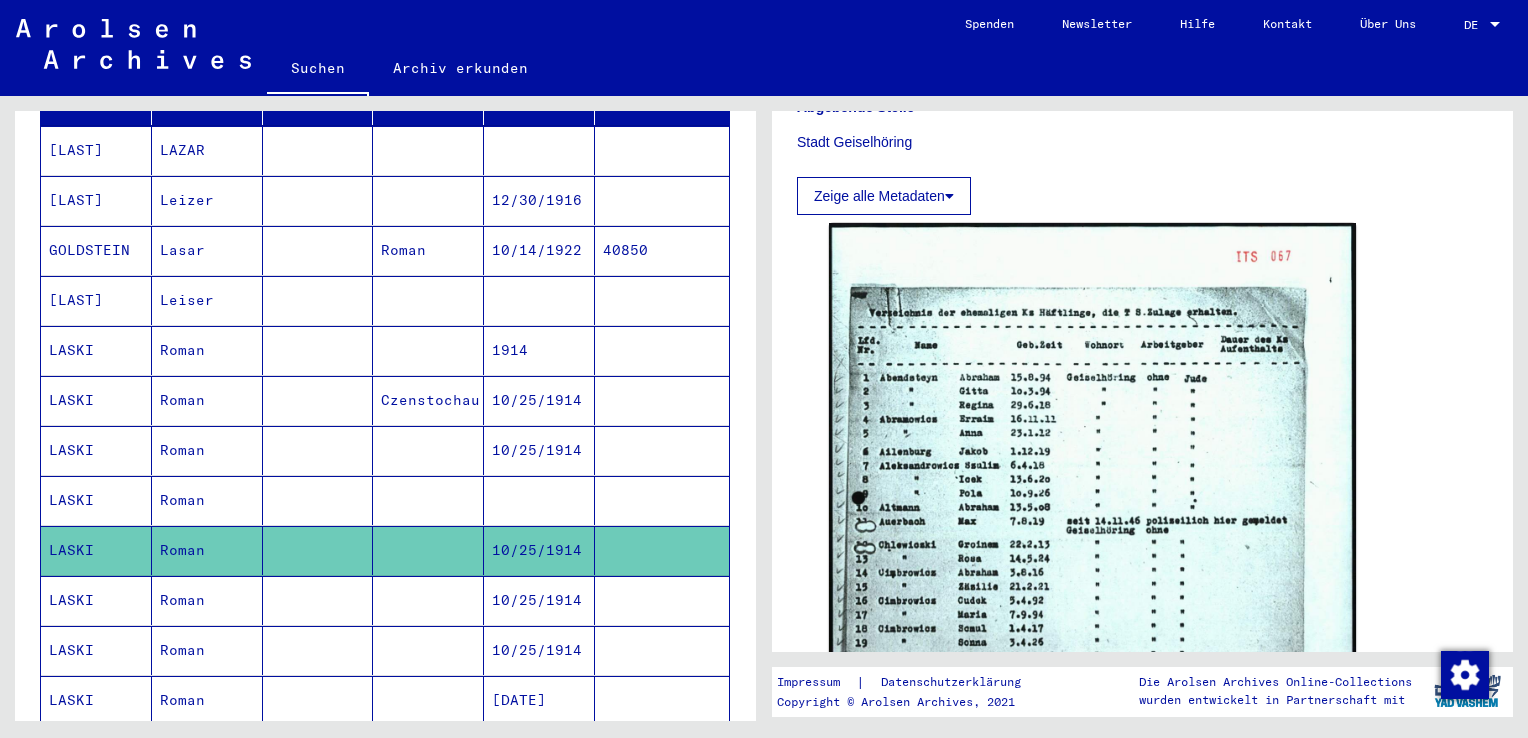 scroll, scrollTop: 700, scrollLeft: 0, axis: vertical 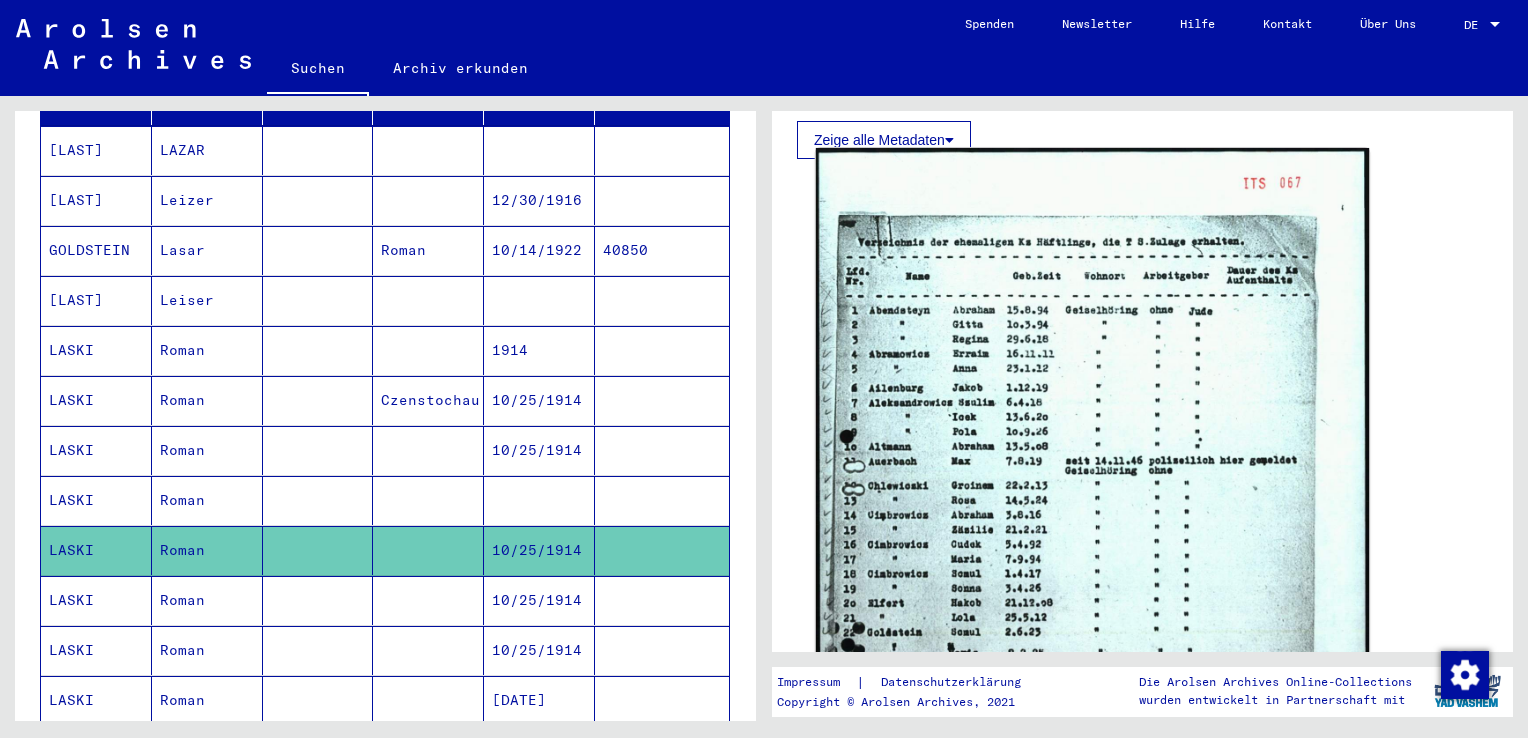 click 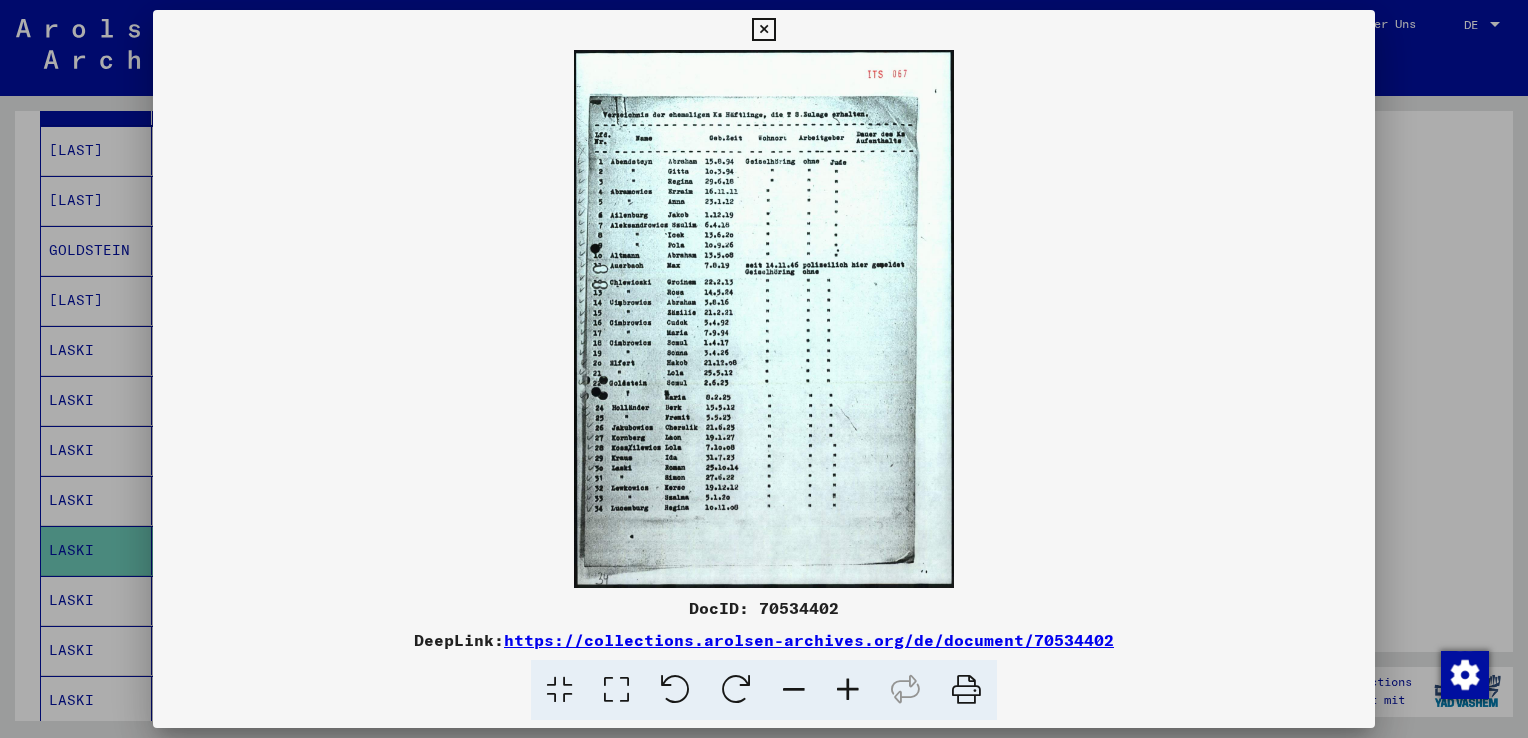 click at bounding box center [848, 690] 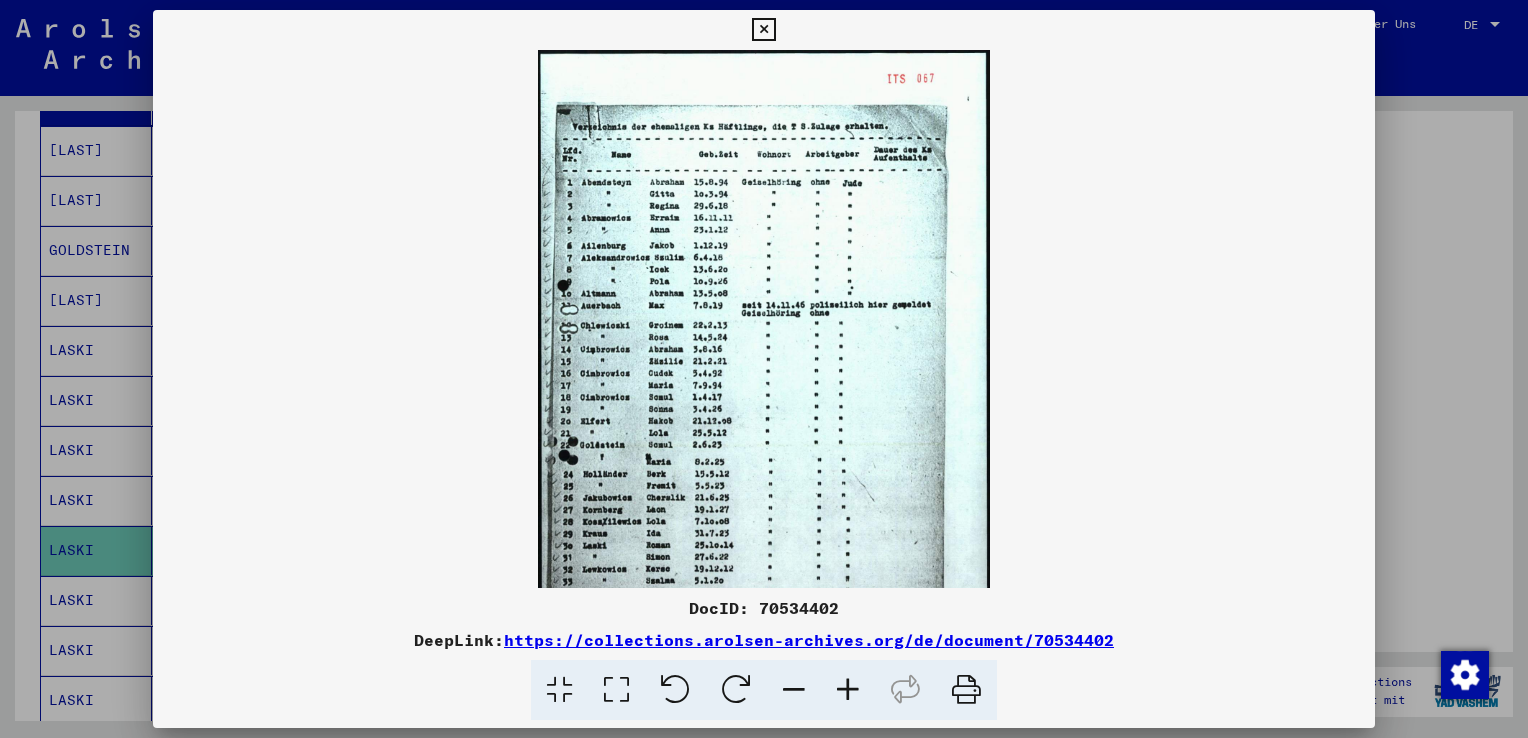 click at bounding box center [848, 690] 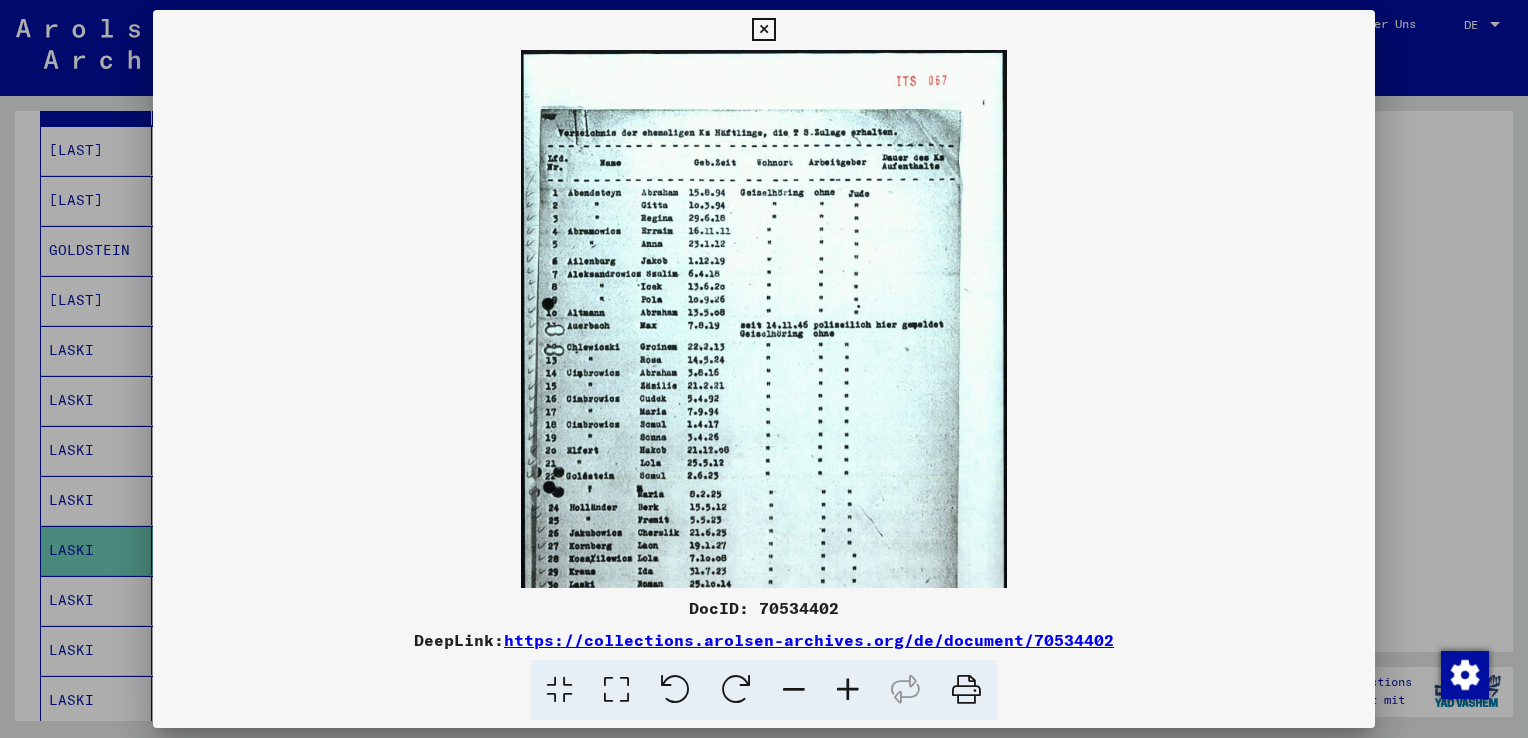 click at bounding box center [848, 690] 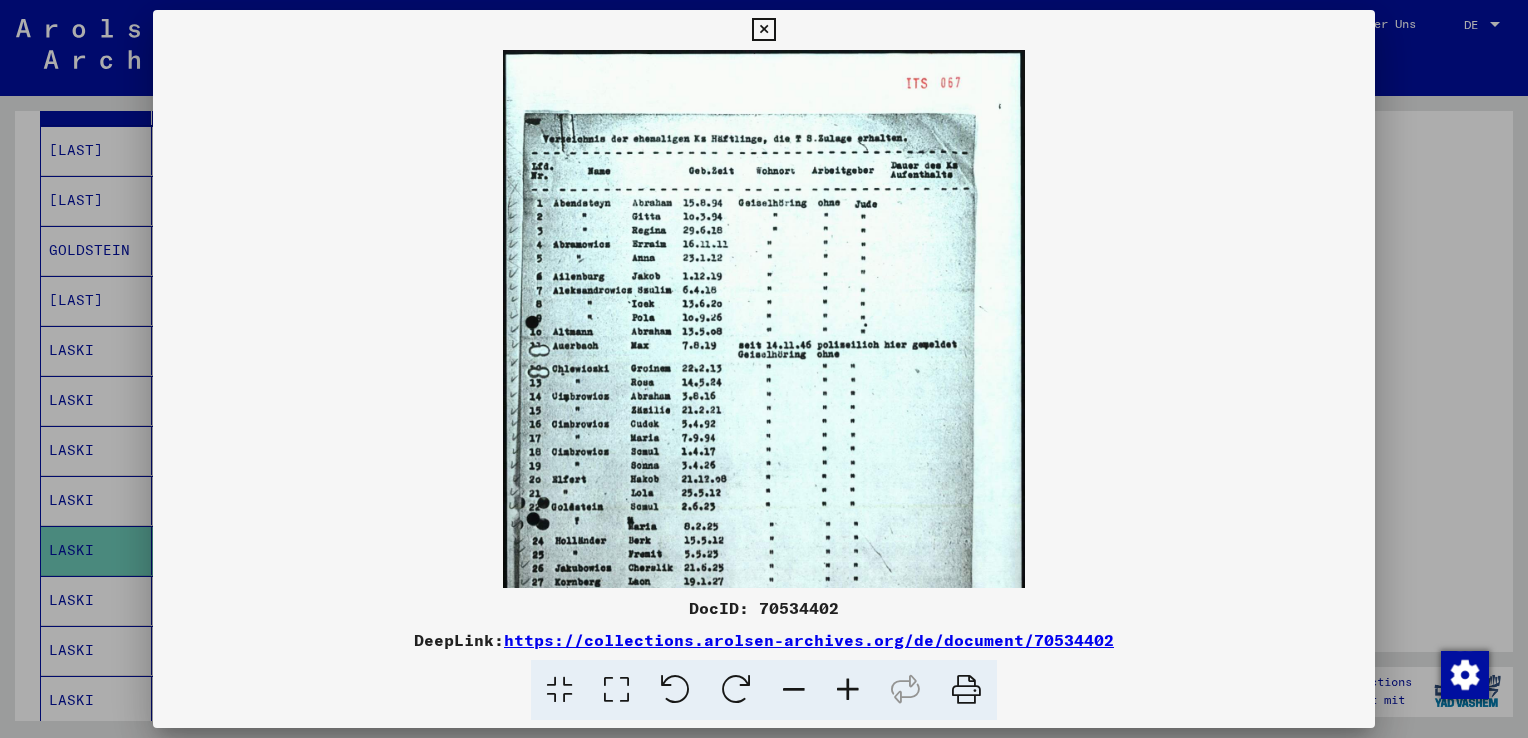 click at bounding box center (848, 690) 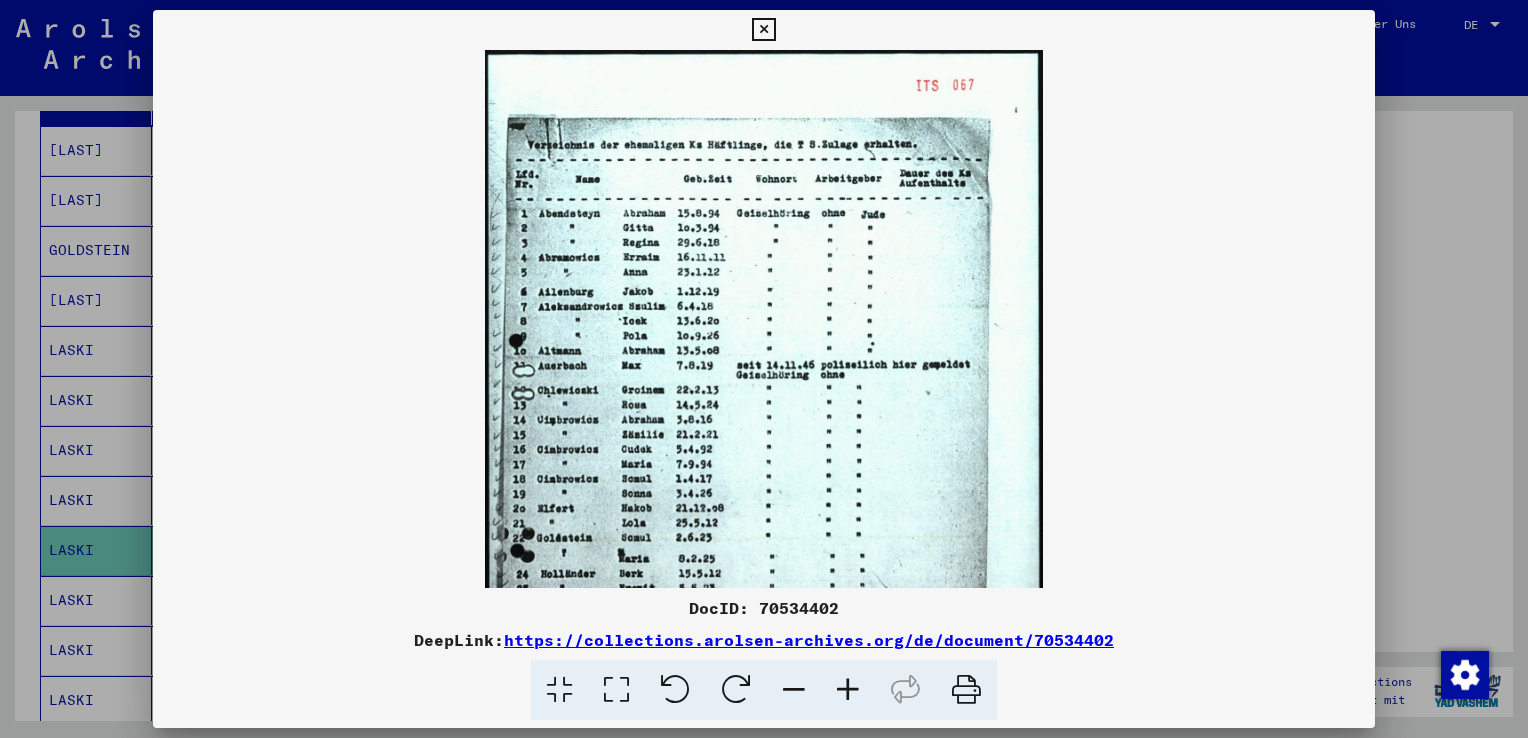 click at bounding box center [848, 690] 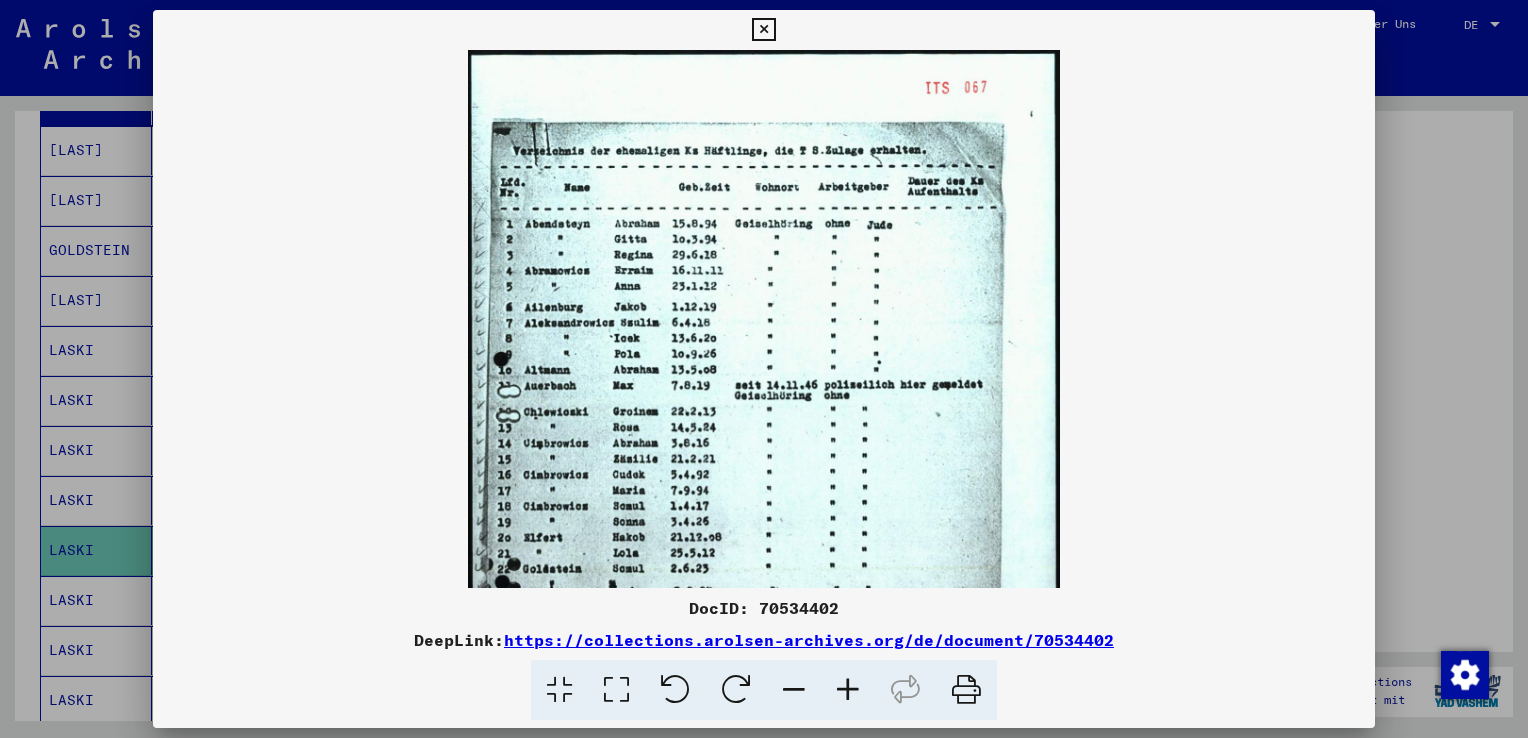 click at bounding box center [848, 690] 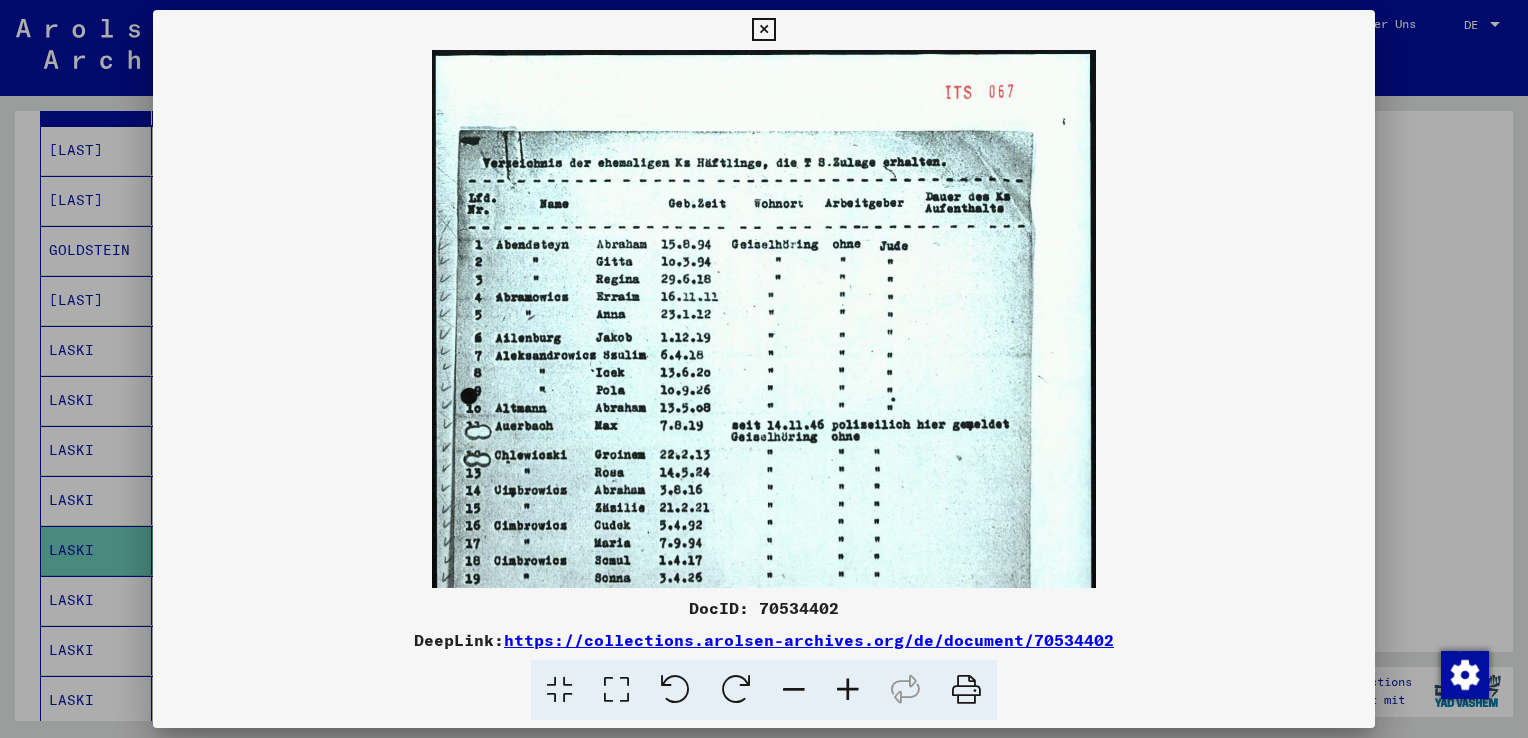 click at bounding box center [848, 690] 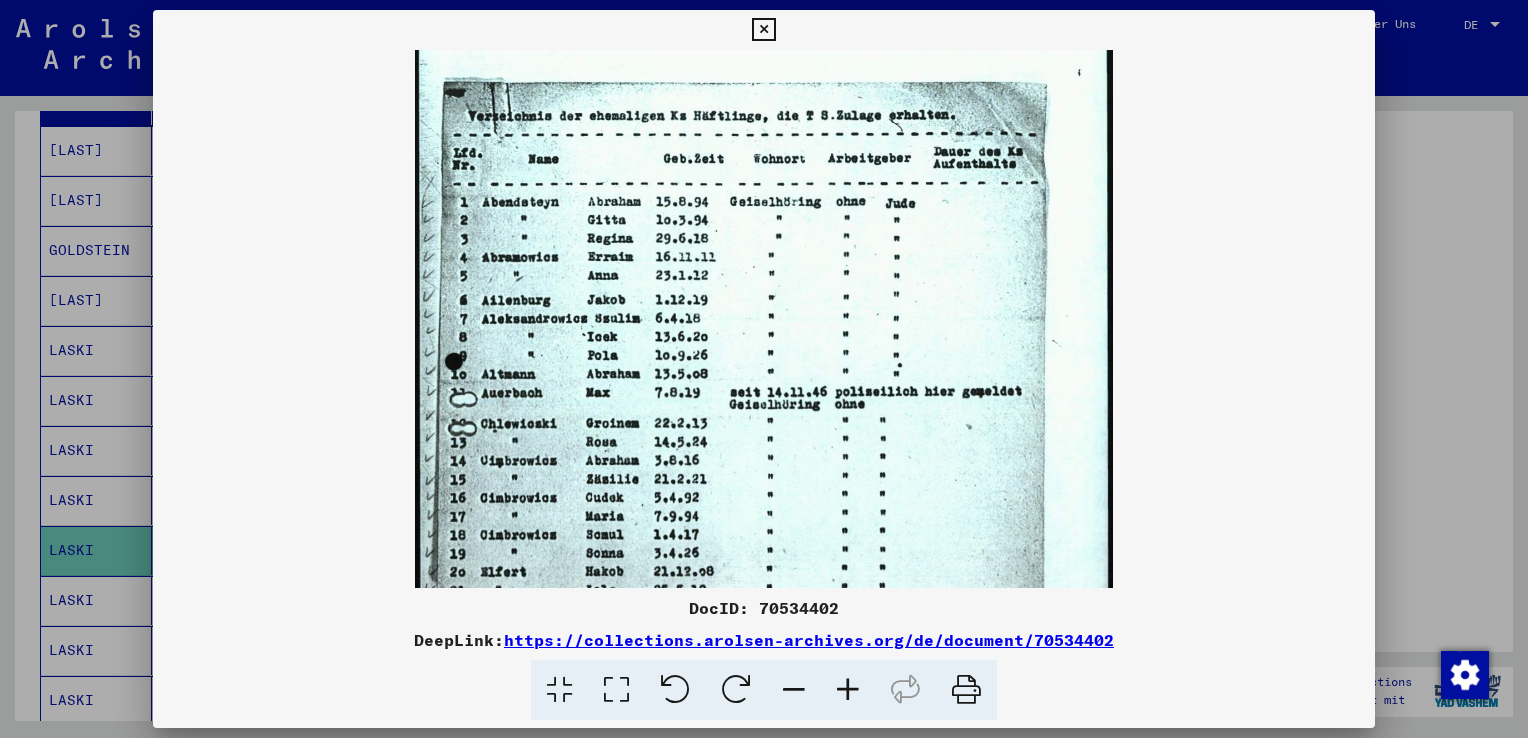 drag, startPoint x: 641, startPoint y: 410, endPoint x: 721, endPoint y: 354, distance: 97.65244 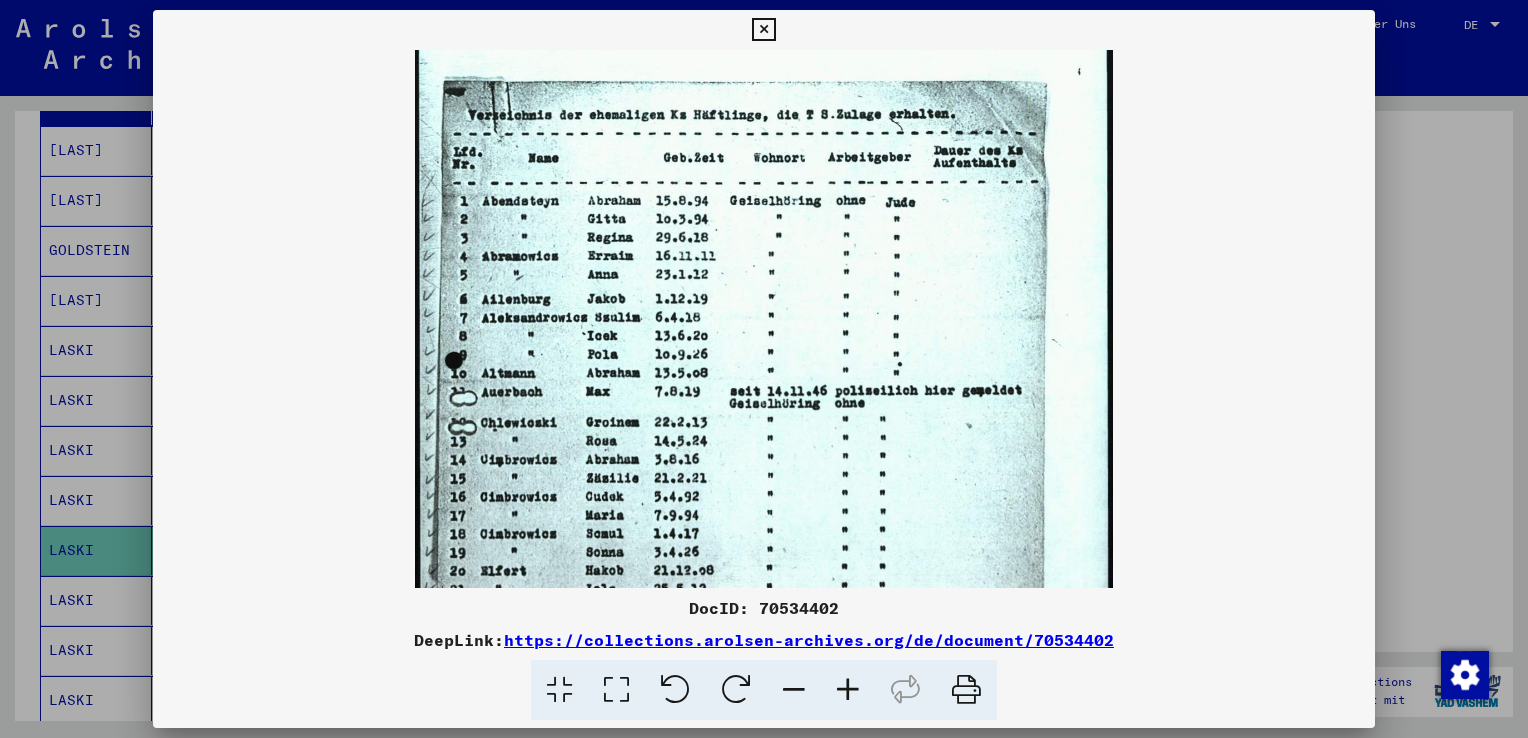 click at bounding box center (764, 369) 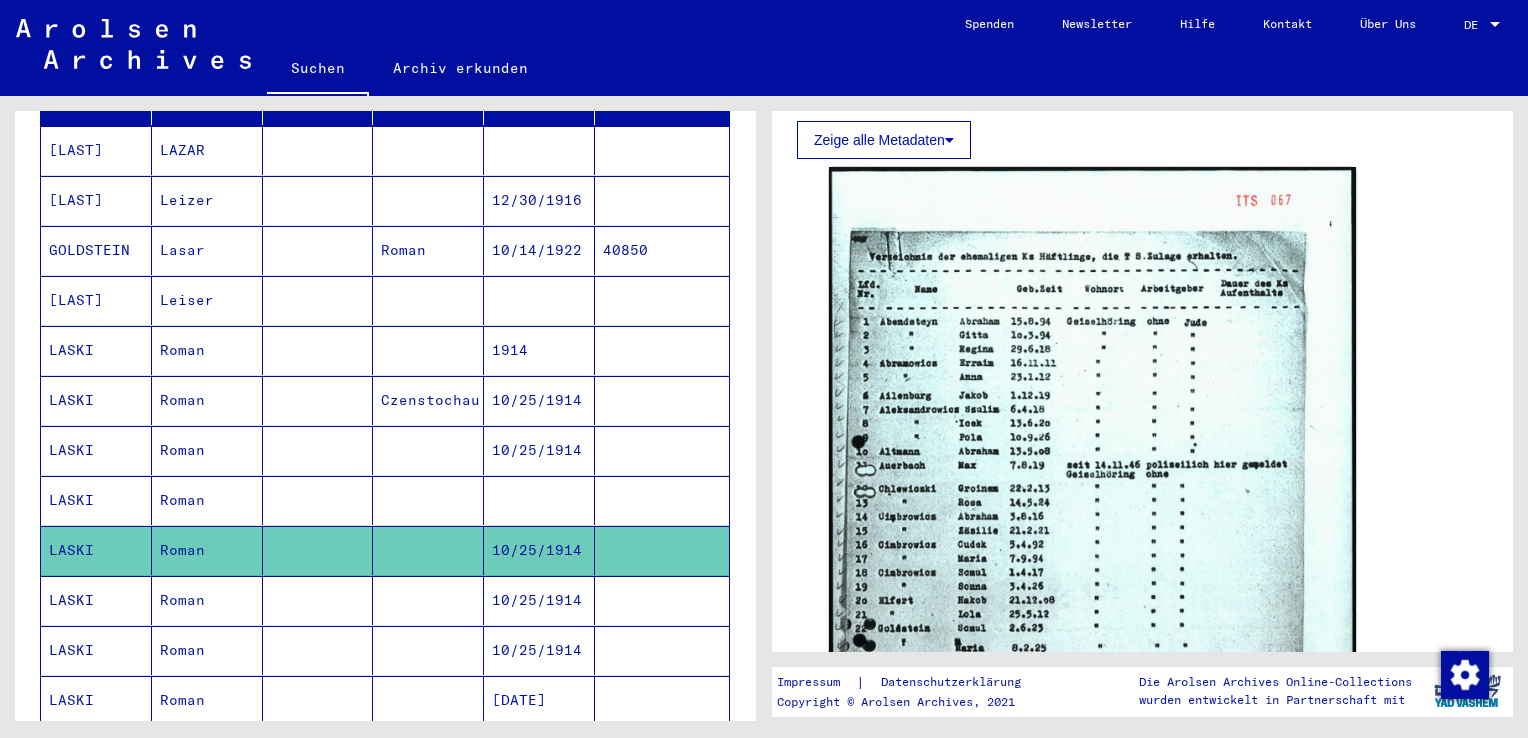 click at bounding box center [428, 650] 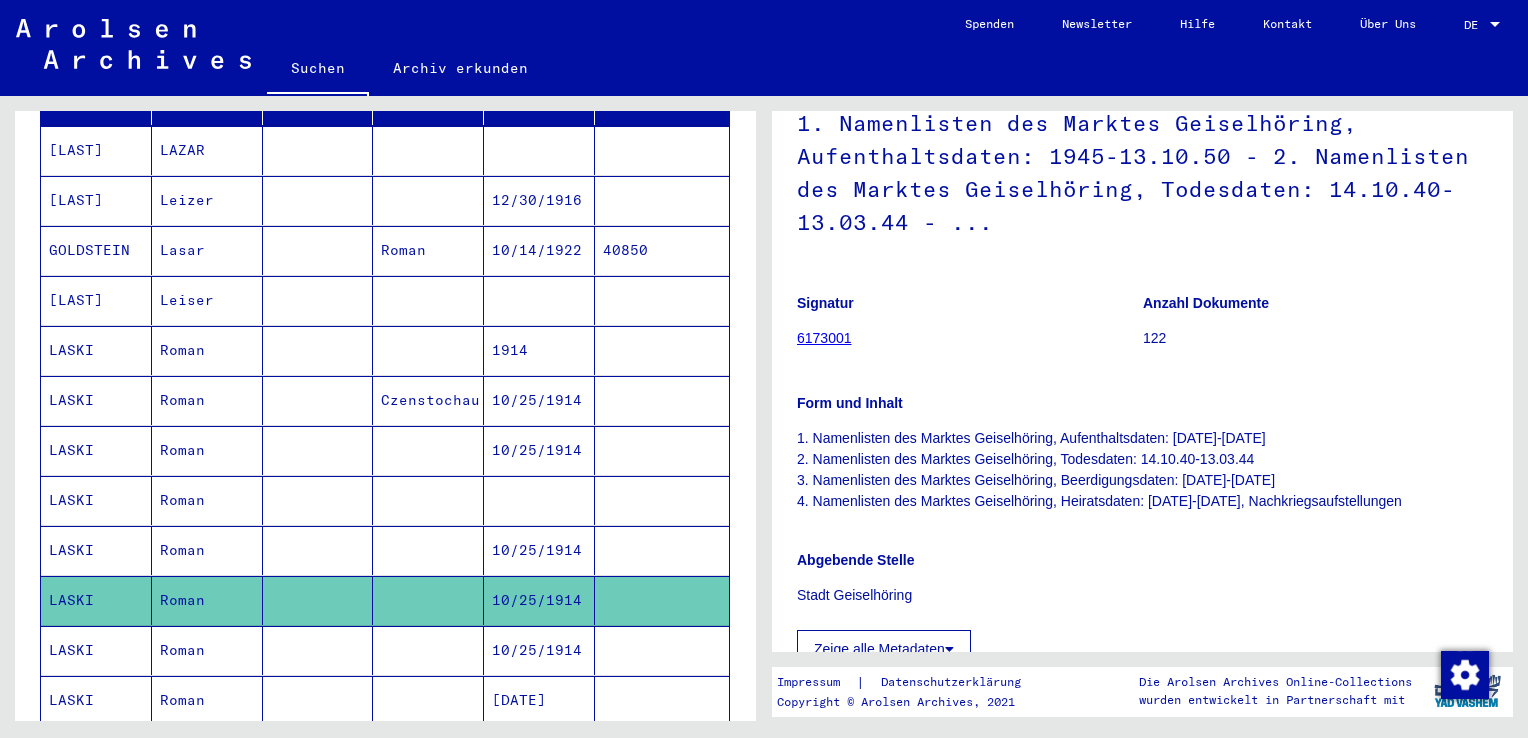scroll, scrollTop: 200, scrollLeft: 0, axis: vertical 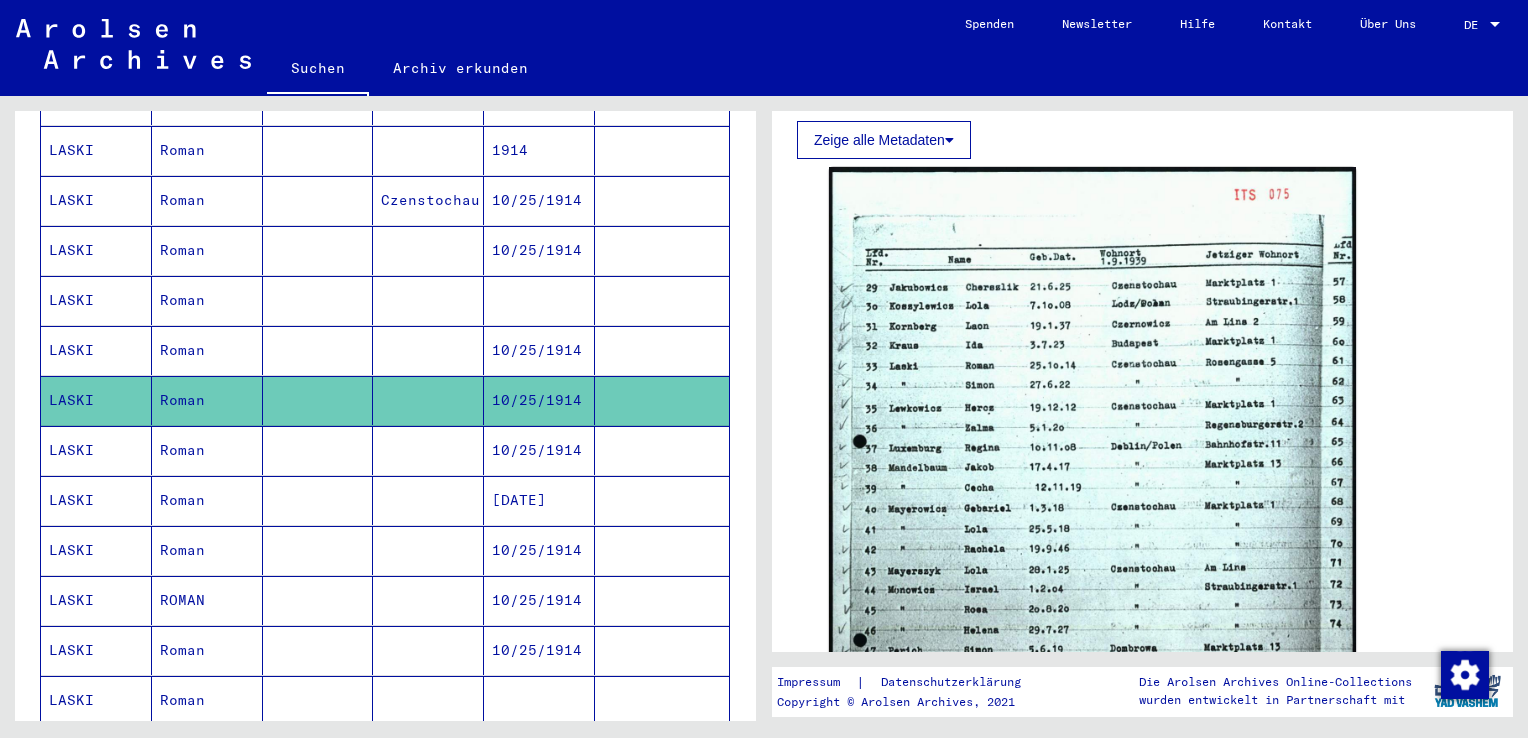 click at bounding box center [318, 500] 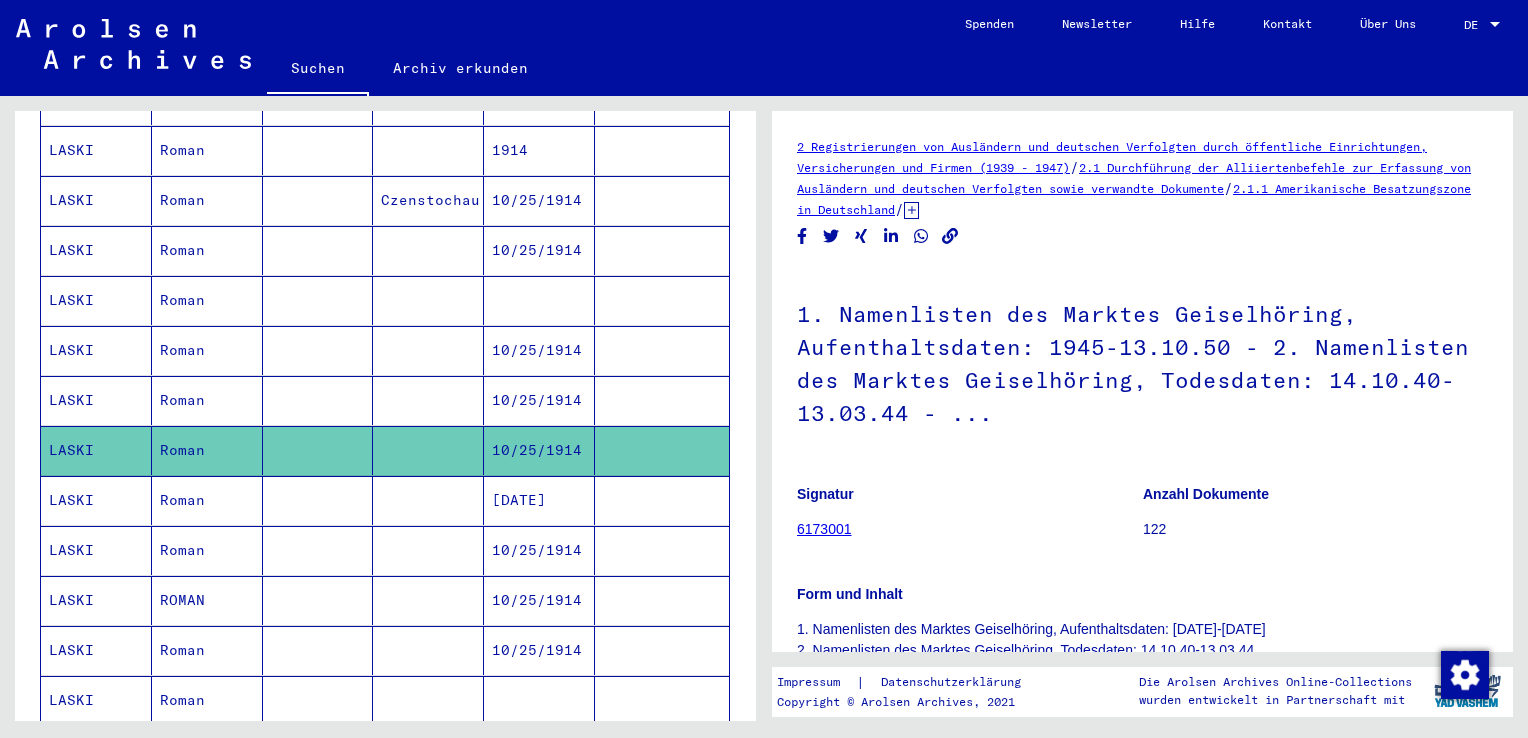 scroll, scrollTop: 180, scrollLeft: 0, axis: vertical 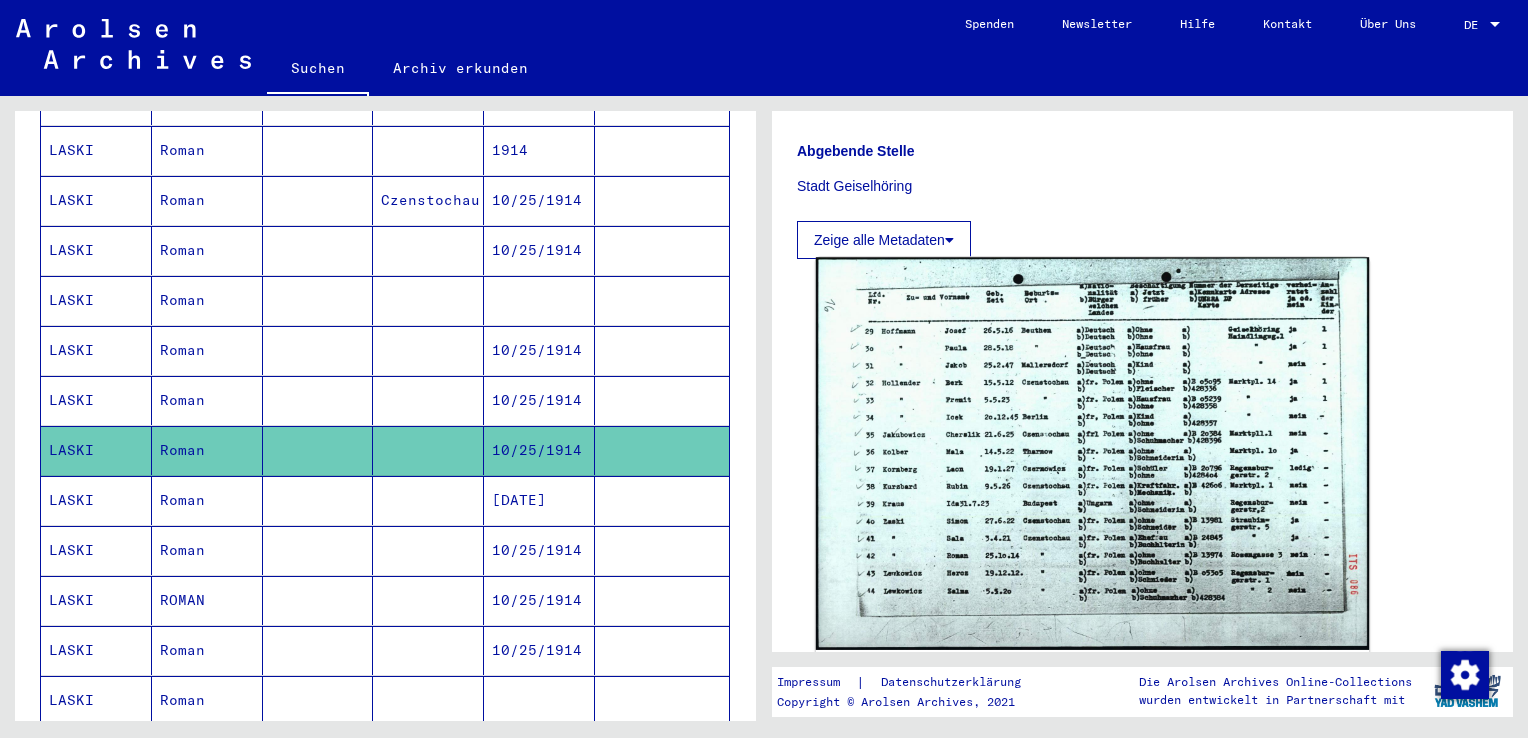 click 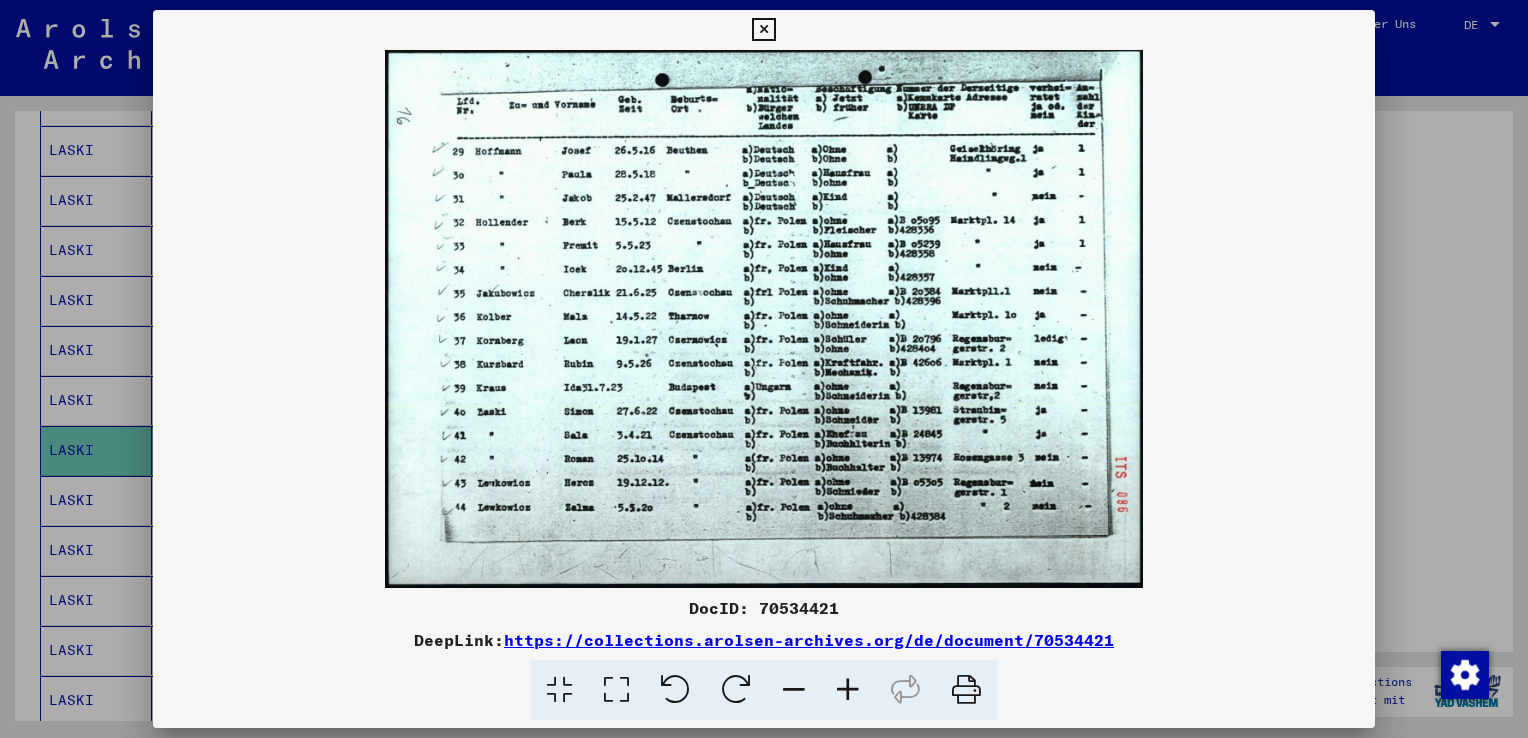 drag, startPoint x: 760, startPoint y: 609, endPoint x: 865, endPoint y: 618, distance: 105.38501 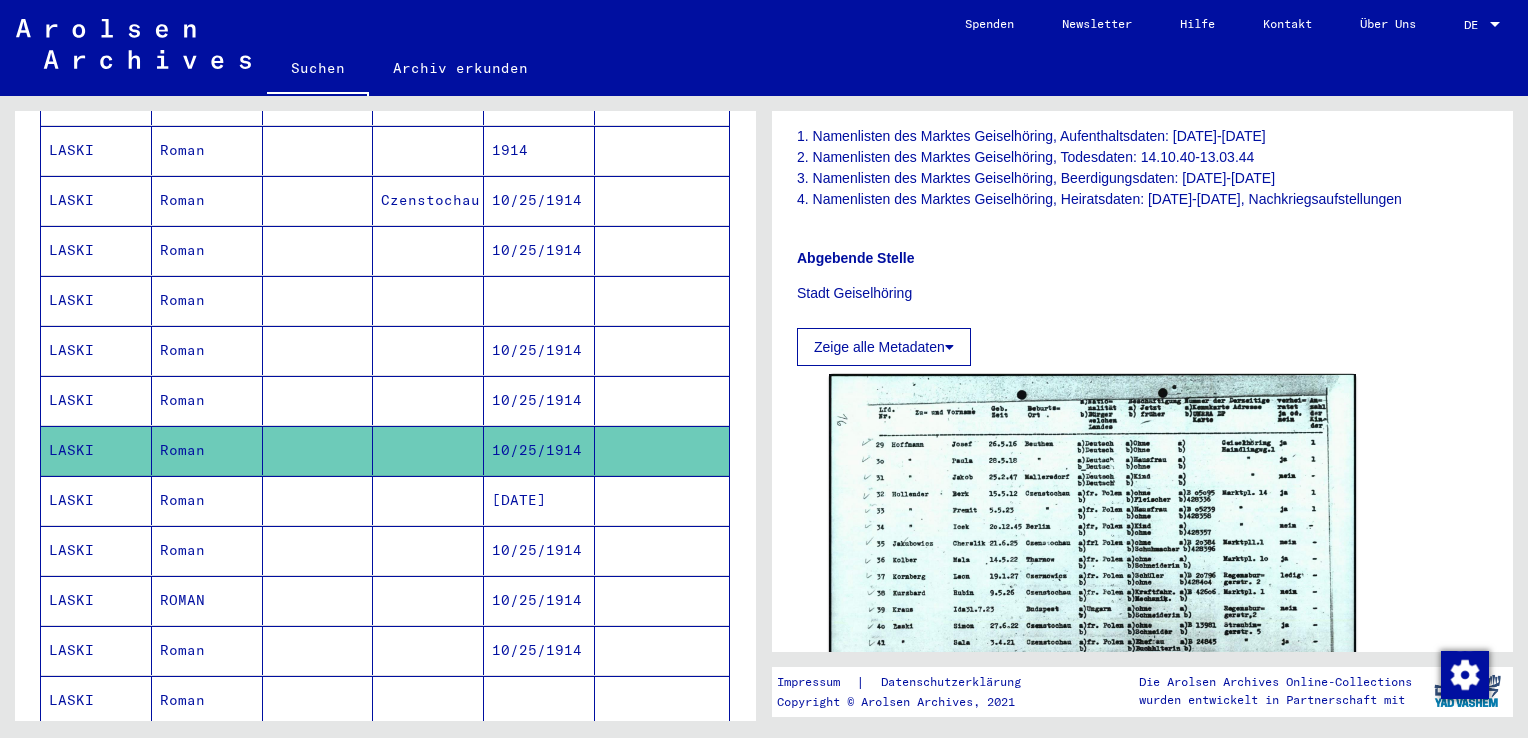 scroll, scrollTop: 500, scrollLeft: 0, axis: vertical 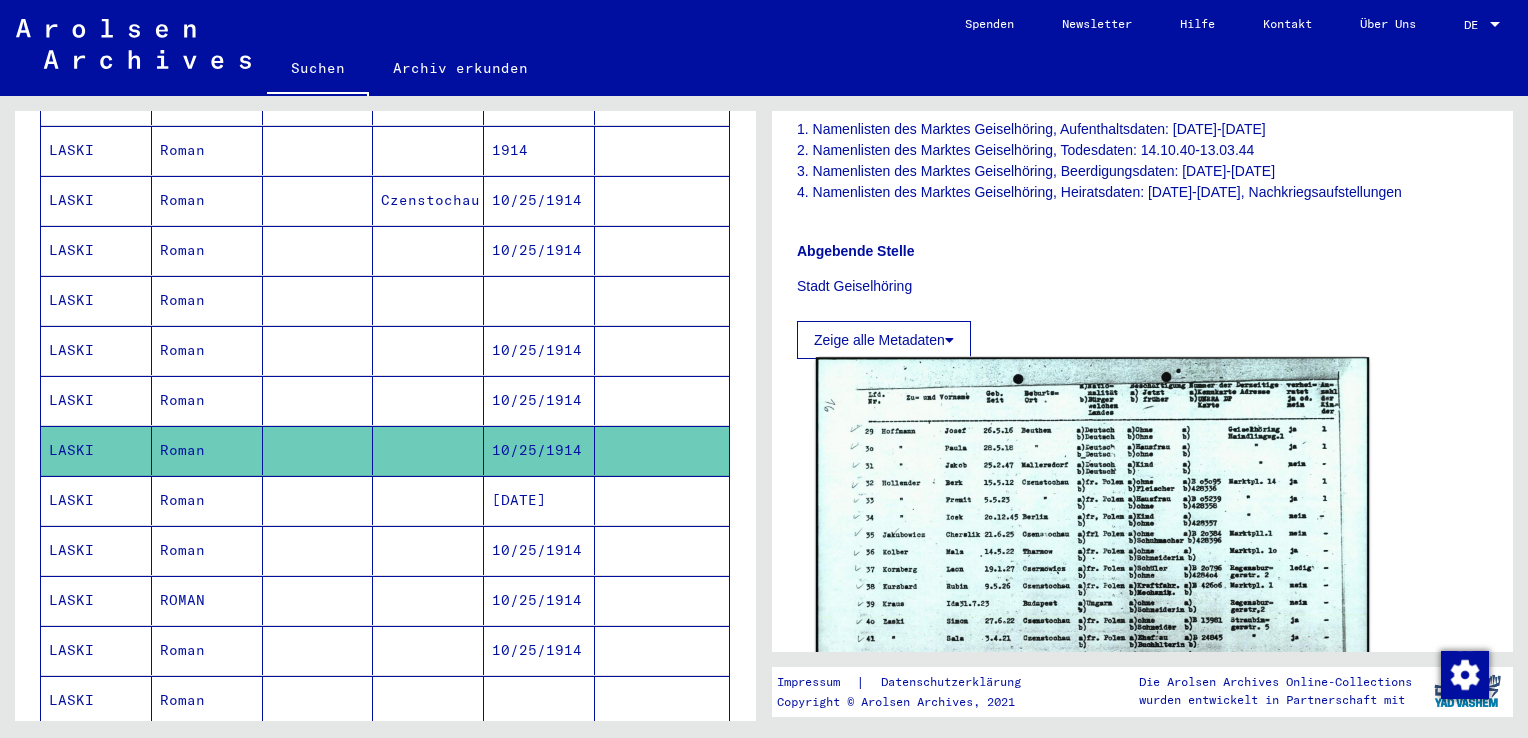 click 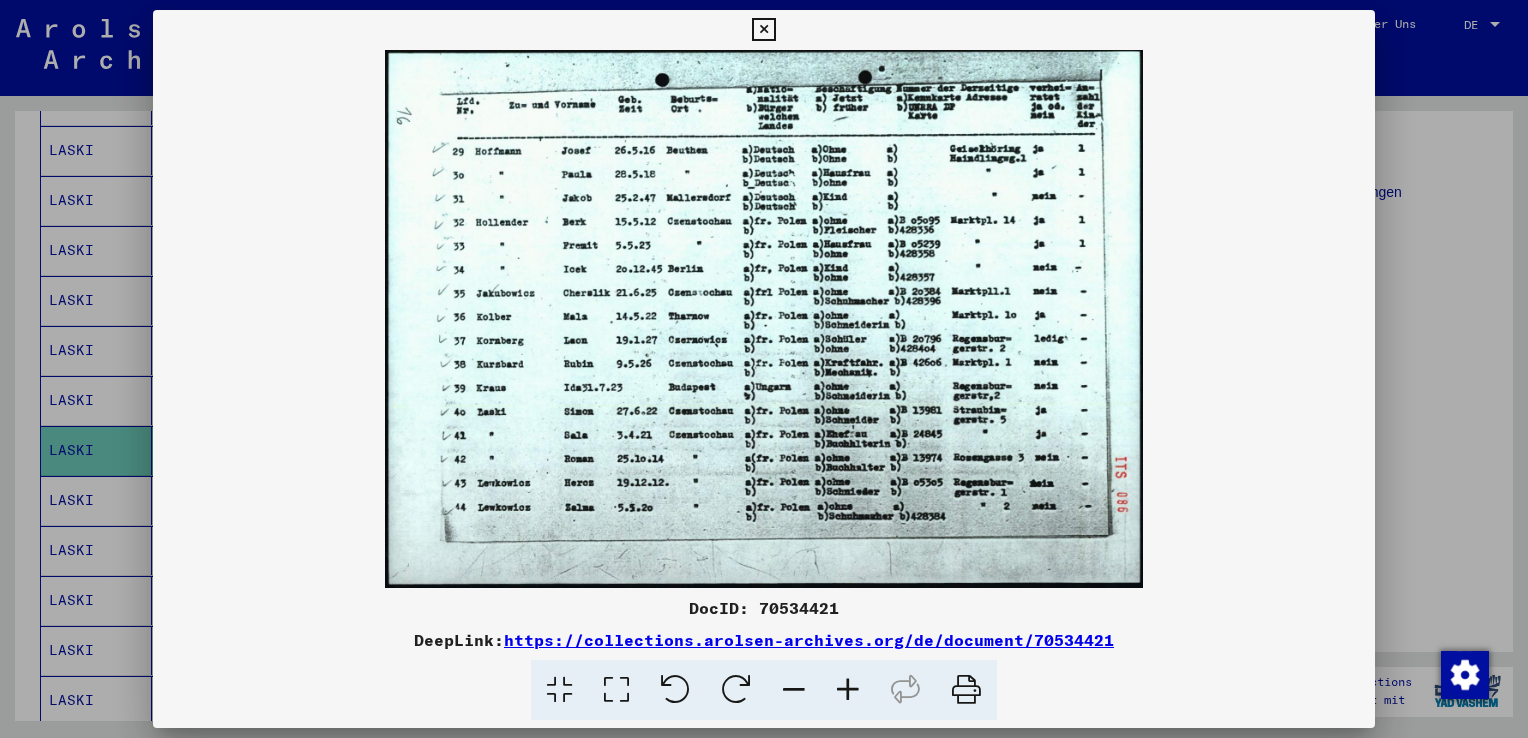 click at bounding box center [764, 369] 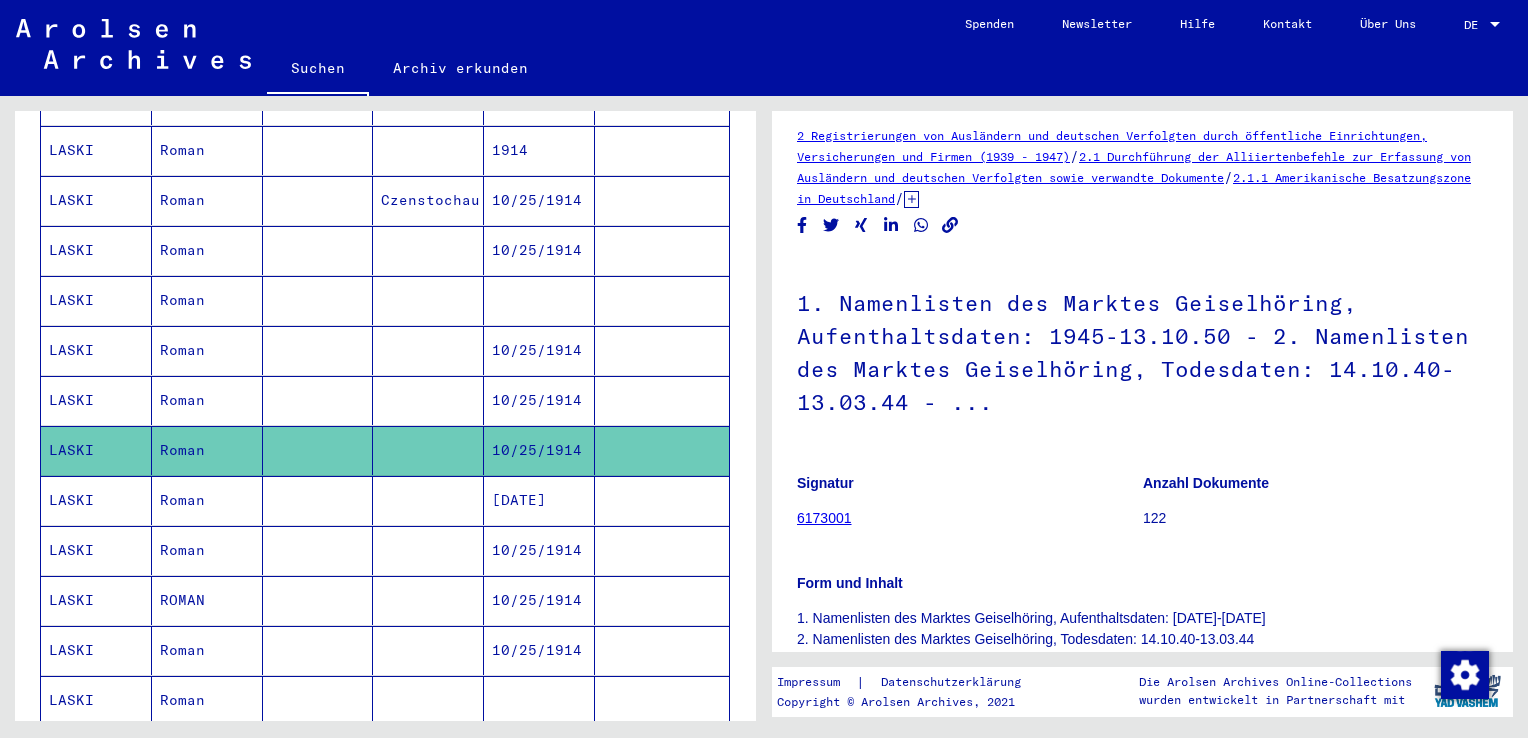 scroll, scrollTop: 0, scrollLeft: 0, axis: both 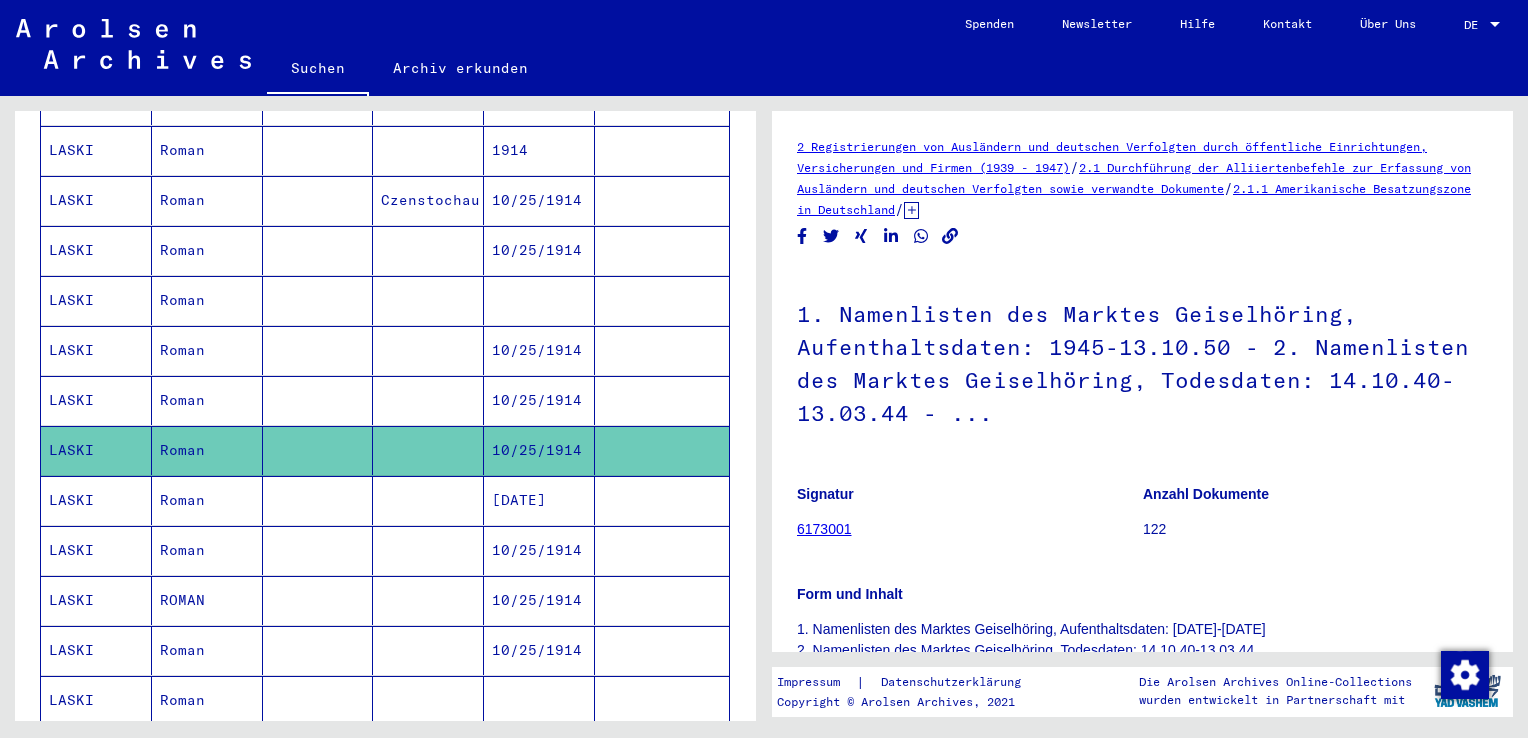click 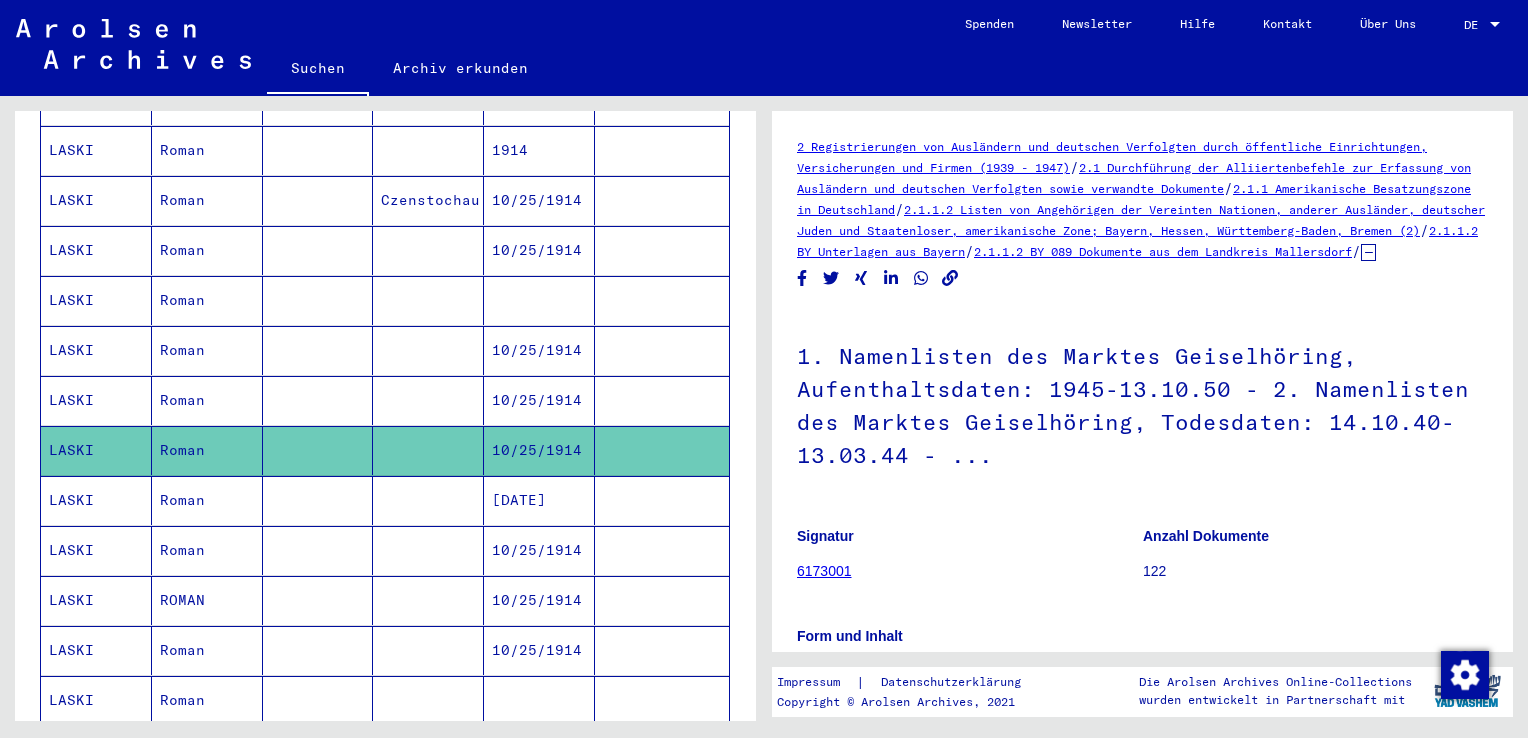 drag, startPoint x: 844, startPoint y: 373, endPoint x: 1332, endPoint y: 390, distance: 488.29602 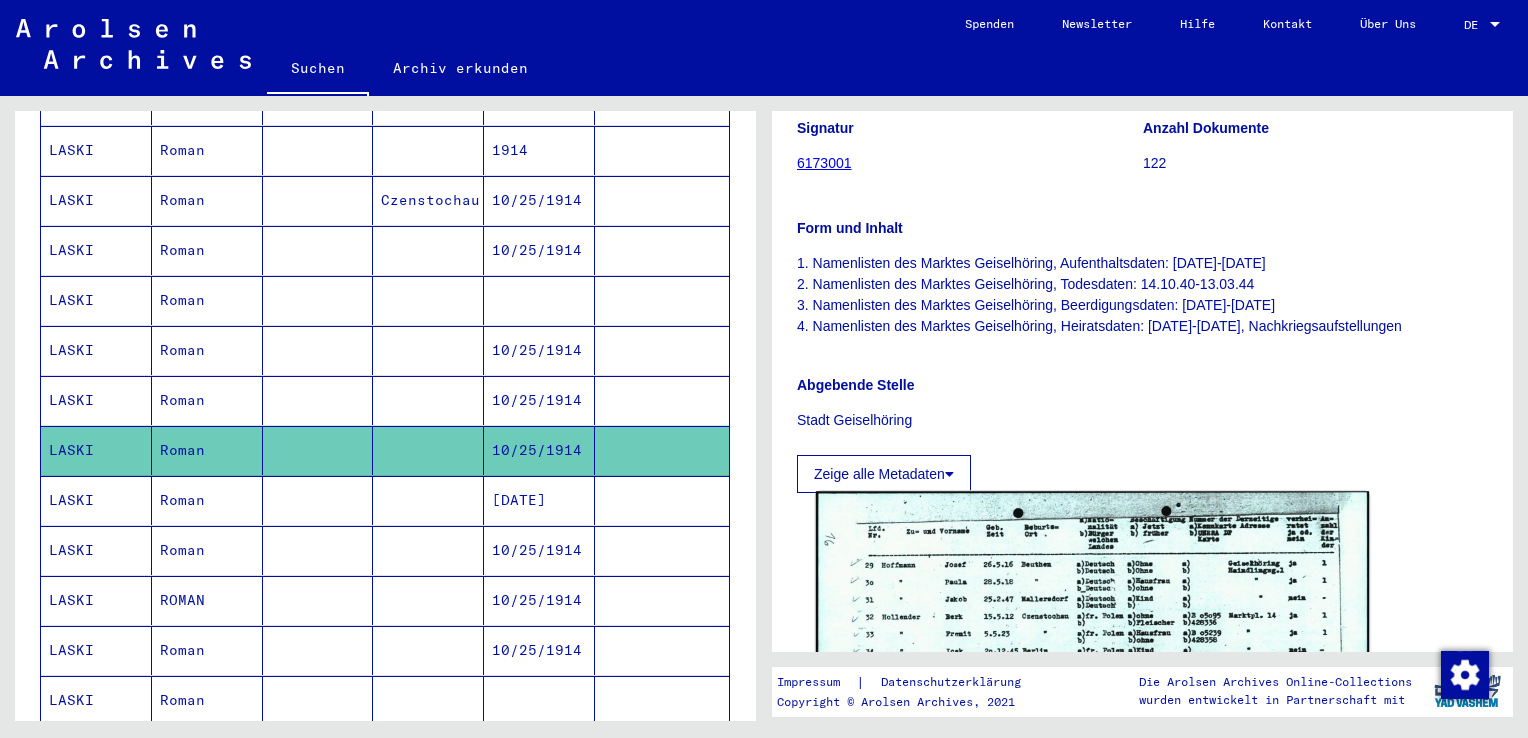 scroll, scrollTop: 100, scrollLeft: 0, axis: vertical 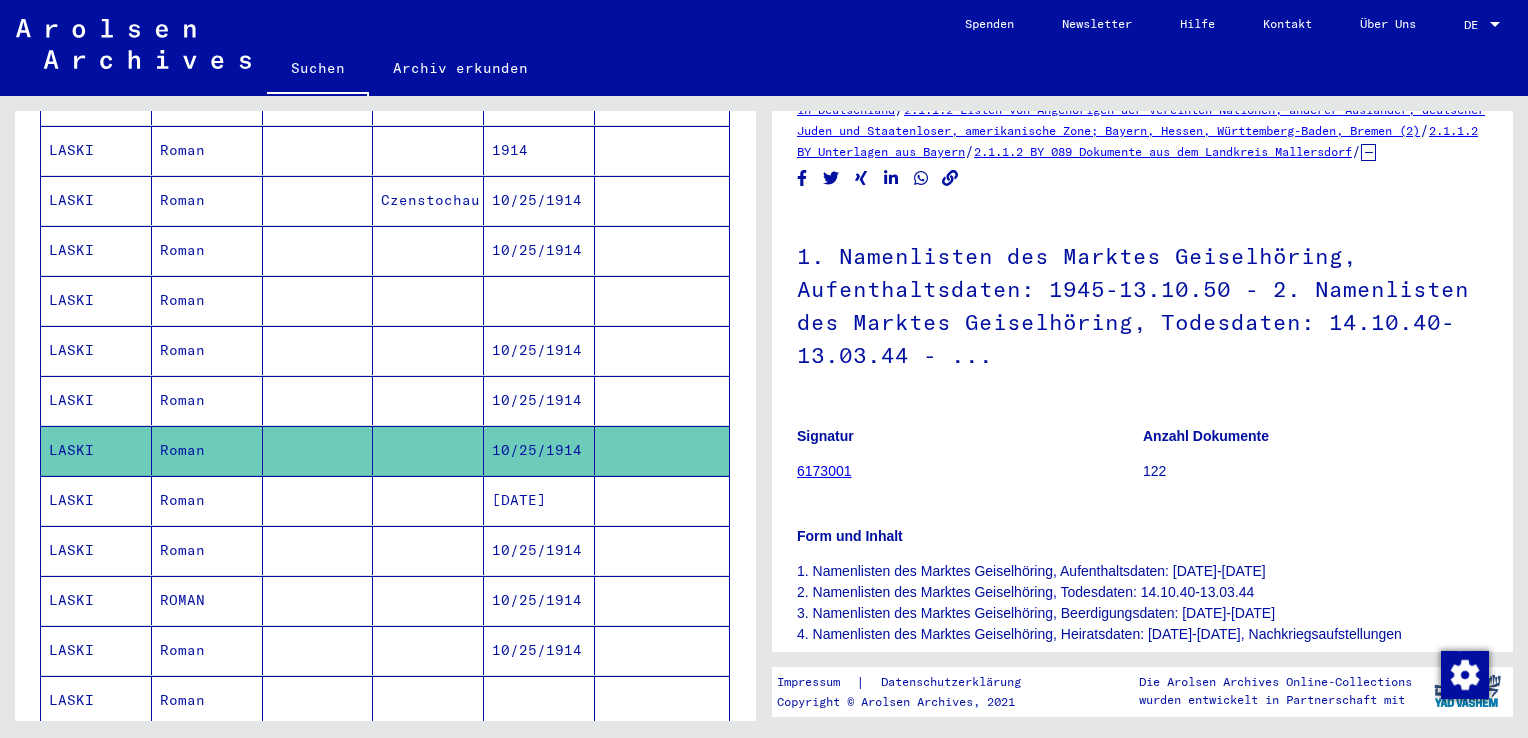 click on "1. Namenlisten des Marktes Geiselhöring, Aufenthaltsdaten: 1945-13.10.50 - 2. Namenlisten des Marktes Geiselhöring, Todesdaten: 14.10.40-13.03.44 -  ..." 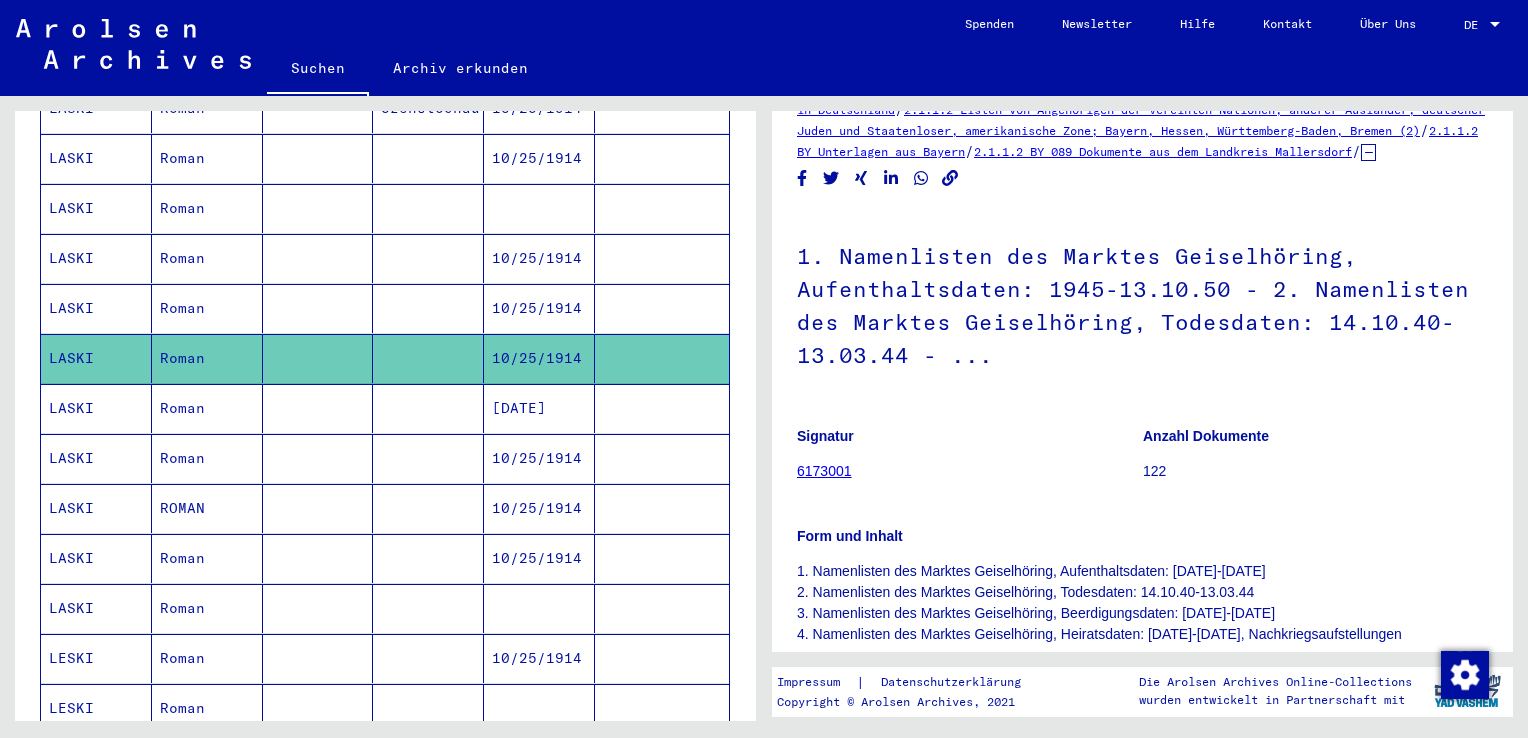 scroll, scrollTop: 600, scrollLeft: 0, axis: vertical 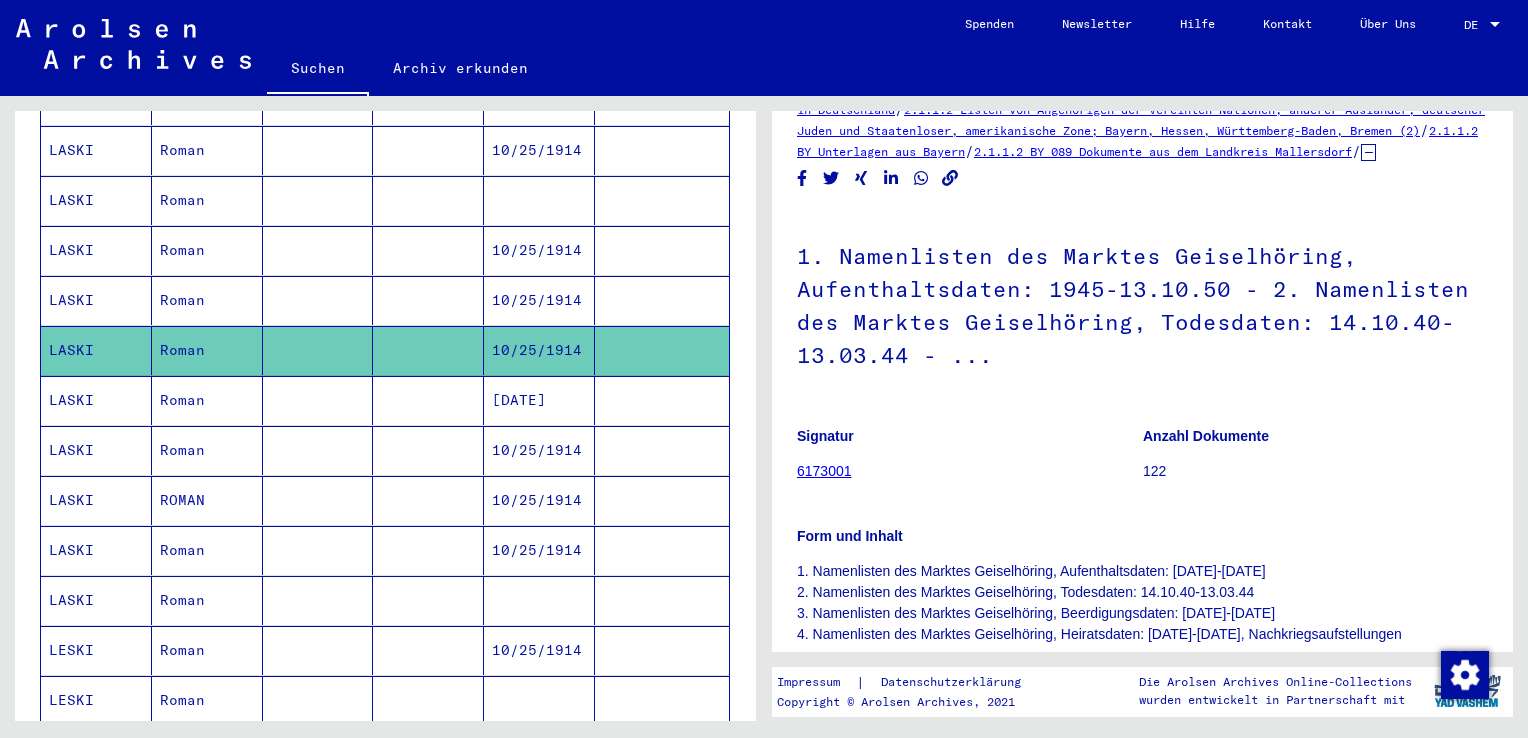 click at bounding box center (318, 450) 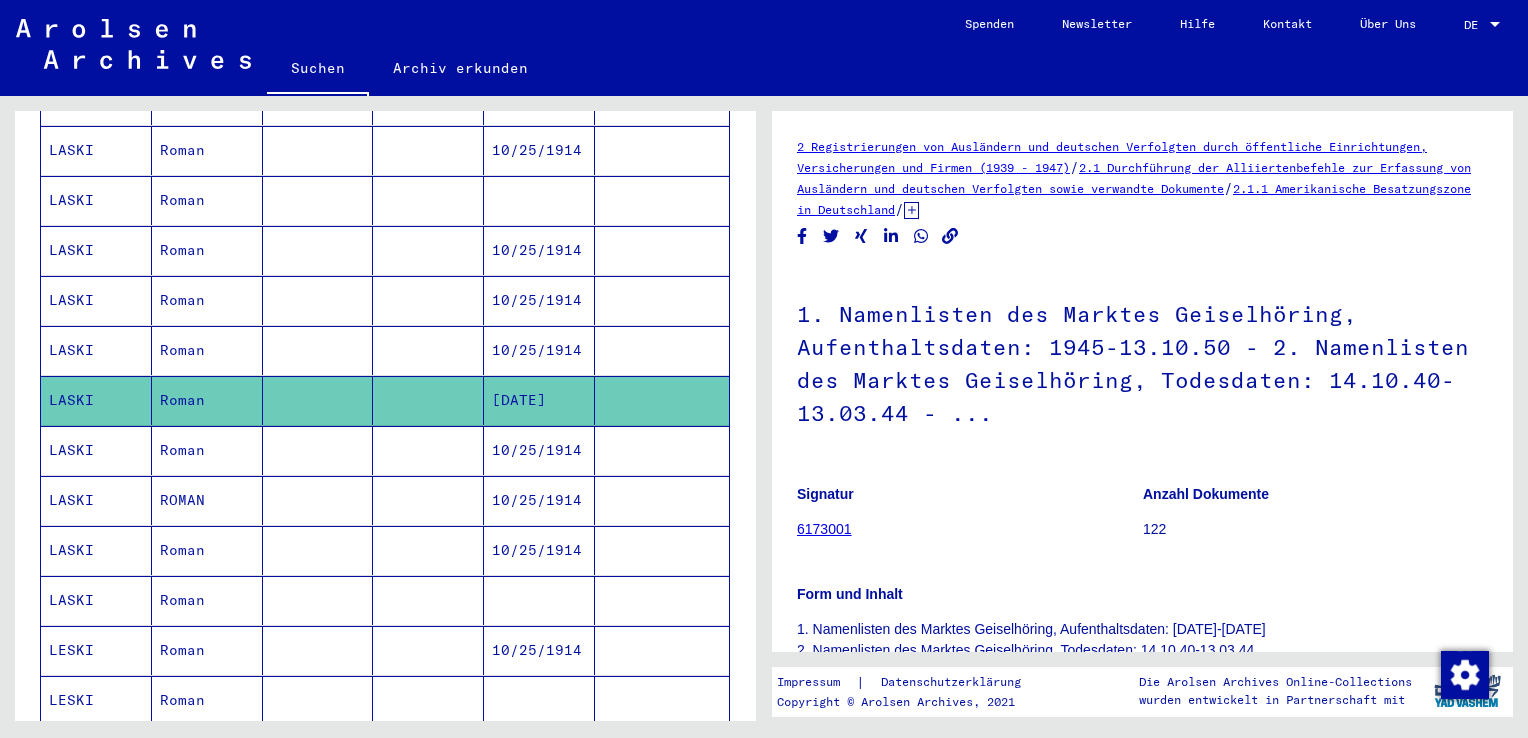 scroll, scrollTop: 0, scrollLeft: 0, axis: both 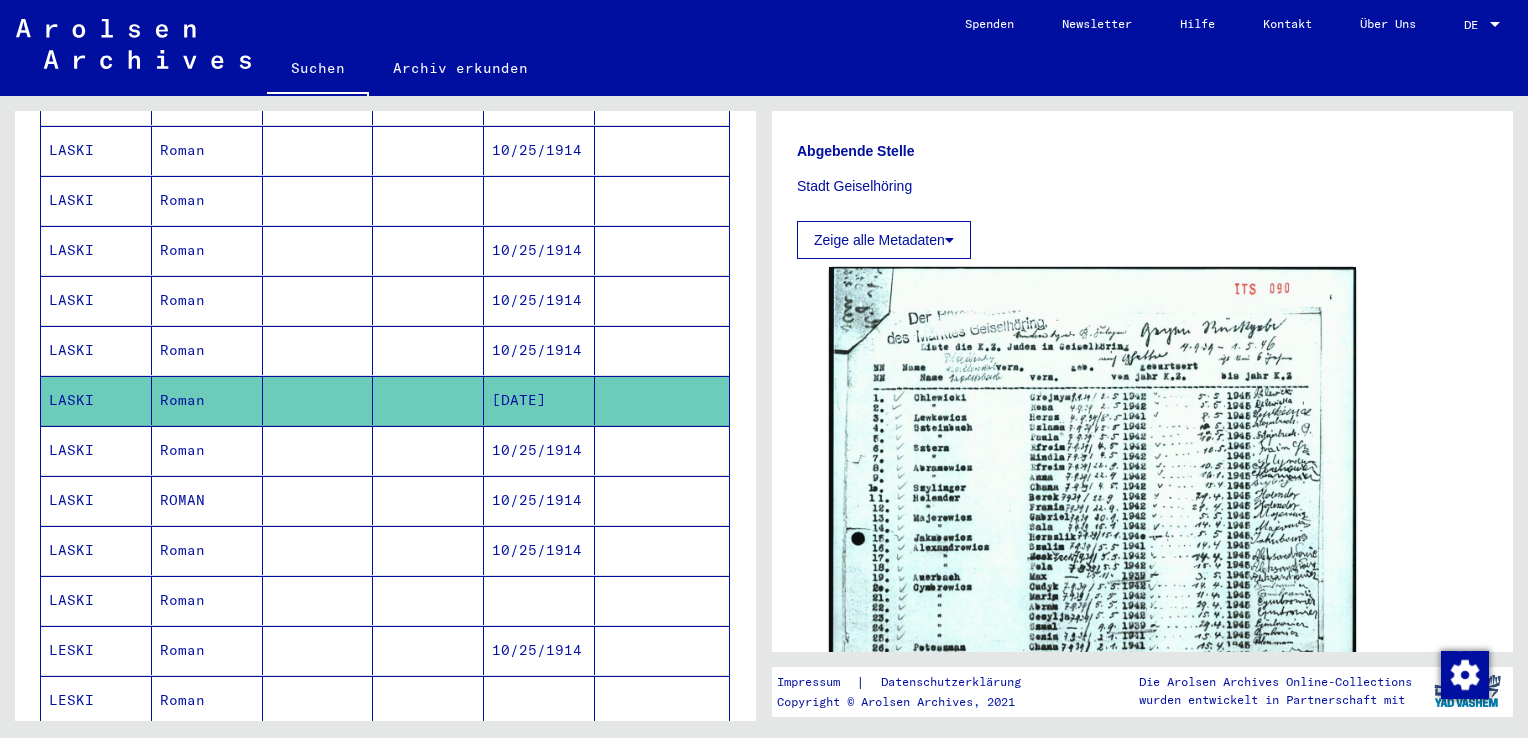 click at bounding box center [428, 500] 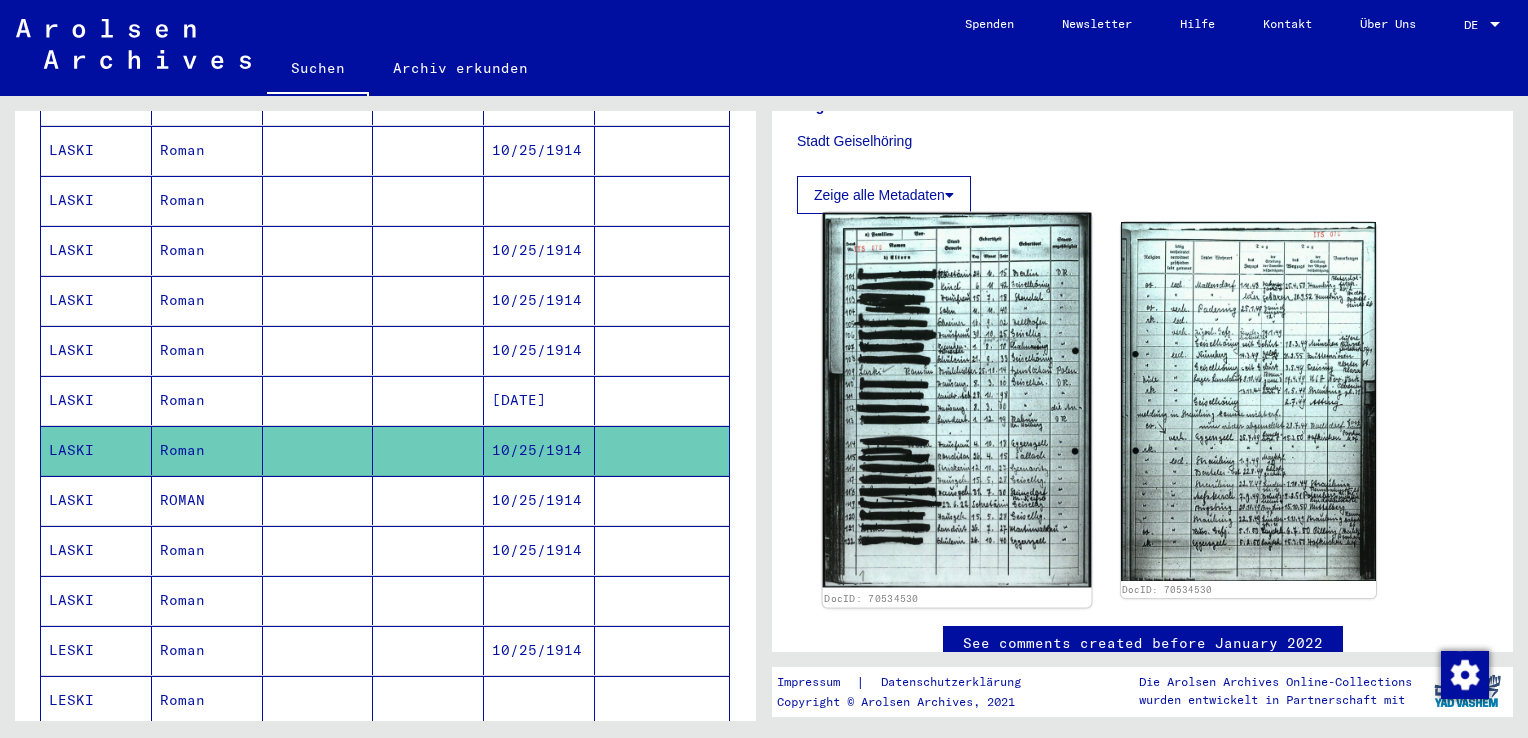 scroll, scrollTop: 700, scrollLeft: 0, axis: vertical 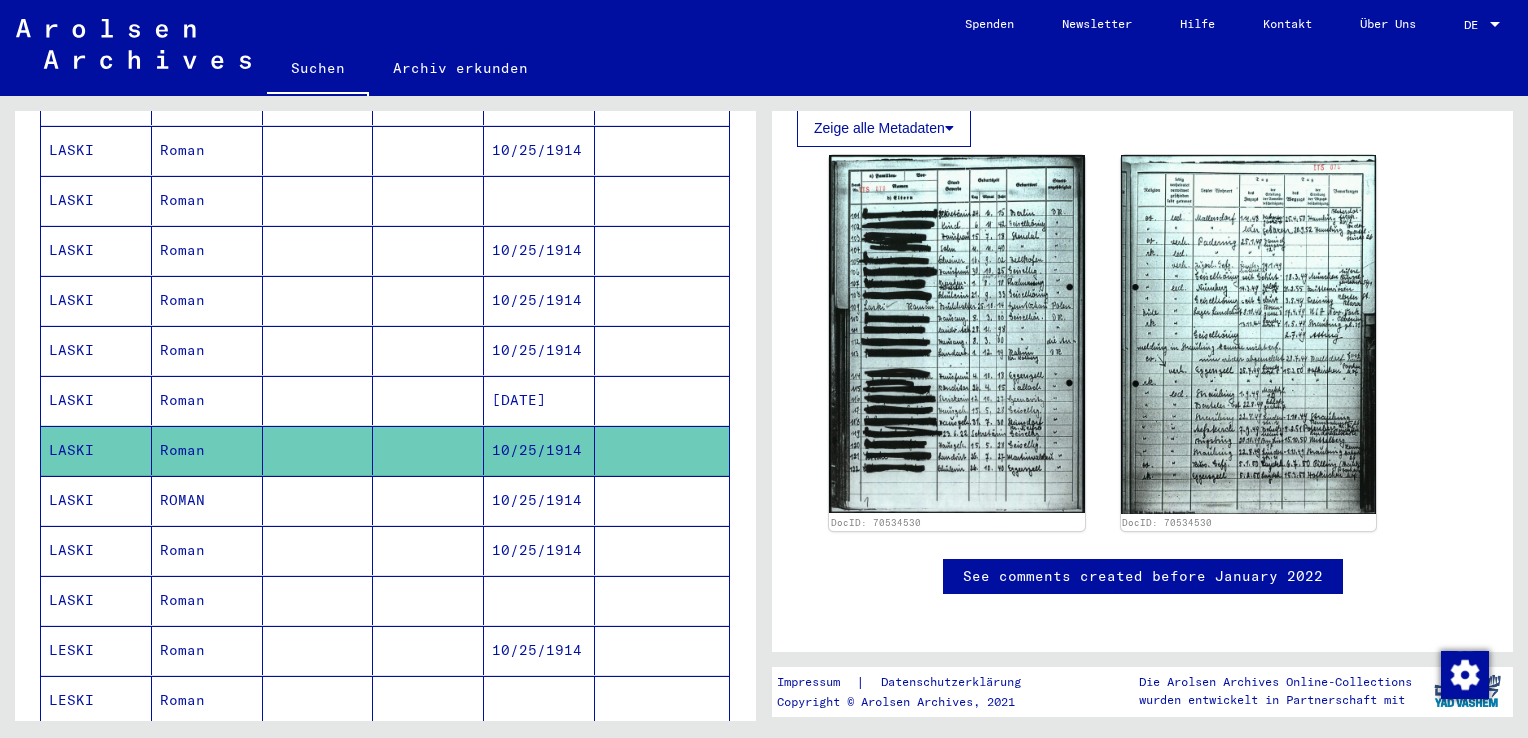 click at bounding box center [428, 550] 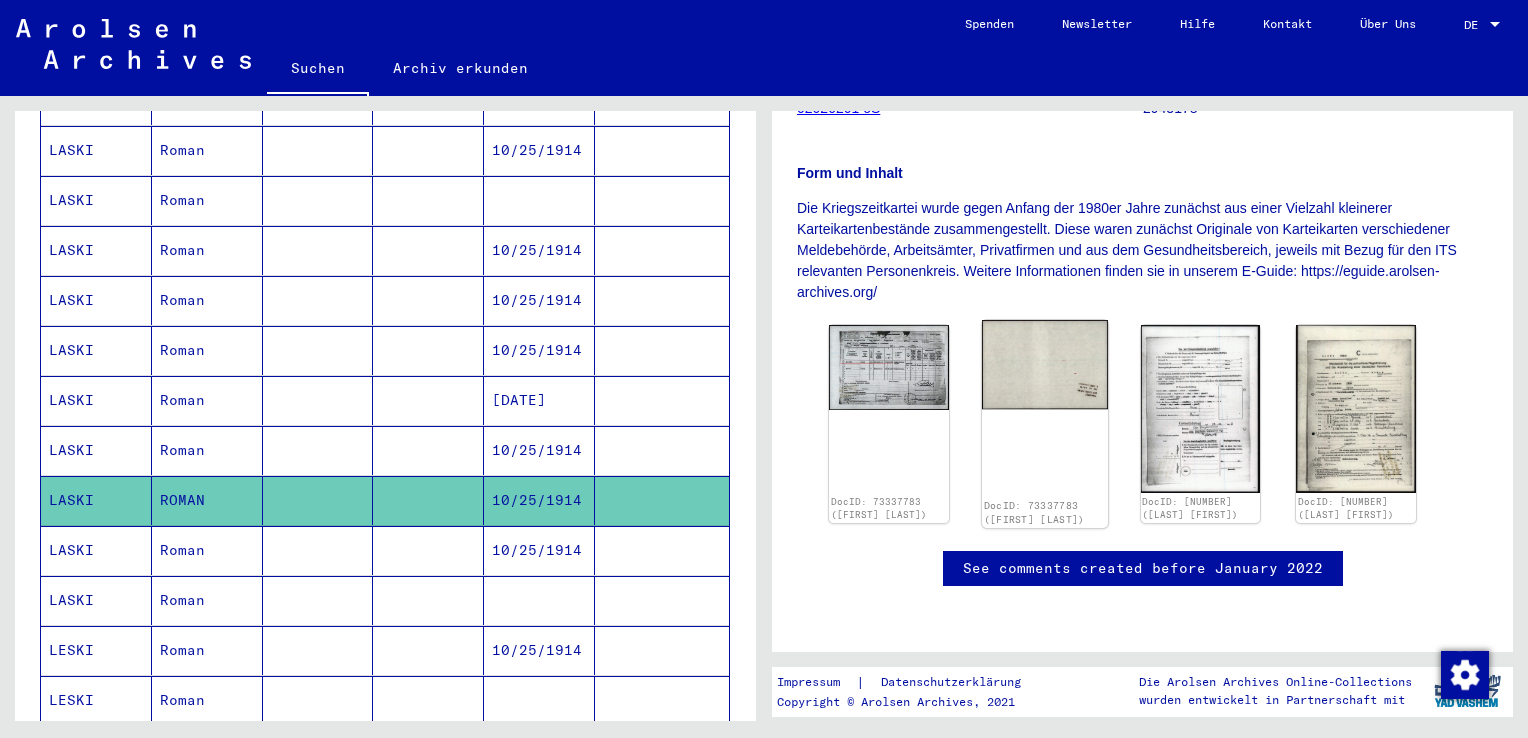 scroll, scrollTop: 400, scrollLeft: 0, axis: vertical 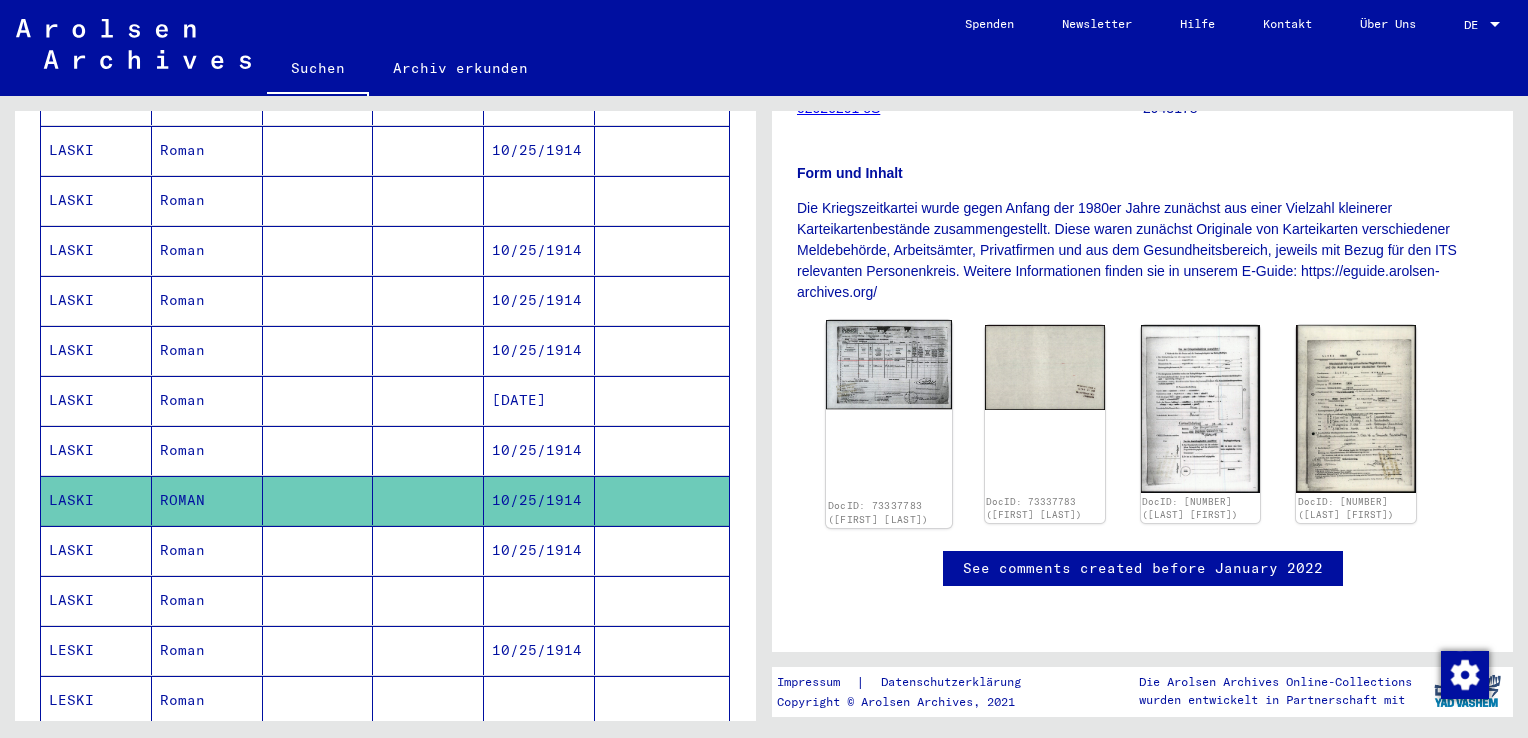 click 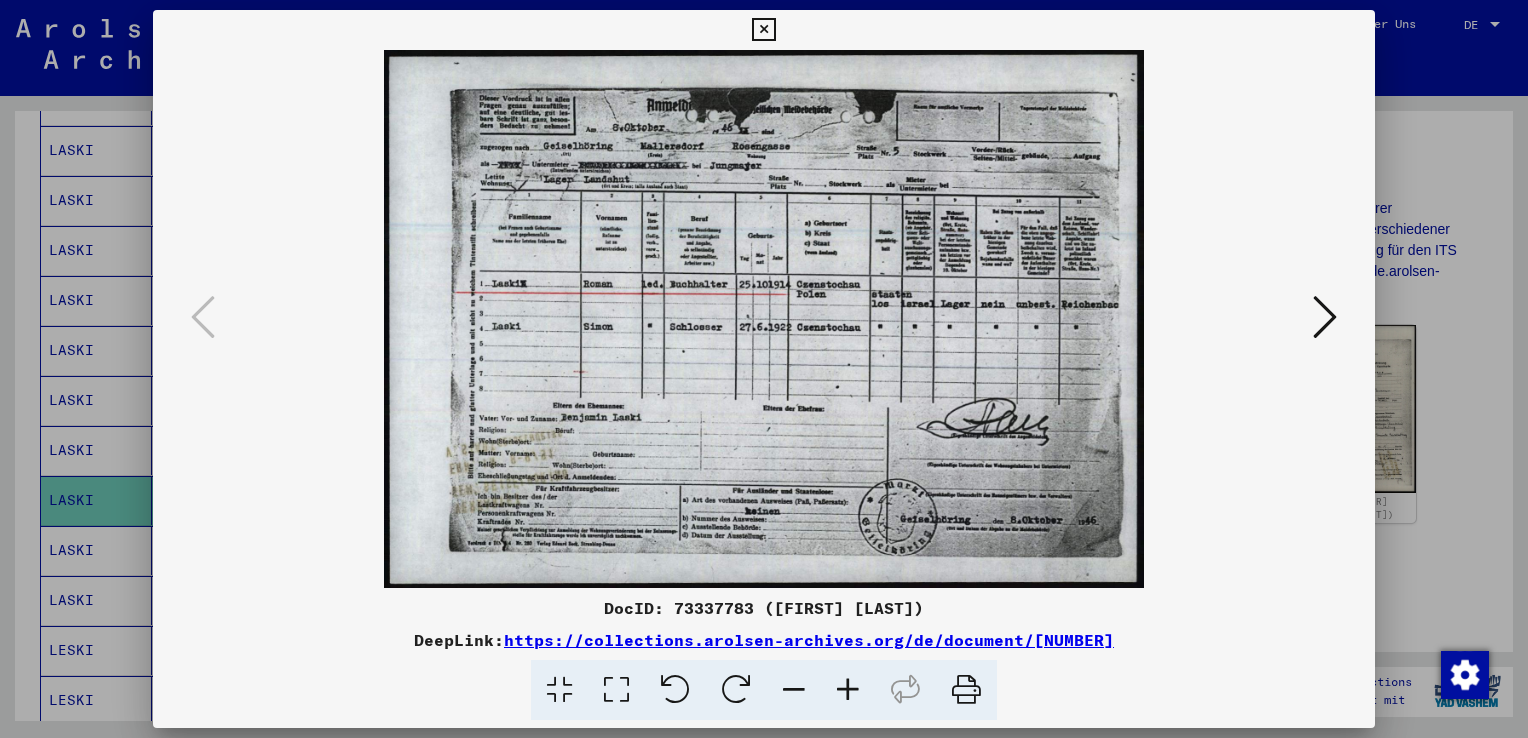 click at bounding box center [1325, 317] 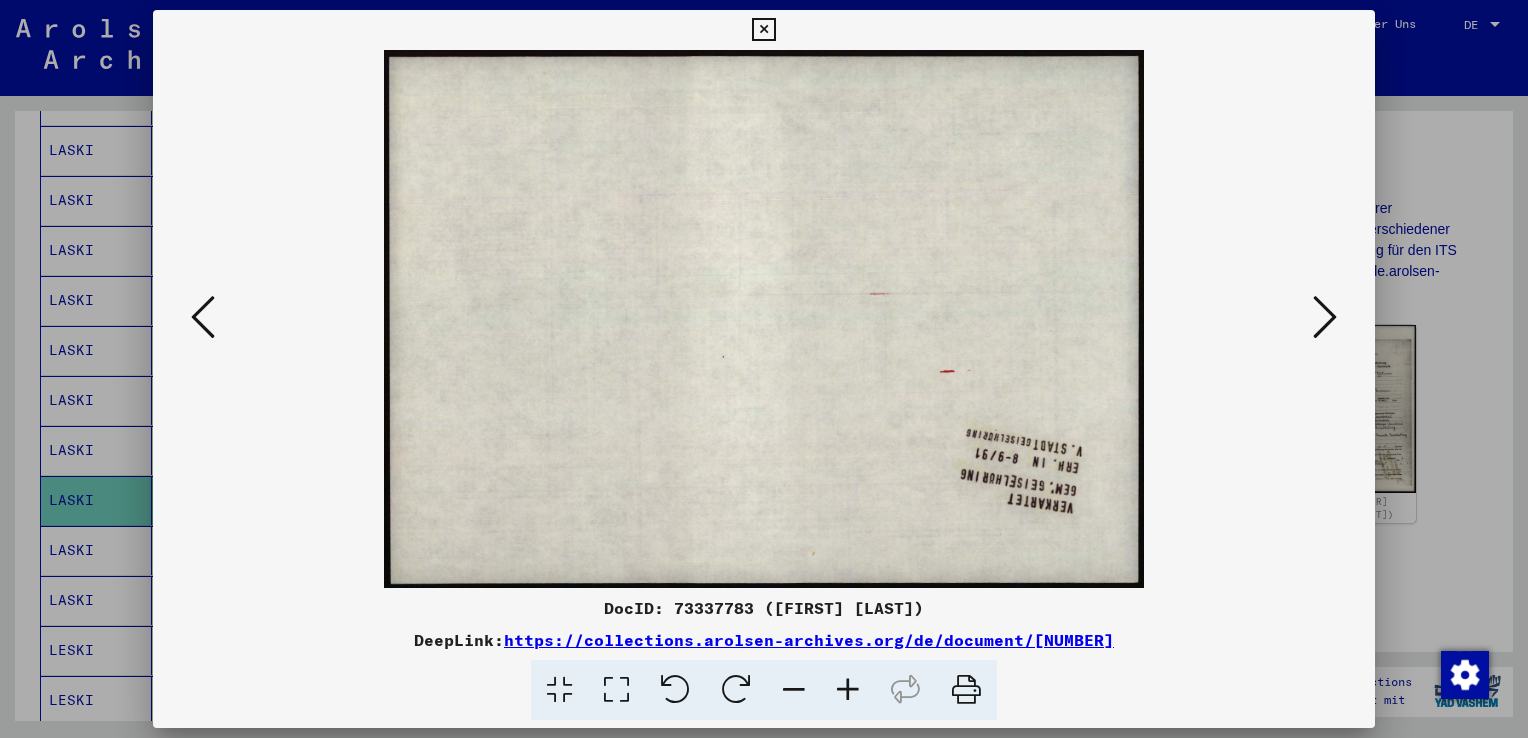 click at bounding box center [1325, 317] 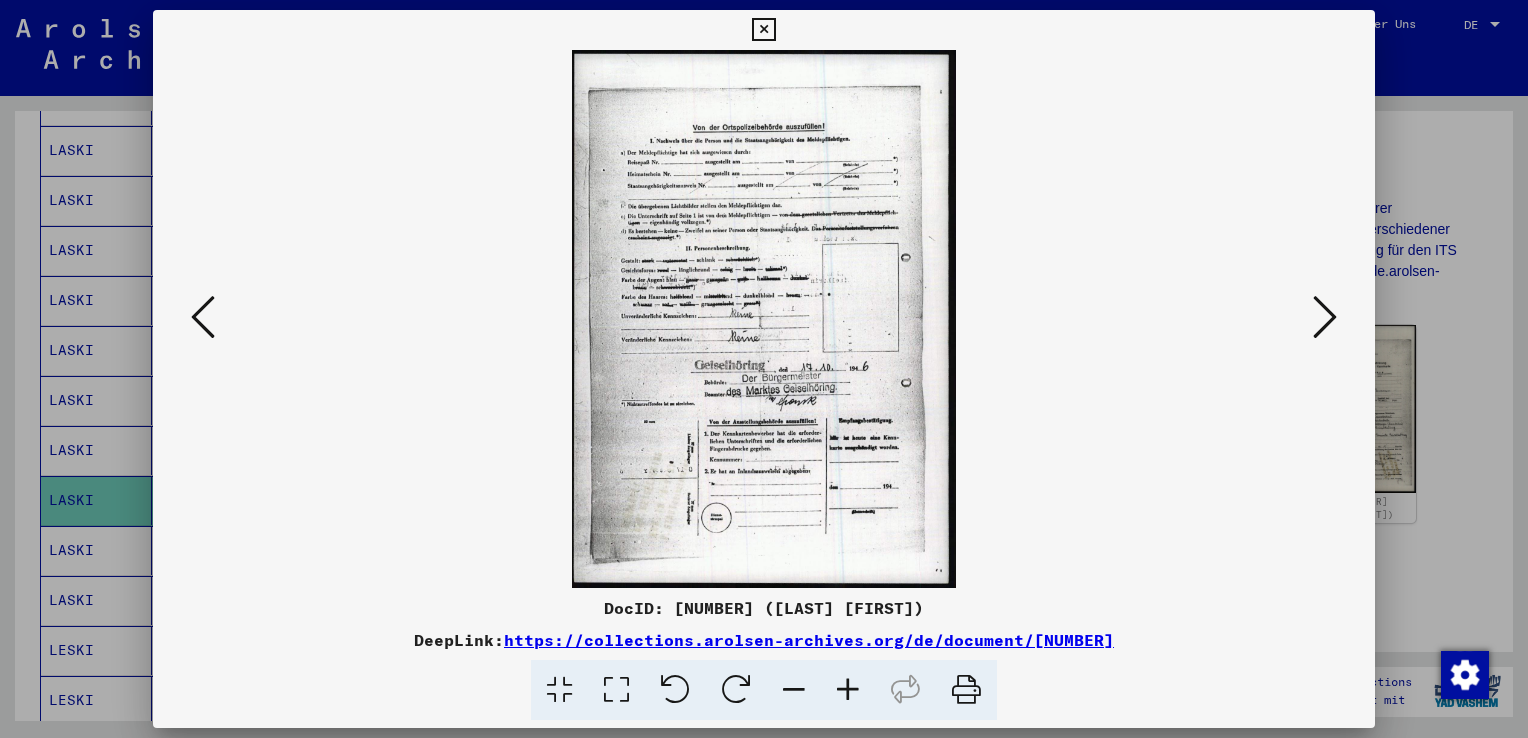 click at bounding box center (848, 690) 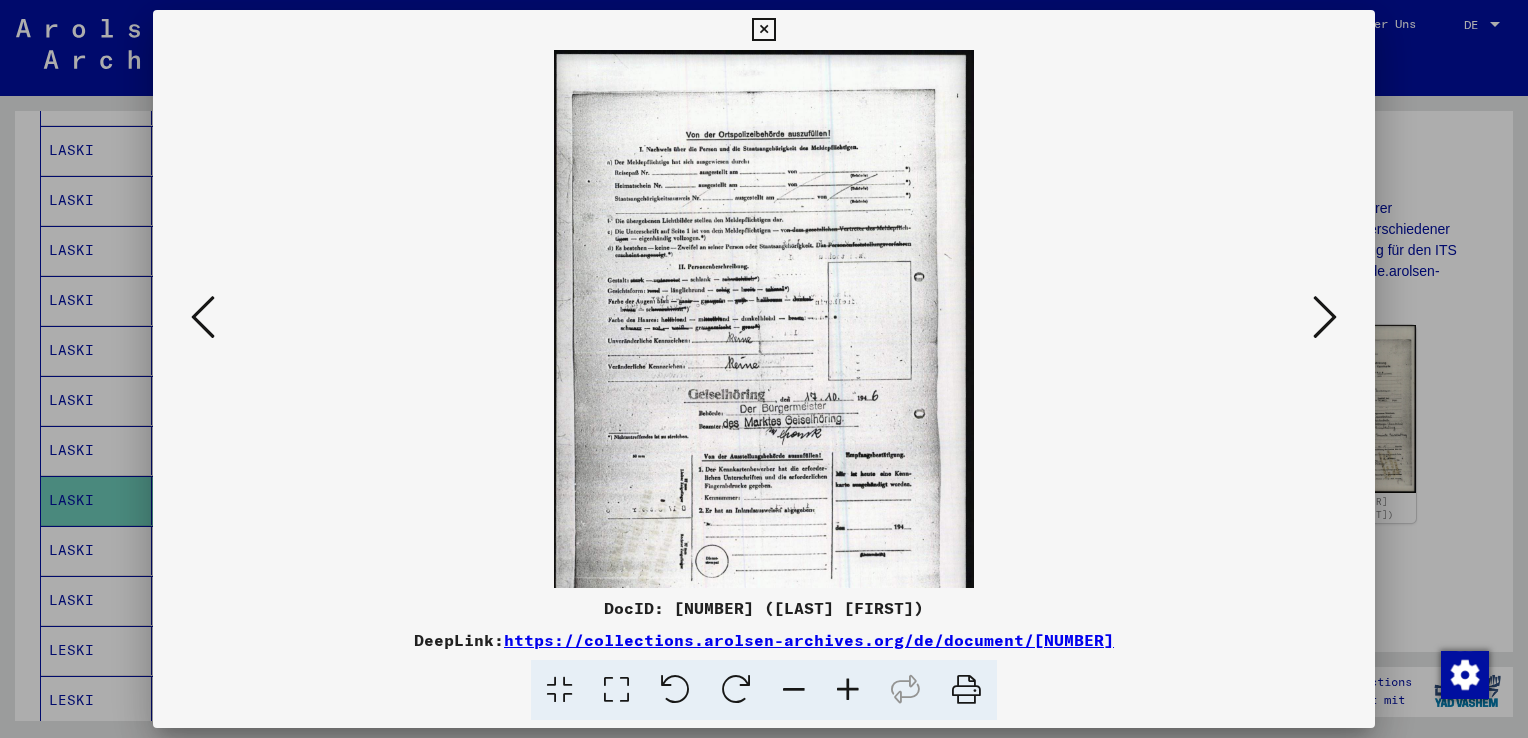 click at bounding box center [848, 690] 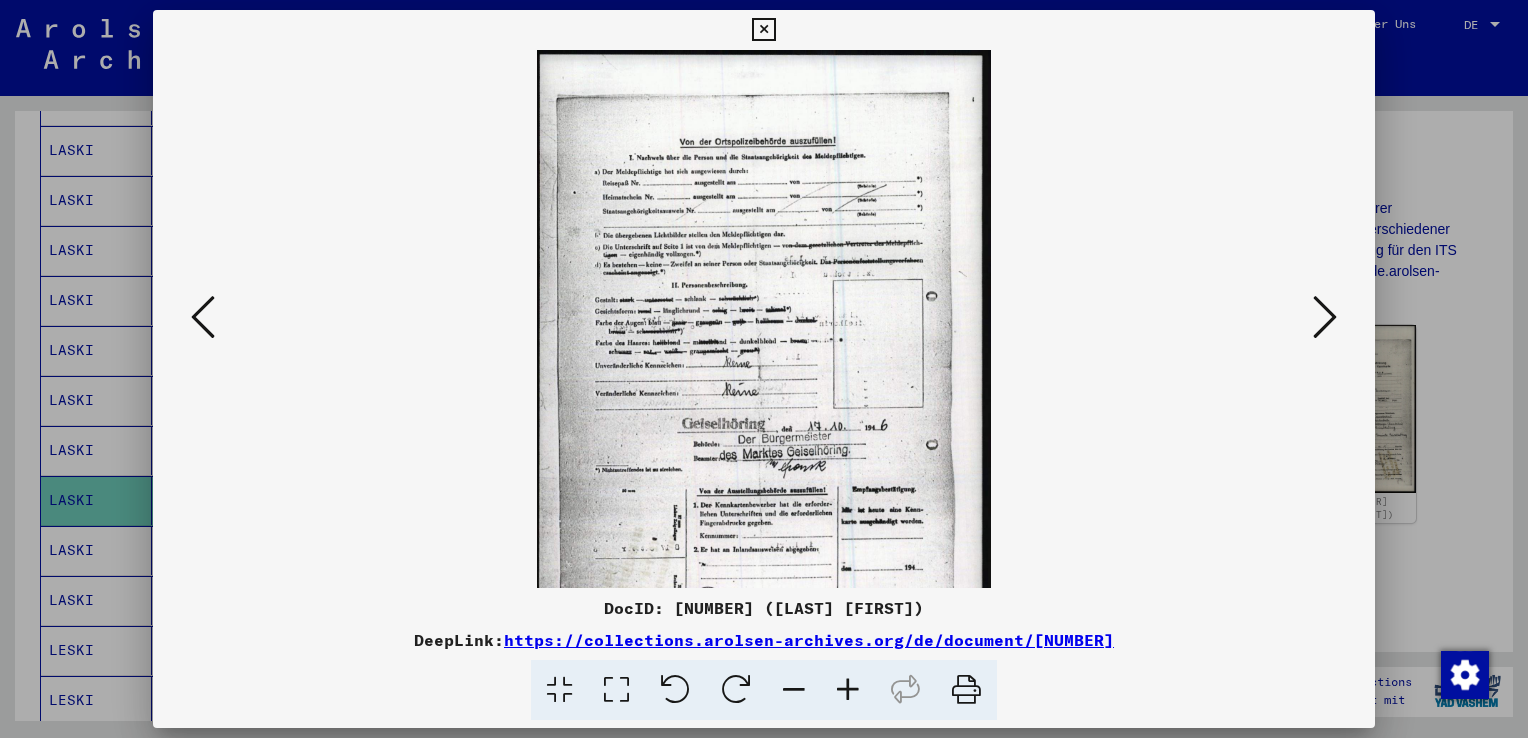 click at bounding box center (848, 690) 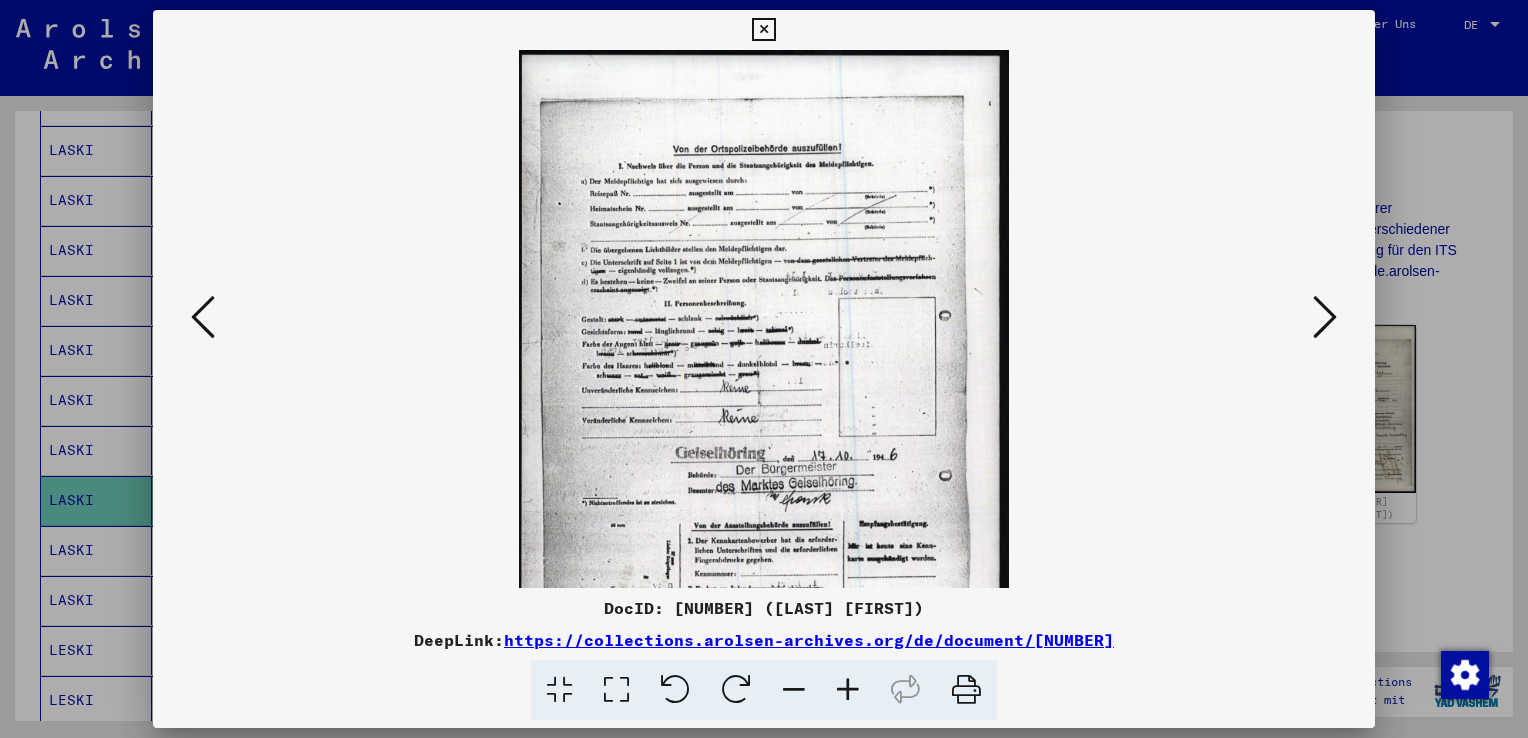 click at bounding box center [848, 690] 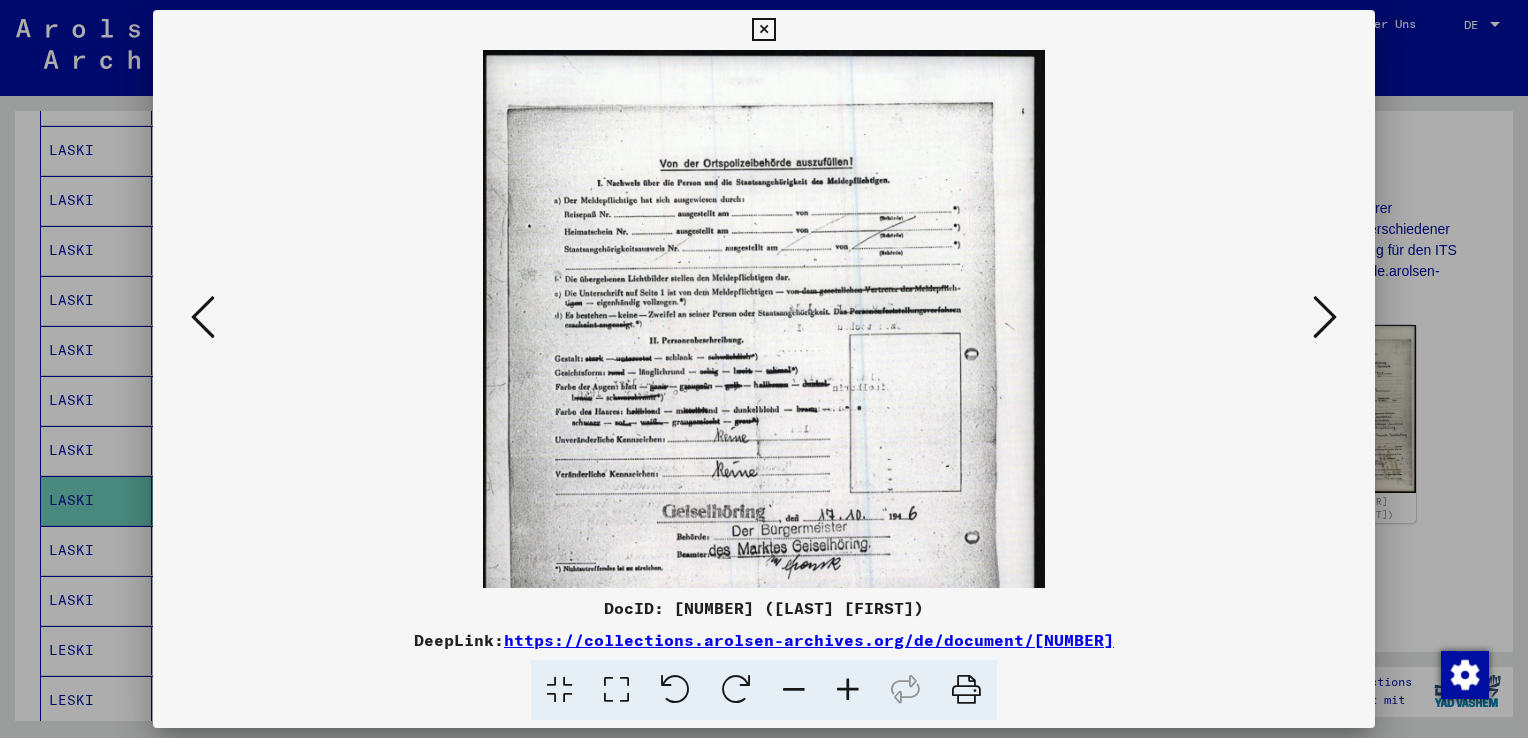 click at bounding box center (848, 690) 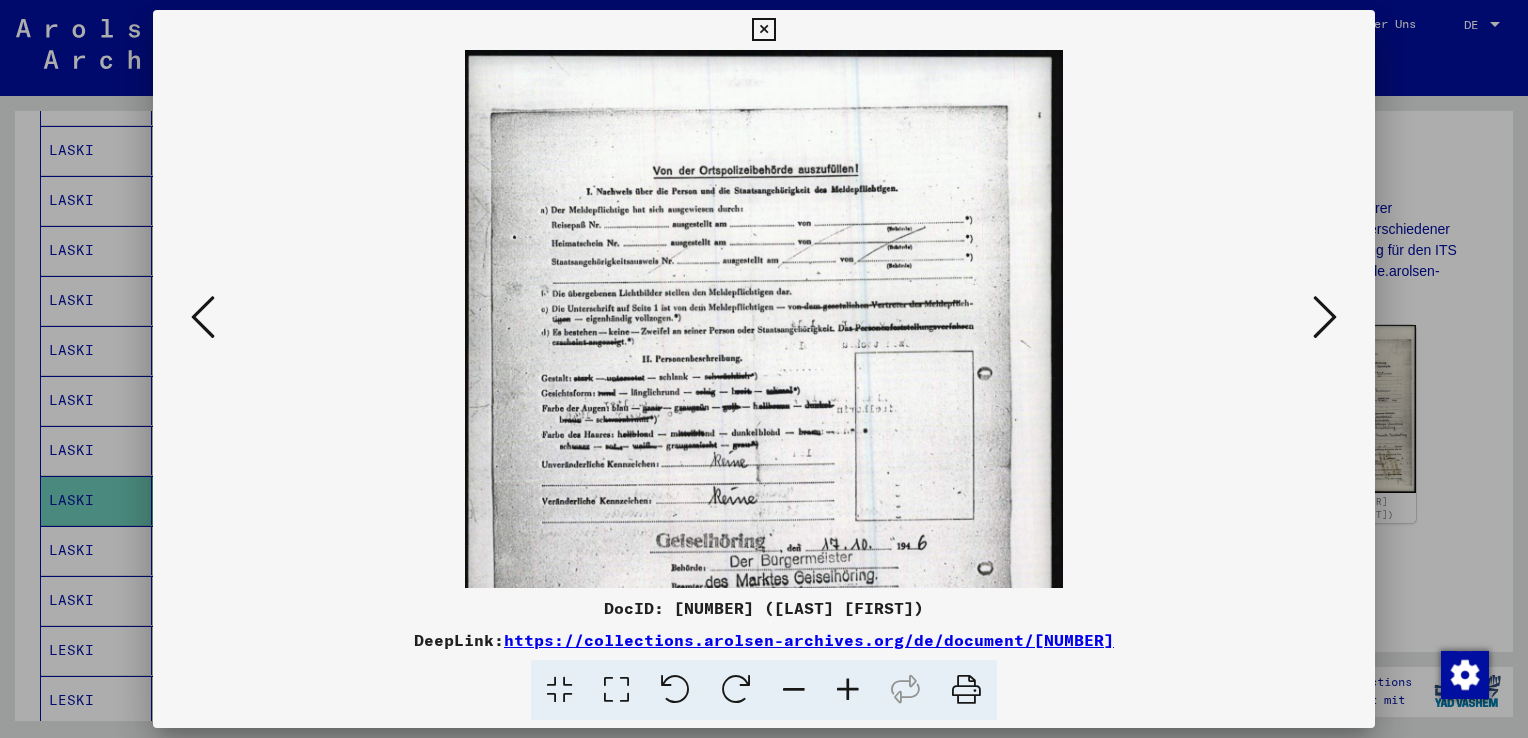 click at bounding box center (848, 690) 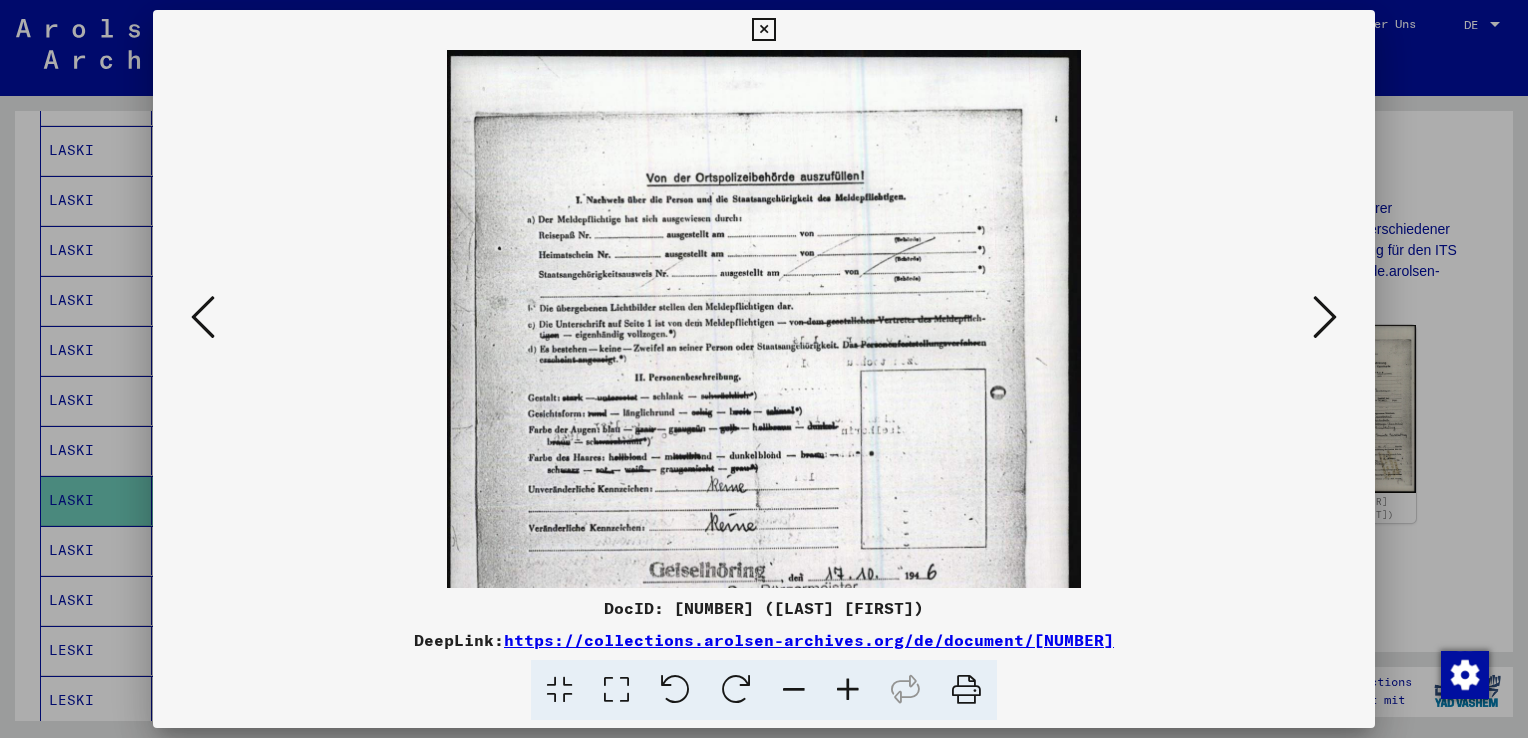 click at bounding box center (848, 690) 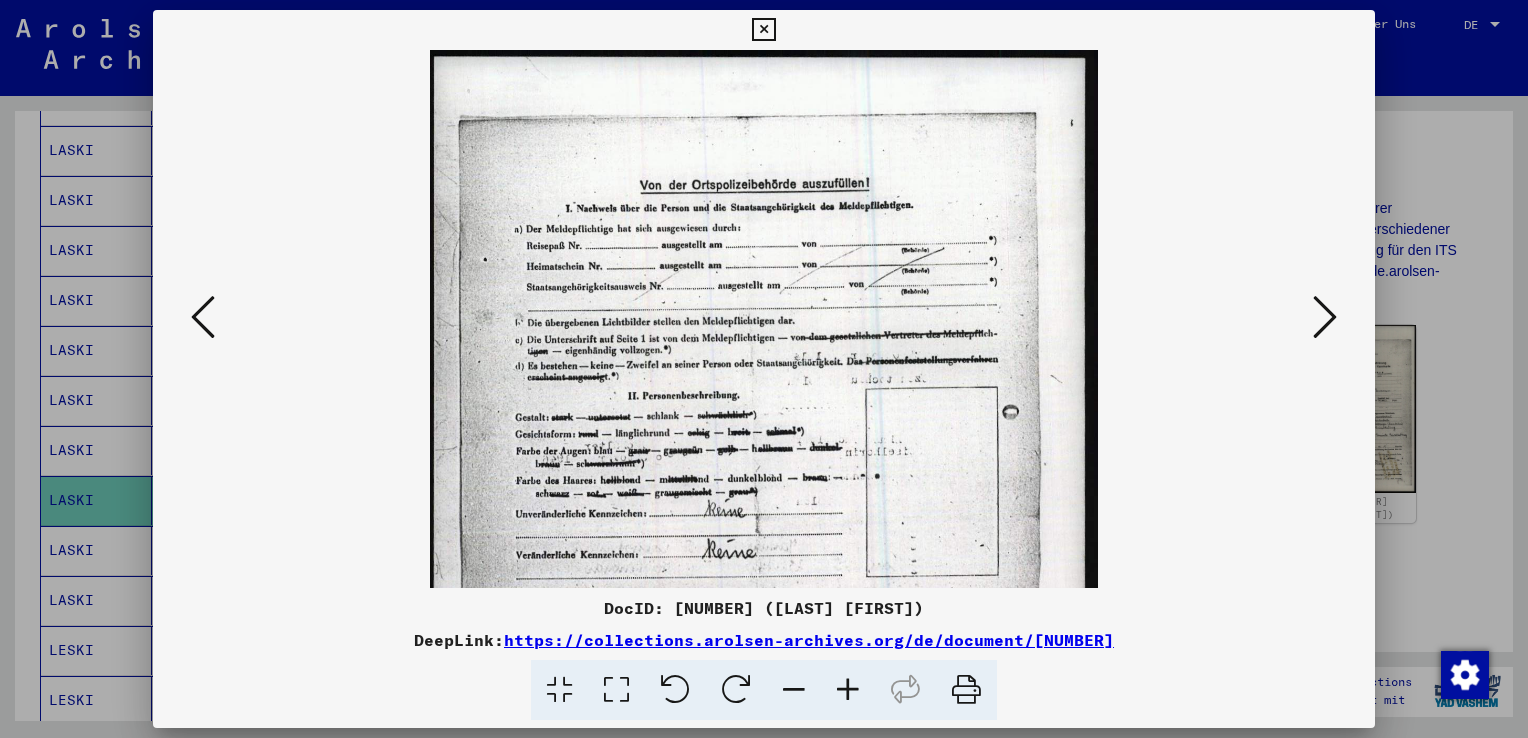 click at bounding box center [848, 690] 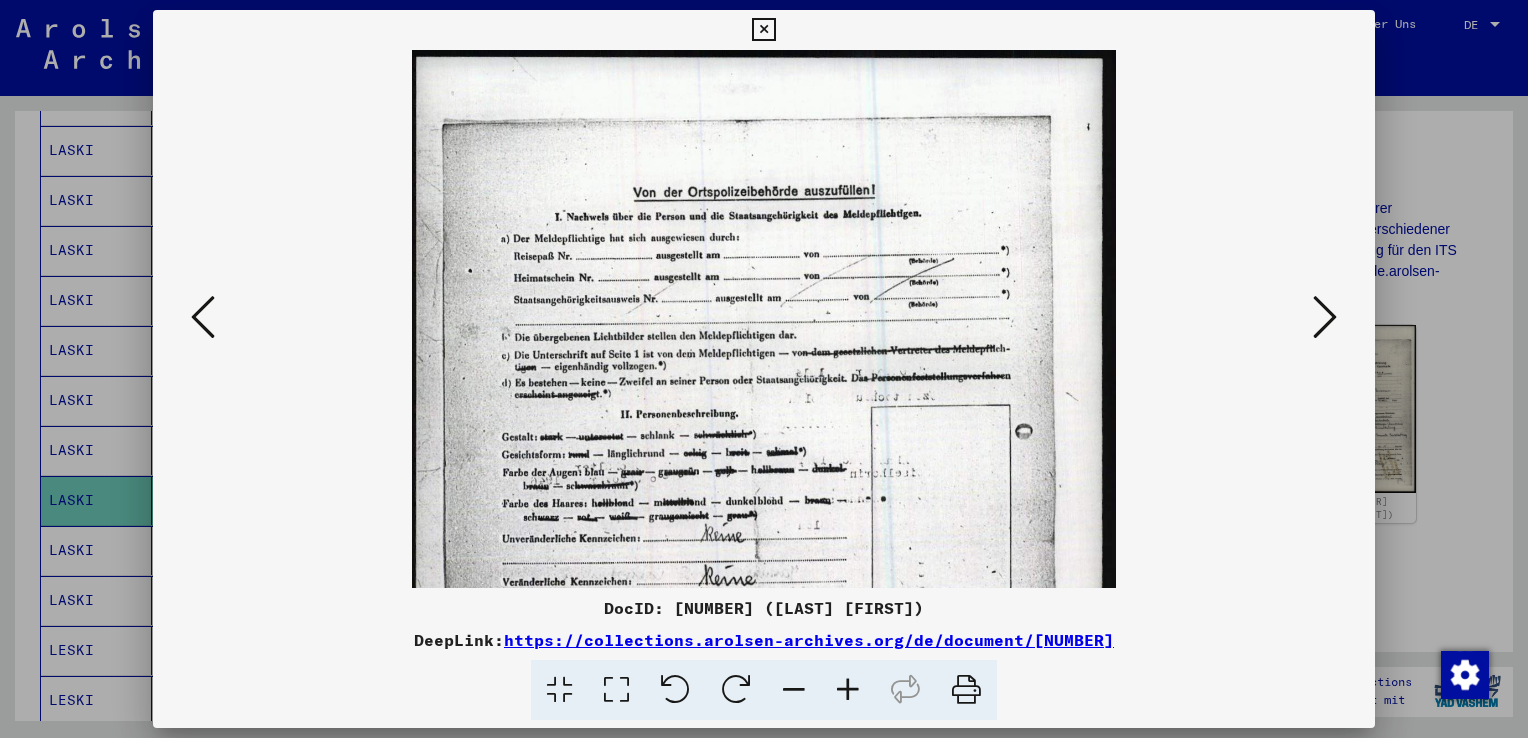 click at bounding box center (203, 318) 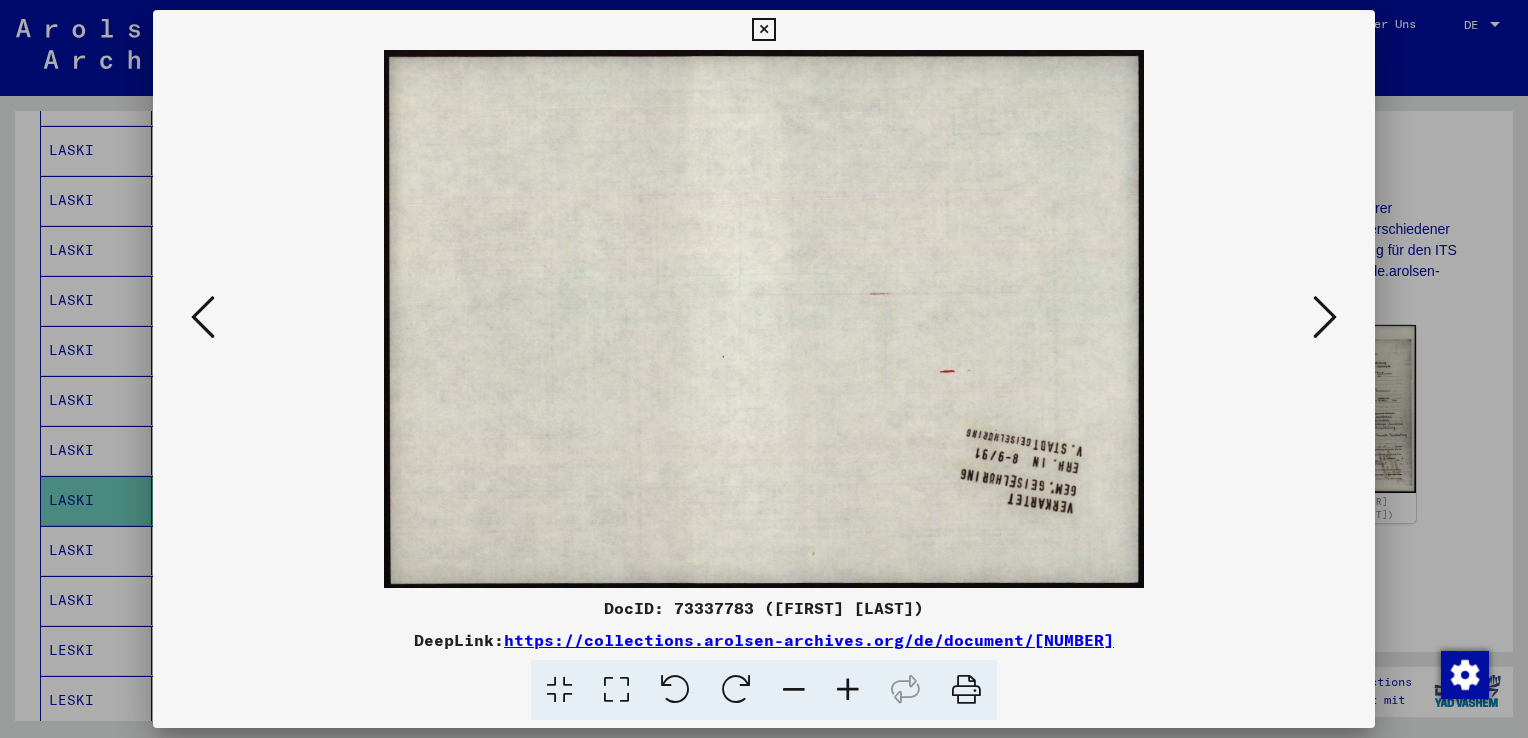 click at bounding box center (203, 317) 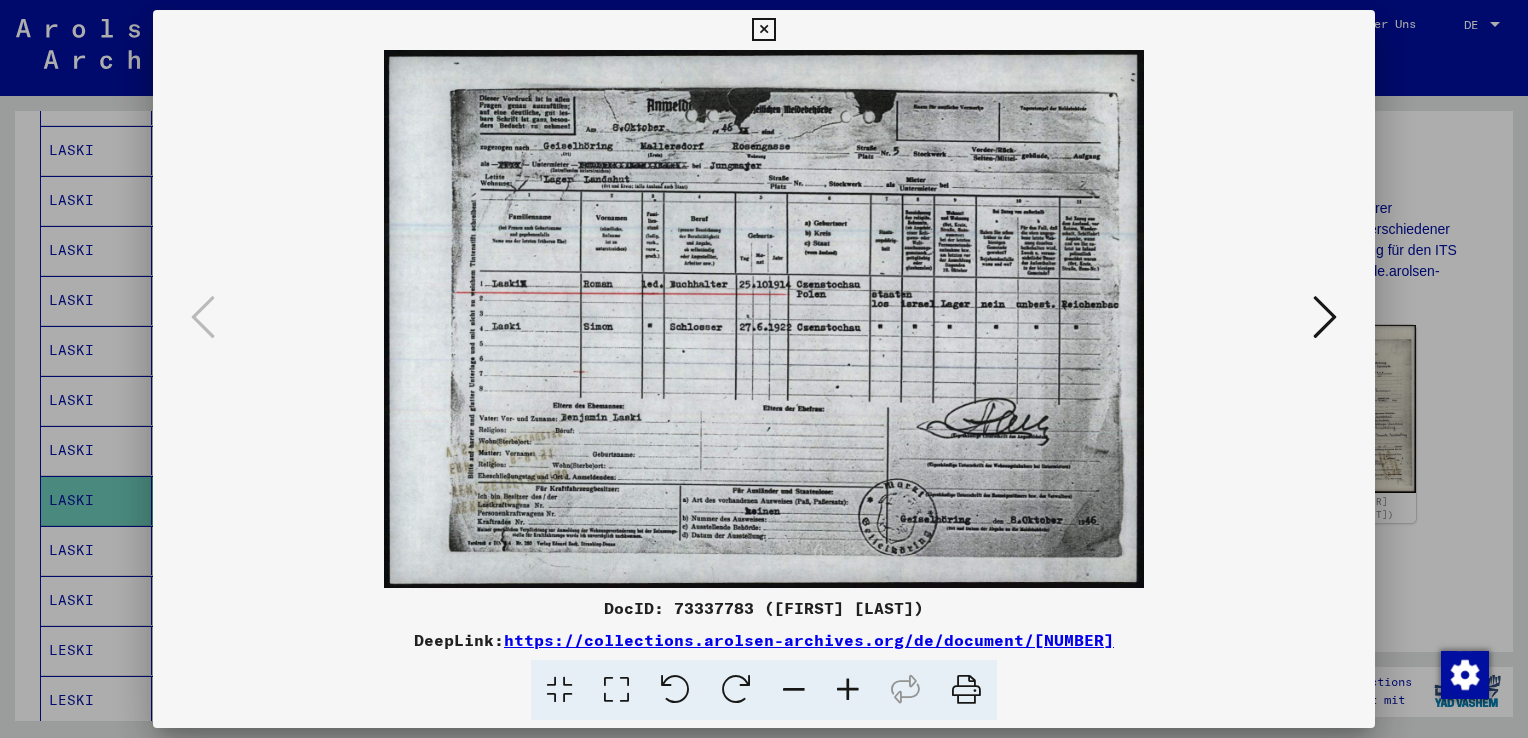 click at bounding box center (848, 690) 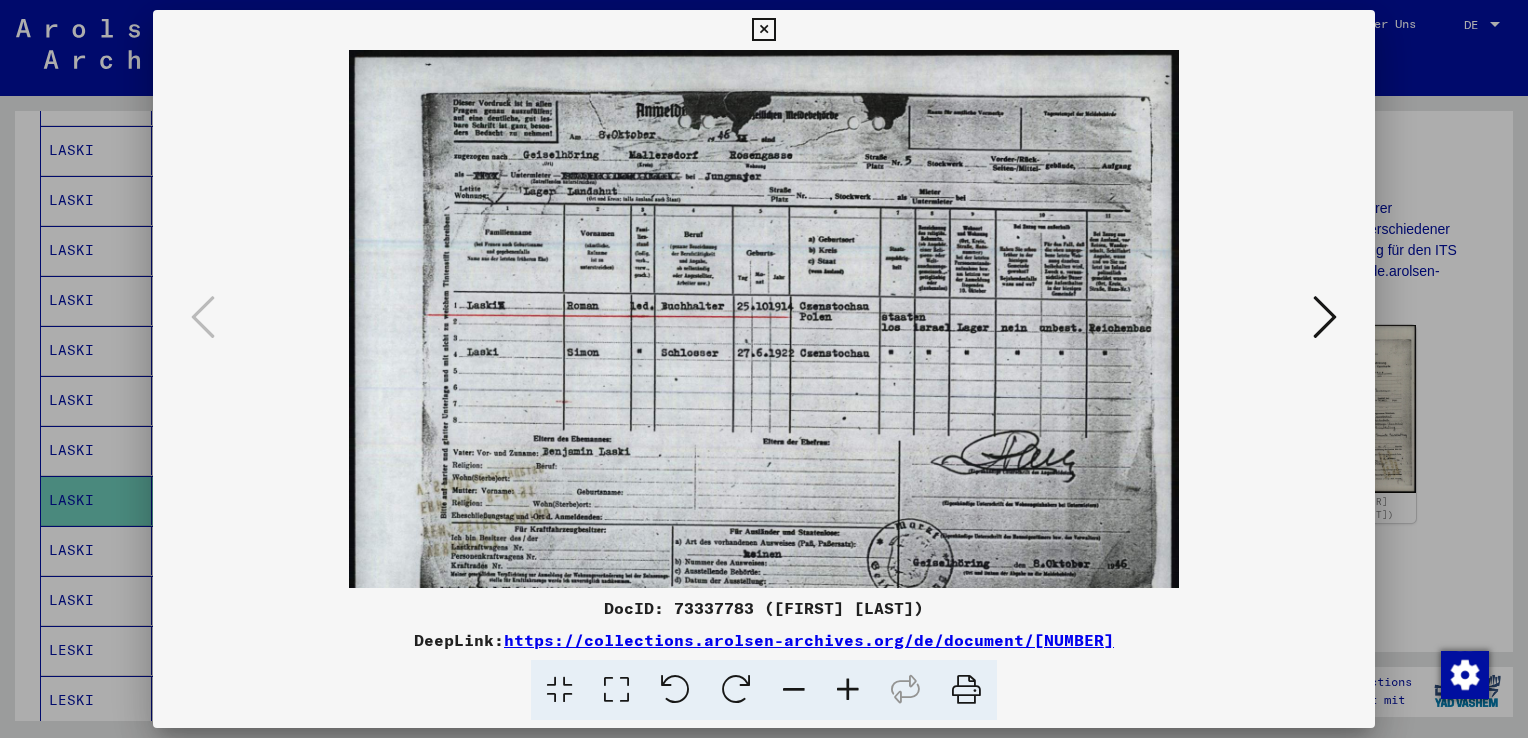 click at bounding box center [848, 690] 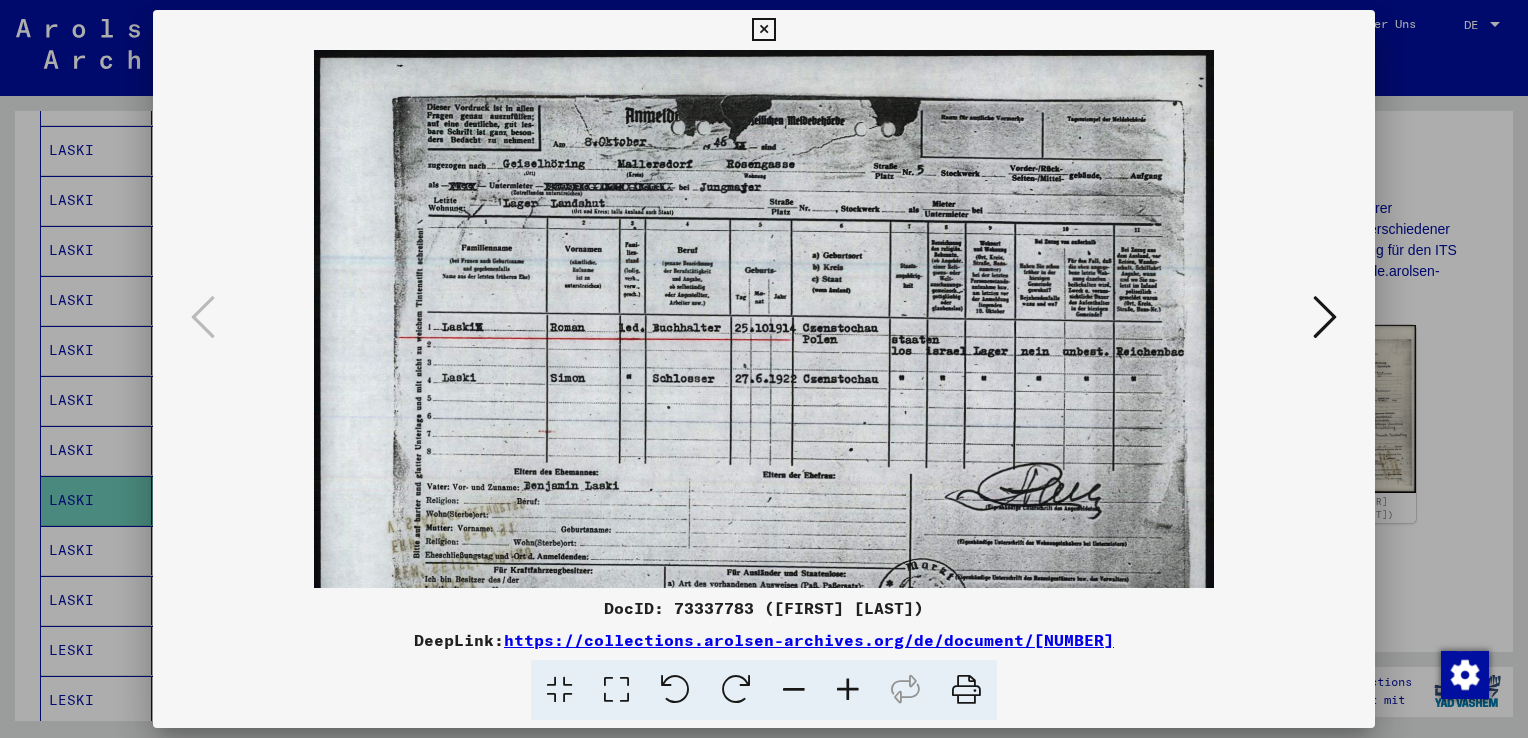 click at bounding box center (848, 690) 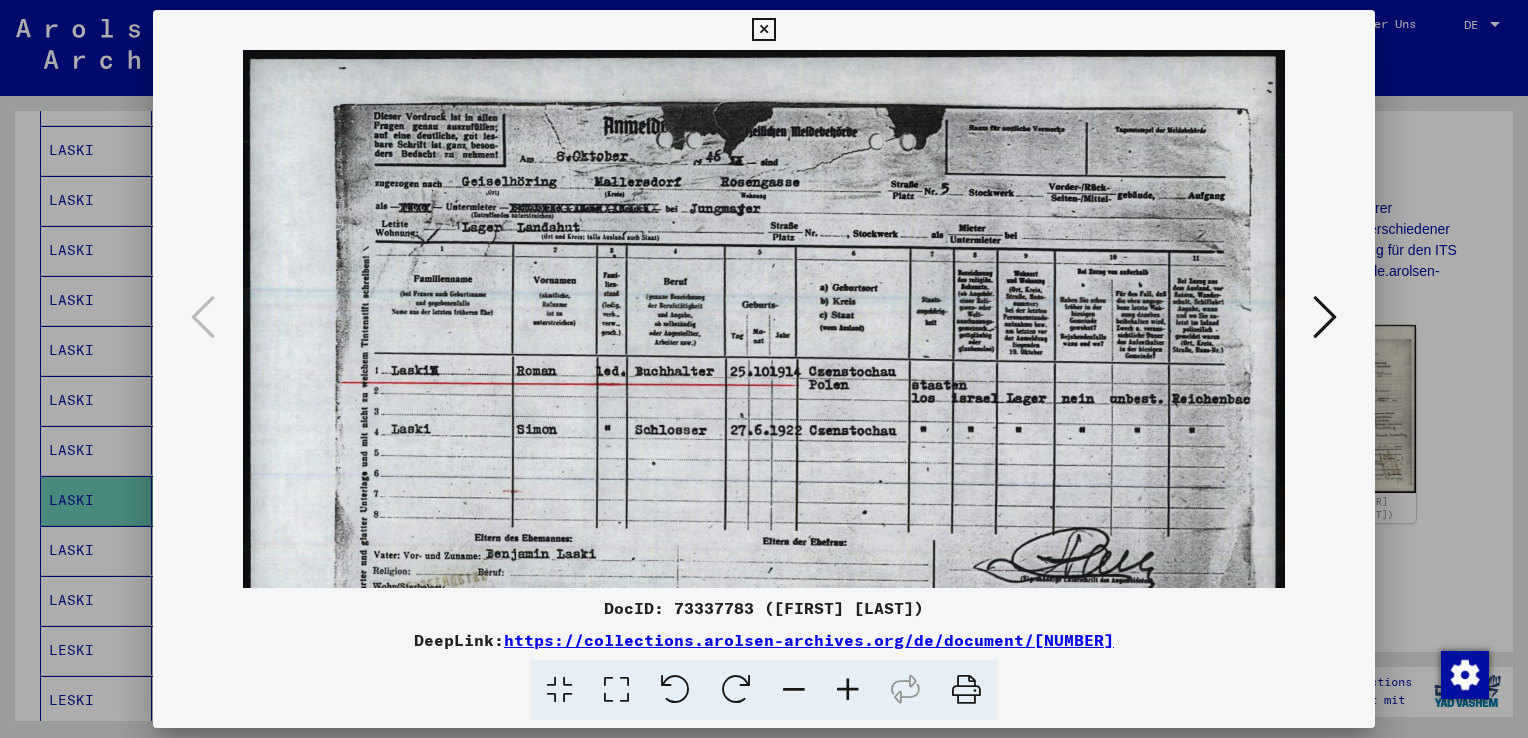 click at bounding box center (848, 690) 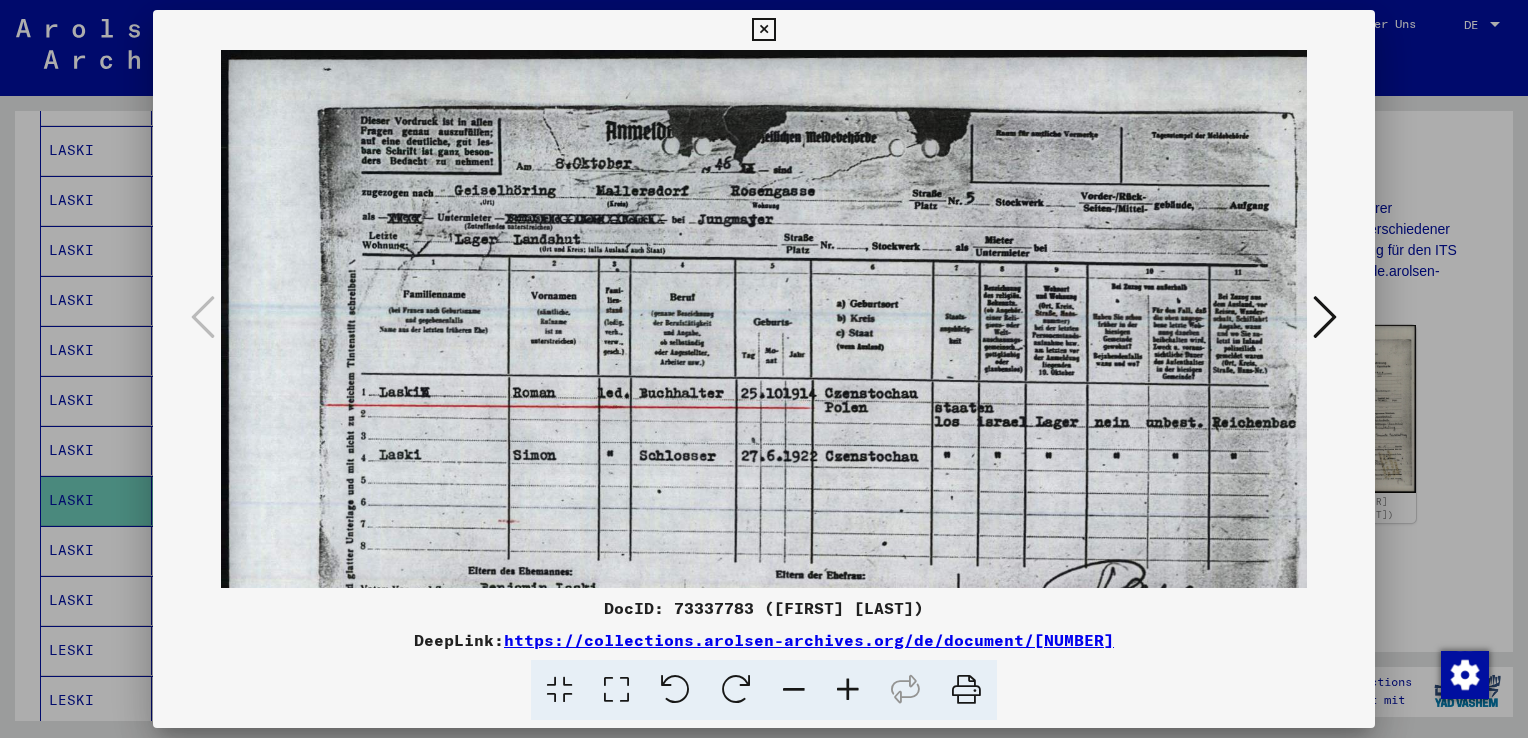 click at bounding box center [848, 690] 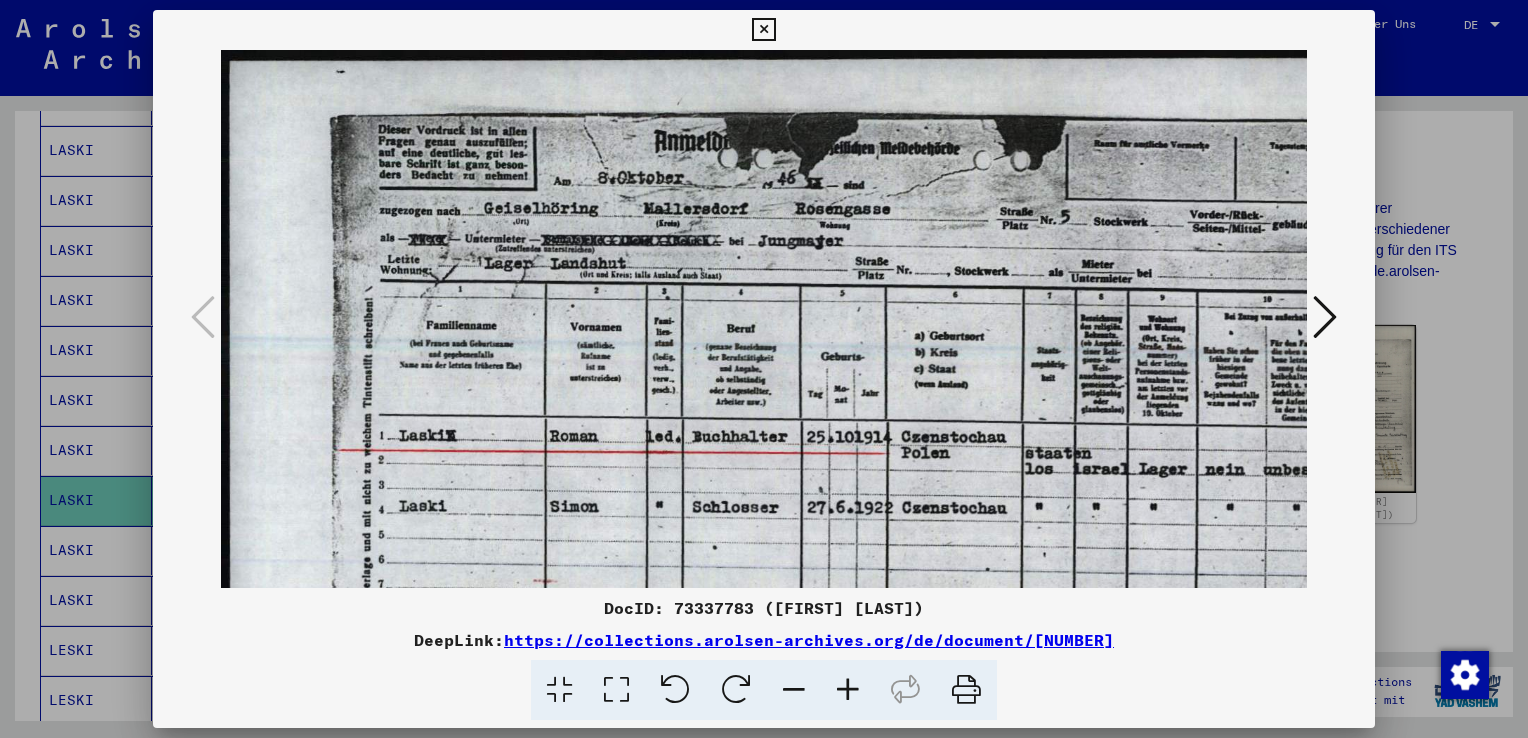 click at bounding box center (848, 690) 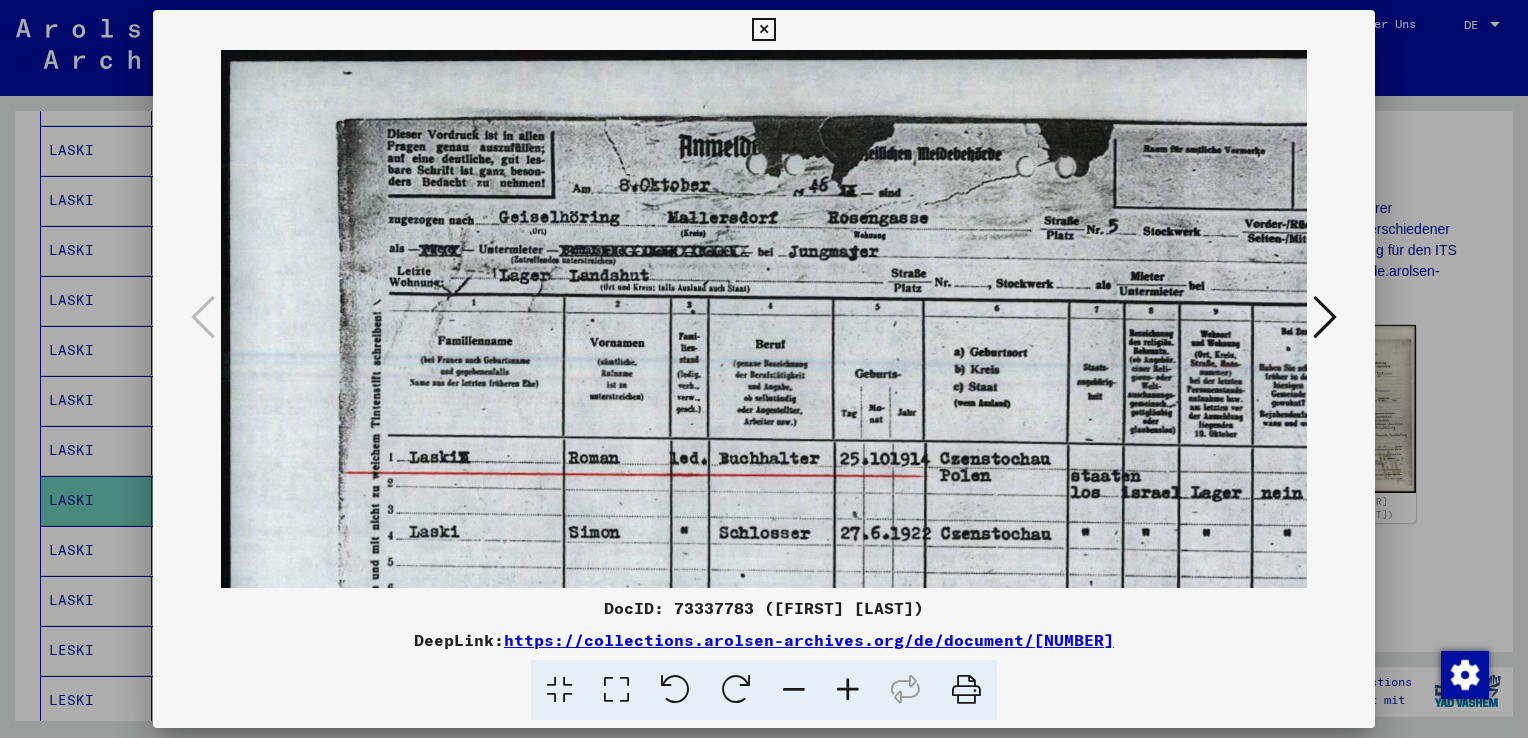 click at bounding box center [764, 369] 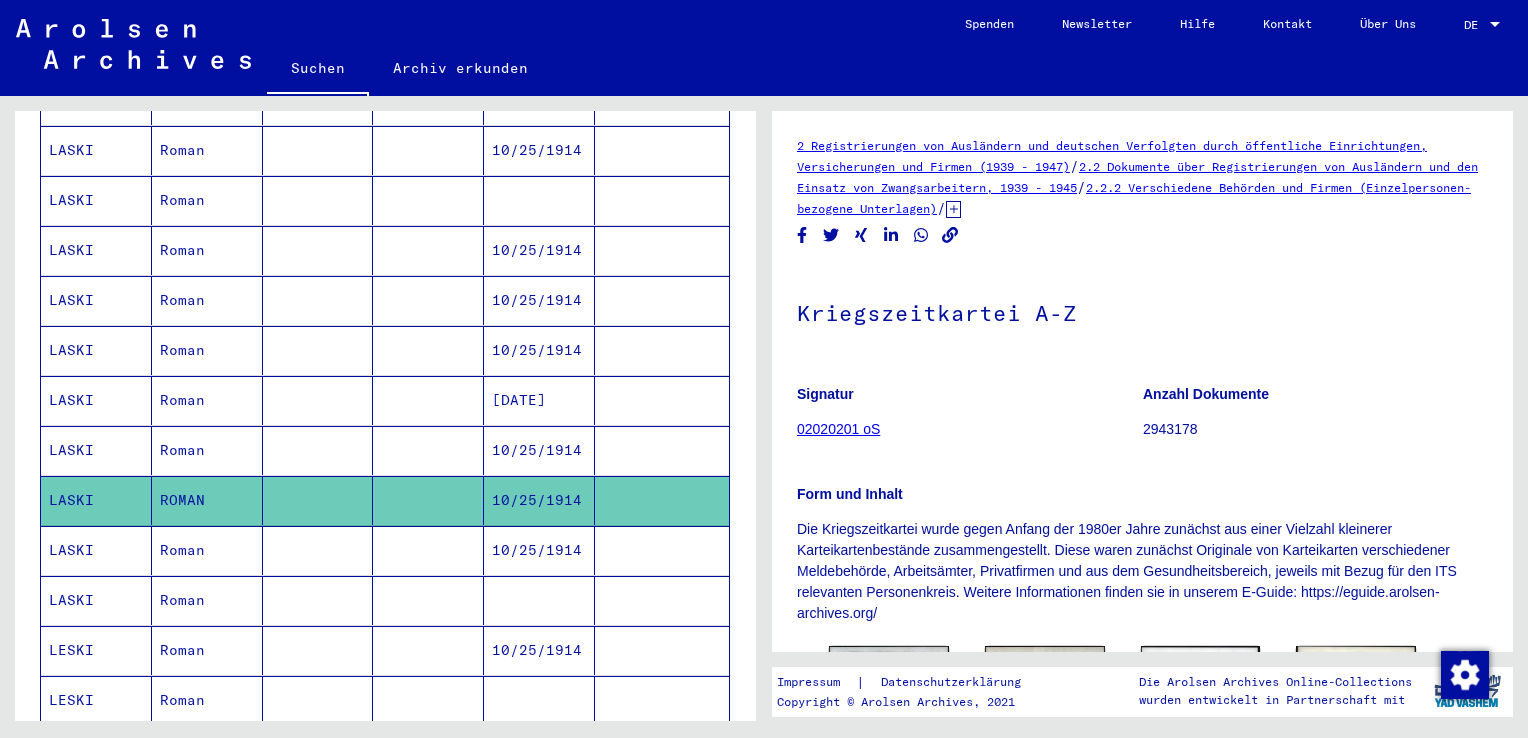 scroll, scrollTop: 0, scrollLeft: 0, axis: both 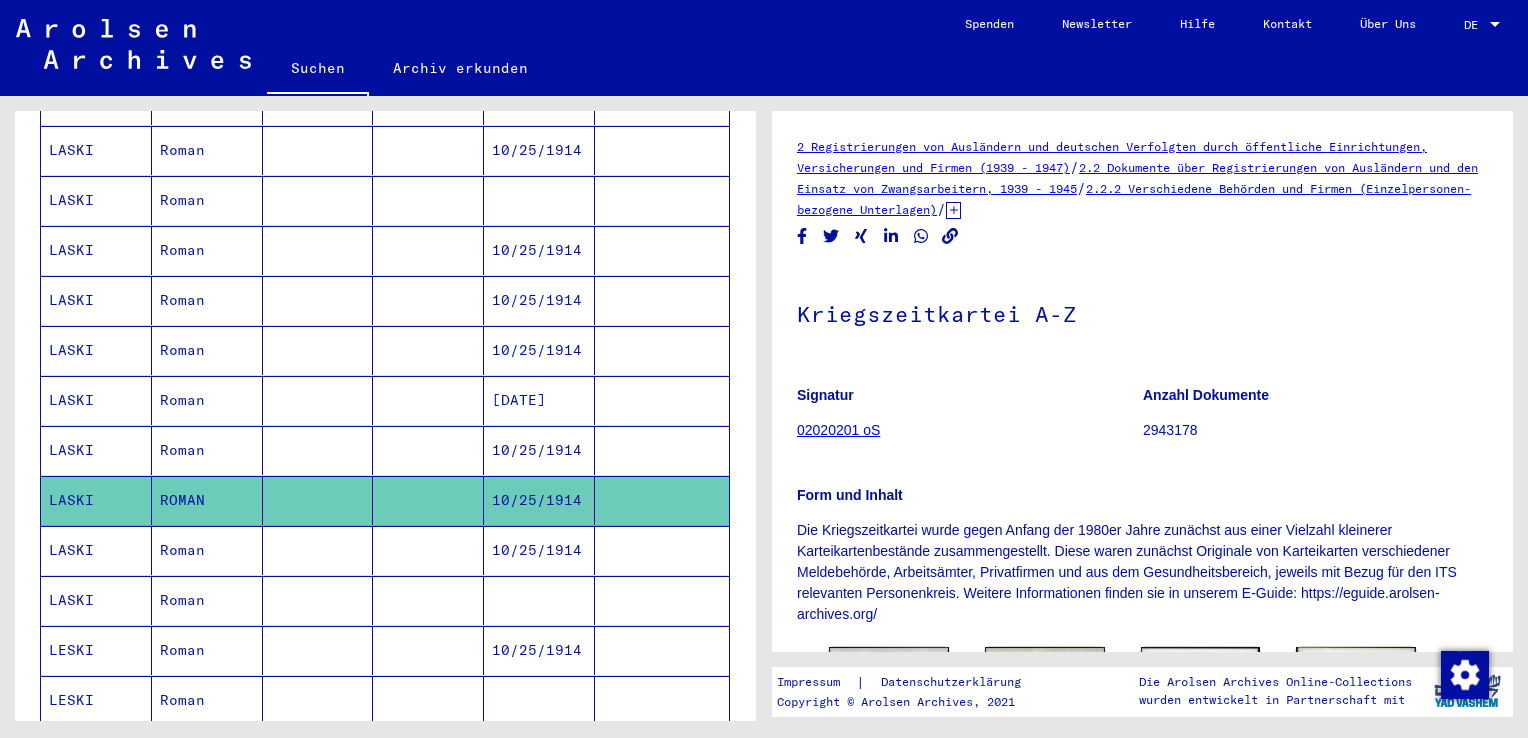 drag, startPoint x: 796, startPoint y: 315, endPoint x: 1011, endPoint y: 316, distance: 215.00232 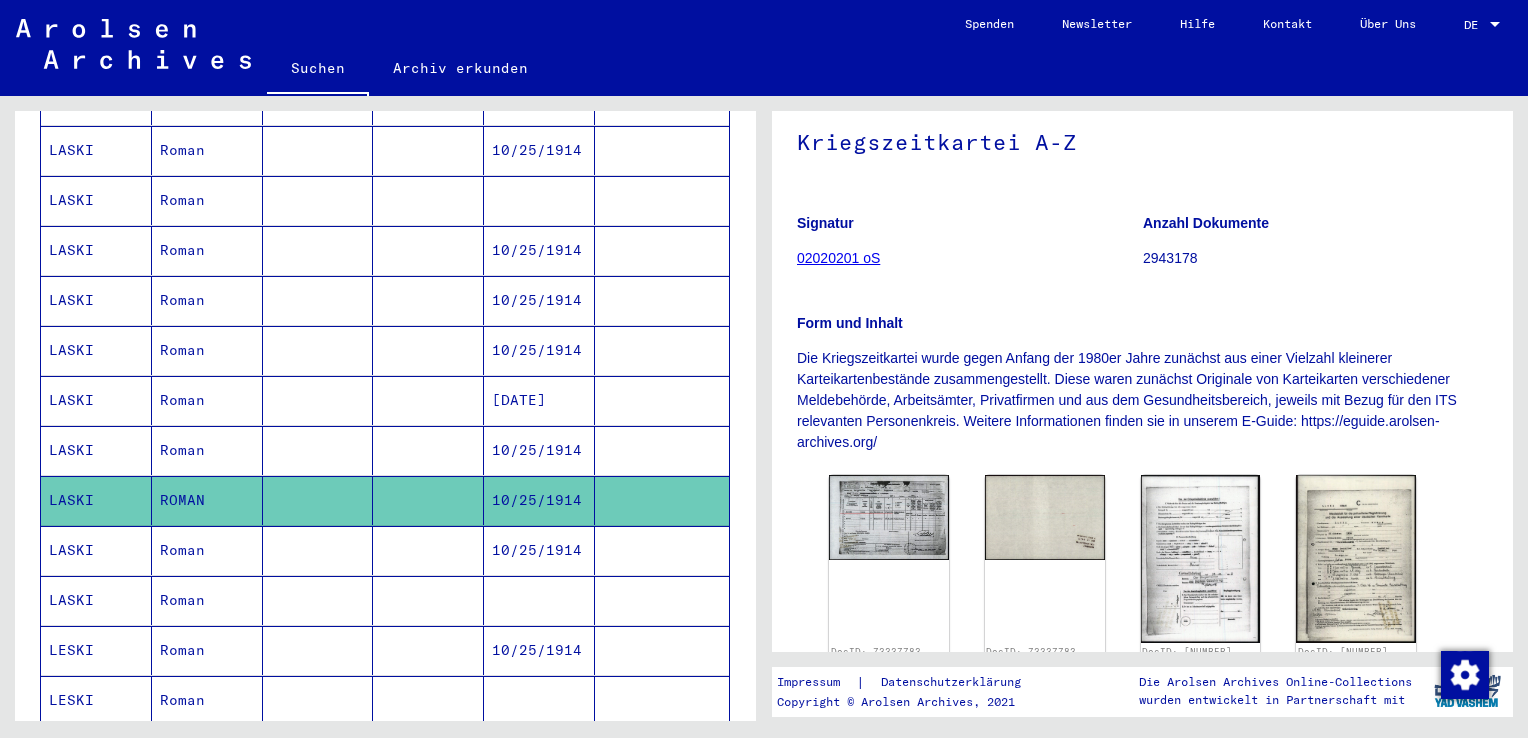 scroll, scrollTop: 200, scrollLeft: 0, axis: vertical 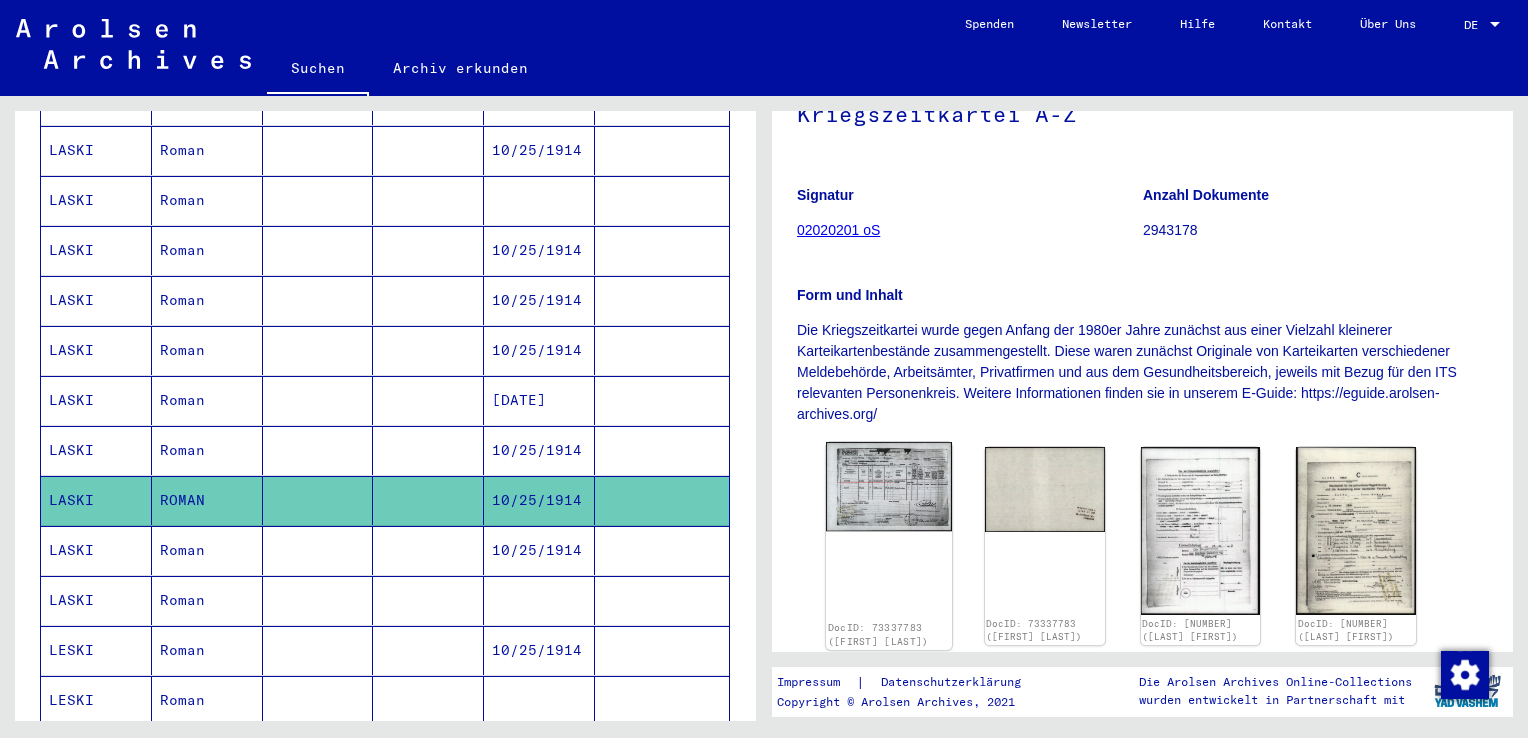 click 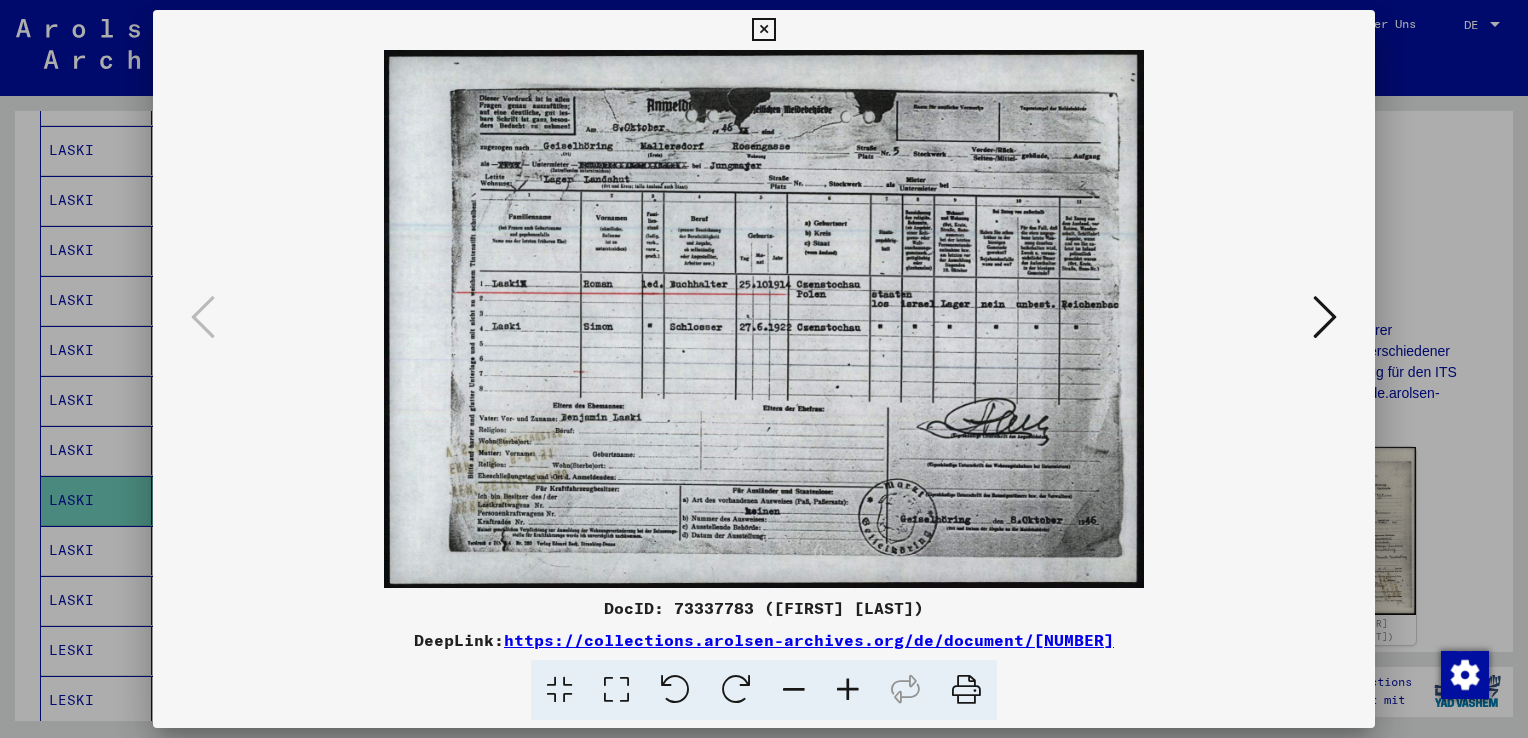 drag, startPoint x: 701, startPoint y: 602, endPoint x: 726, endPoint y: 606, distance: 25.317978 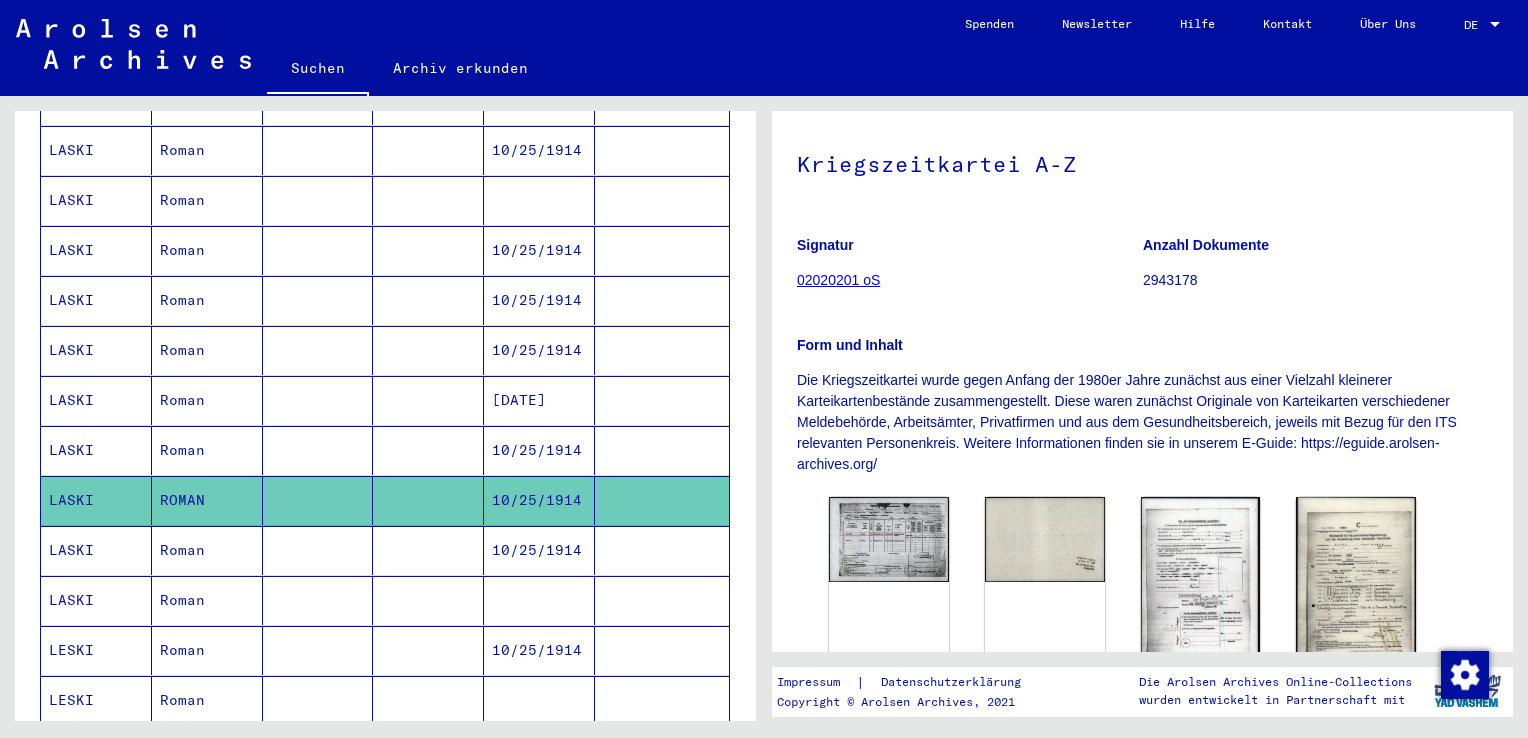 scroll, scrollTop: 0, scrollLeft: 0, axis: both 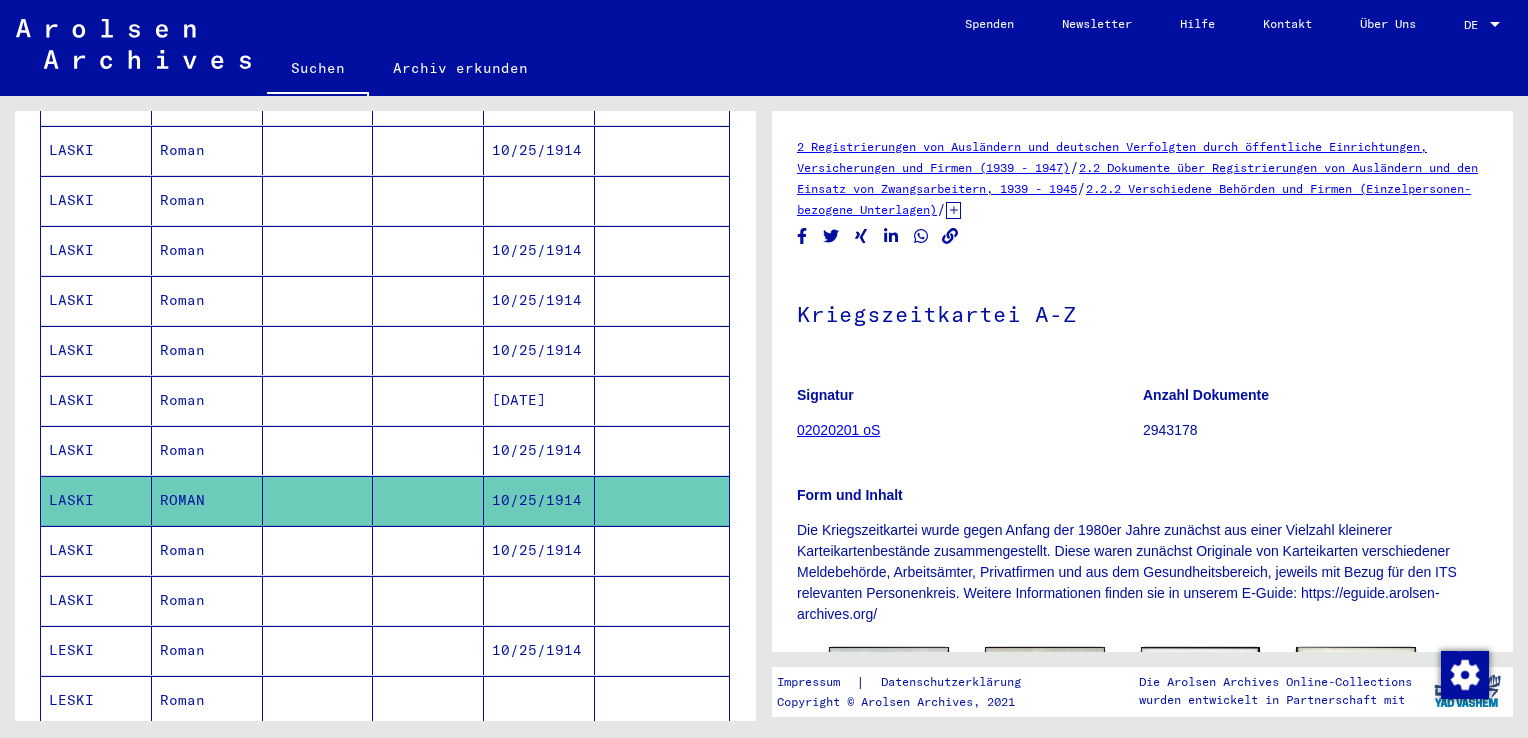 click 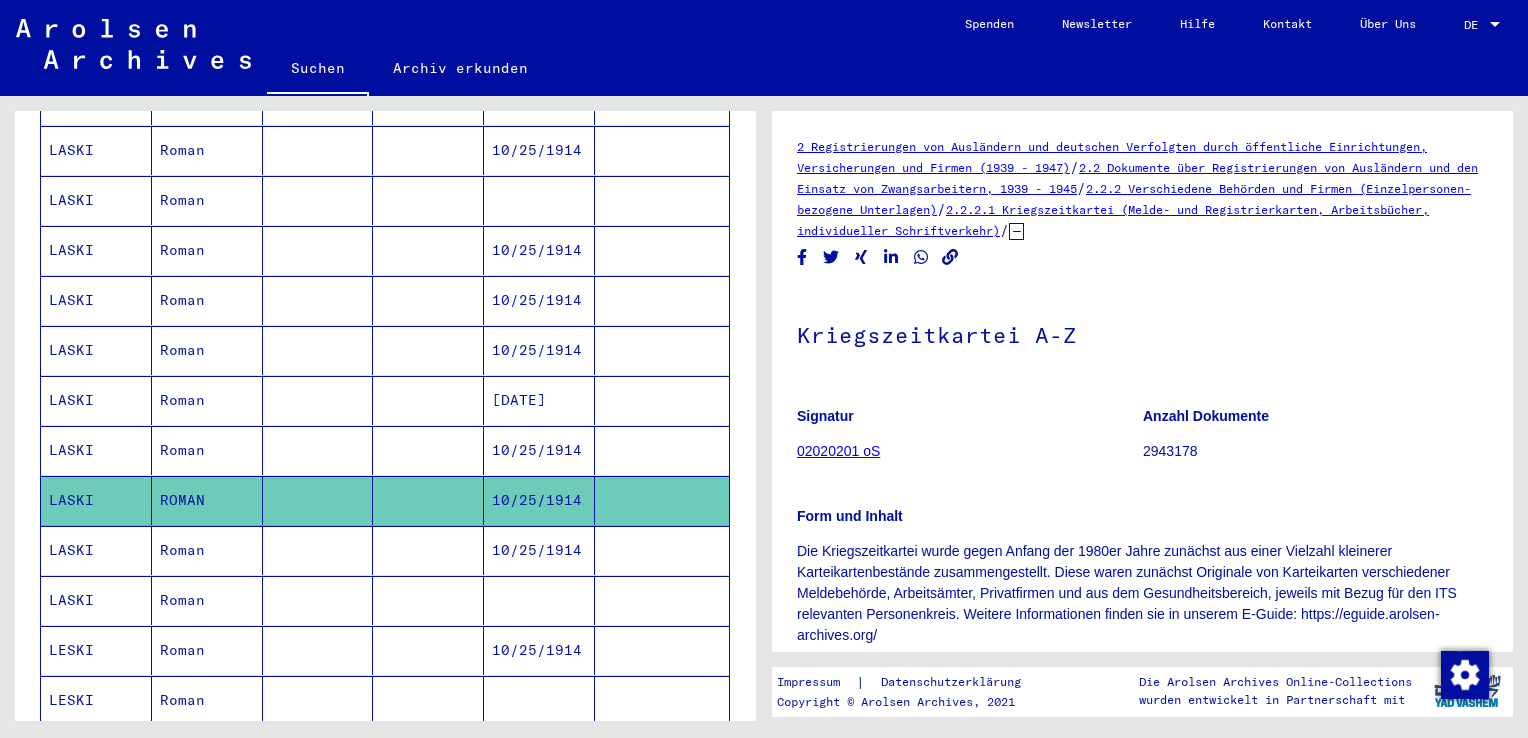 click at bounding box center (428, 600) 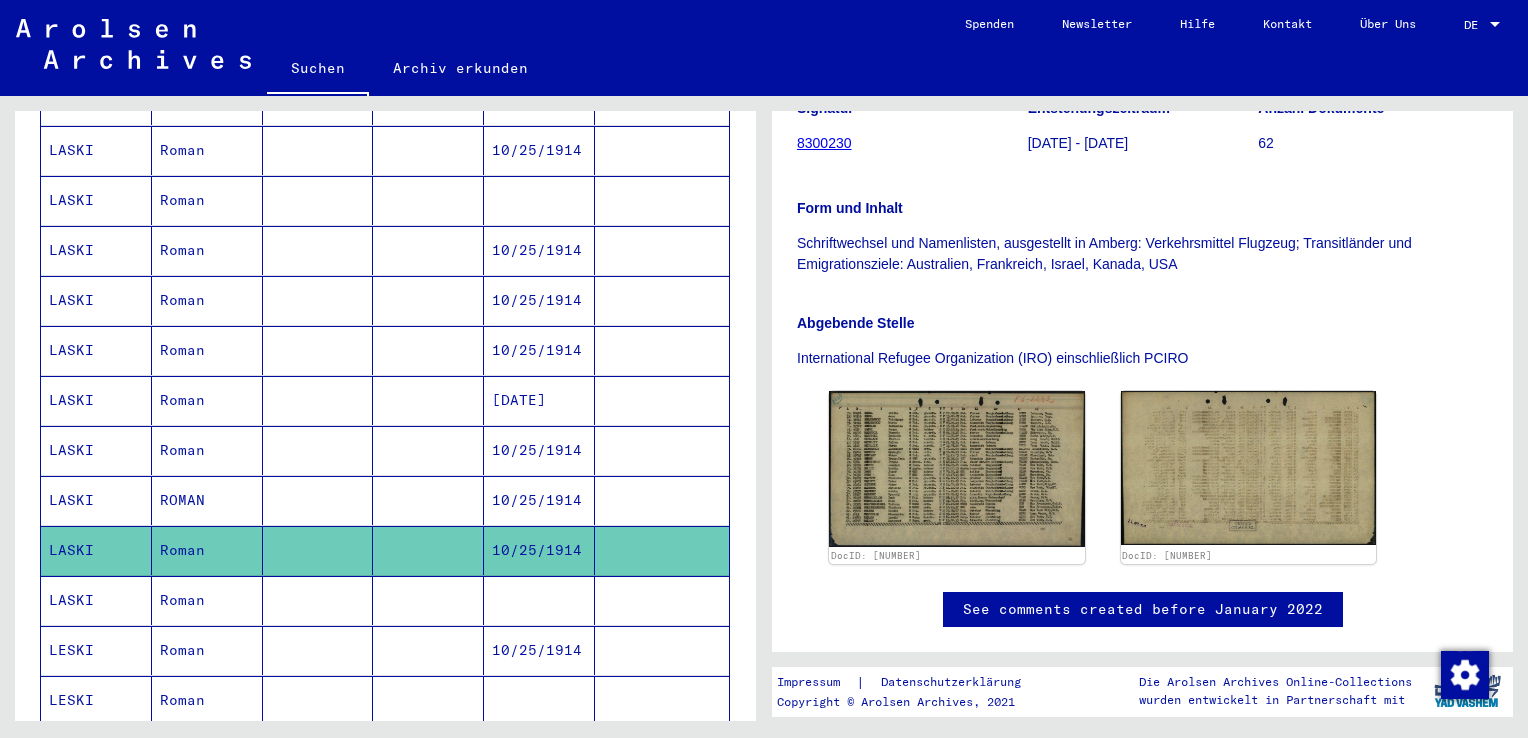 scroll, scrollTop: 400, scrollLeft: 0, axis: vertical 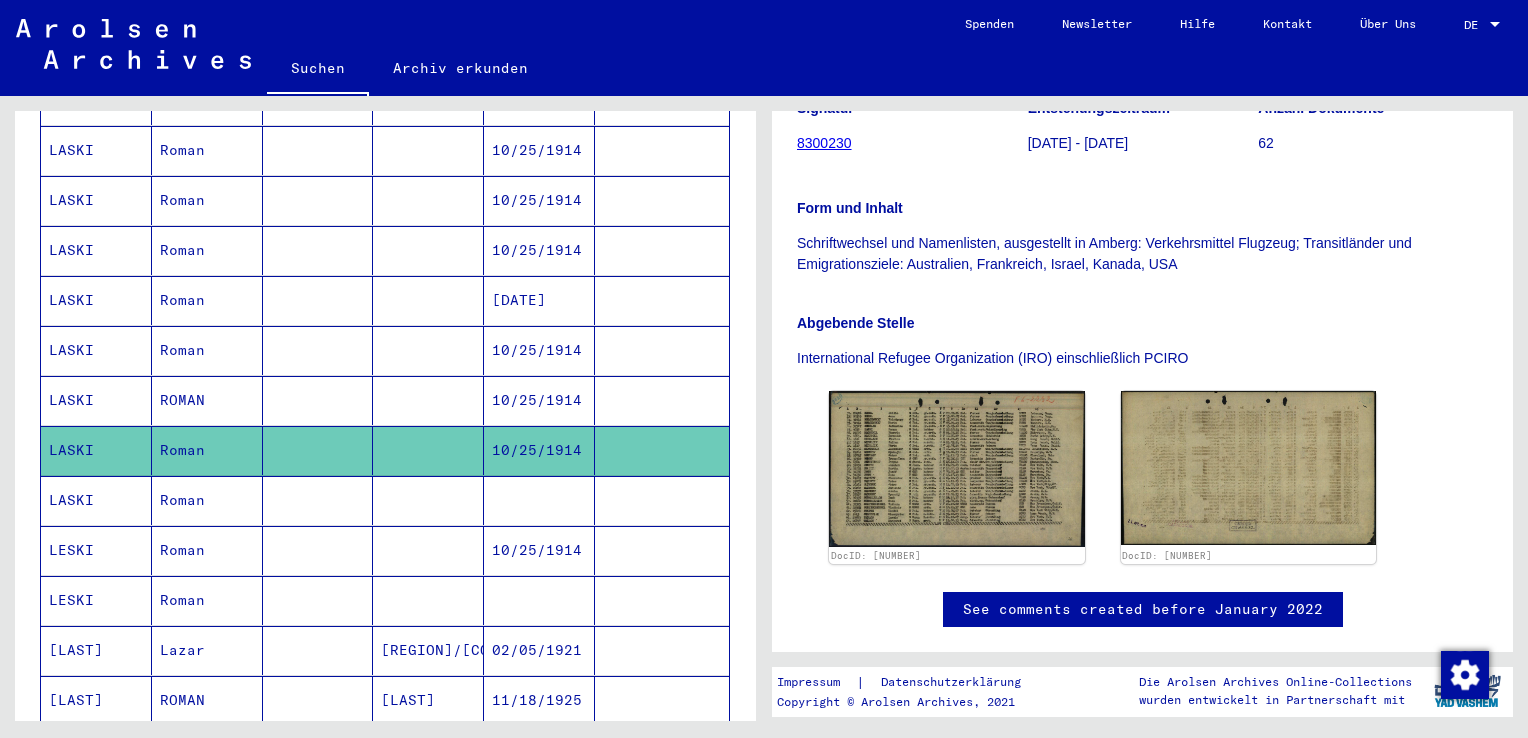 click at bounding box center (428, 550) 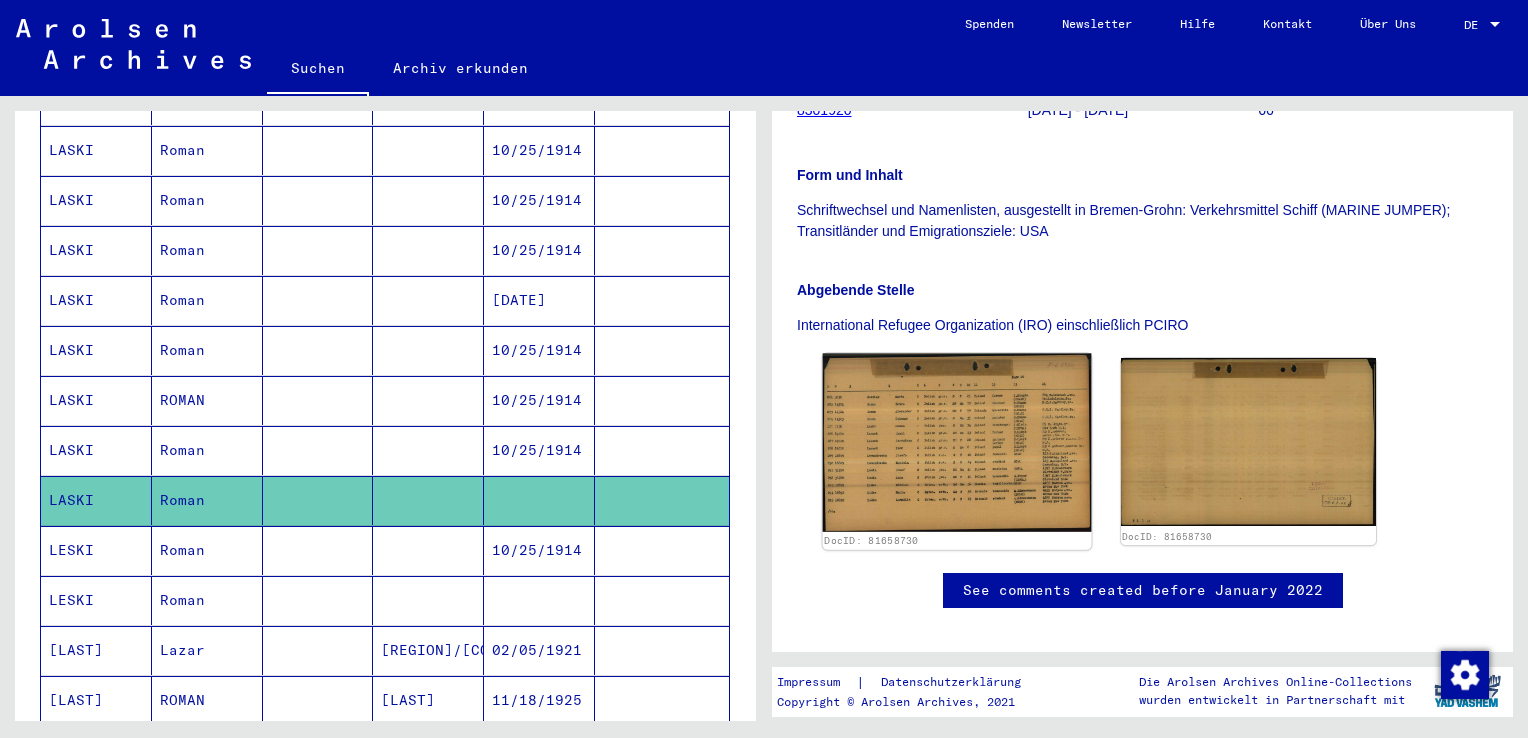scroll, scrollTop: 400, scrollLeft: 0, axis: vertical 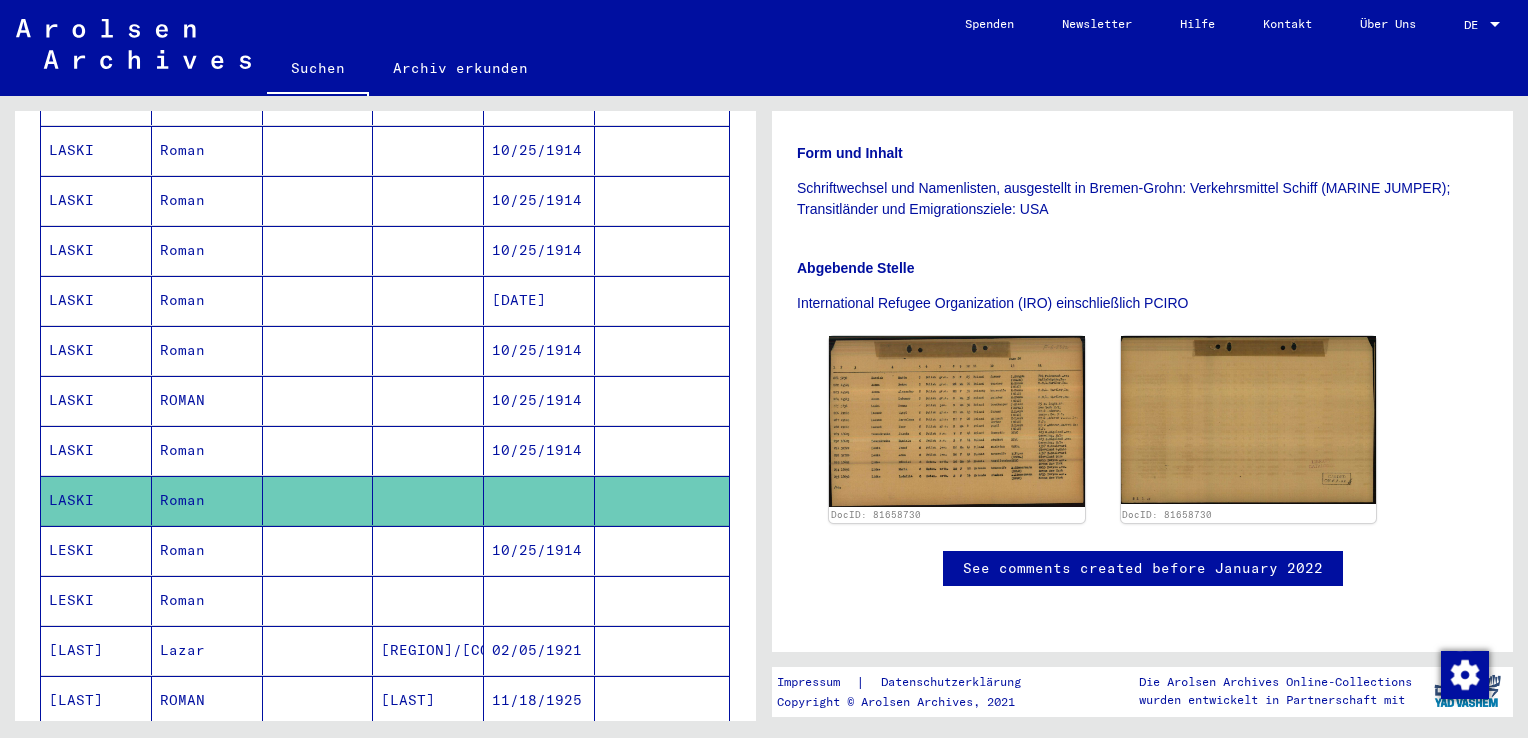 click on "10/25/1914" at bounding box center [539, 600] 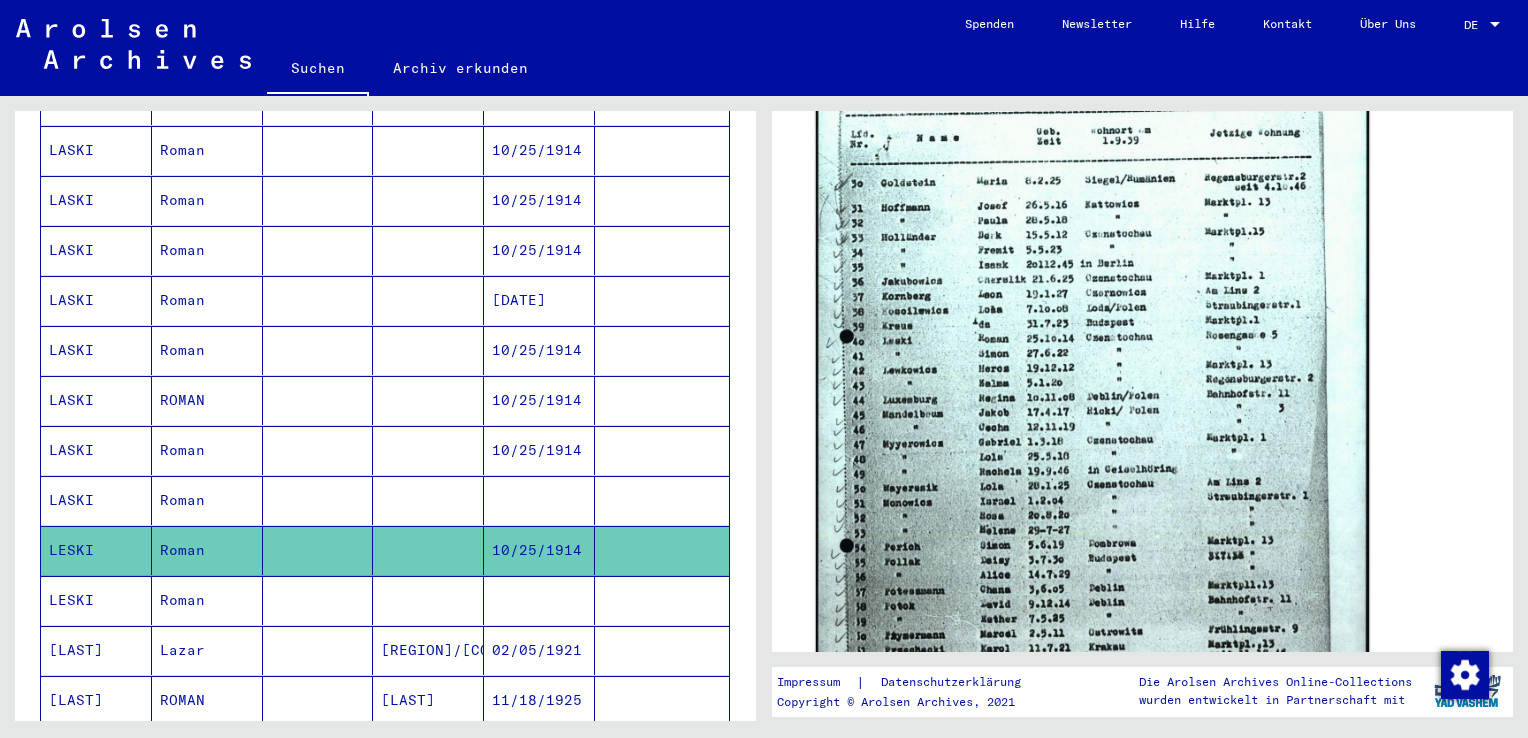 scroll, scrollTop: 800, scrollLeft: 0, axis: vertical 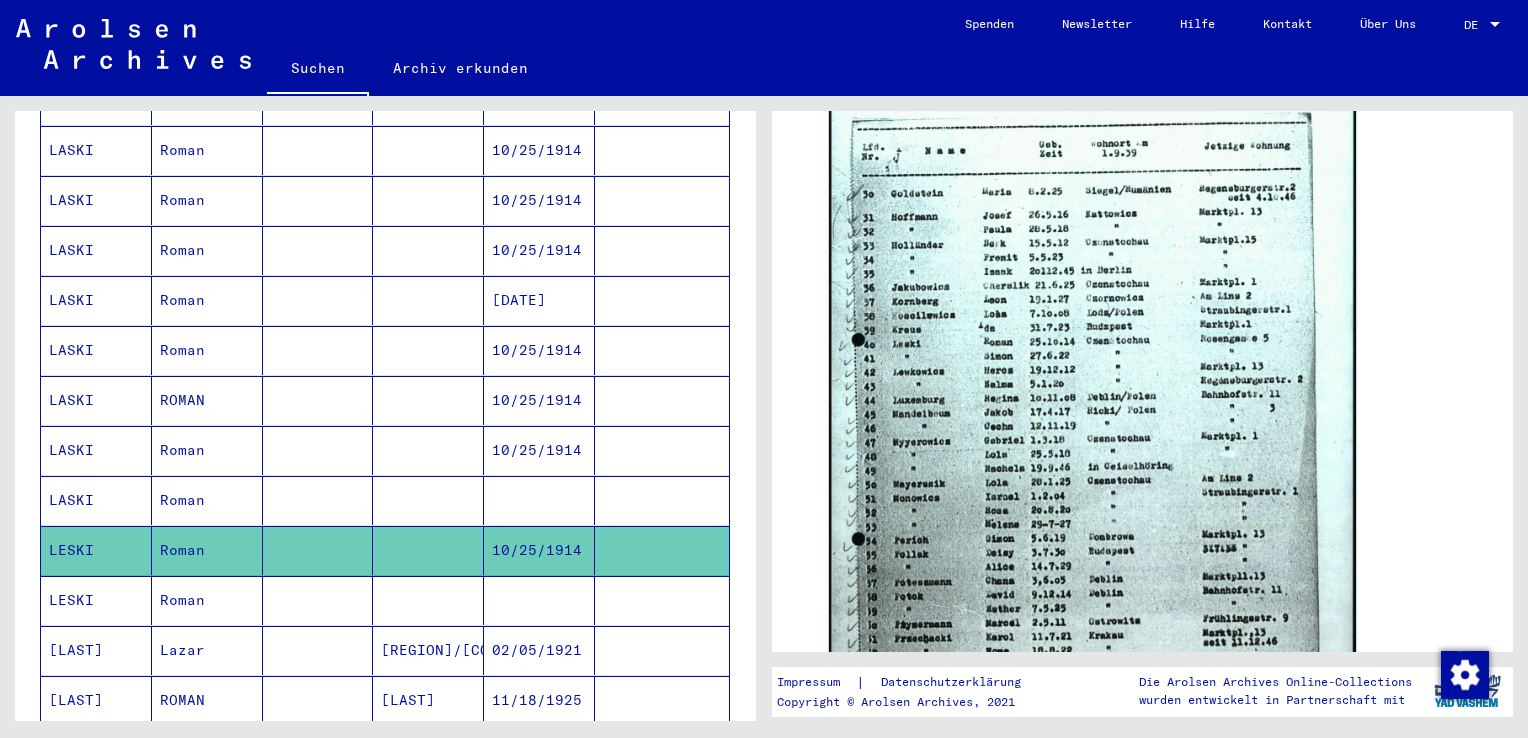click at bounding box center (428, 650) 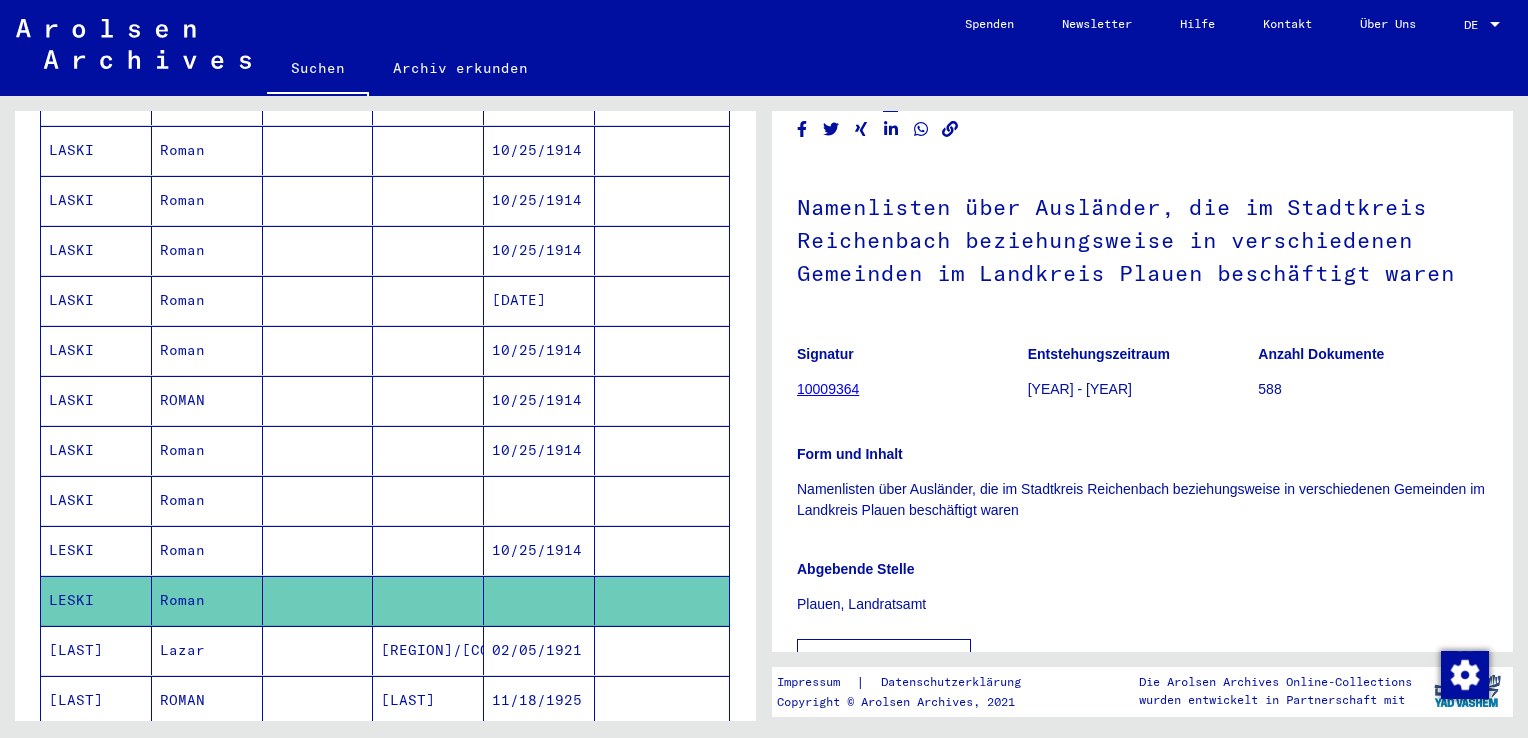scroll, scrollTop: 100, scrollLeft: 0, axis: vertical 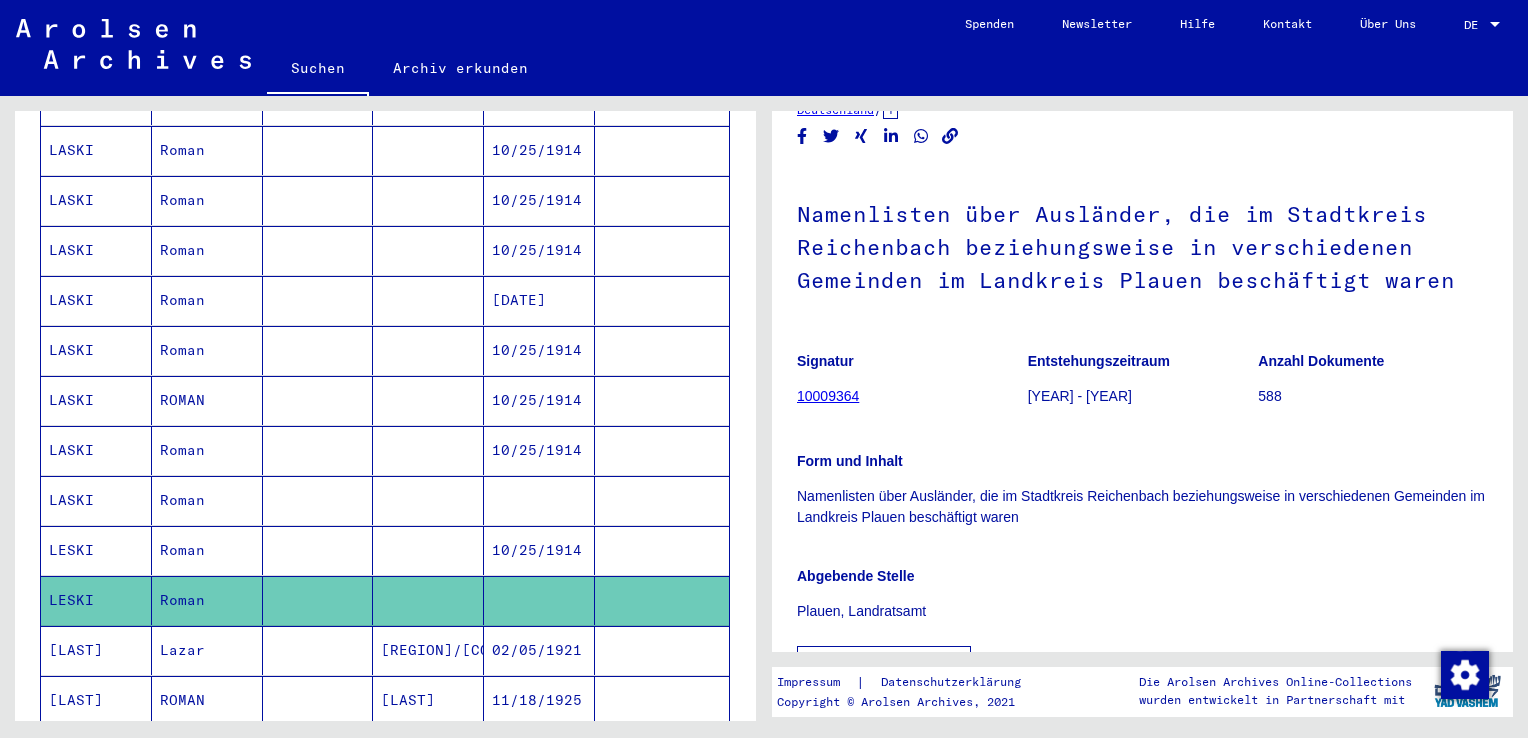 drag, startPoint x: 800, startPoint y: 497, endPoint x: 1166, endPoint y: 499, distance: 366.00546 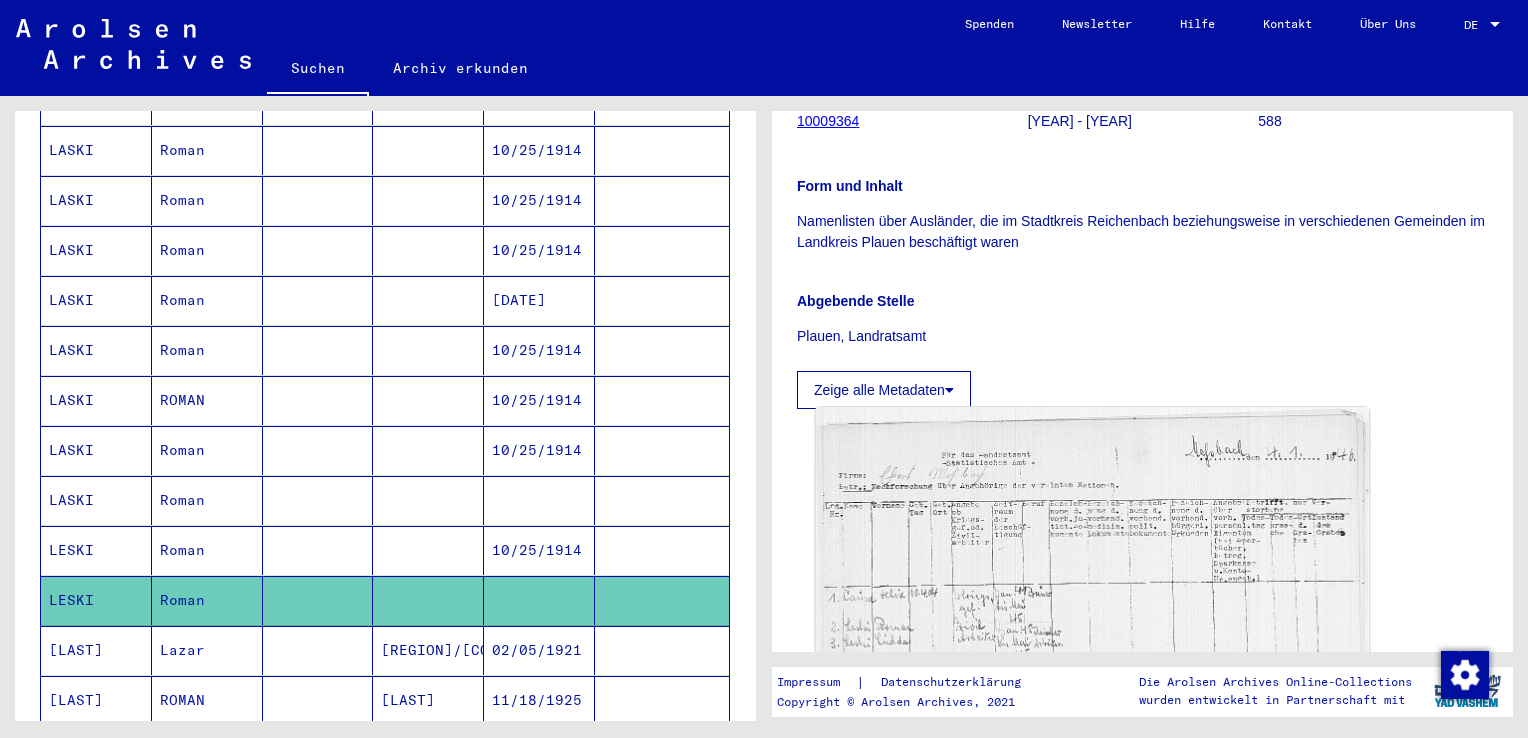 scroll, scrollTop: 400, scrollLeft: 0, axis: vertical 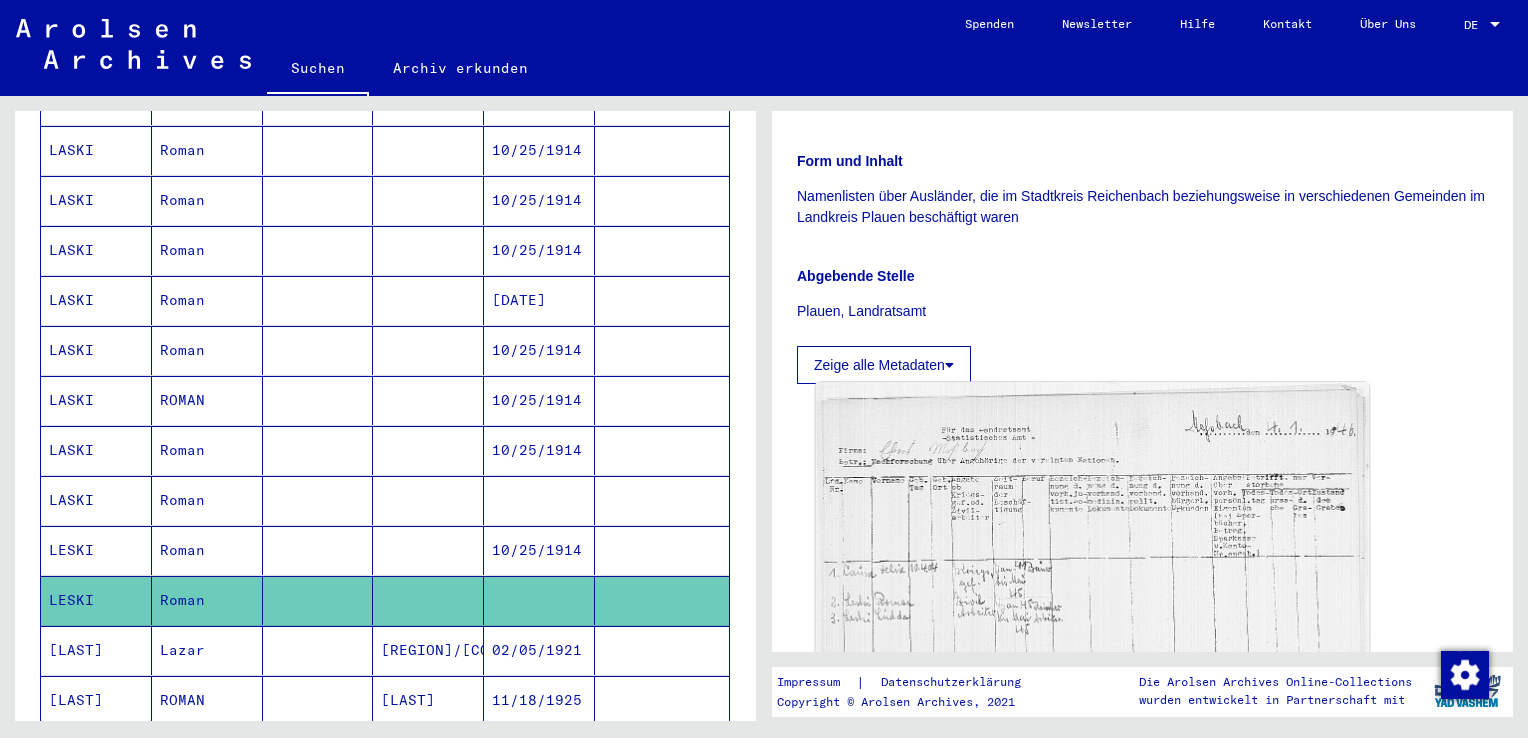 click 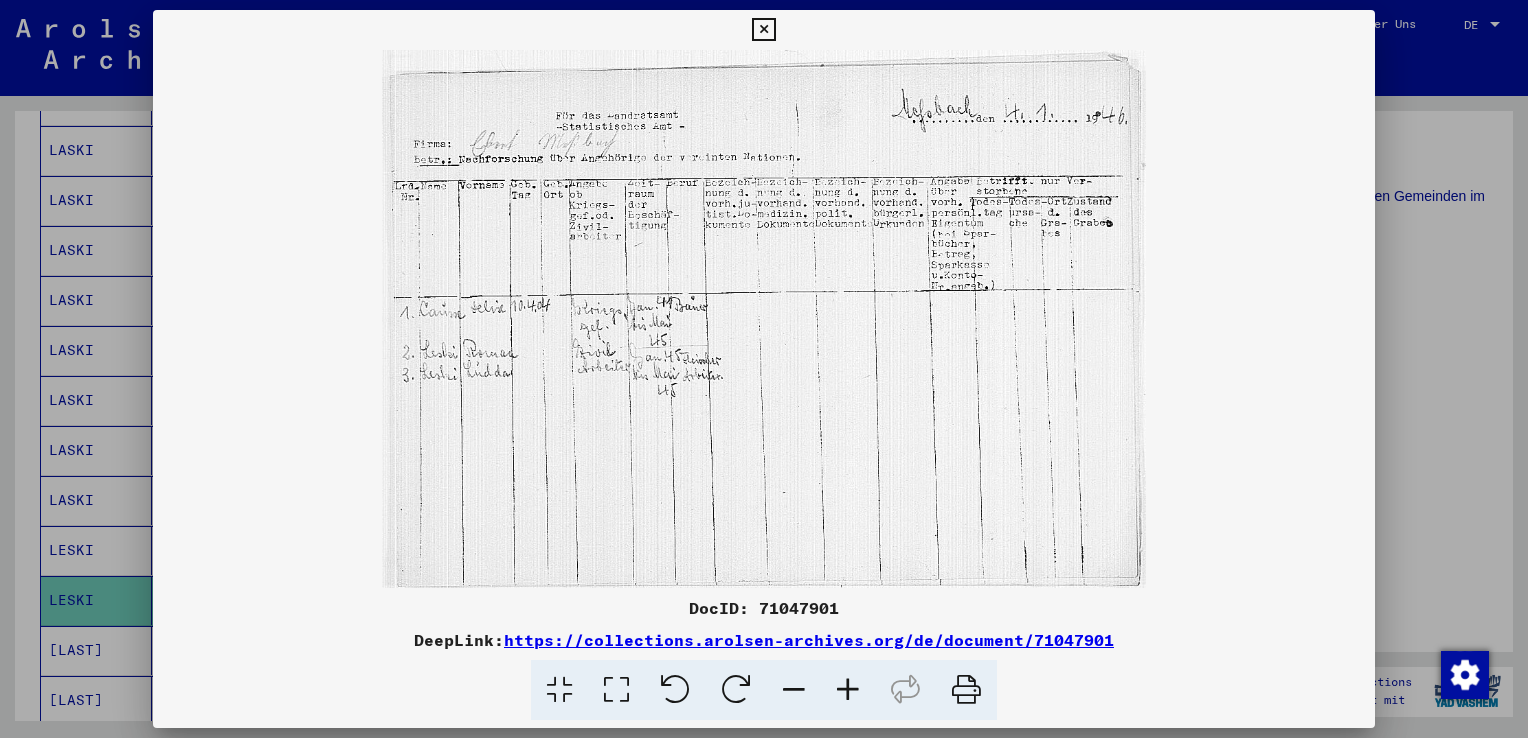 click at bounding box center (764, 369) 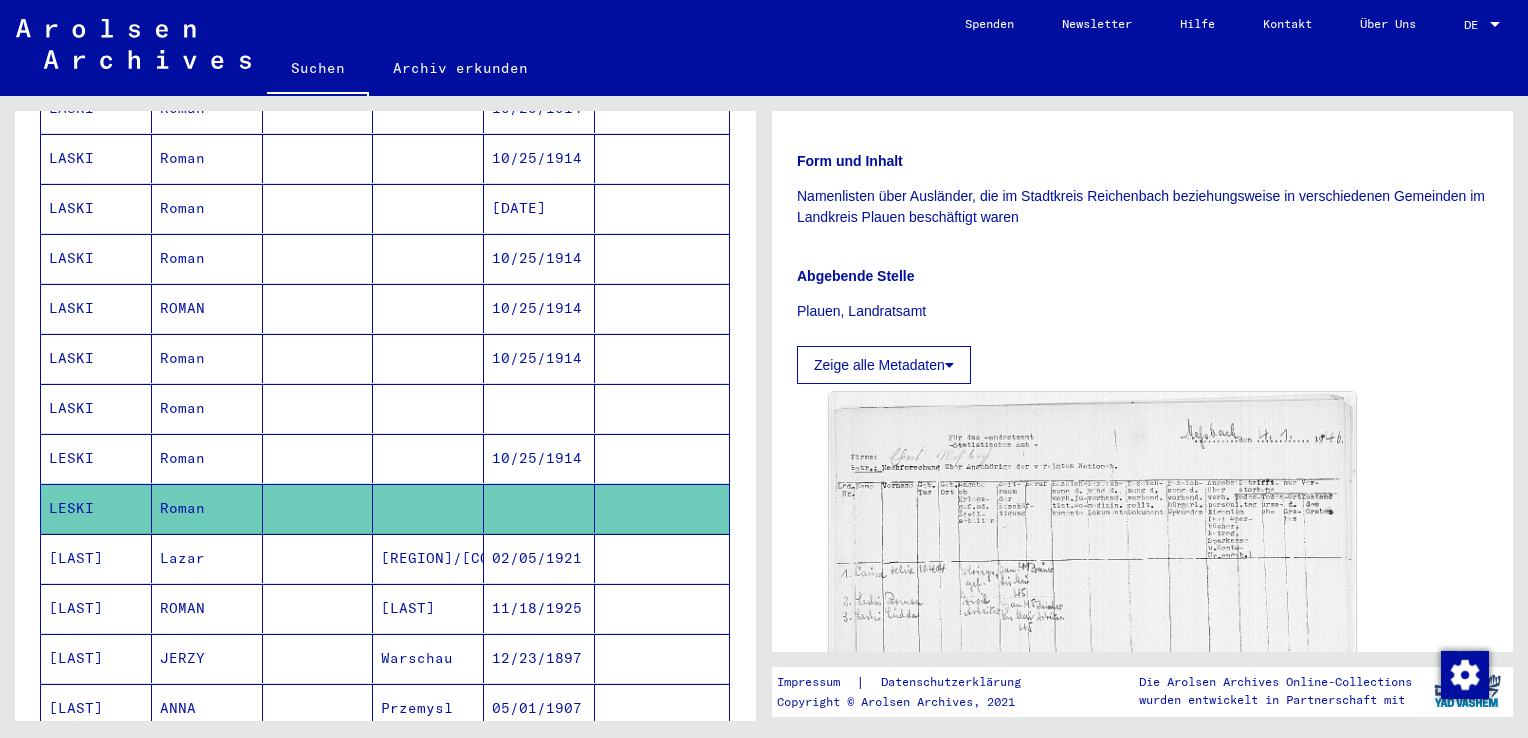 scroll, scrollTop: 800, scrollLeft: 0, axis: vertical 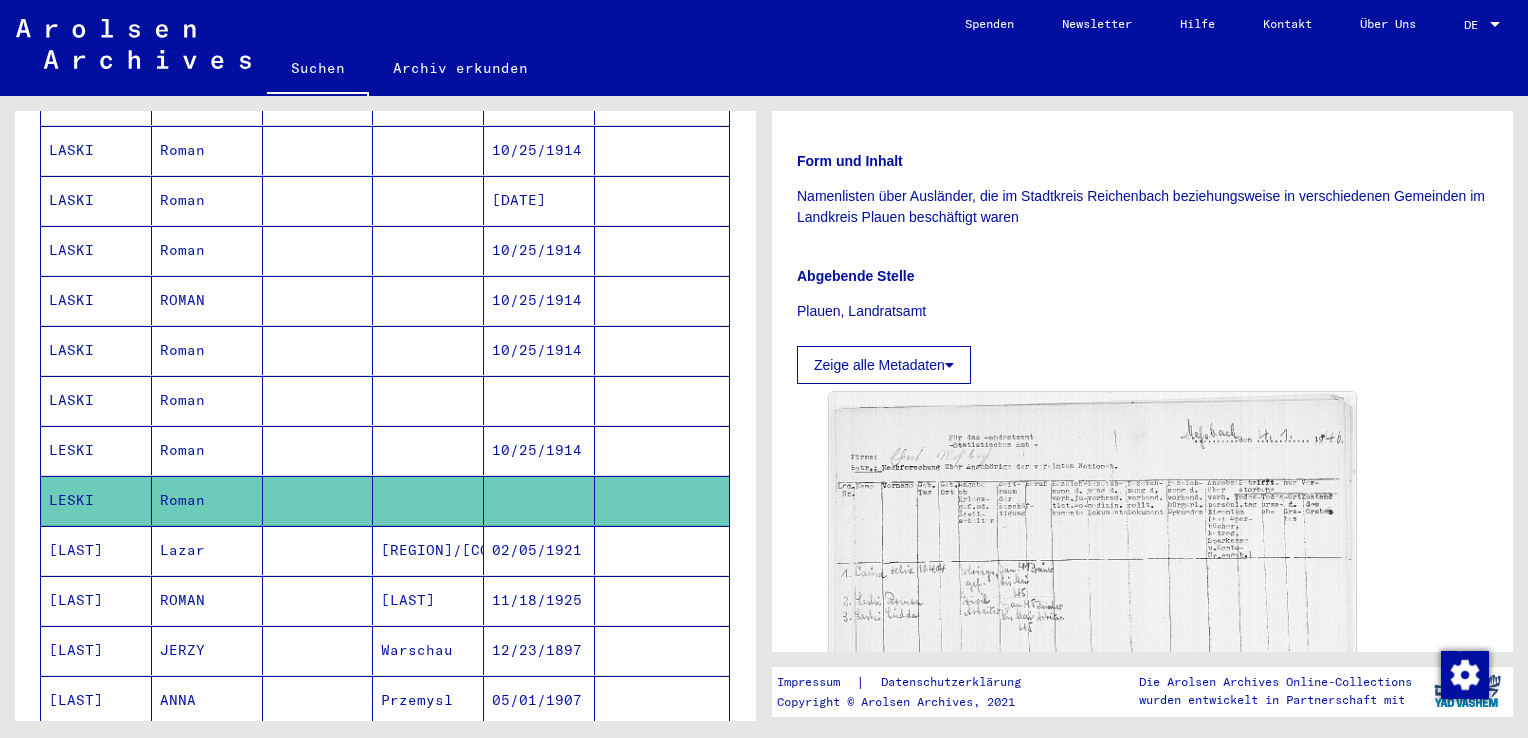 click at bounding box center (318, 500) 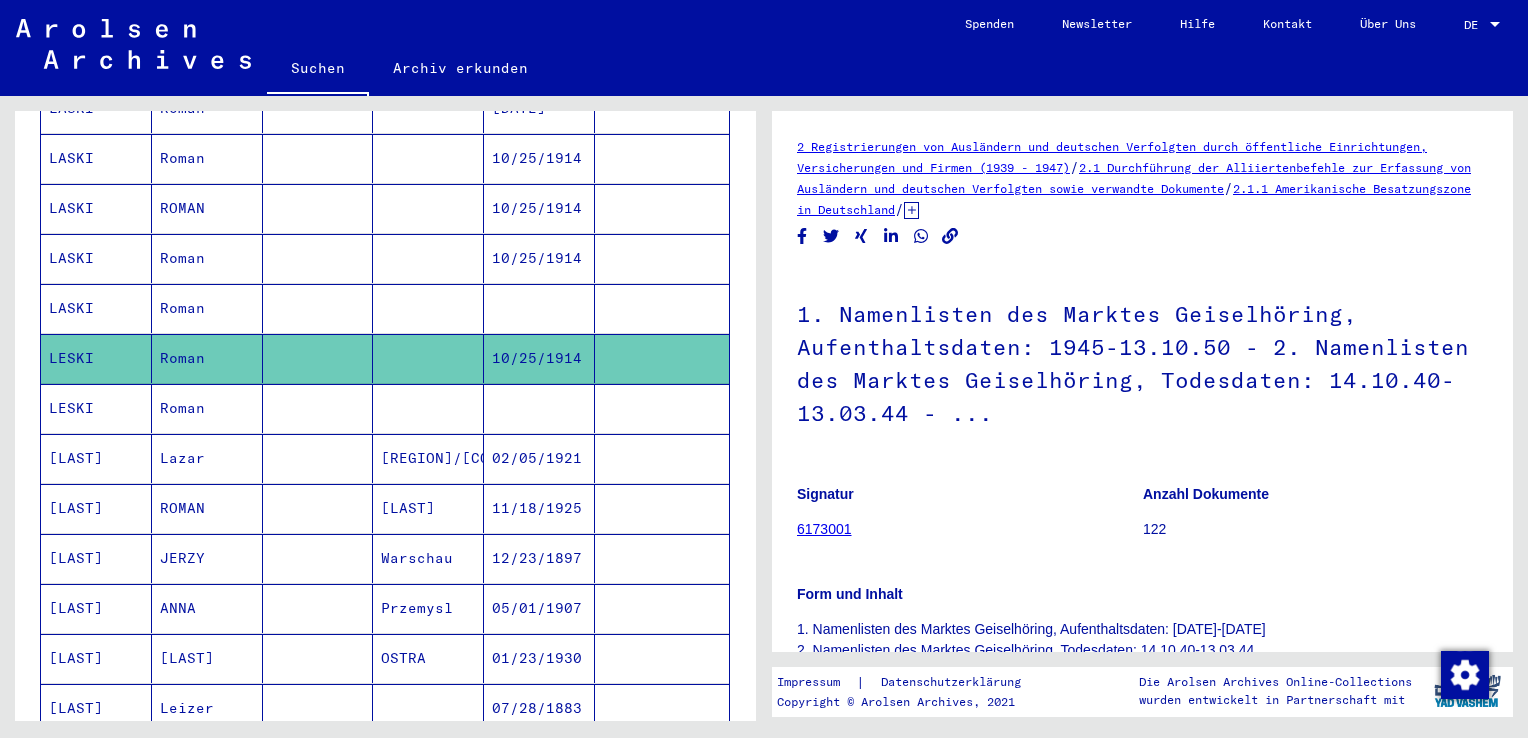 scroll, scrollTop: 900, scrollLeft: 0, axis: vertical 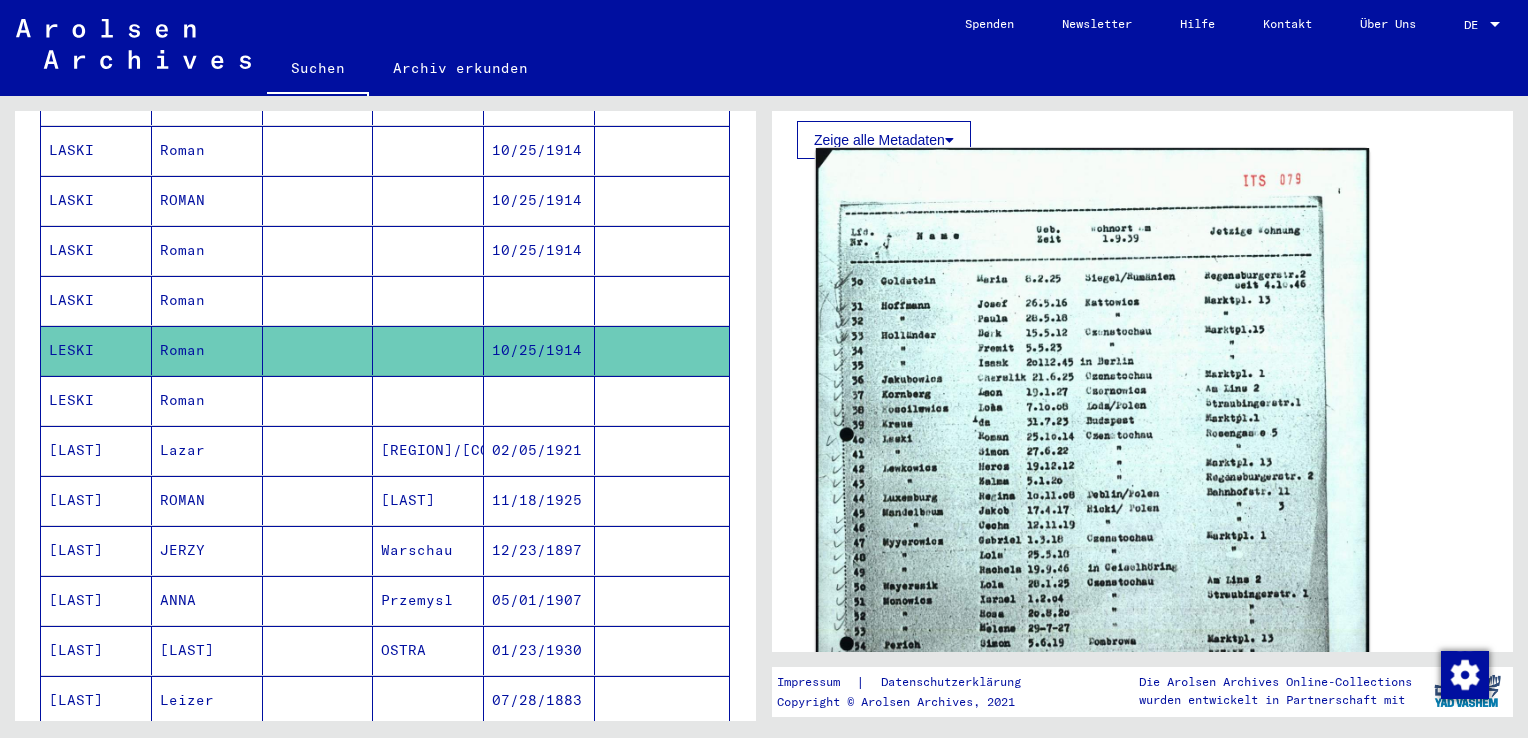 click 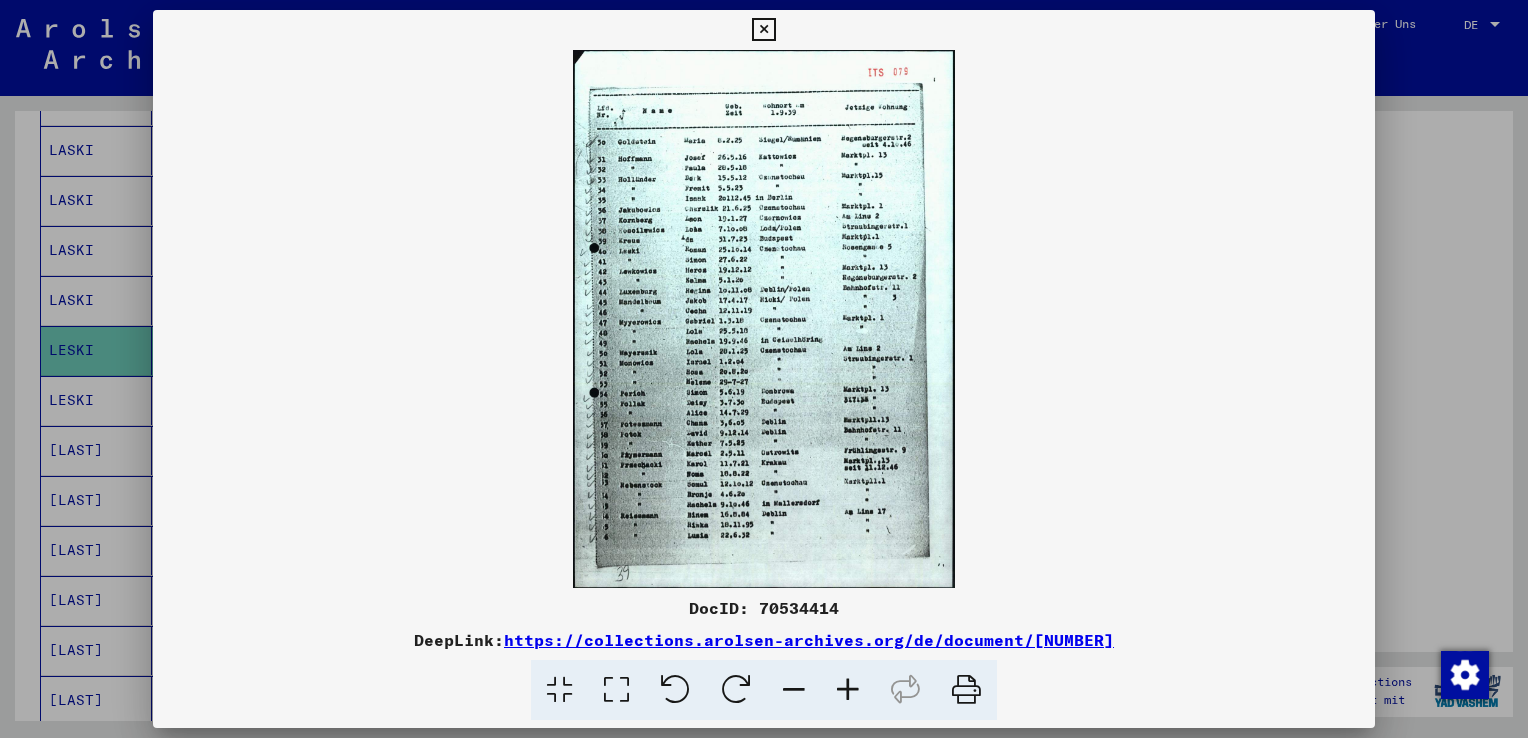 click at bounding box center (848, 690) 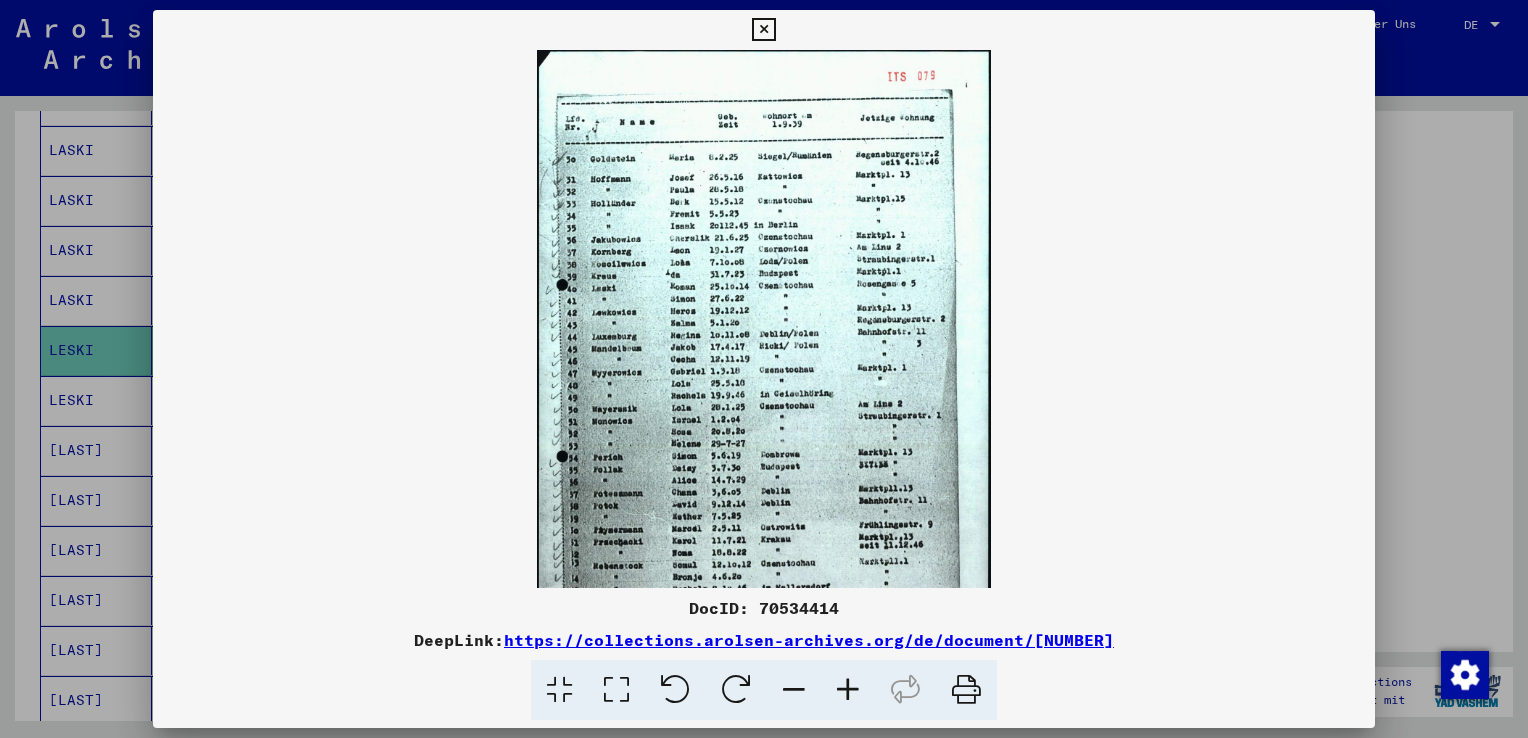 click at bounding box center [848, 690] 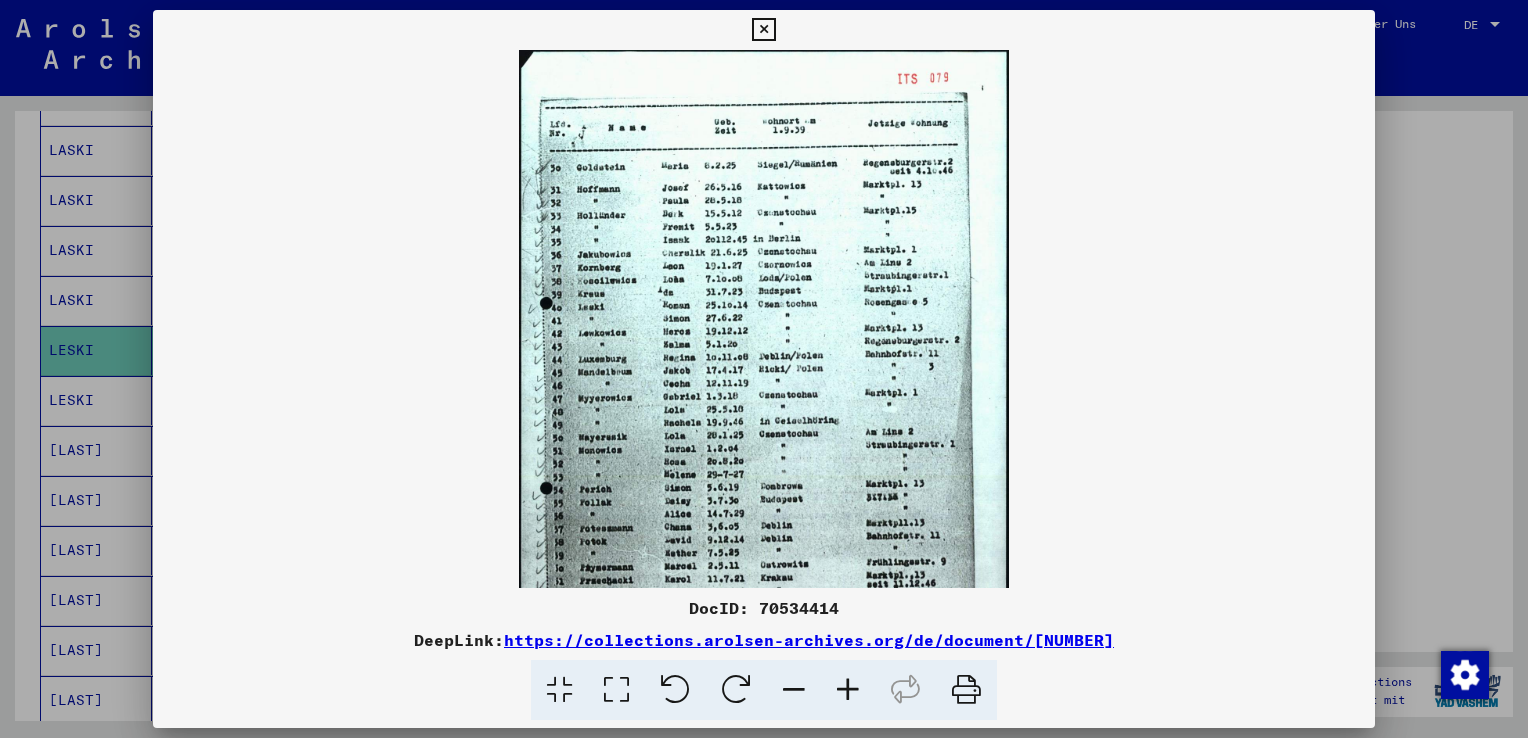 click at bounding box center [848, 690] 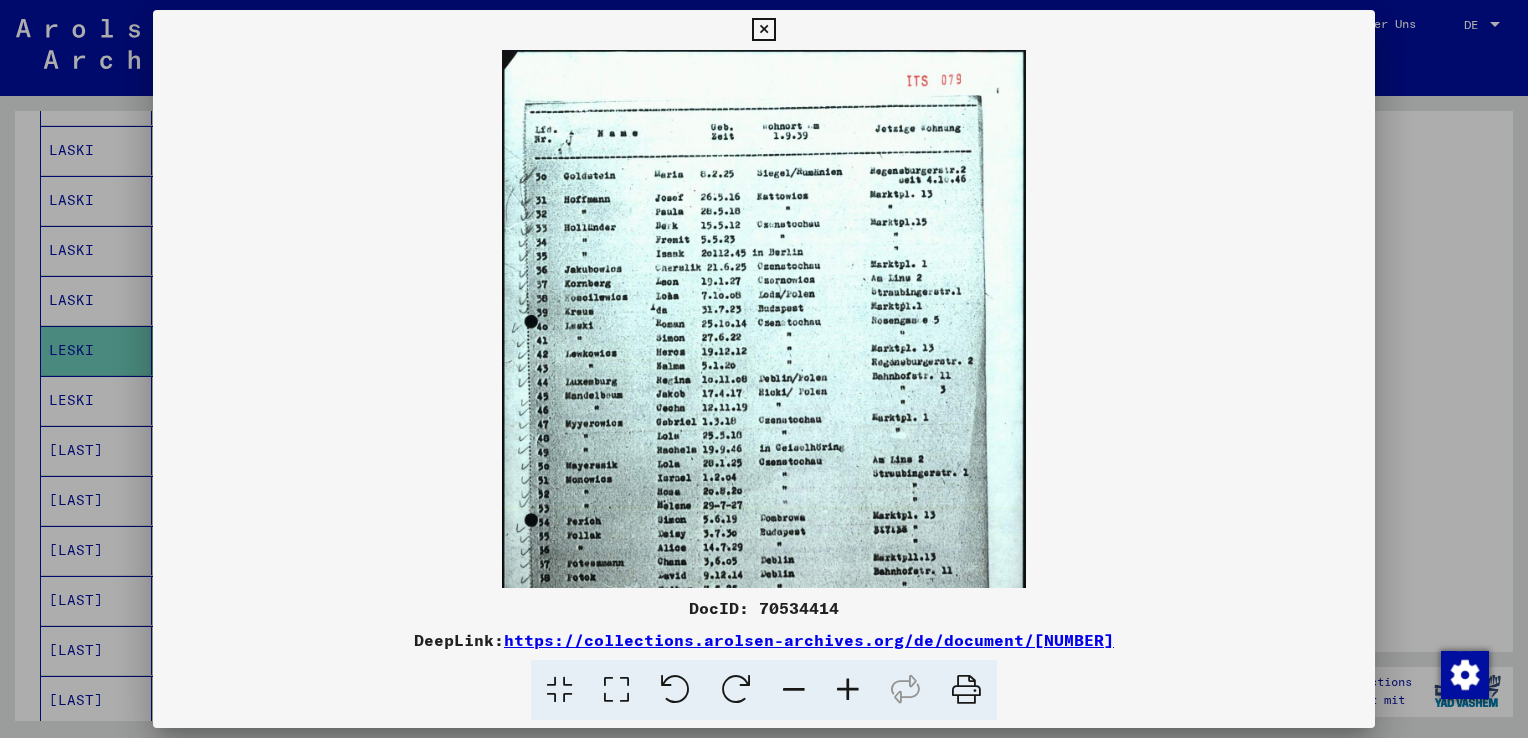 click at bounding box center (848, 690) 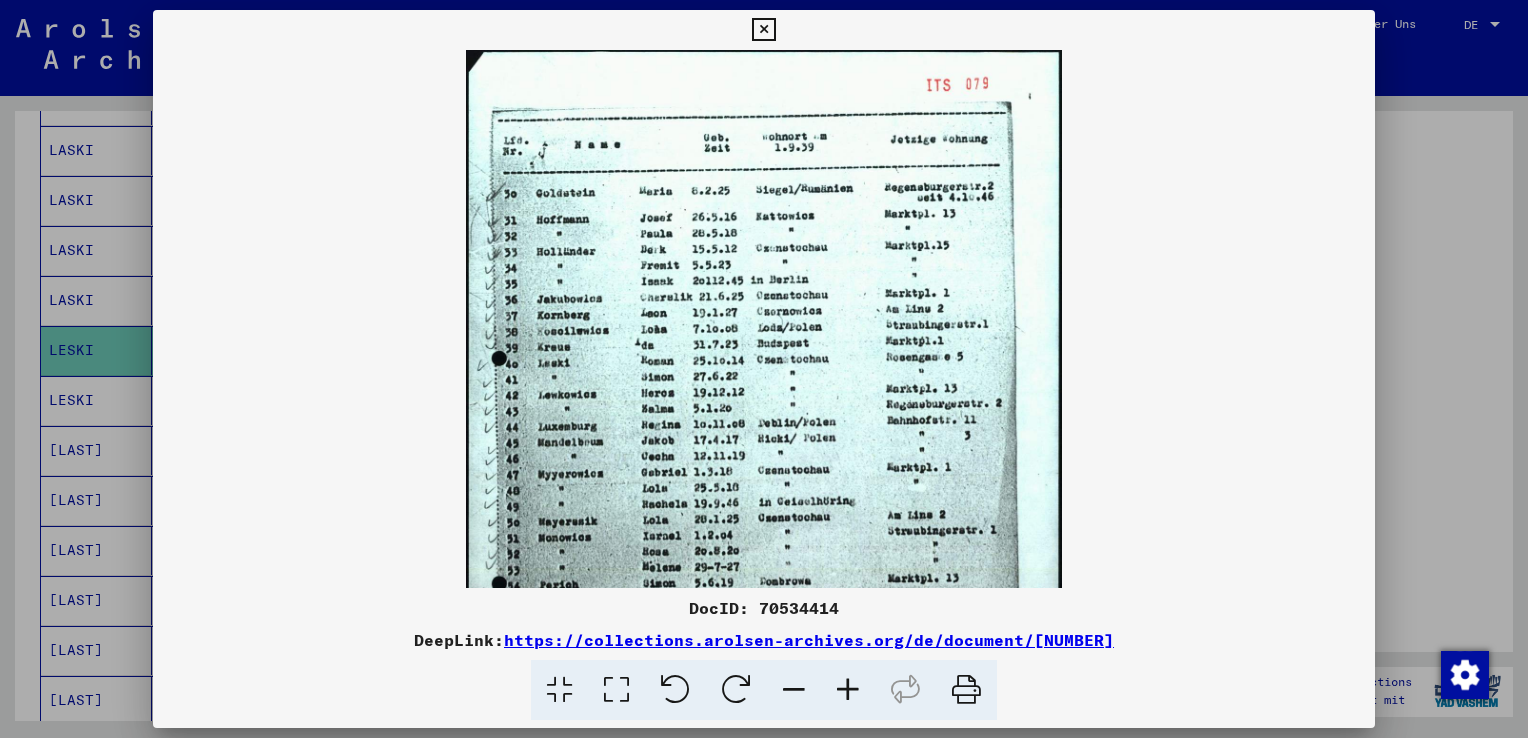 click at bounding box center (848, 690) 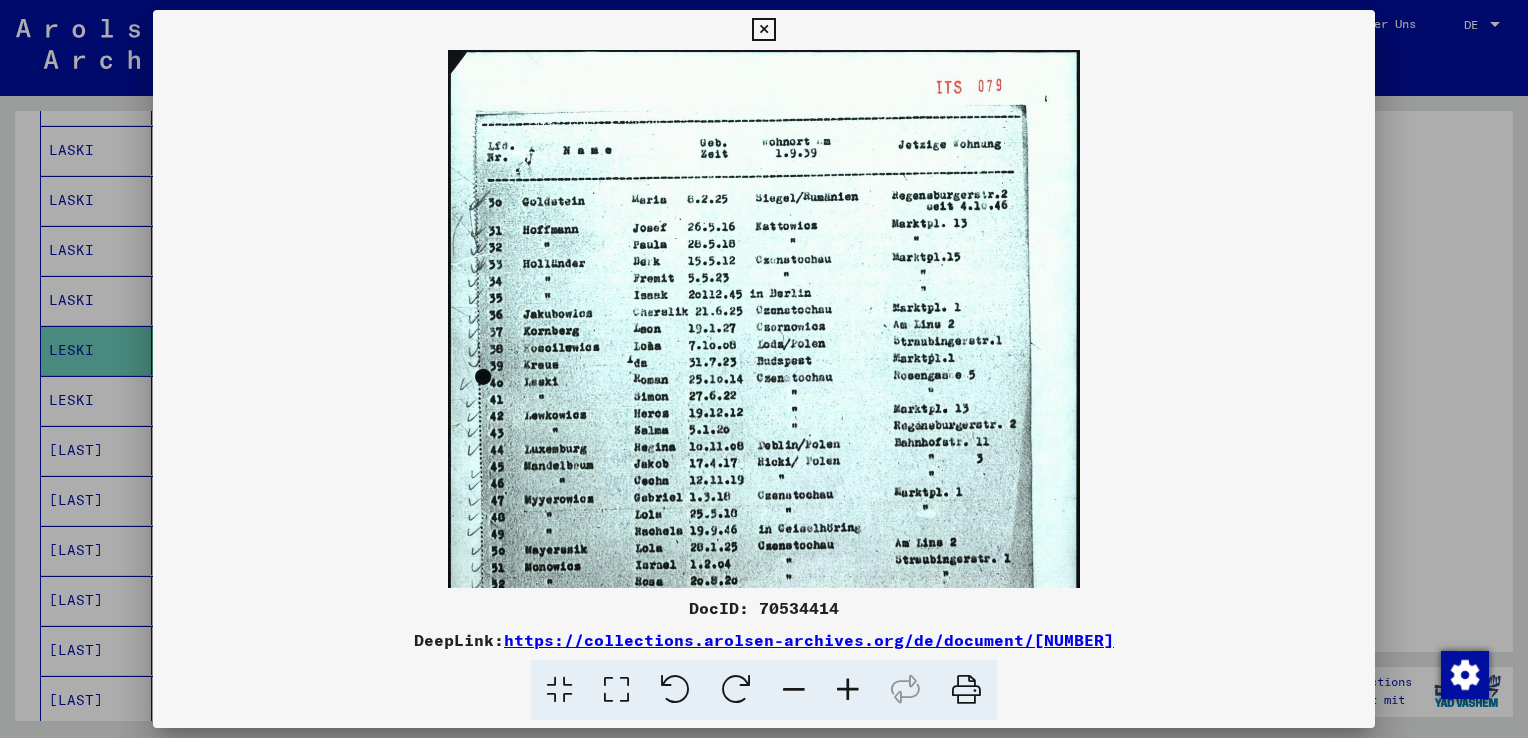 click at bounding box center [848, 690] 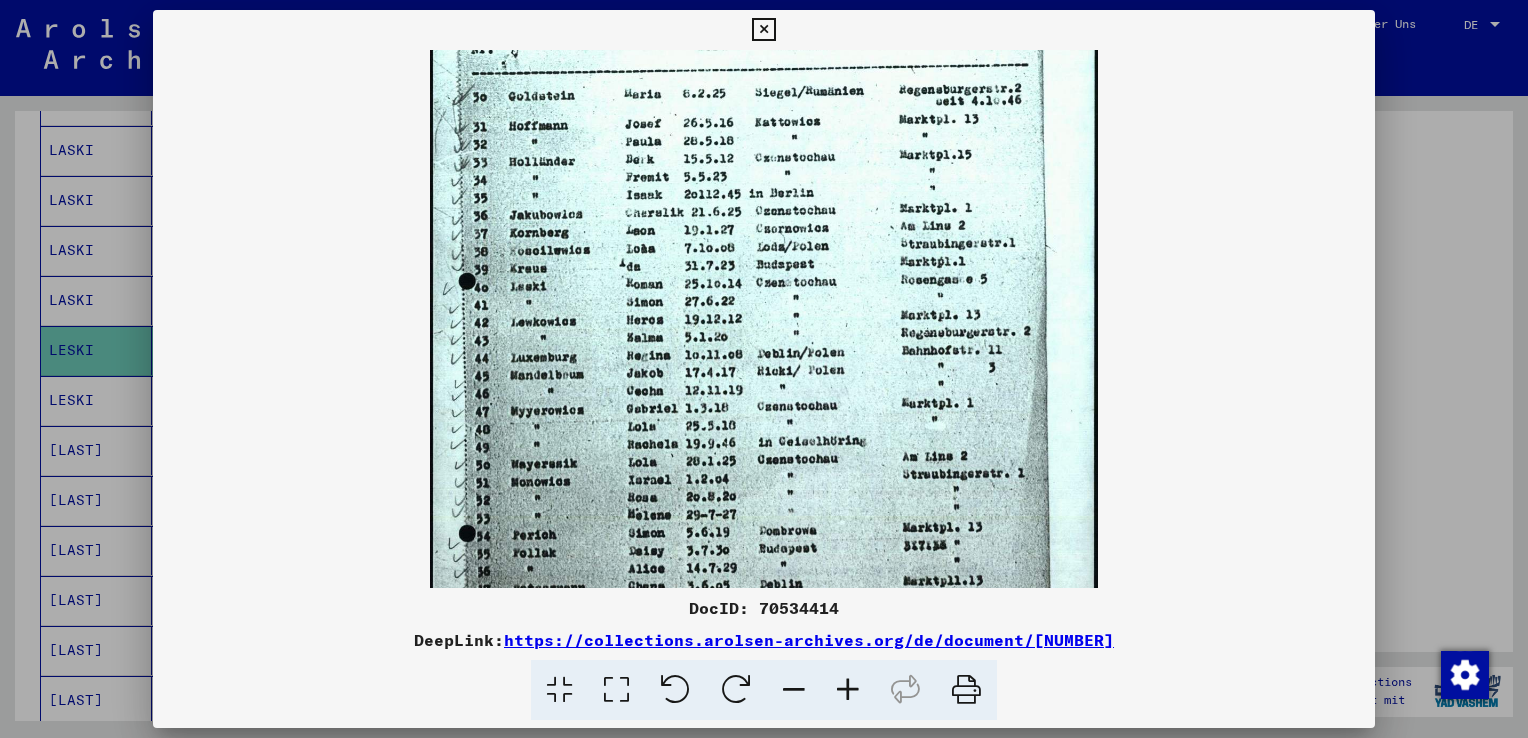 scroll, scrollTop: 112, scrollLeft: 0, axis: vertical 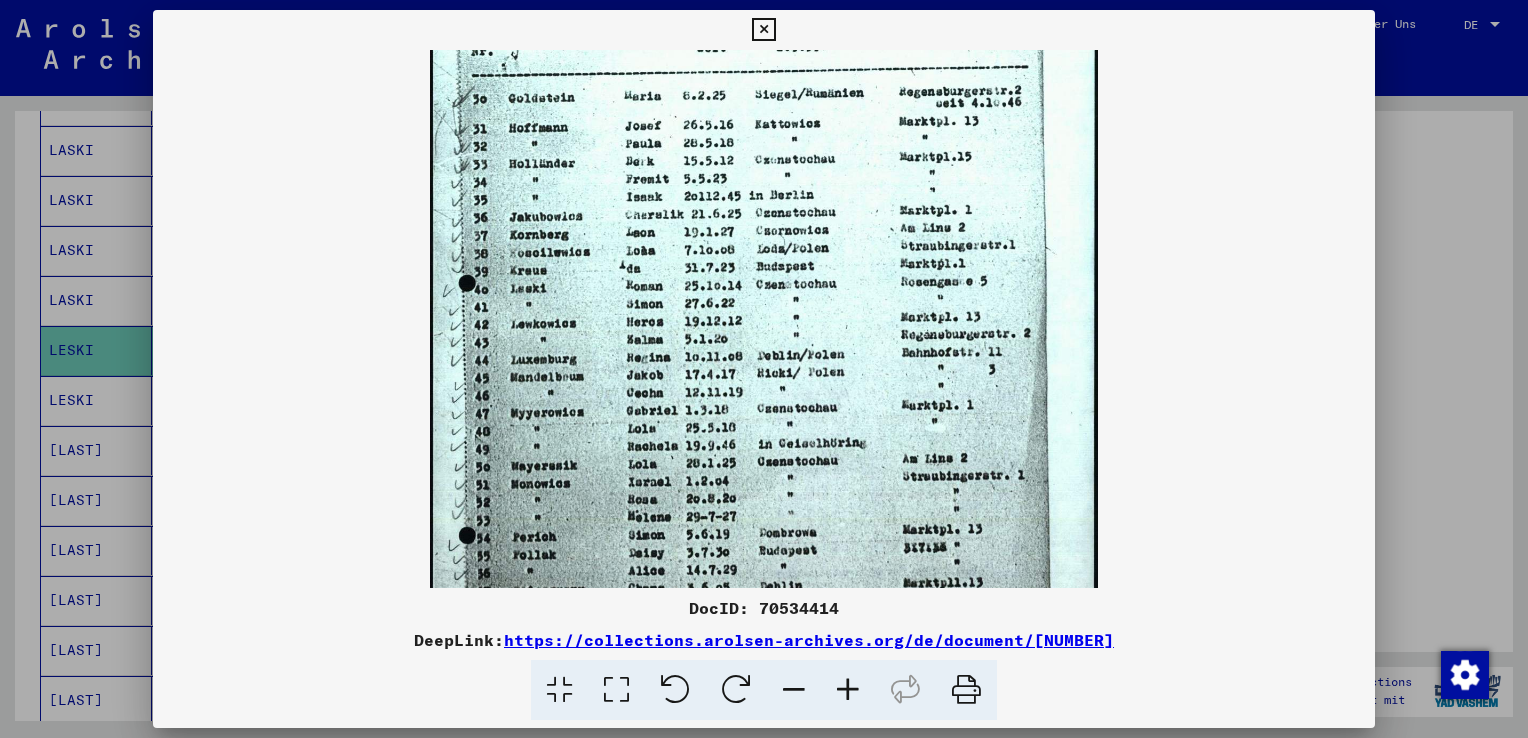 drag, startPoint x: 742, startPoint y: 514, endPoint x: 706, endPoint y: 390, distance: 129.1201 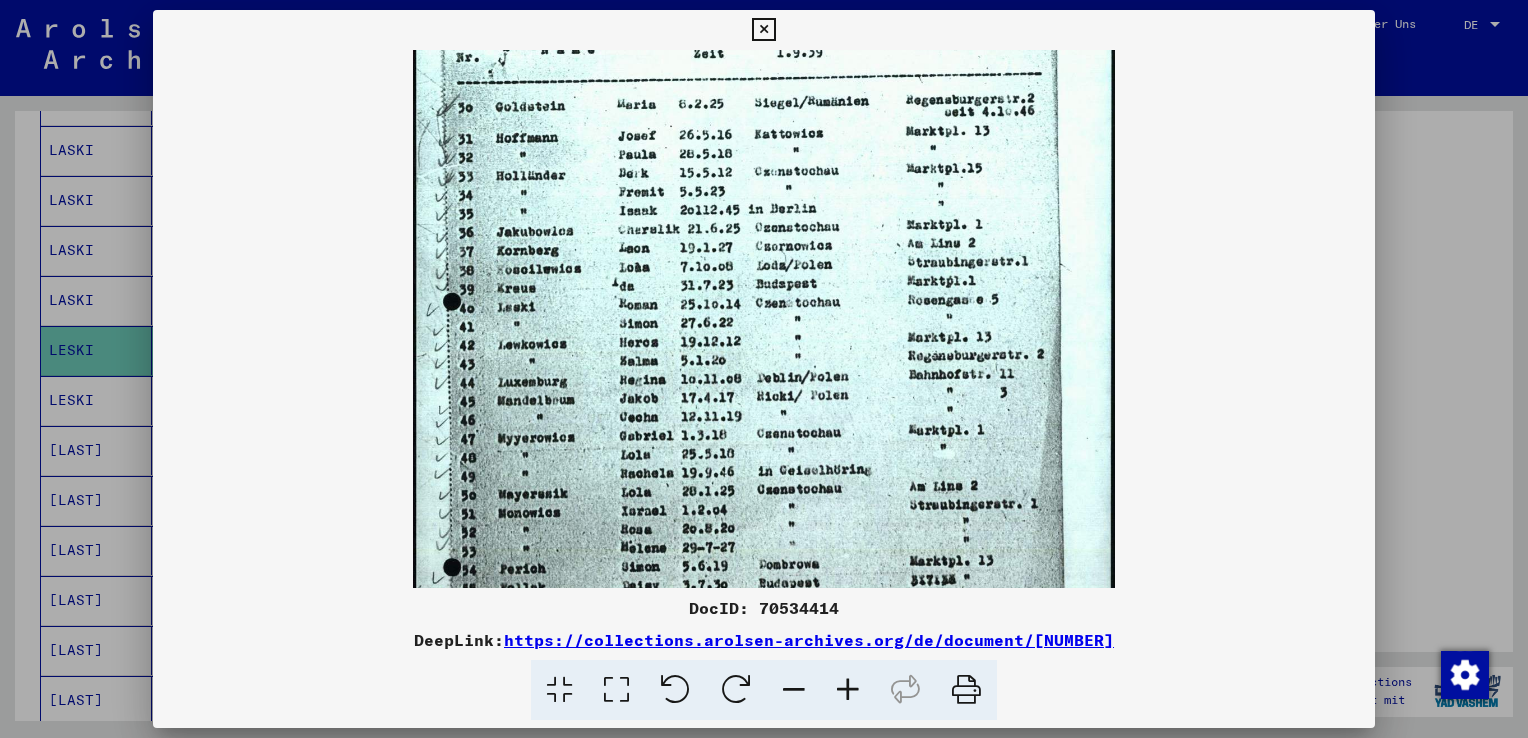 click at bounding box center (848, 690) 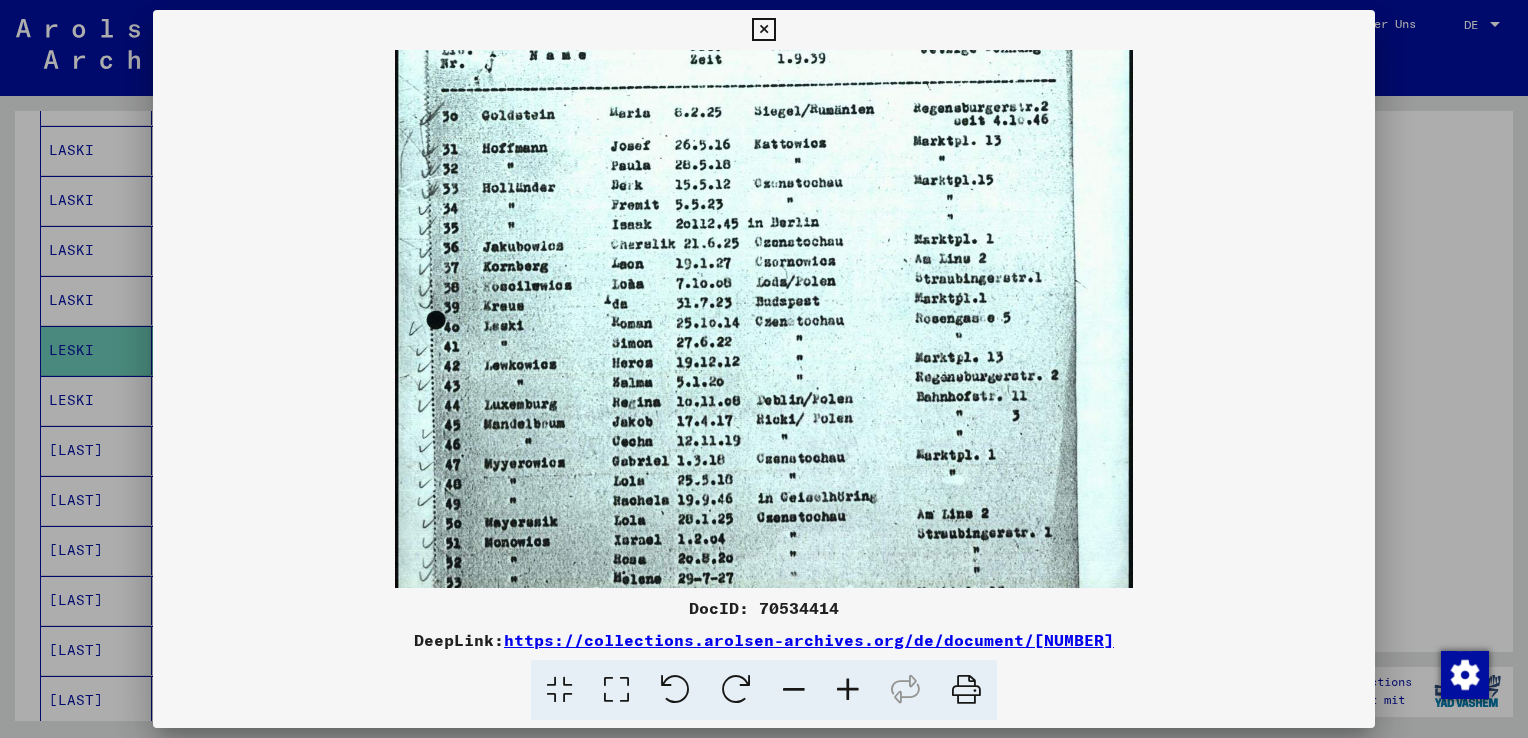click at bounding box center (848, 690) 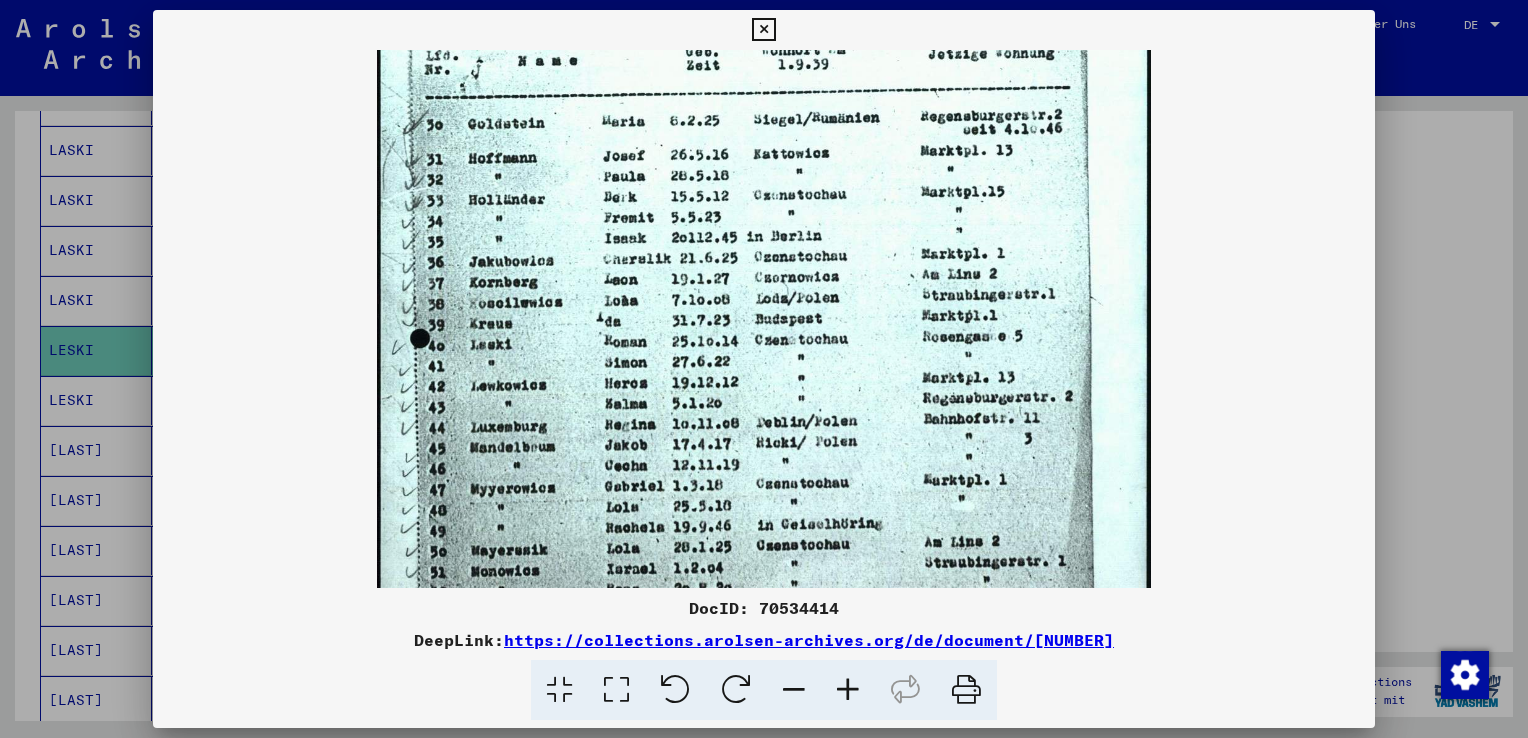 click at bounding box center [848, 690] 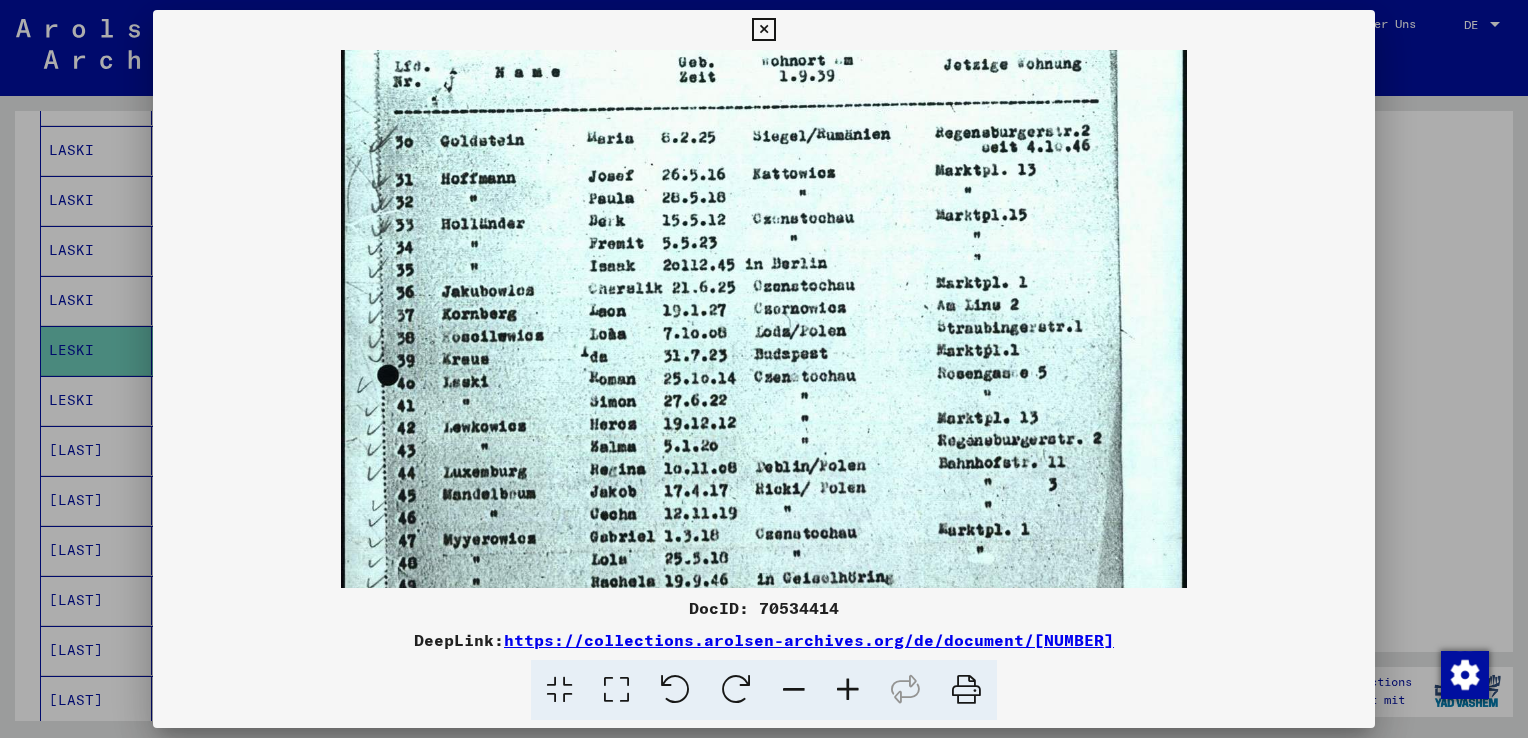 click at bounding box center [848, 690] 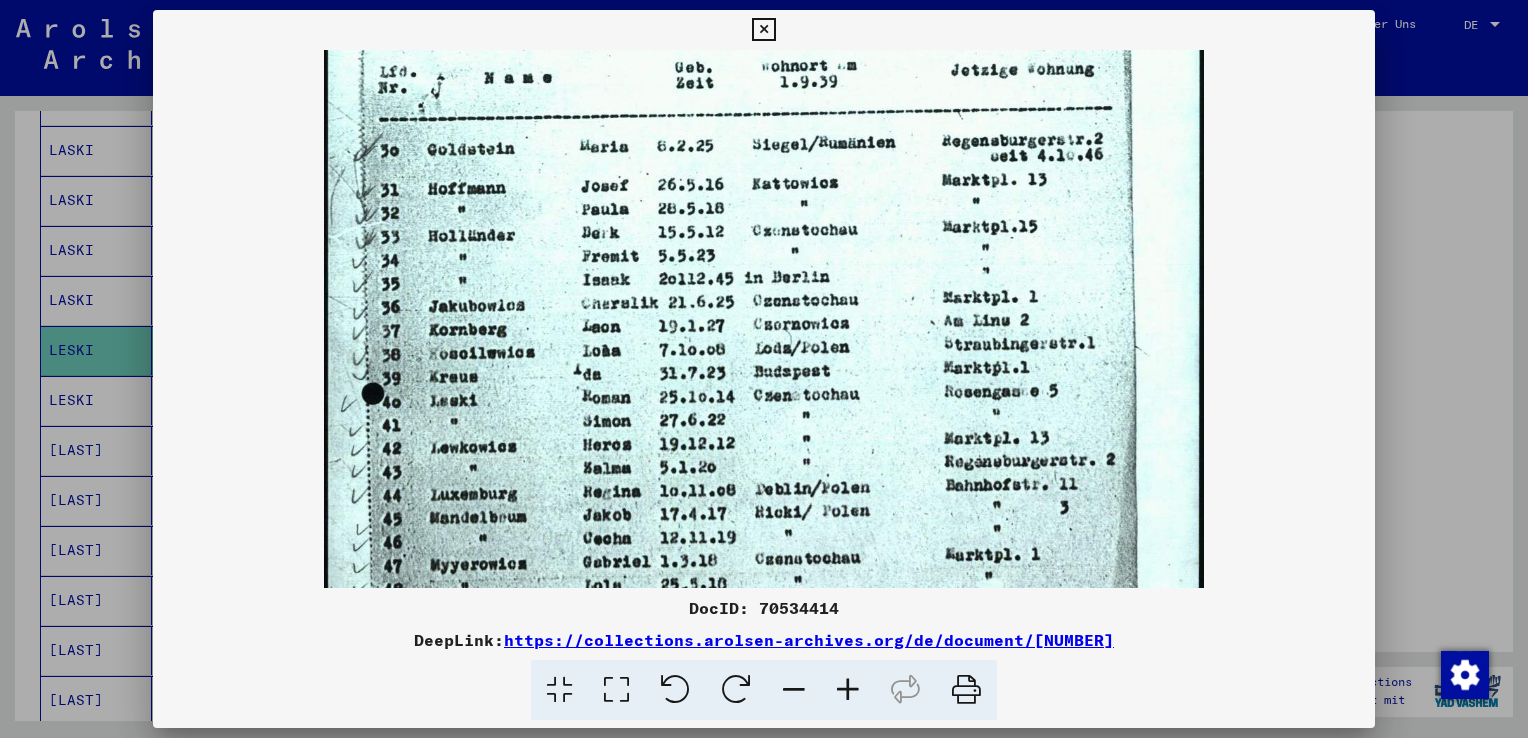 click on "**********" at bounding box center (764, 369) 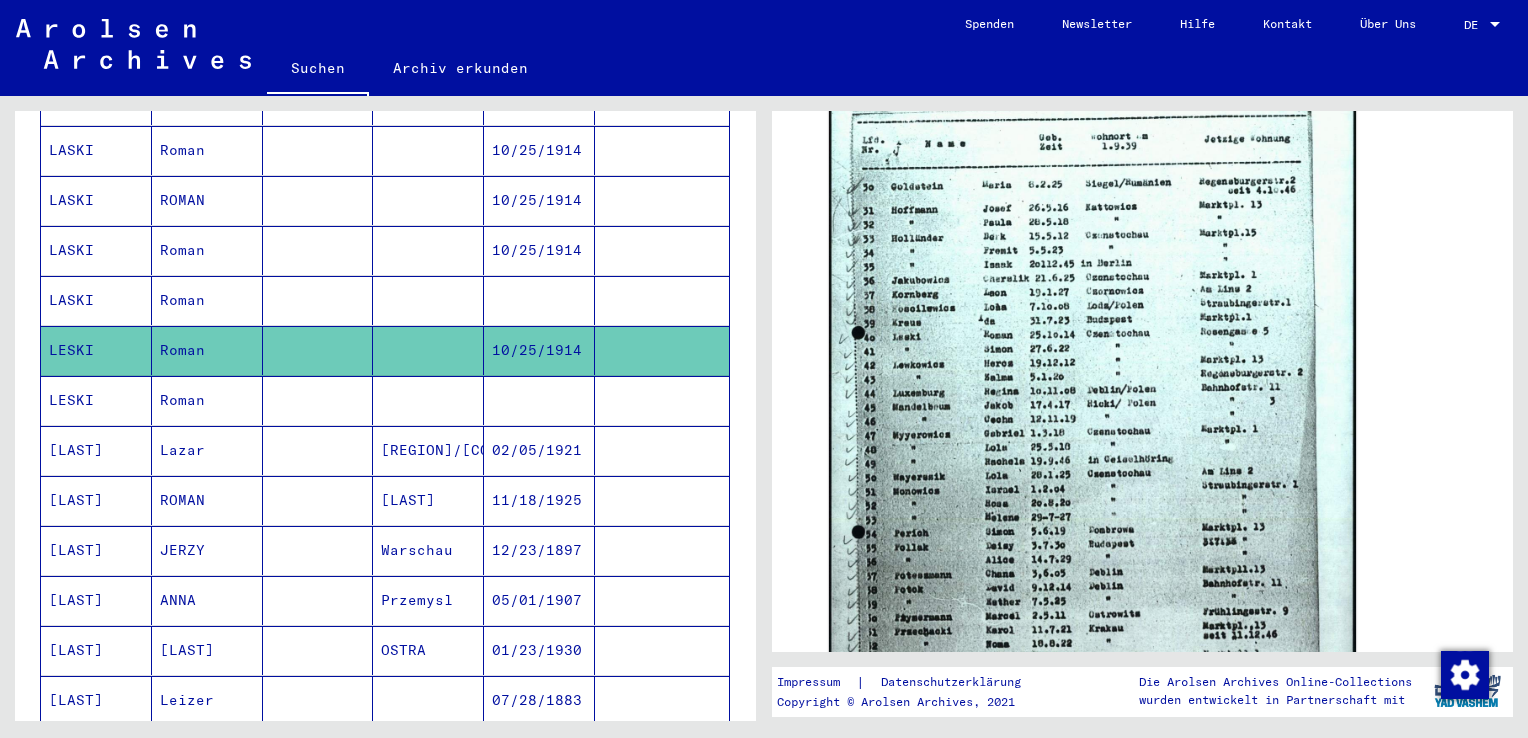 scroll, scrollTop: 800, scrollLeft: 0, axis: vertical 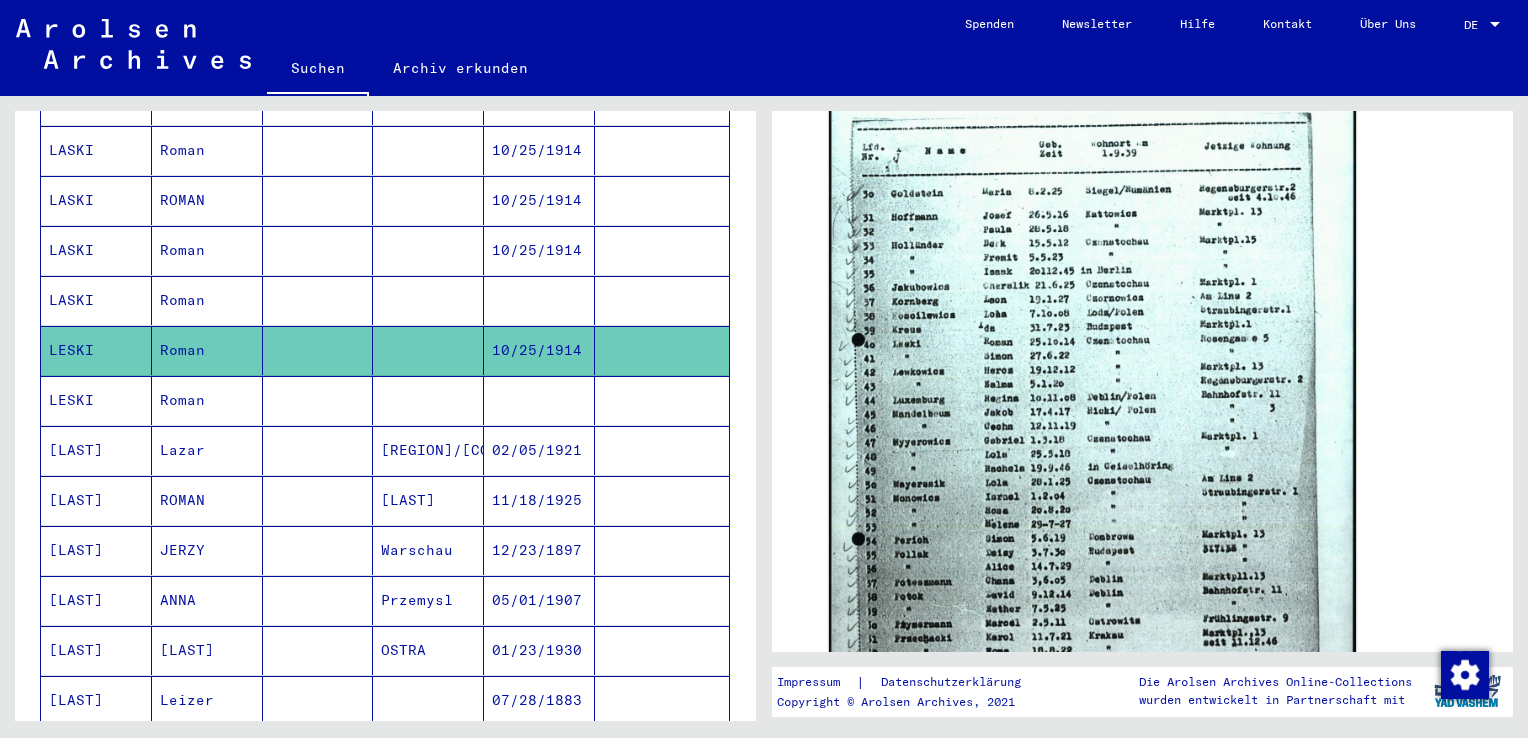 click at bounding box center (539, 350) 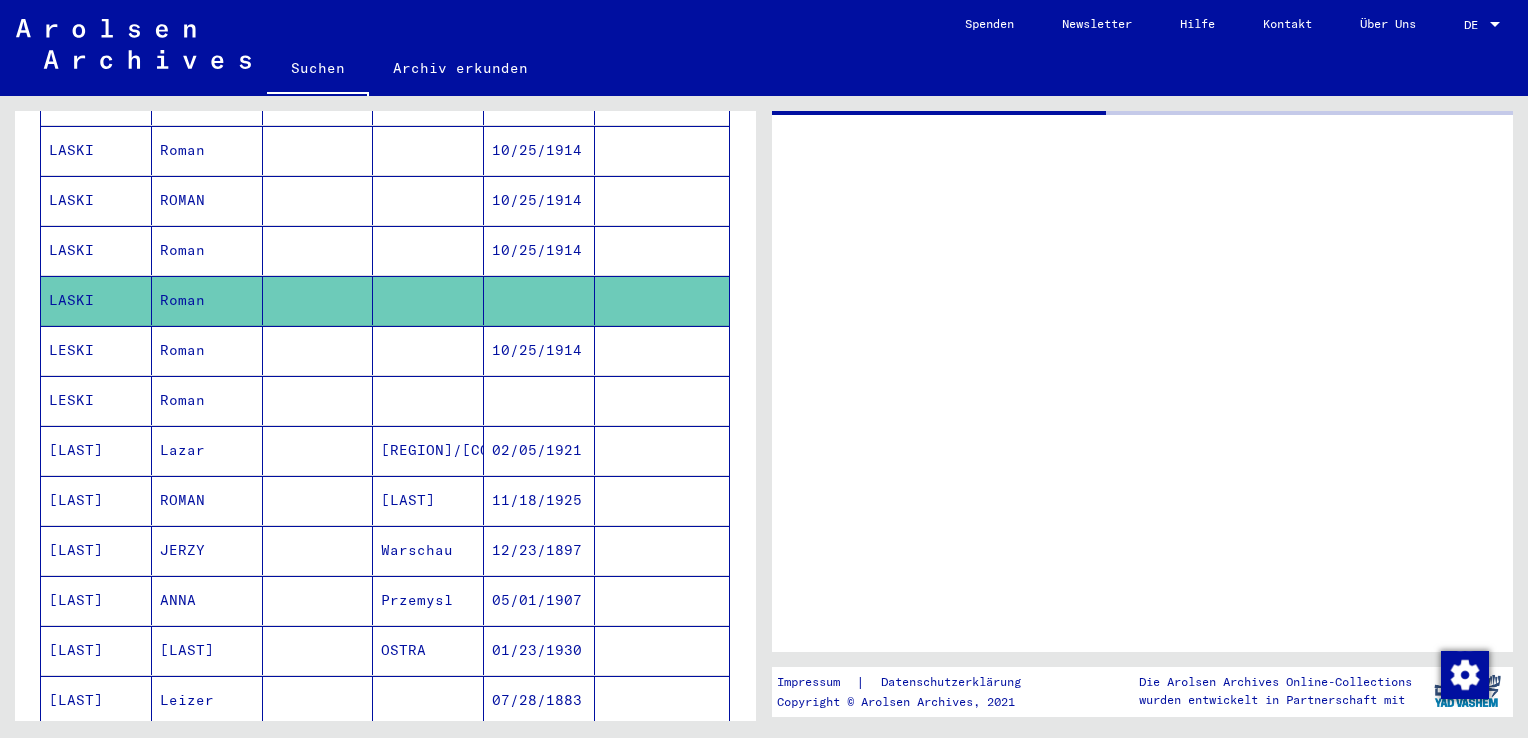 scroll, scrollTop: 0, scrollLeft: 0, axis: both 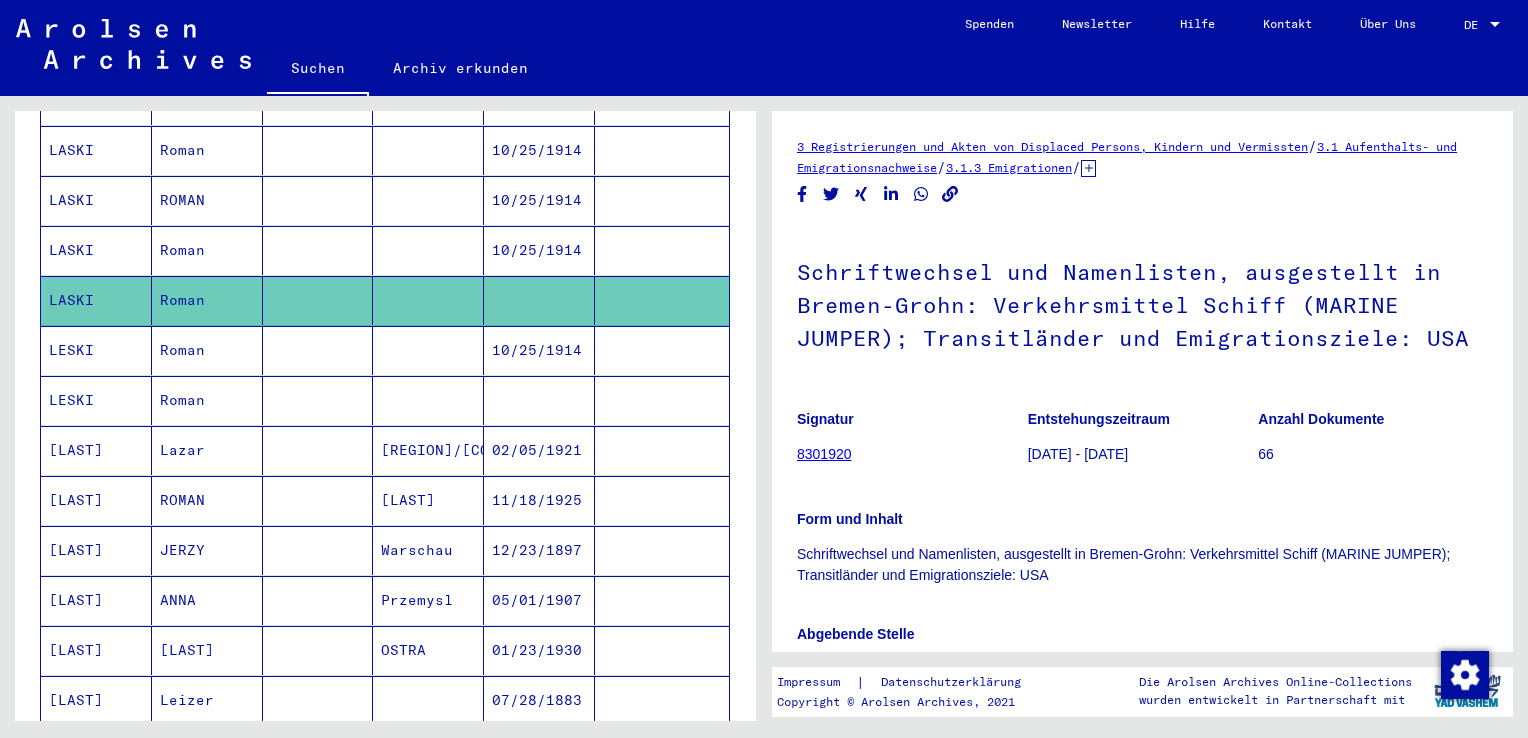 click at bounding box center [539, 450] 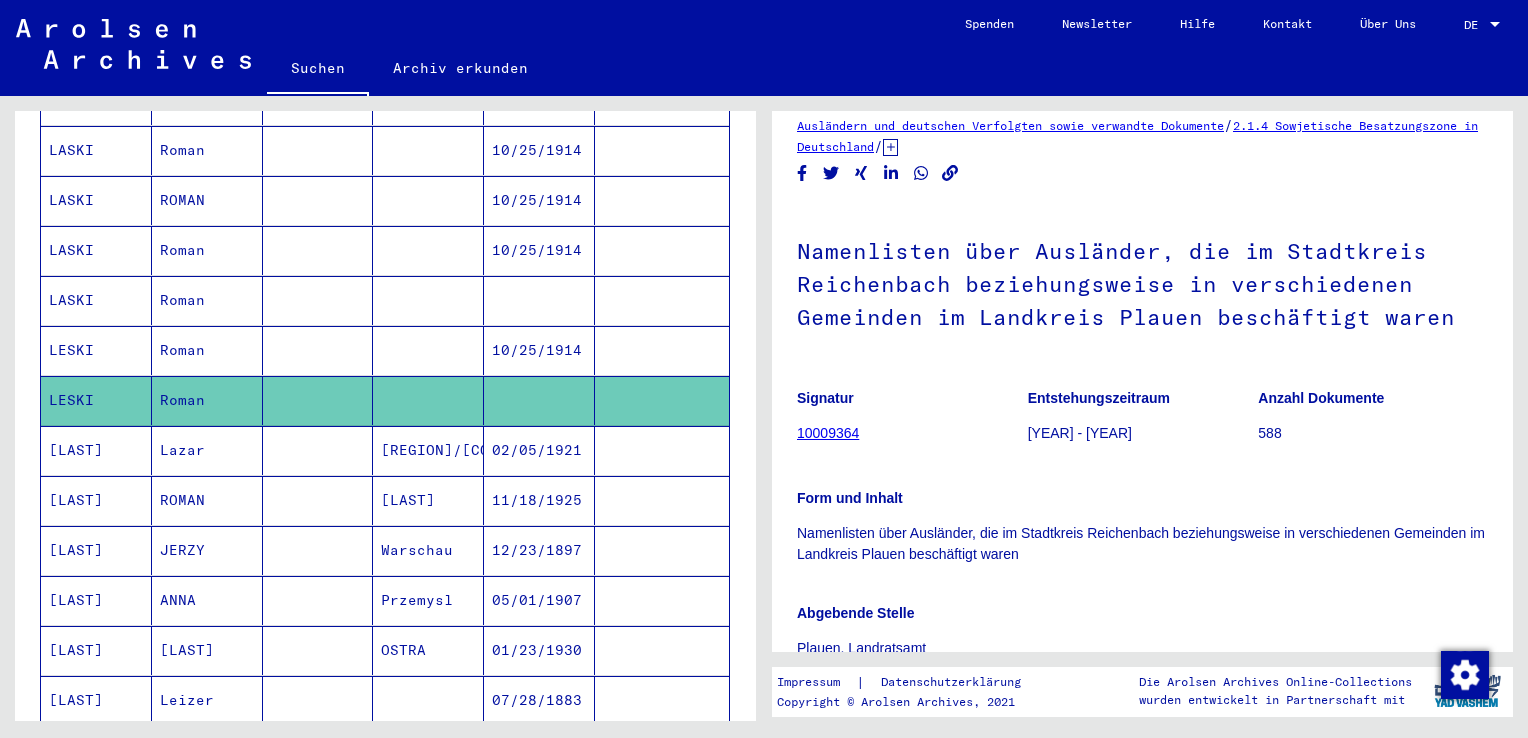 scroll, scrollTop: 0, scrollLeft: 0, axis: both 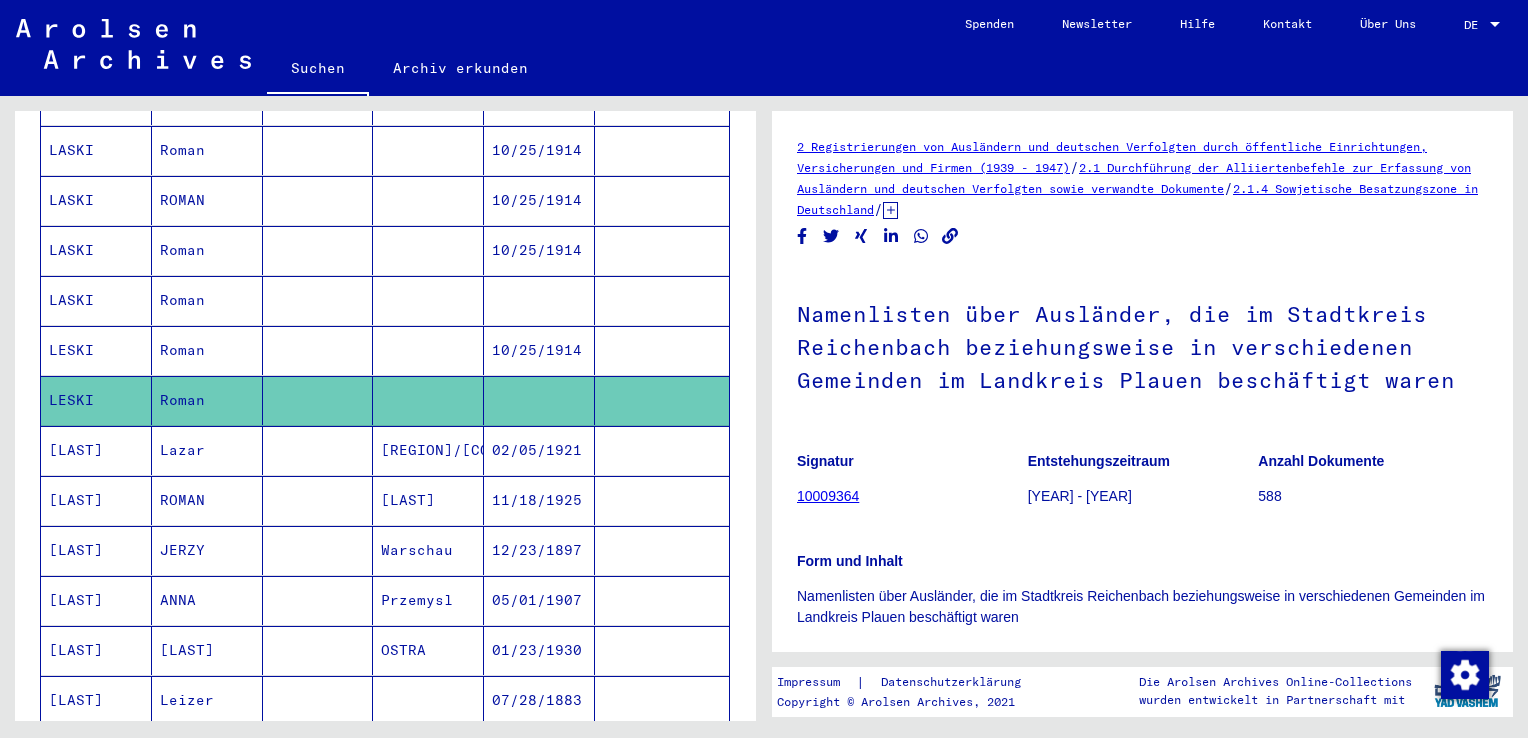 click 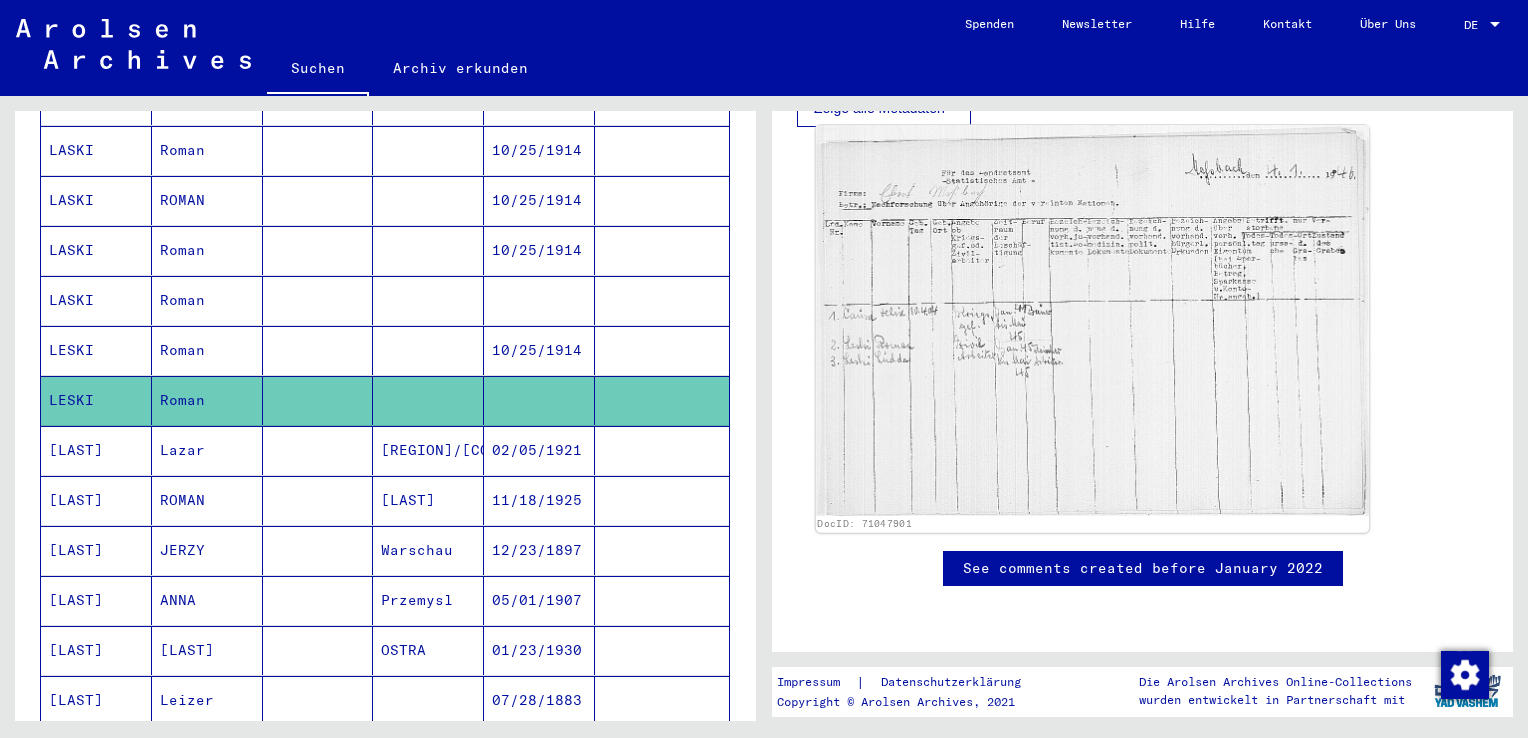 click 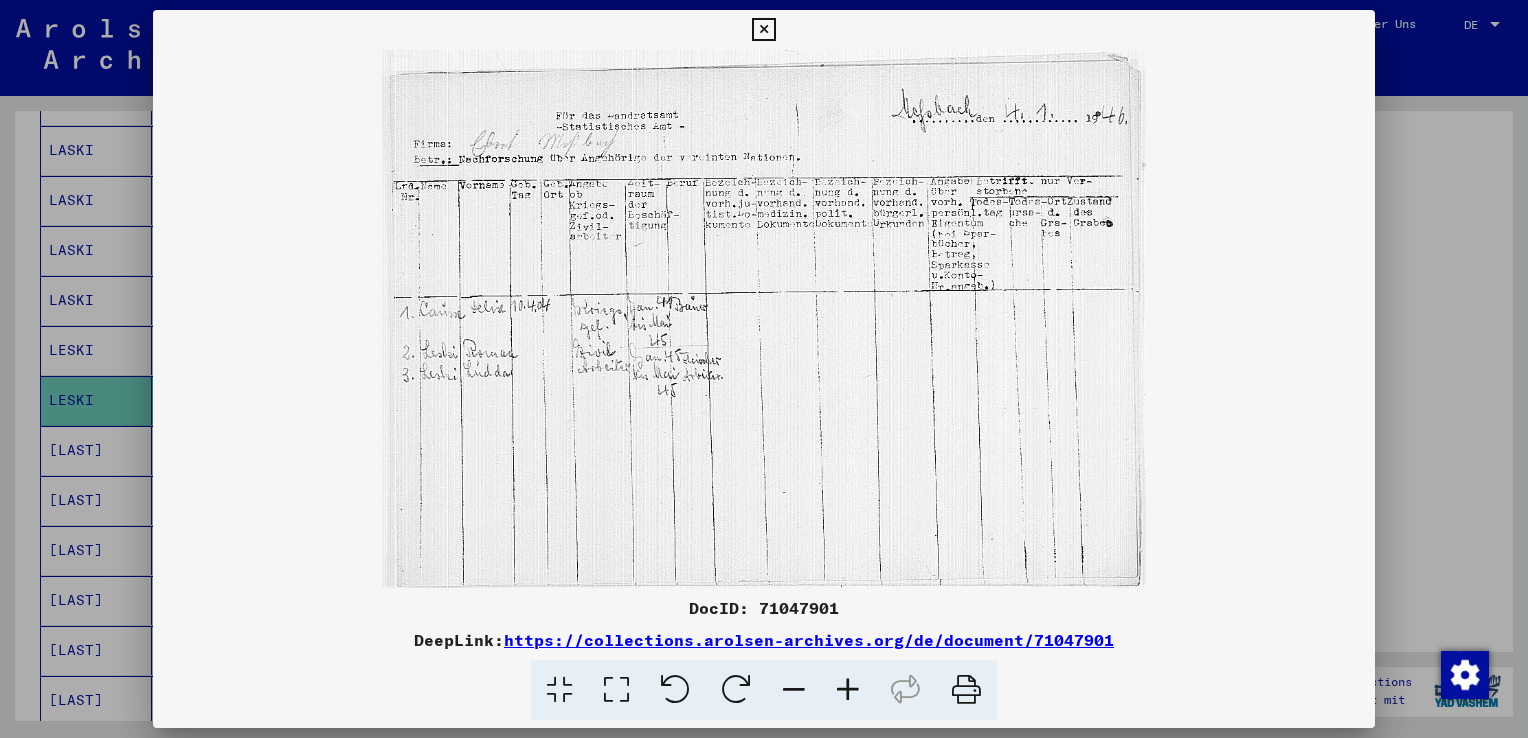 drag, startPoint x: 760, startPoint y: 606, endPoint x: 836, endPoint y: 614, distance: 76.41989 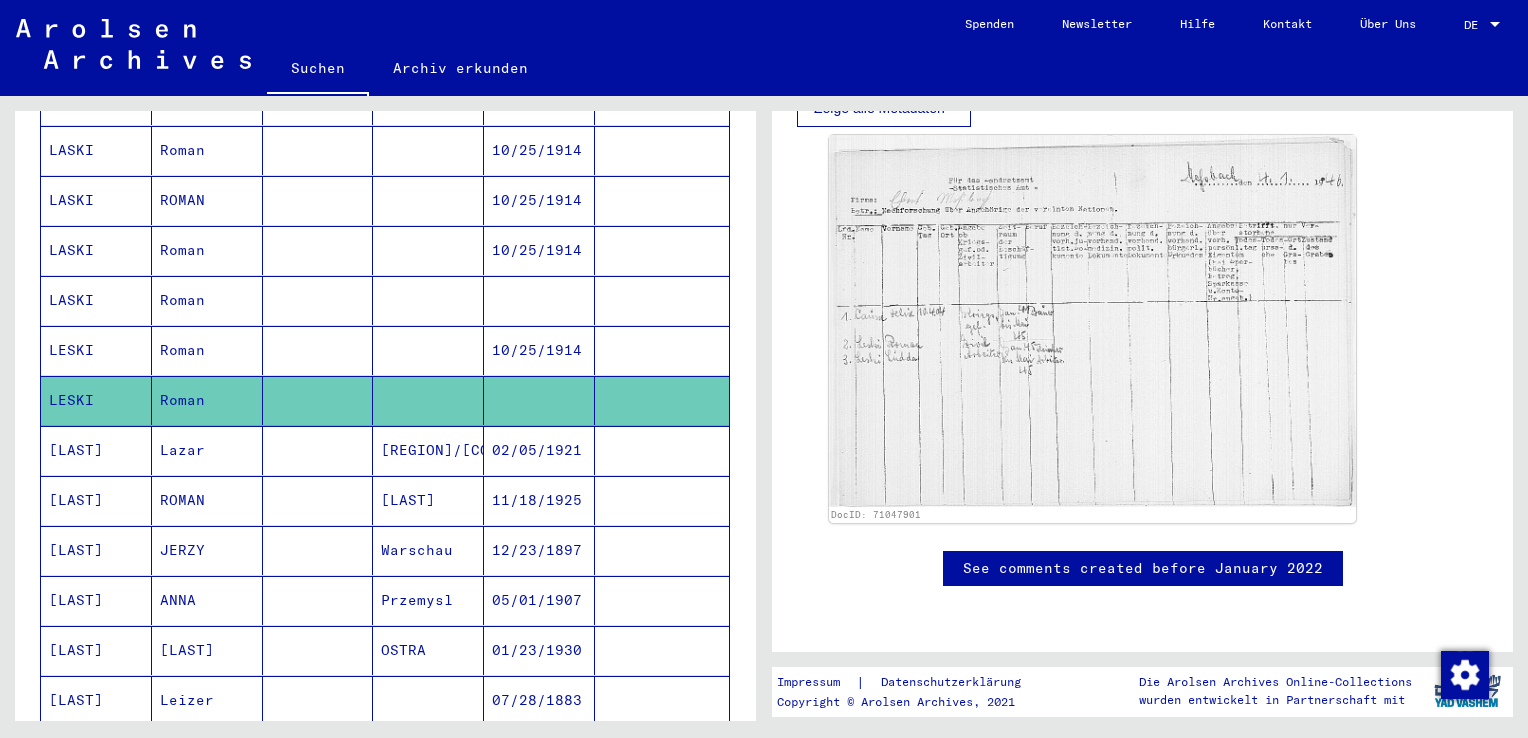 click at bounding box center [318, 500] 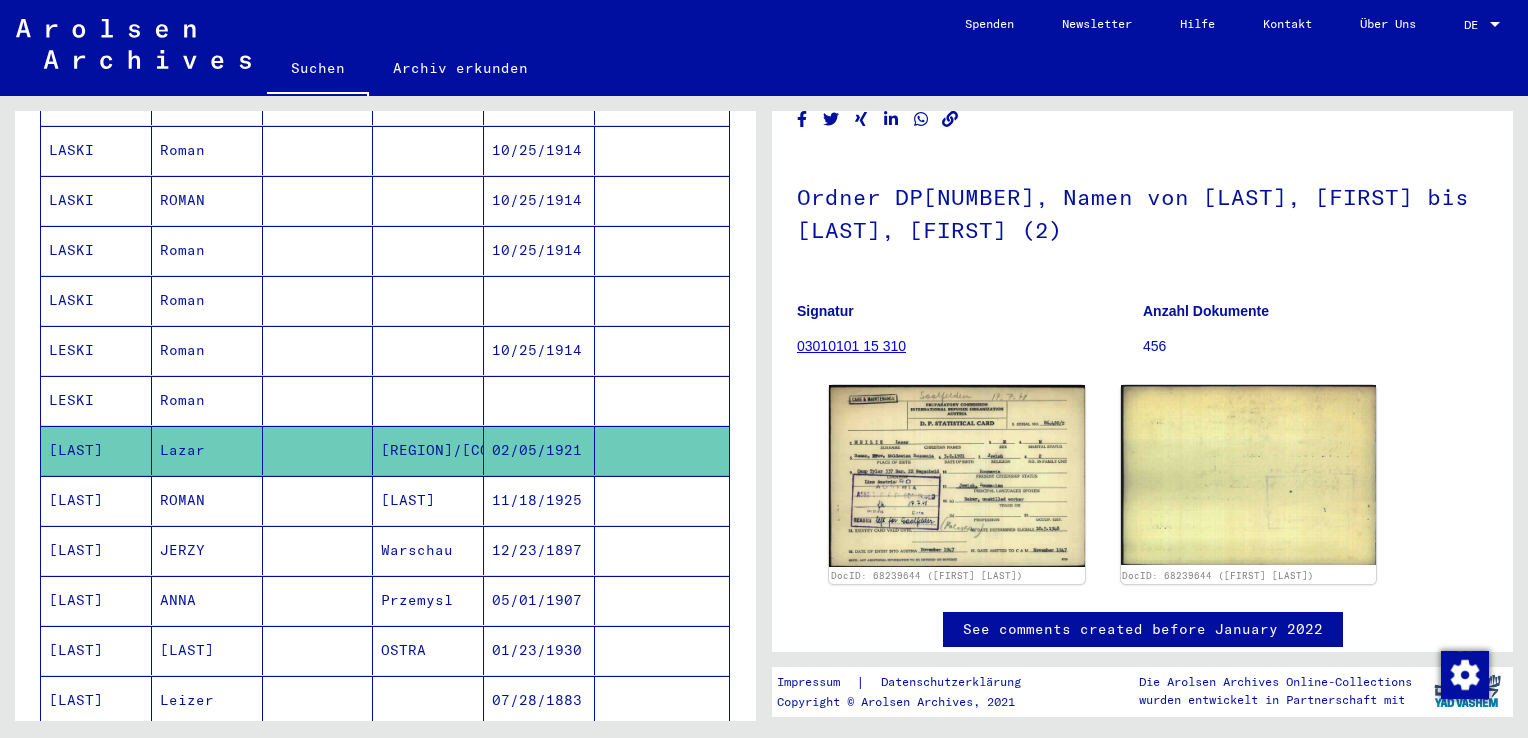 scroll, scrollTop: 100, scrollLeft: 0, axis: vertical 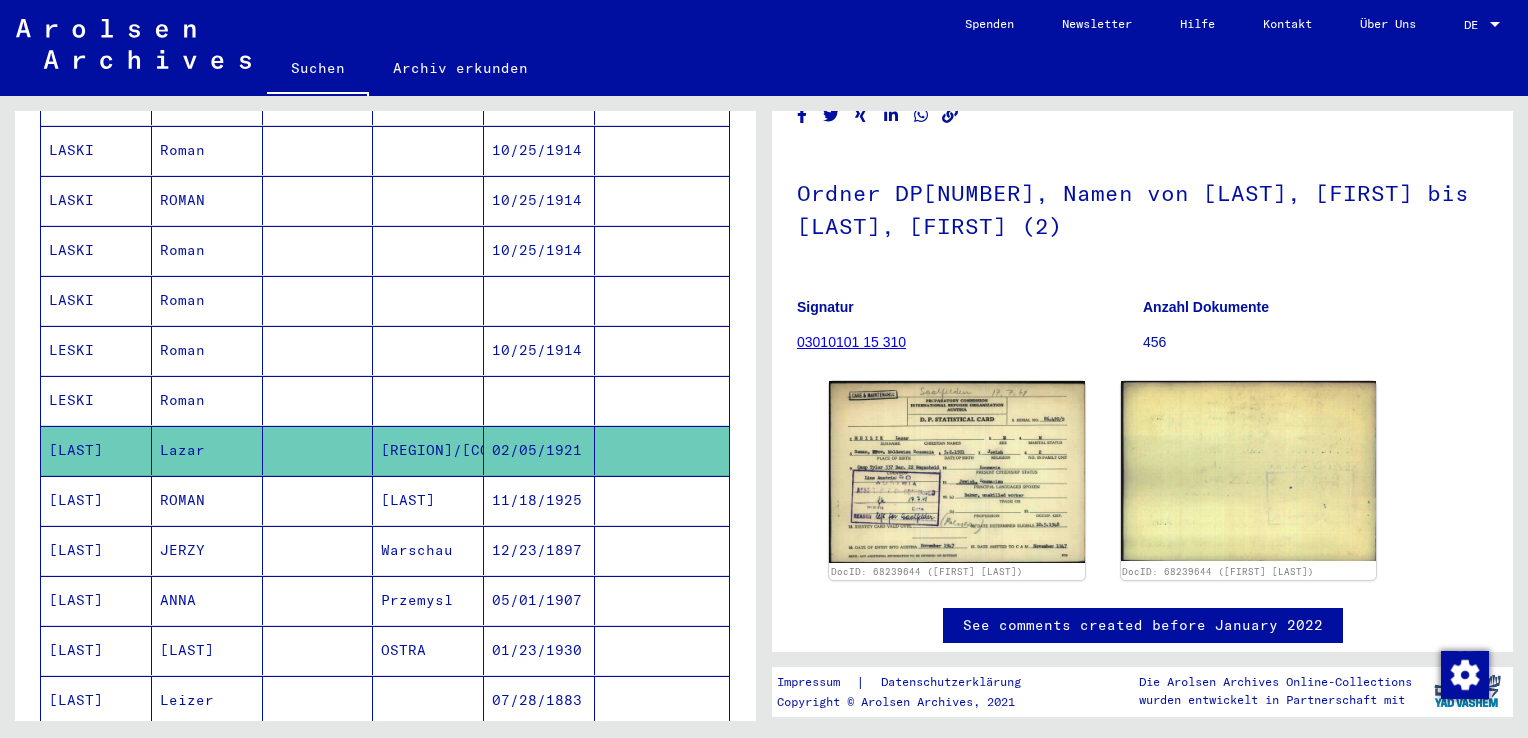 click at bounding box center [428, 400] 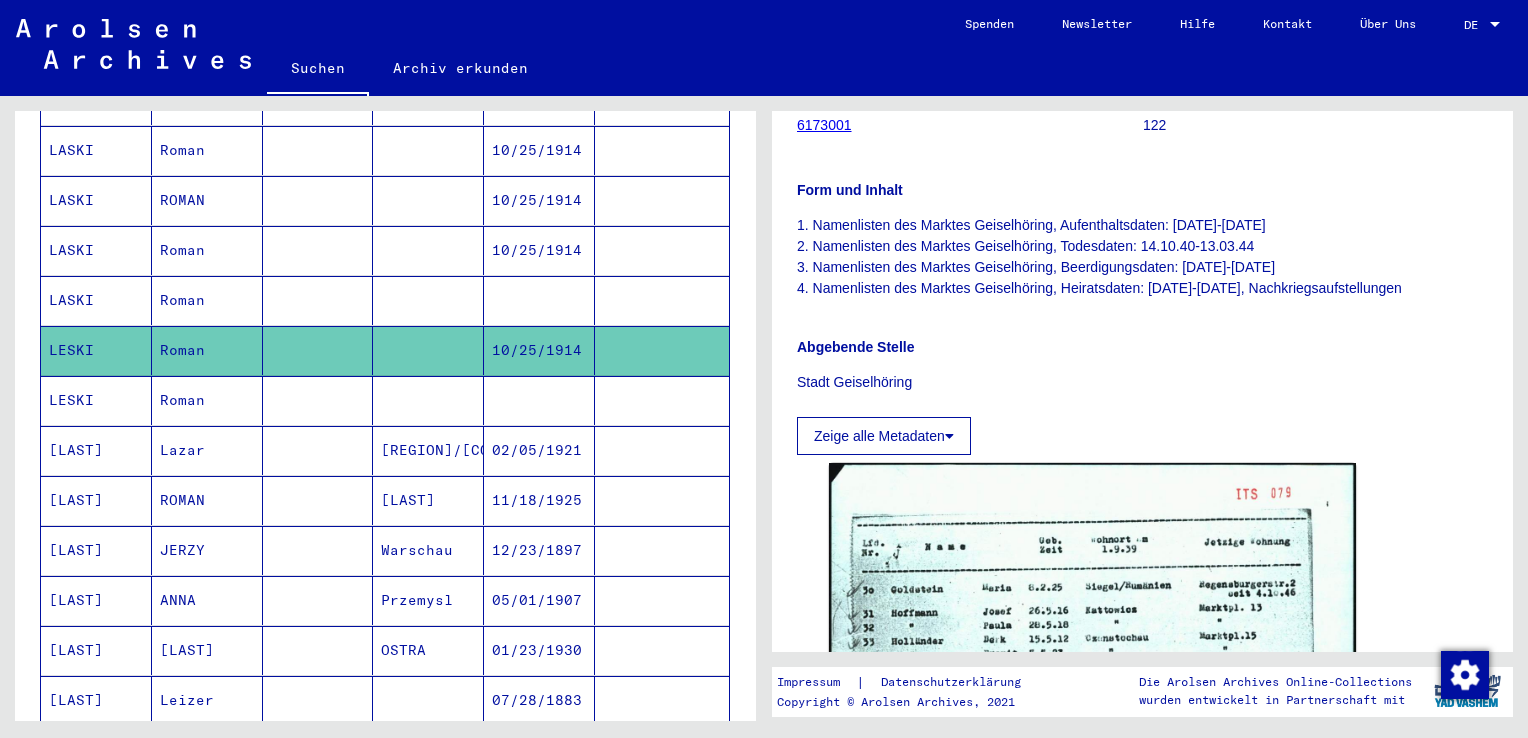 scroll, scrollTop: 400, scrollLeft: 0, axis: vertical 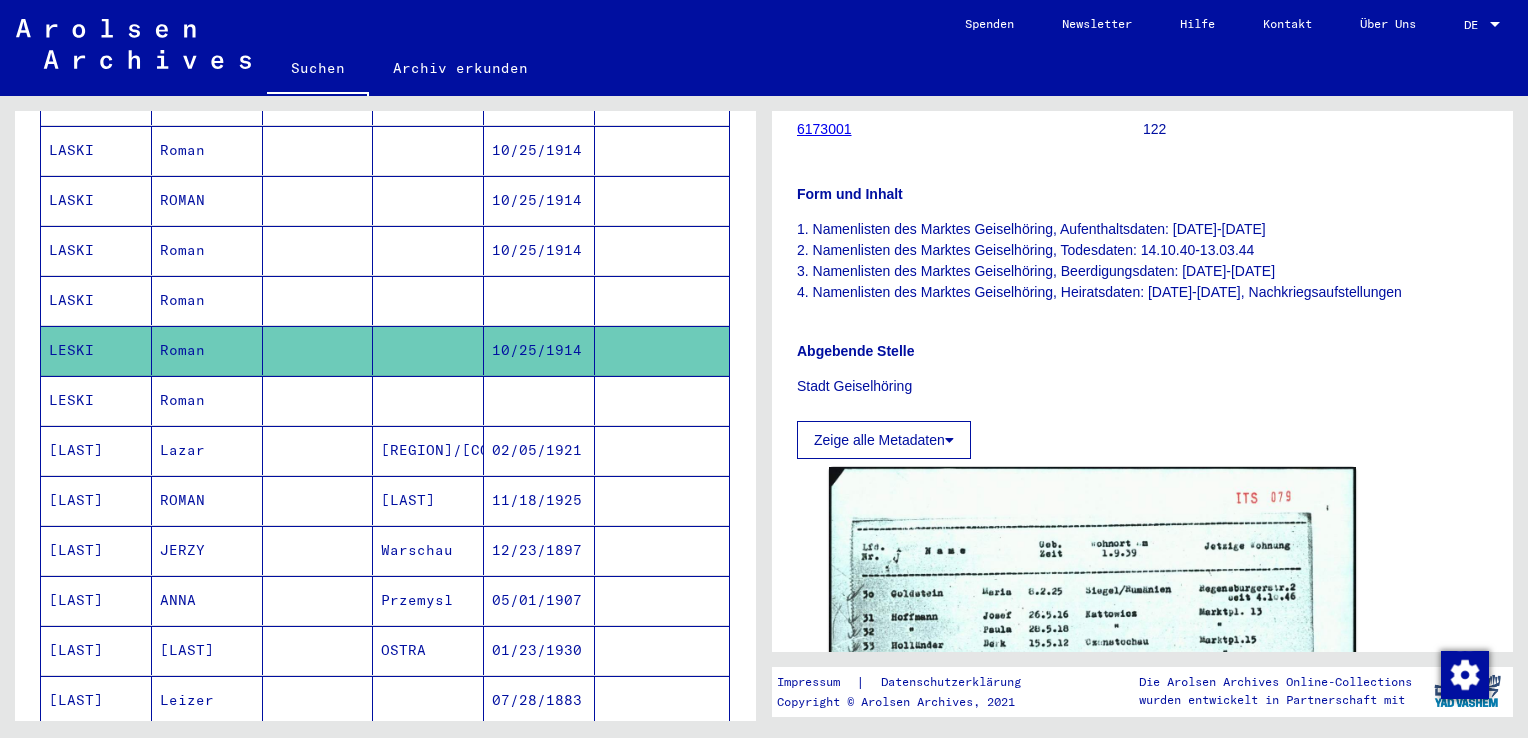 click at bounding box center (428, 350) 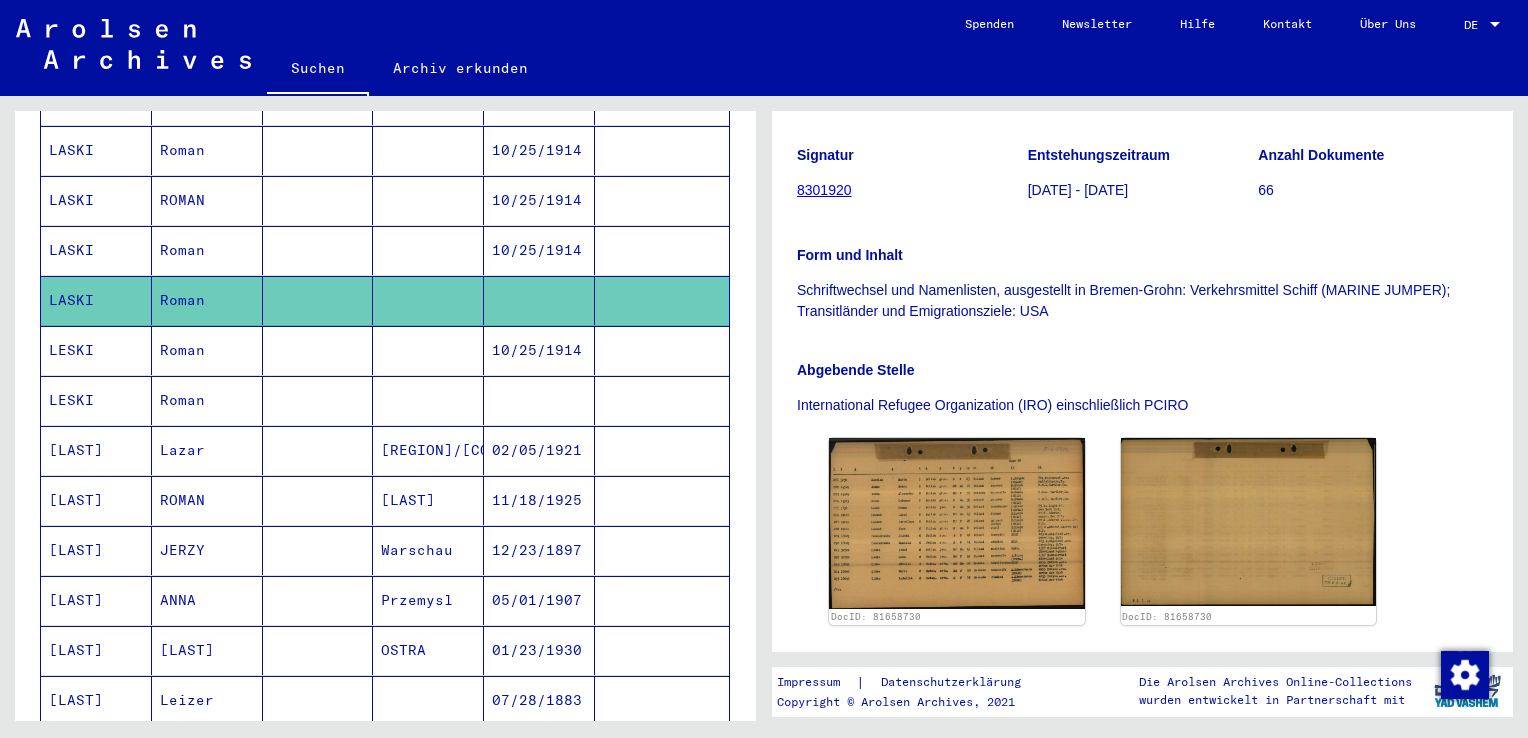 scroll, scrollTop: 193, scrollLeft: 0, axis: vertical 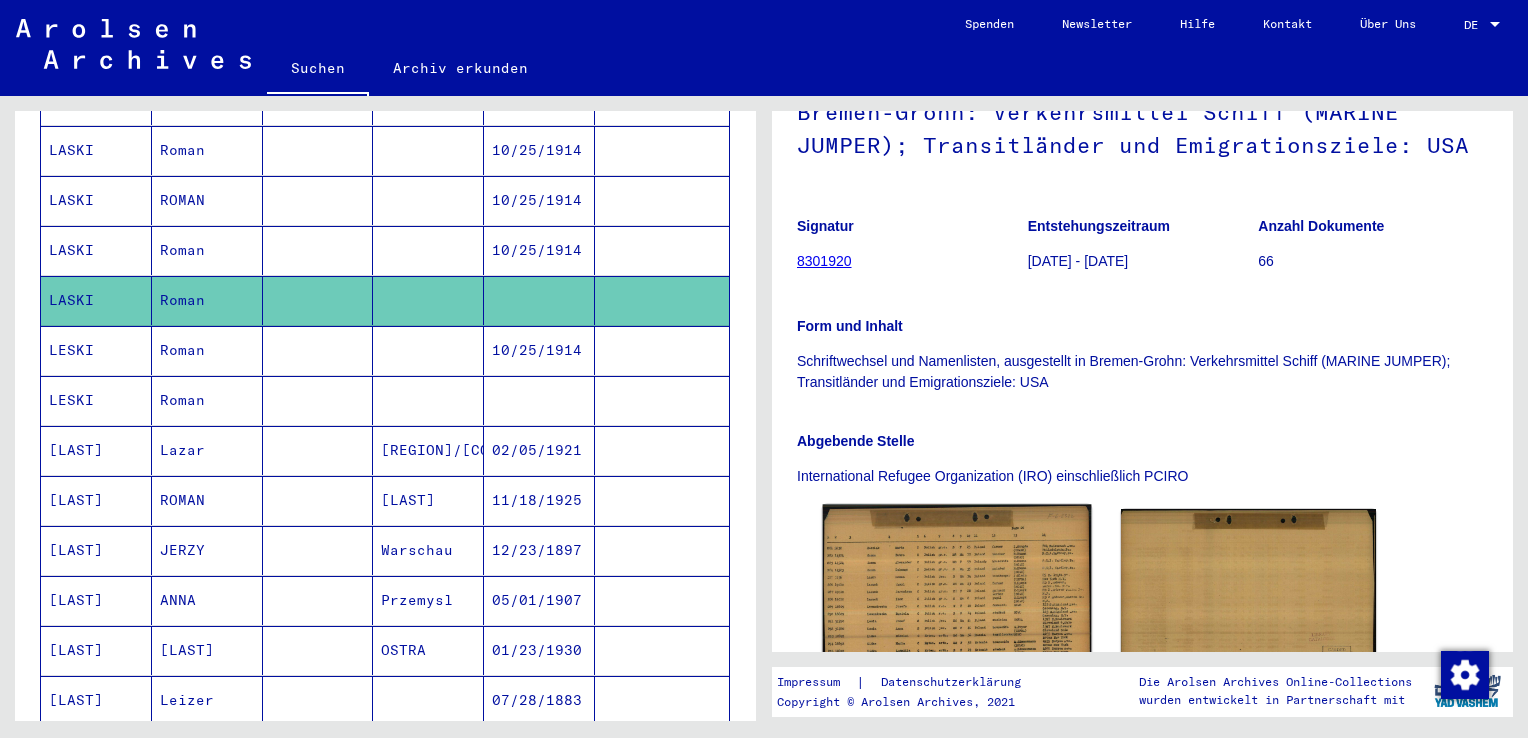 click 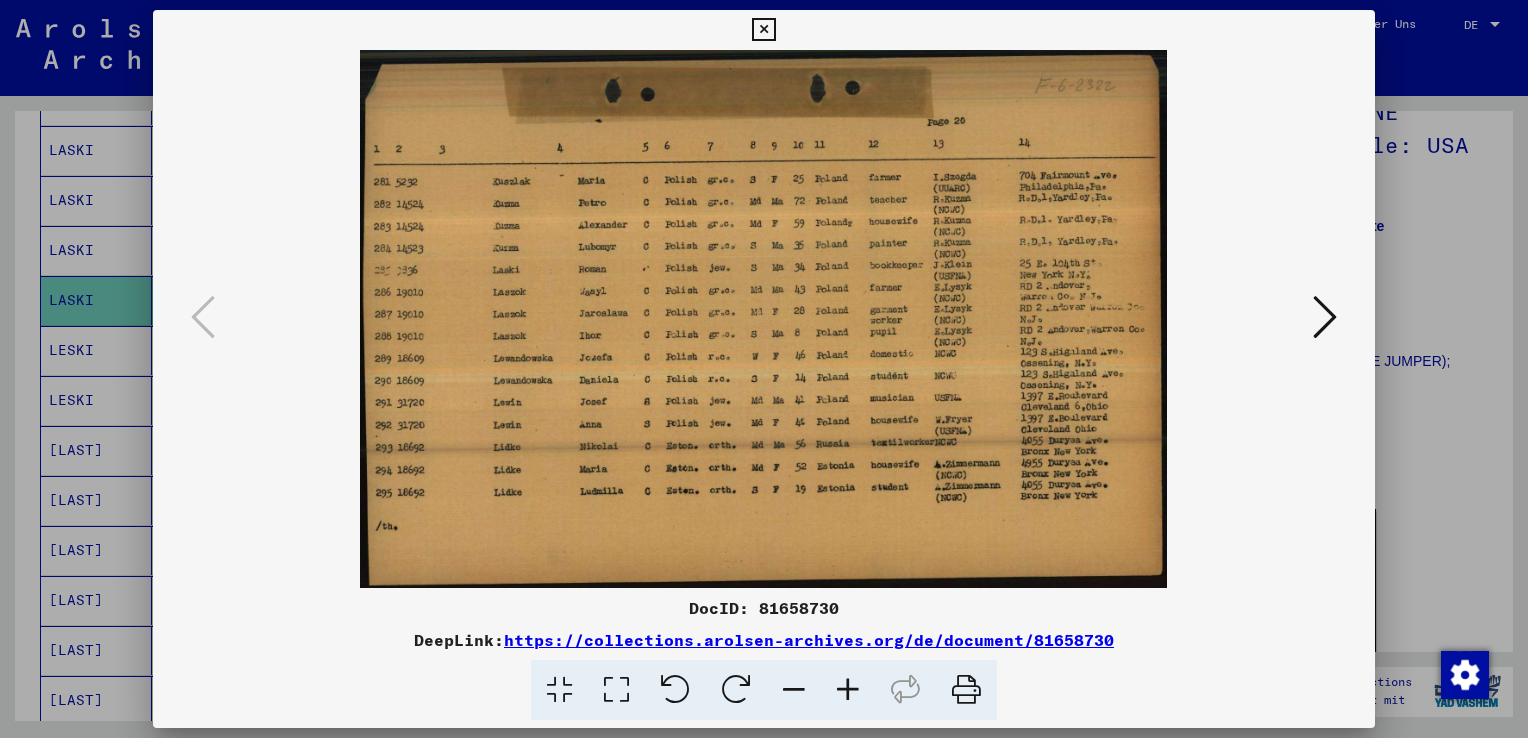 click at bounding box center (764, 369) 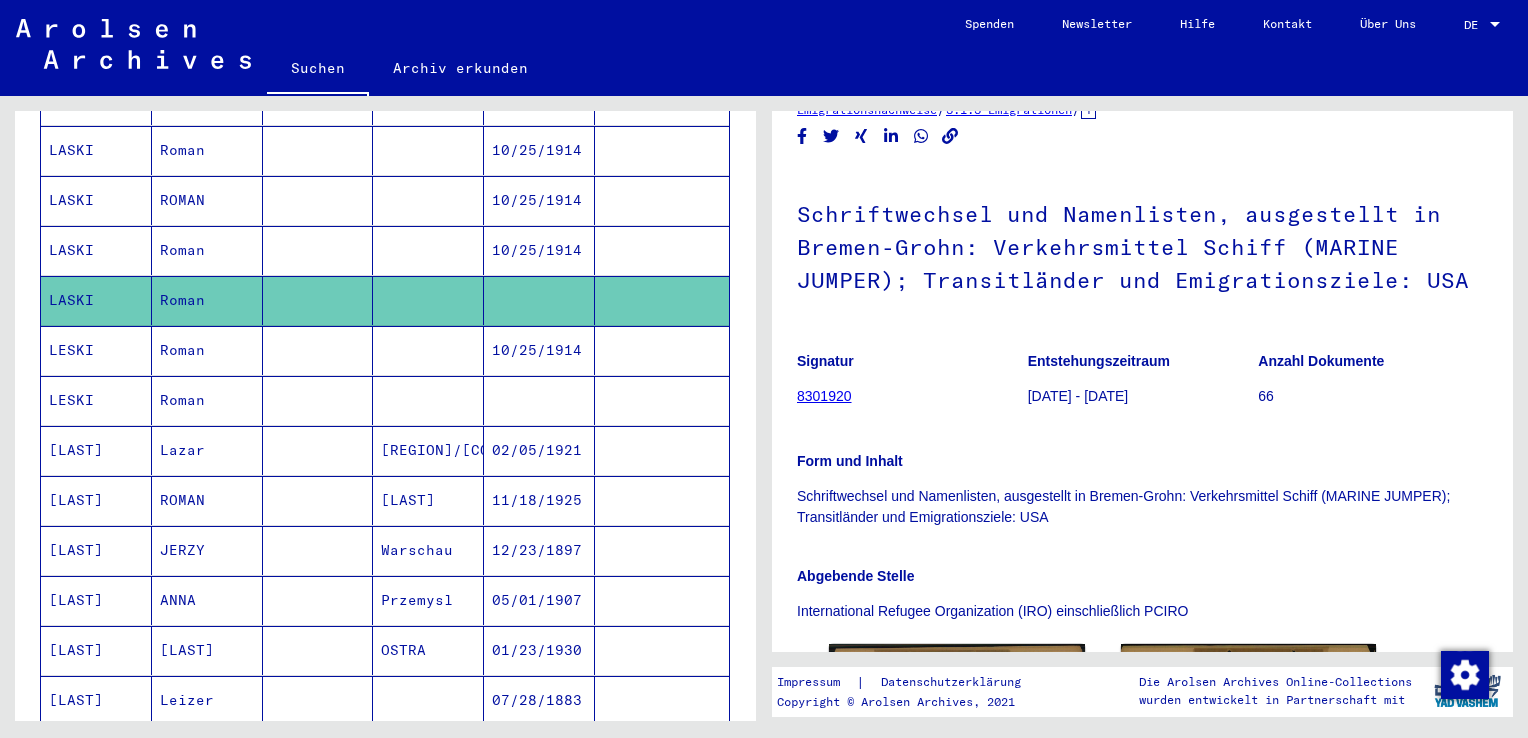 scroll, scrollTop: 0, scrollLeft: 0, axis: both 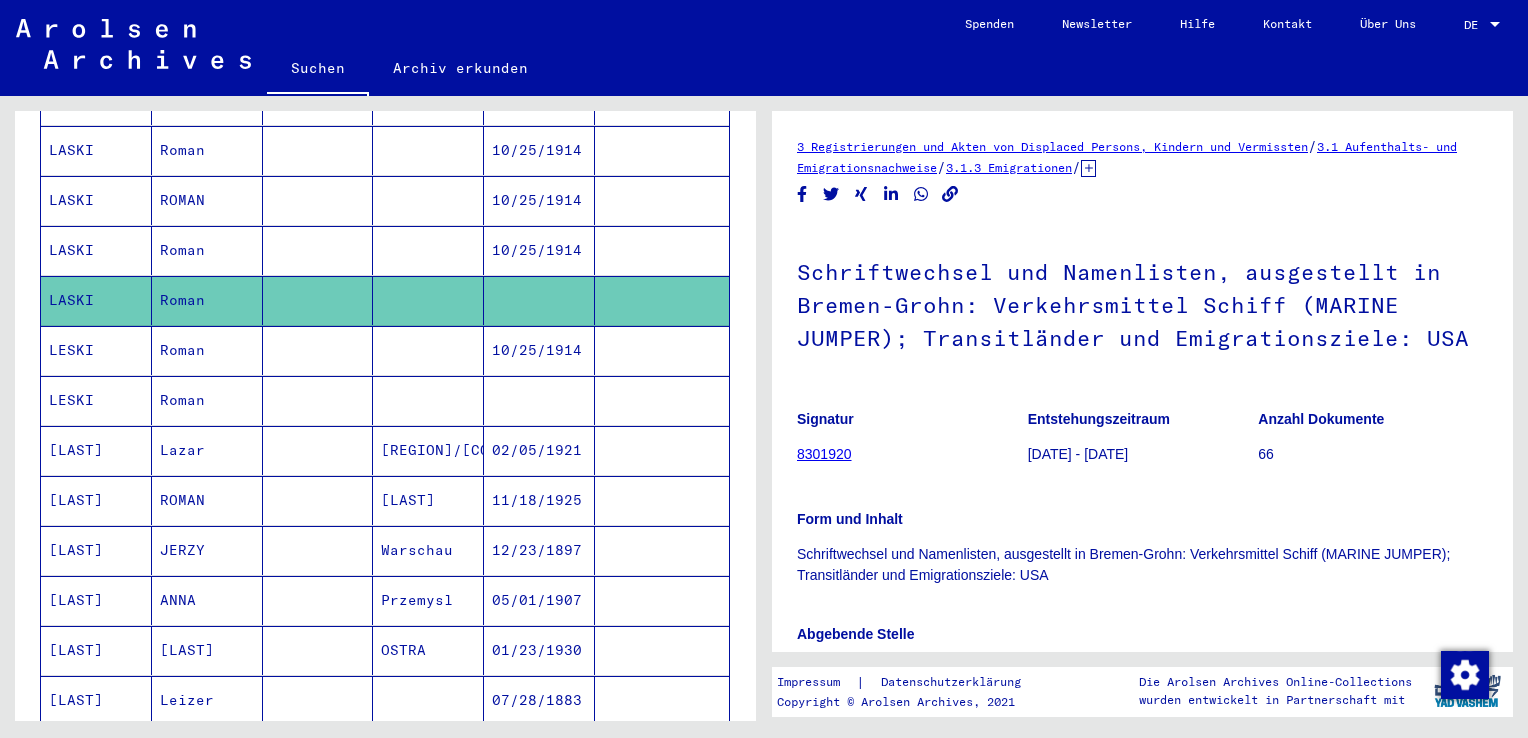 click 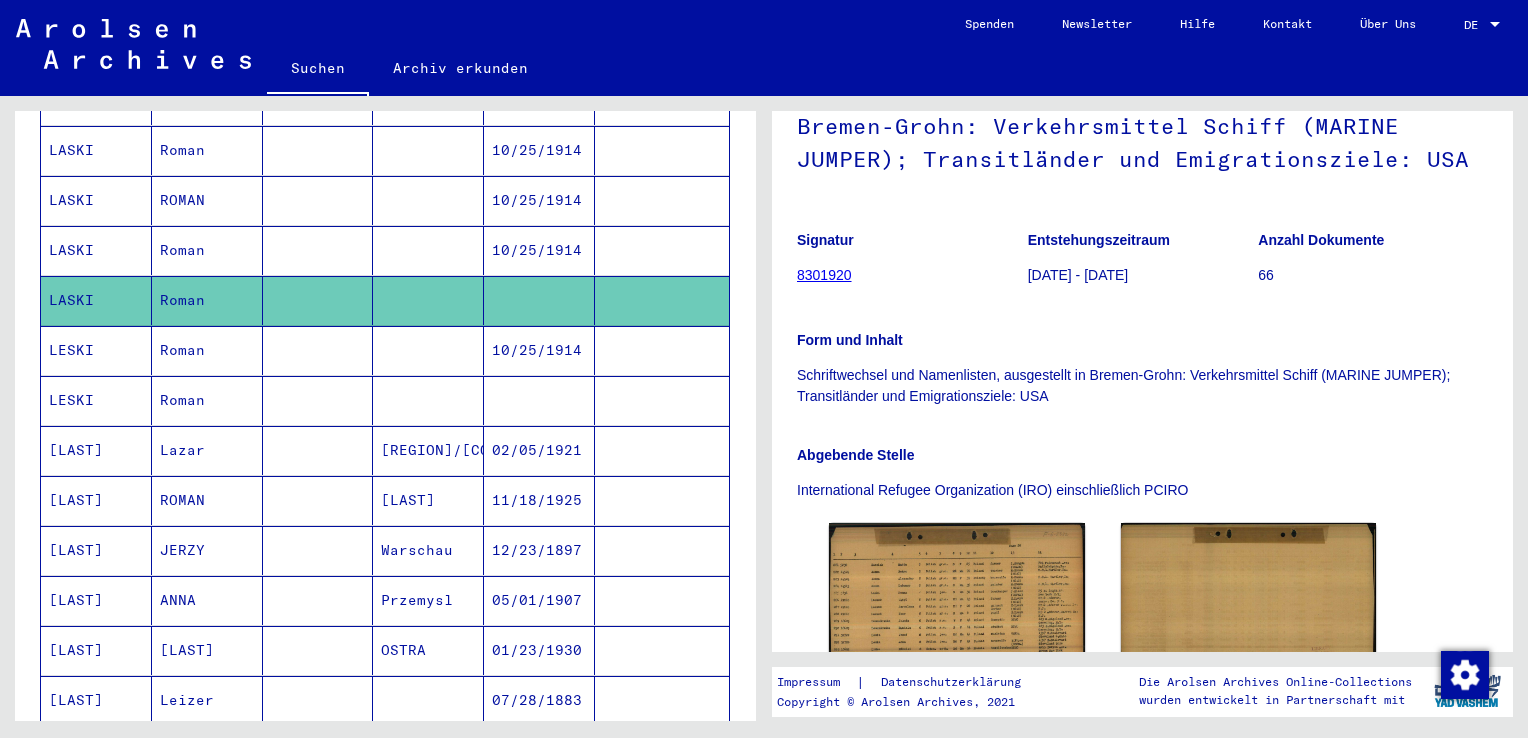 scroll, scrollTop: 456, scrollLeft: 0, axis: vertical 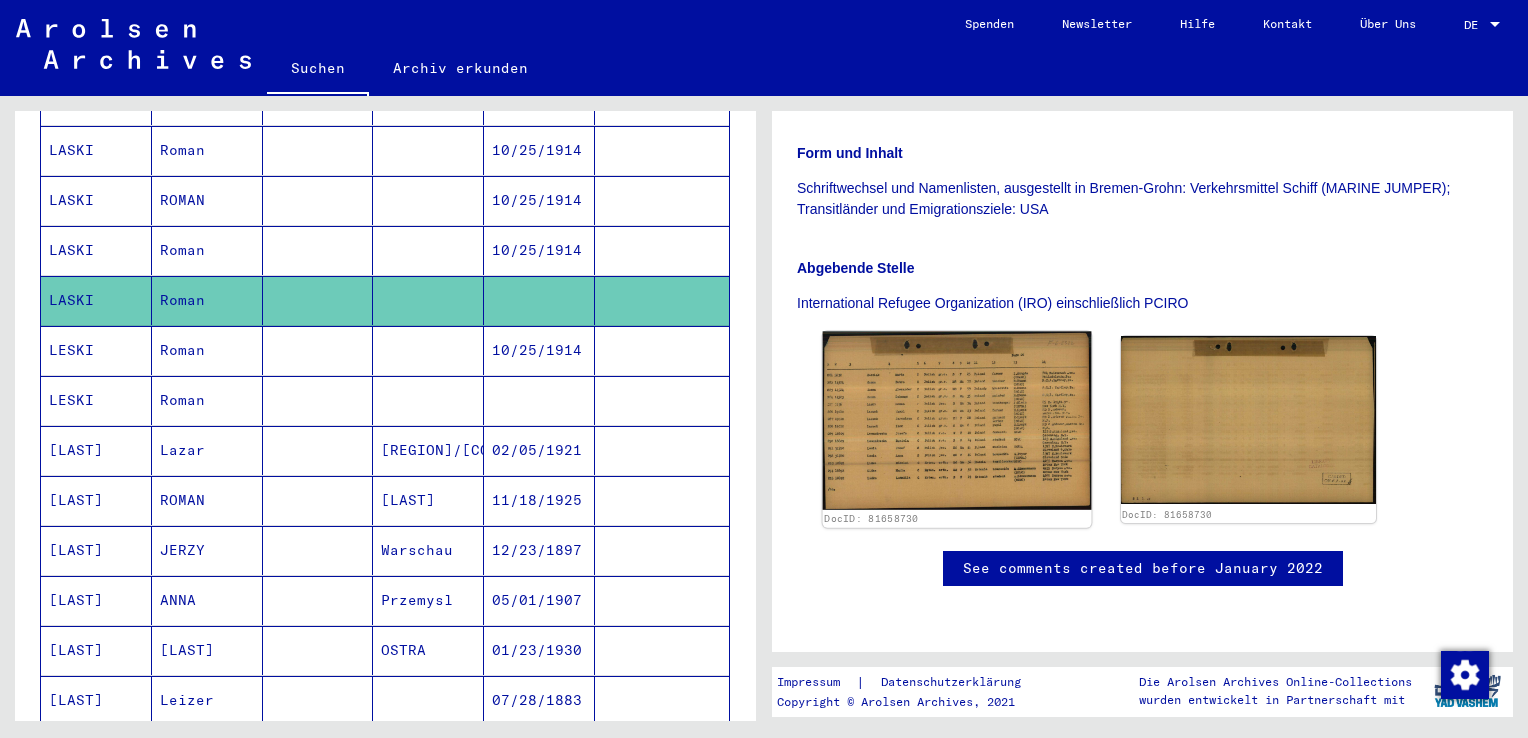 click 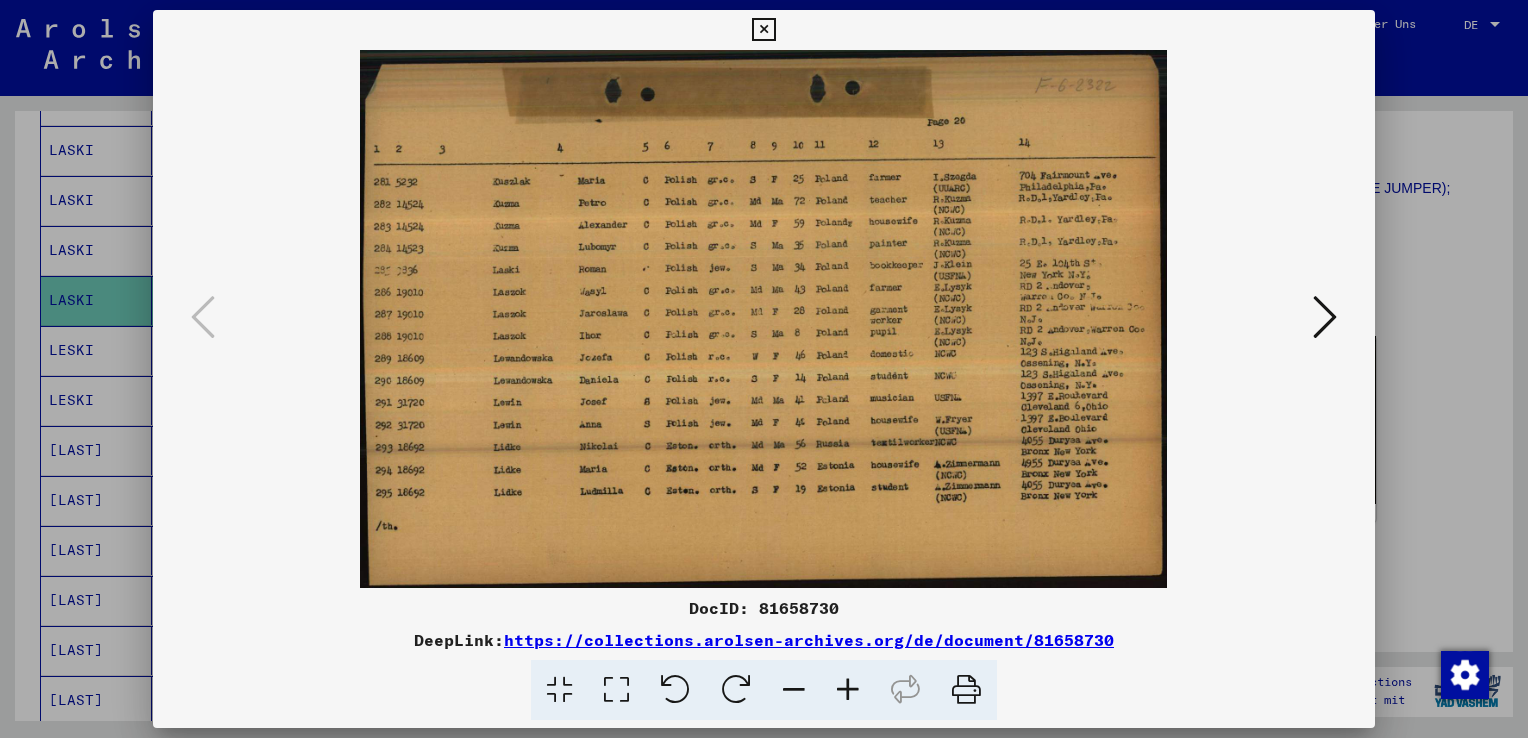 drag, startPoint x: 760, startPoint y: 603, endPoint x: 836, endPoint y: 616, distance: 77.10383 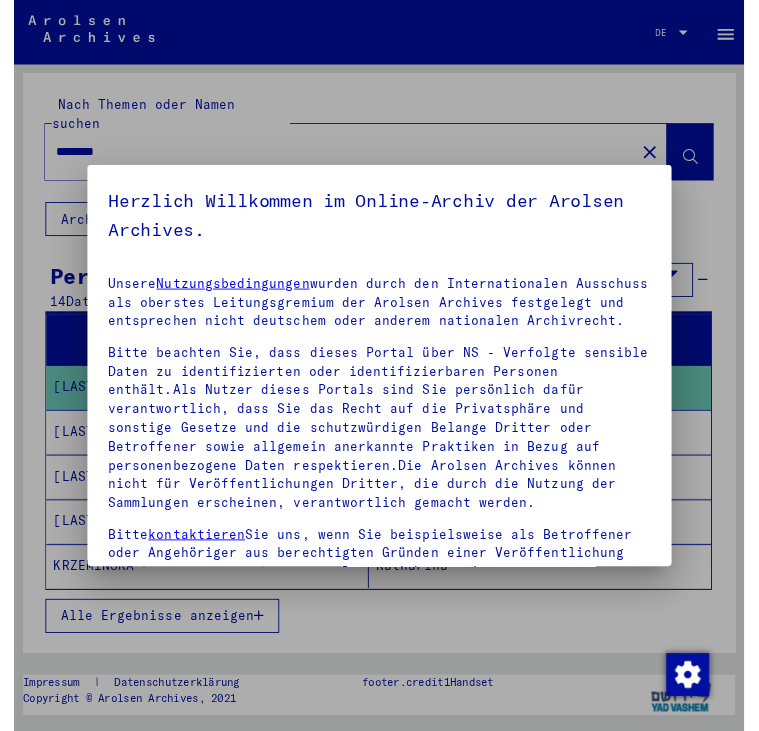 scroll, scrollTop: 0, scrollLeft: 0, axis: both 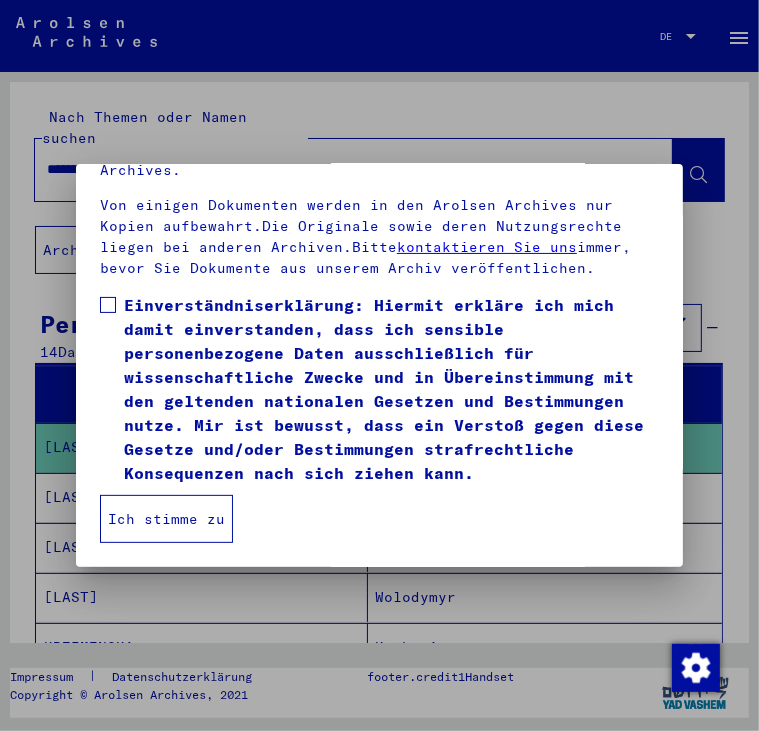 click at bounding box center [108, 305] 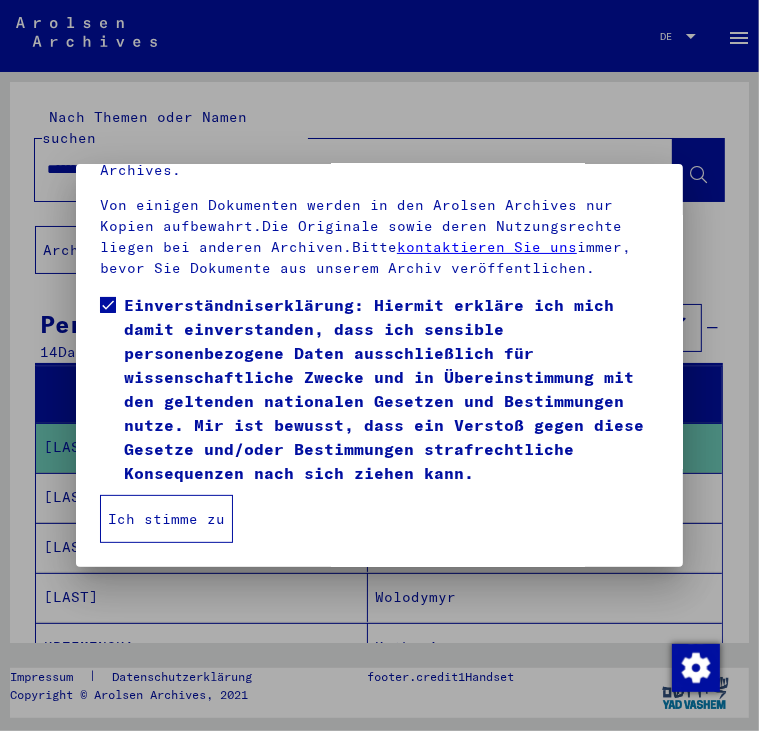 click on "Ich stimme zu" at bounding box center [166, 519] 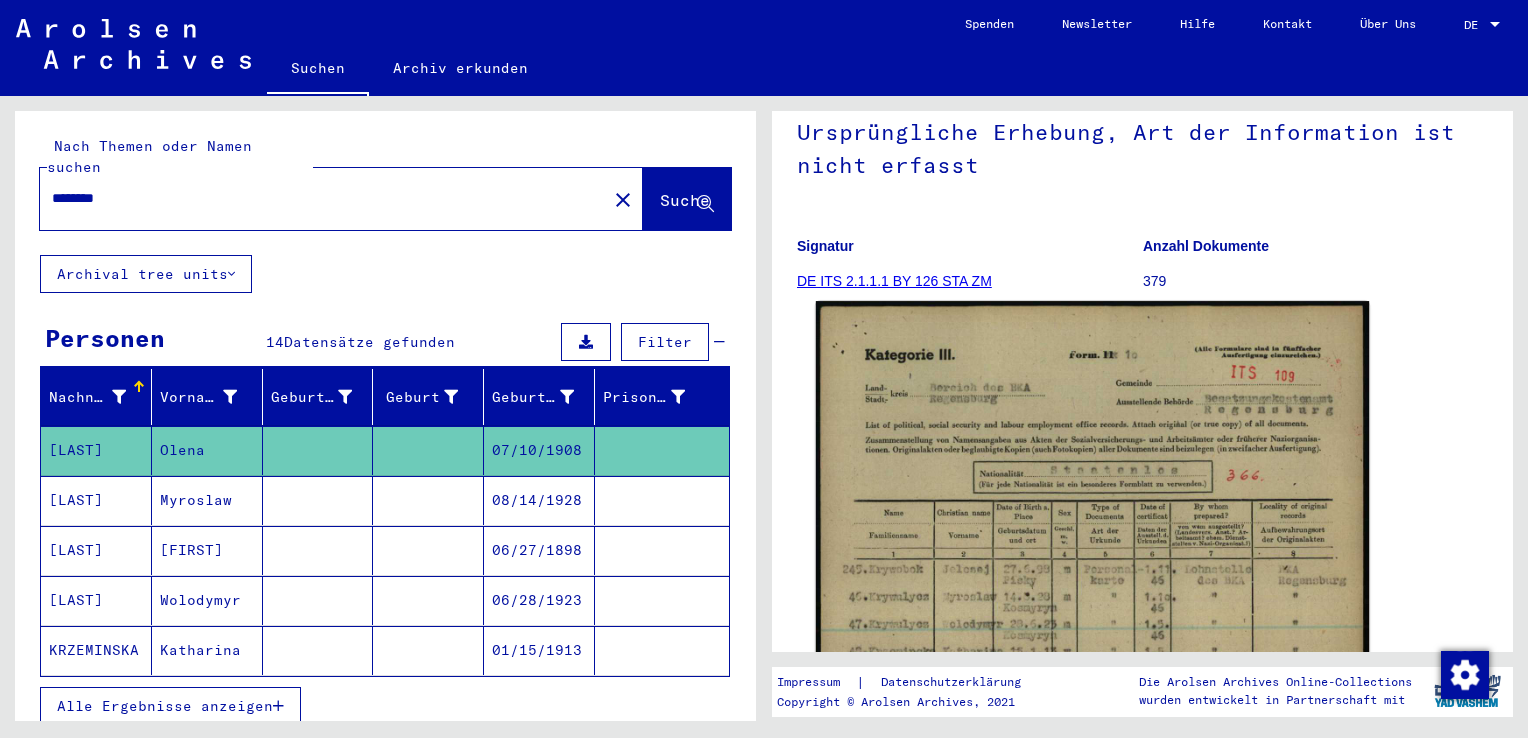 scroll, scrollTop: 200, scrollLeft: 0, axis: vertical 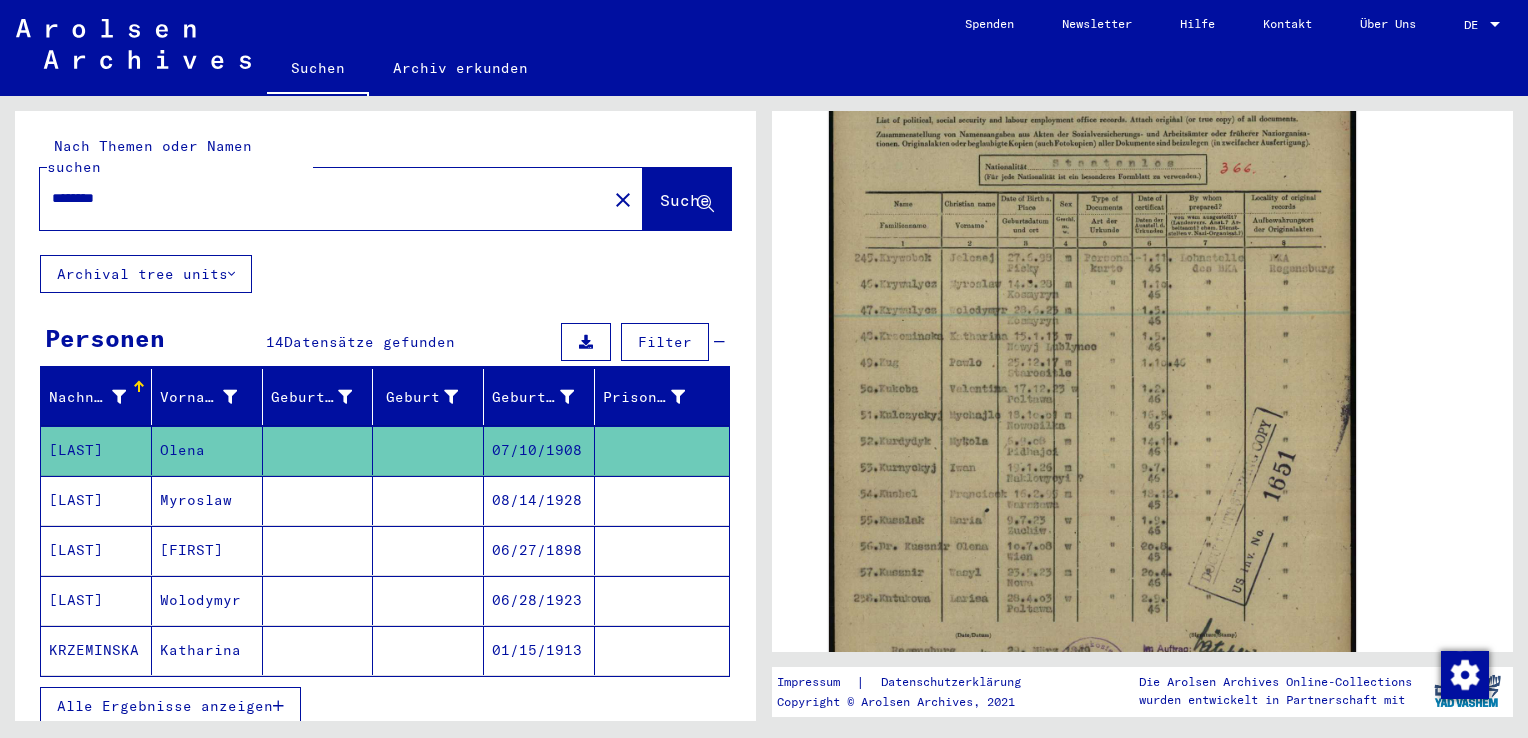 drag, startPoint x: 227, startPoint y: 180, endPoint x: -4, endPoint y: 164, distance: 231.55345 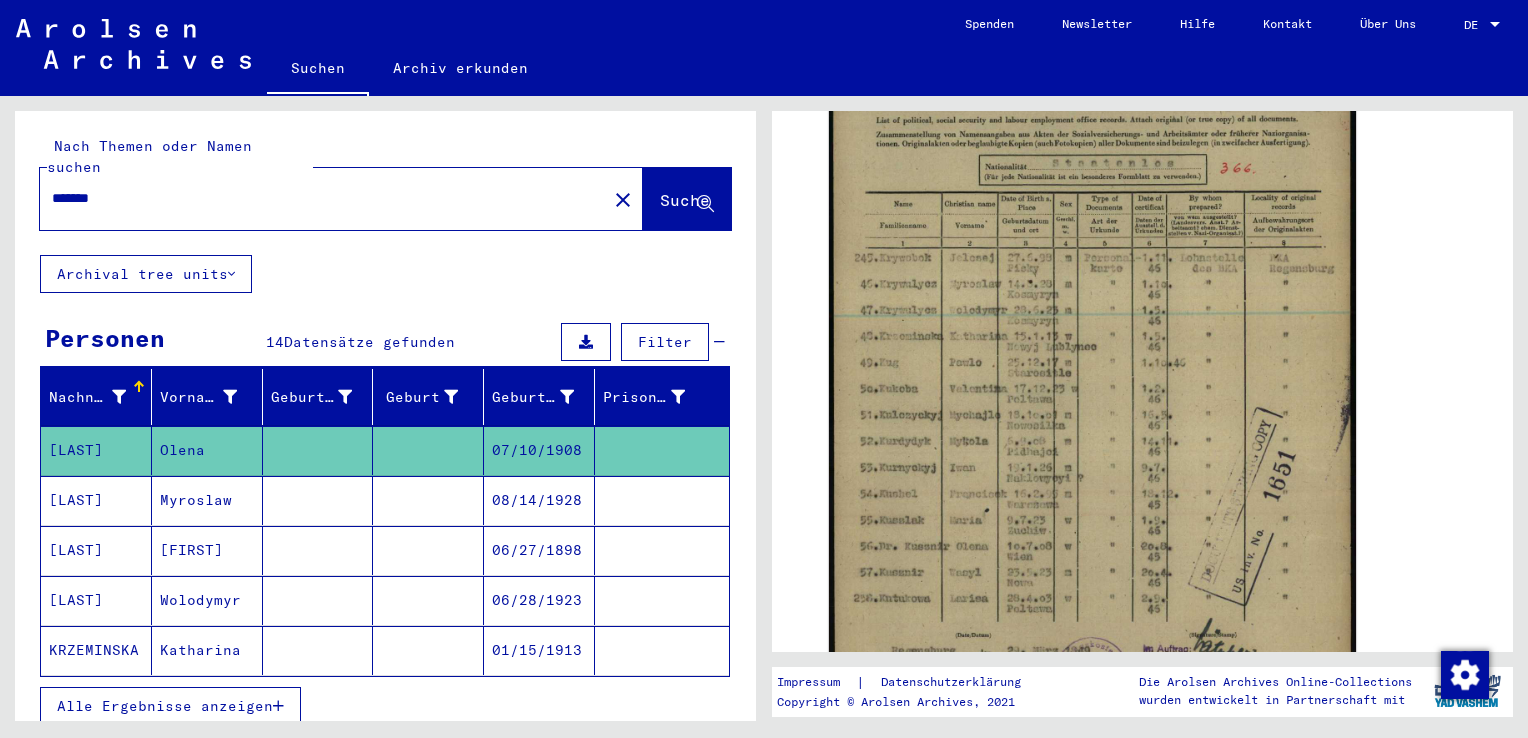 type on "*******" 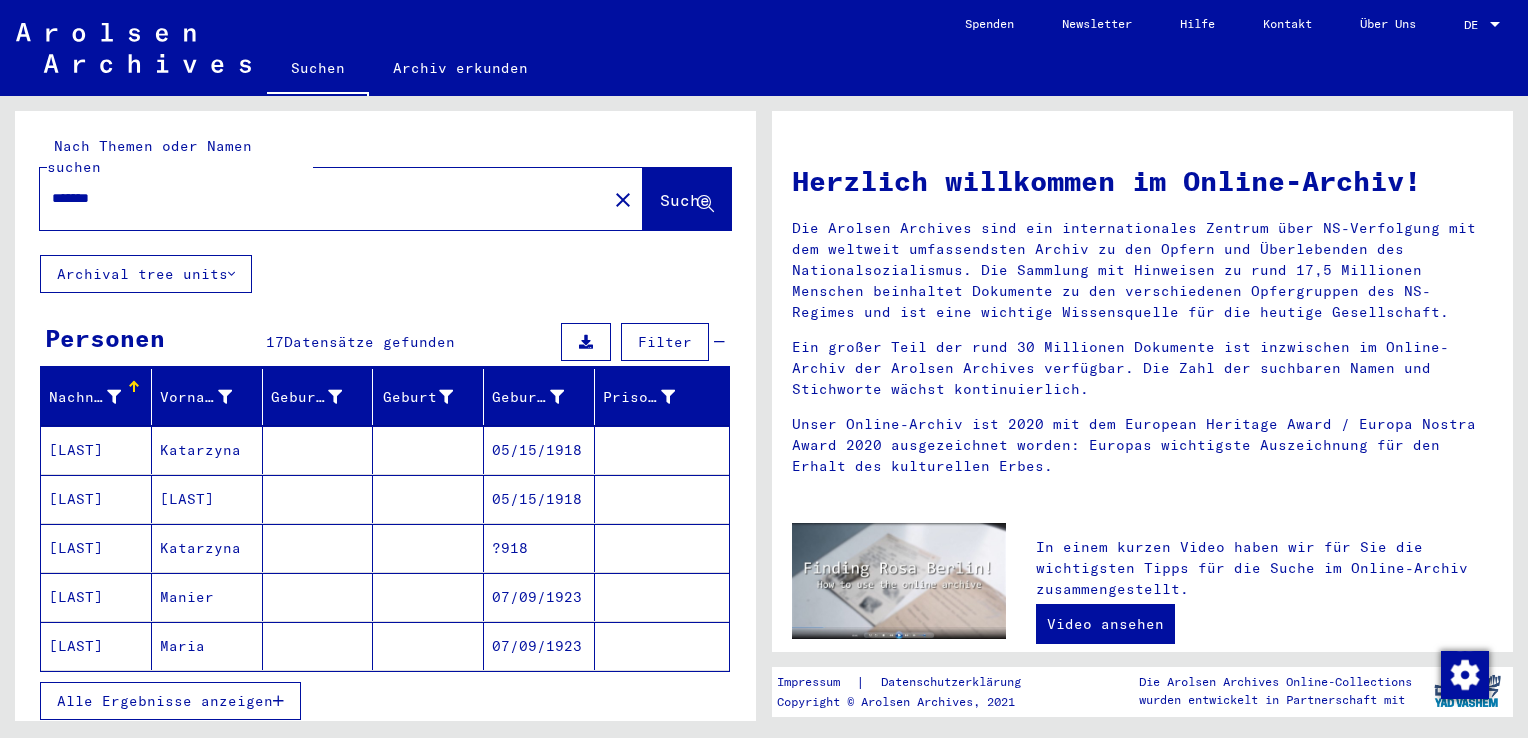 click on "Maria" 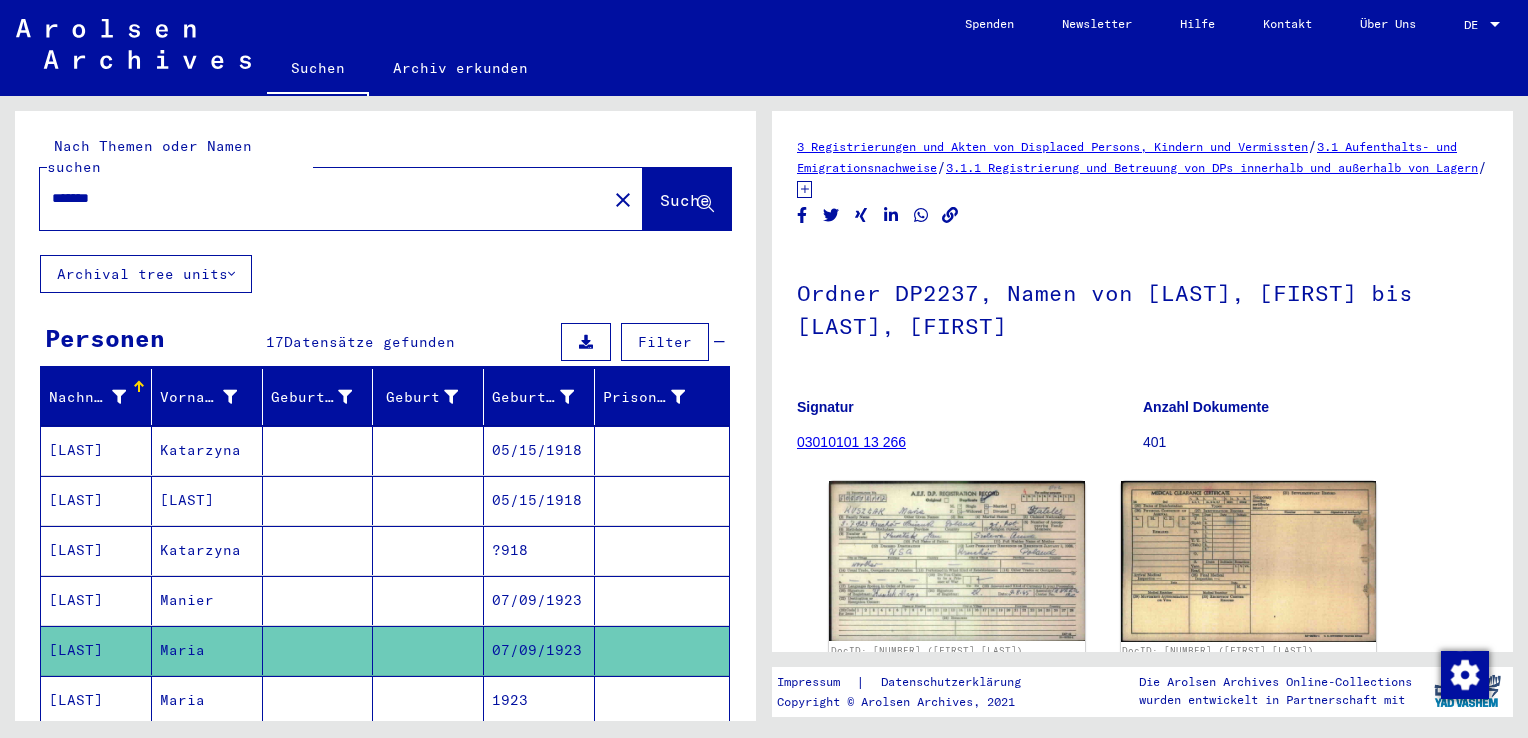 scroll, scrollTop: 0, scrollLeft: 0, axis: both 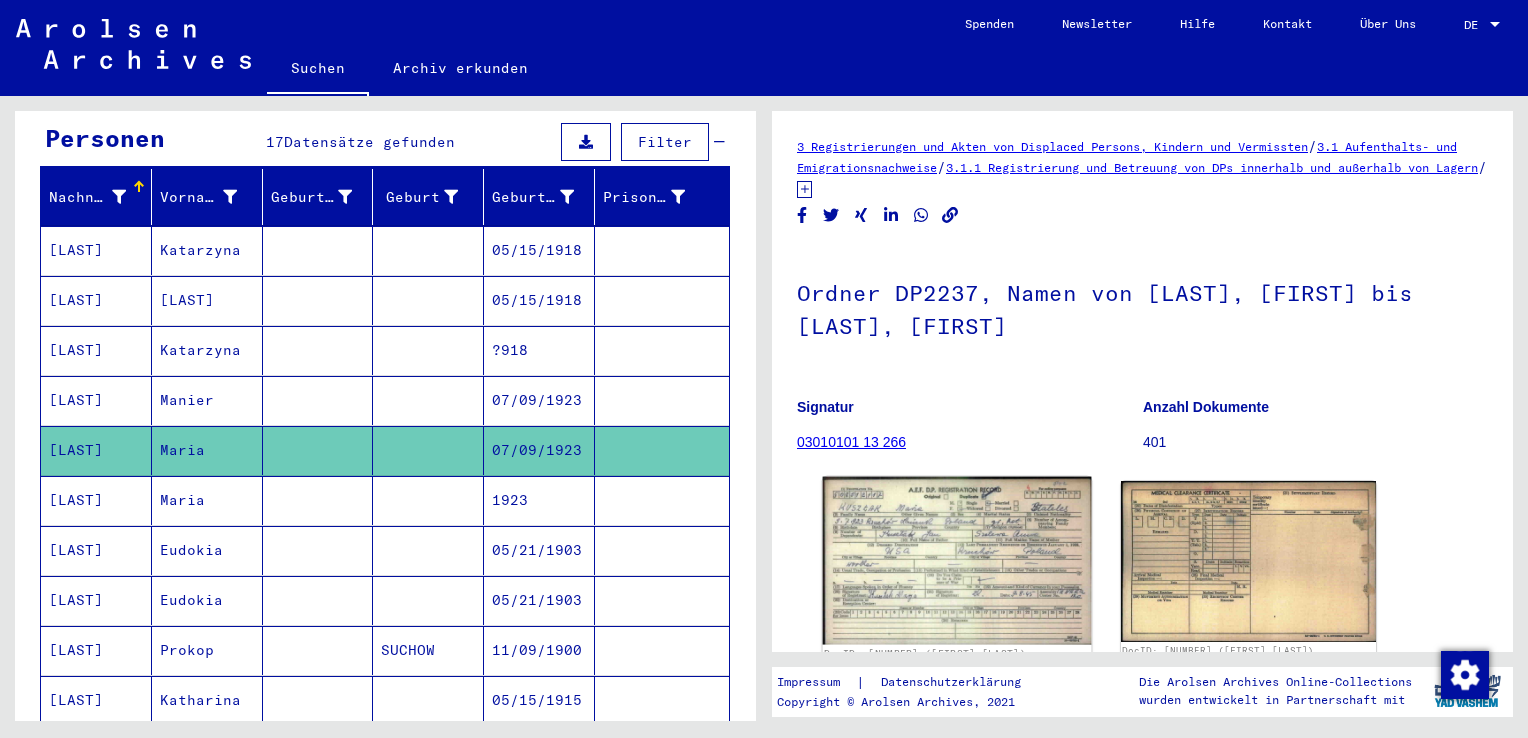 click 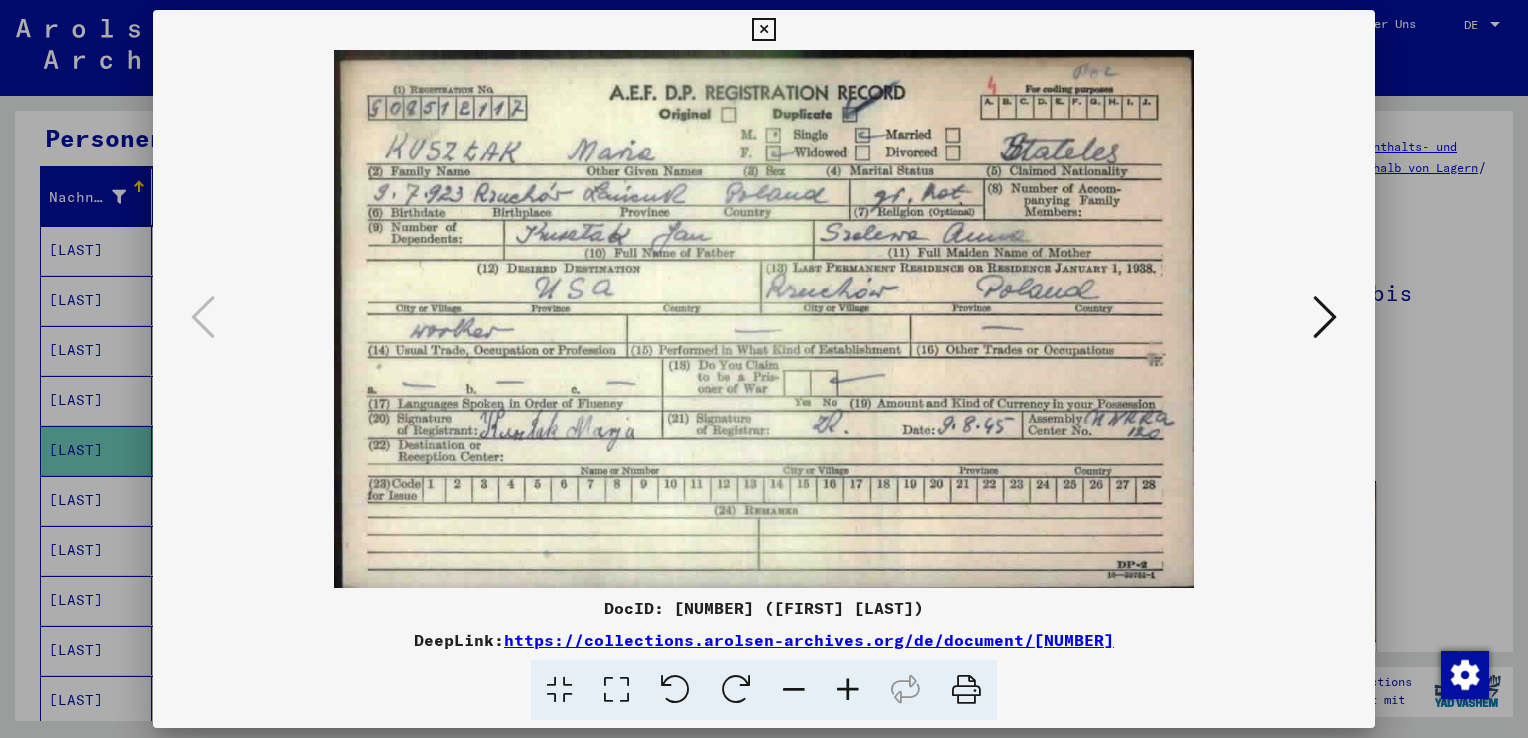 click at bounding box center [764, 369] 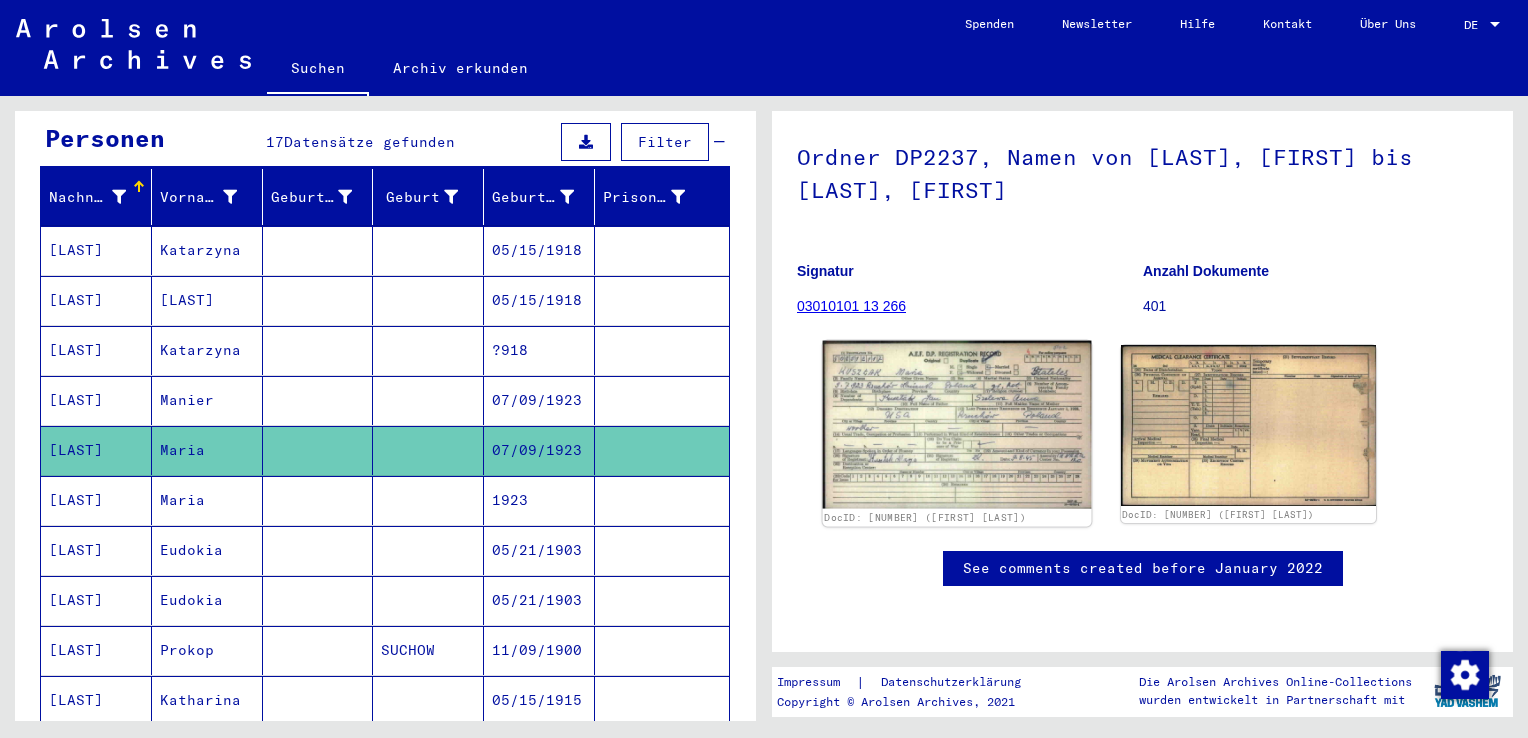 scroll, scrollTop: 100, scrollLeft: 0, axis: vertical 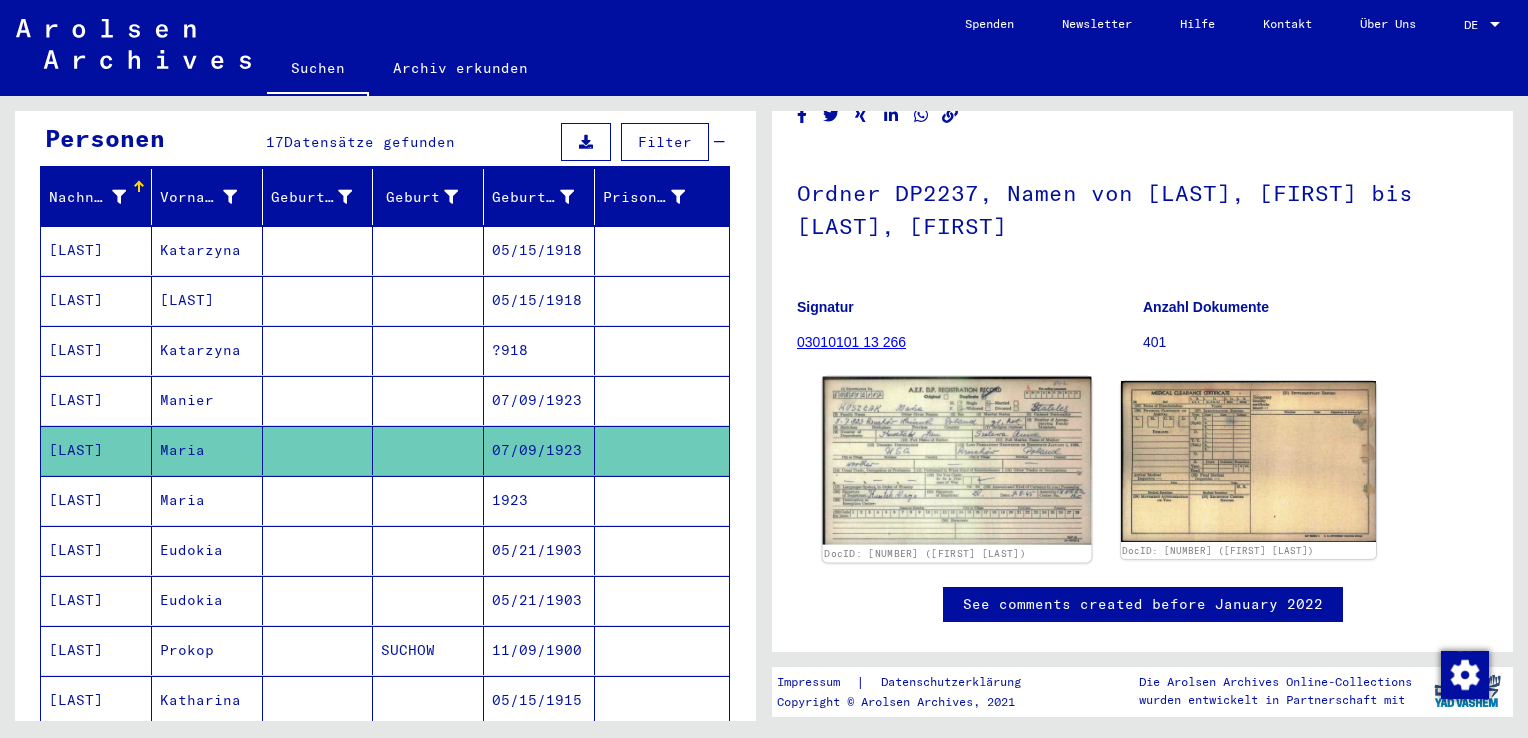 click 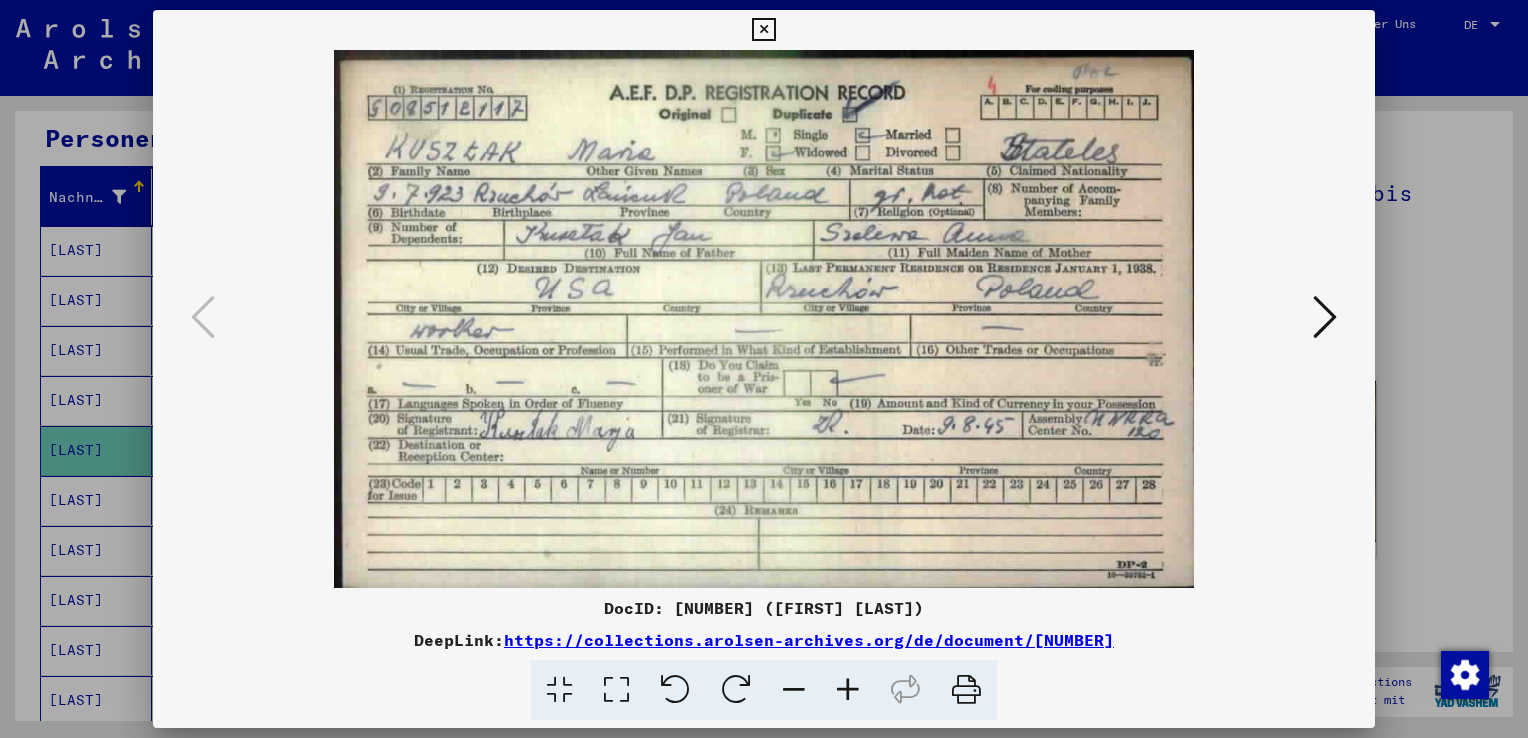 click at bounding box center [764, 369] 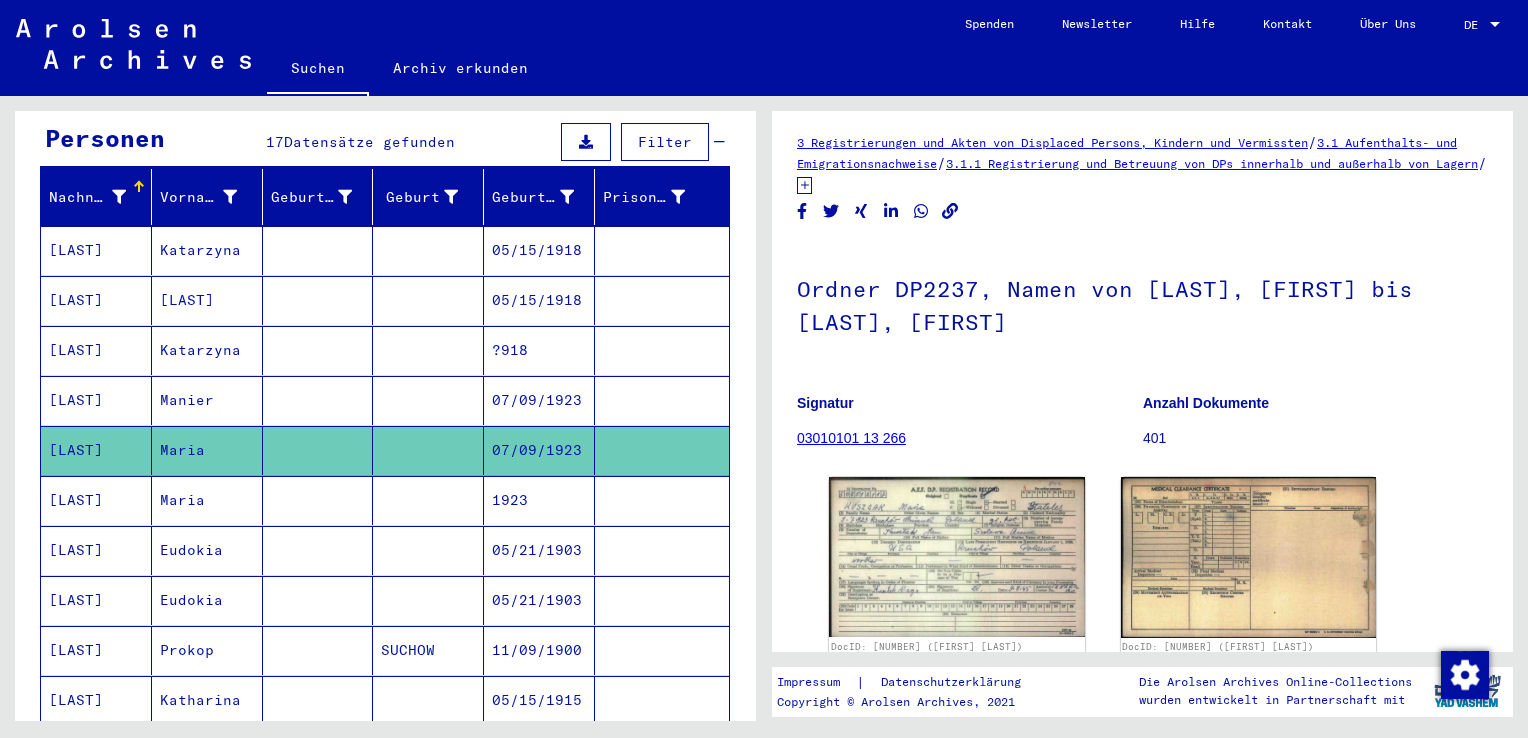 scroll, scrollTop: 0, scrollLeft: 0, axis: both 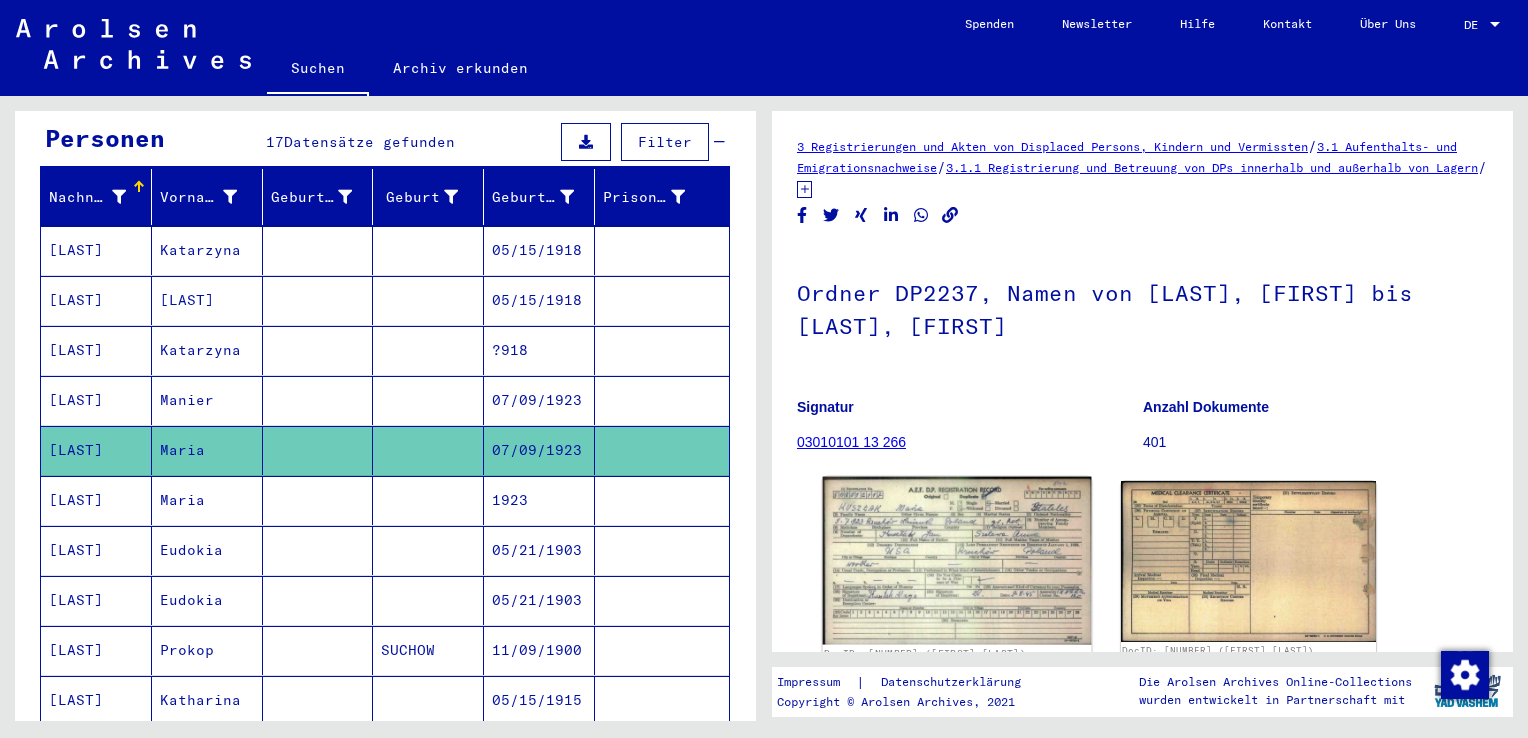 click 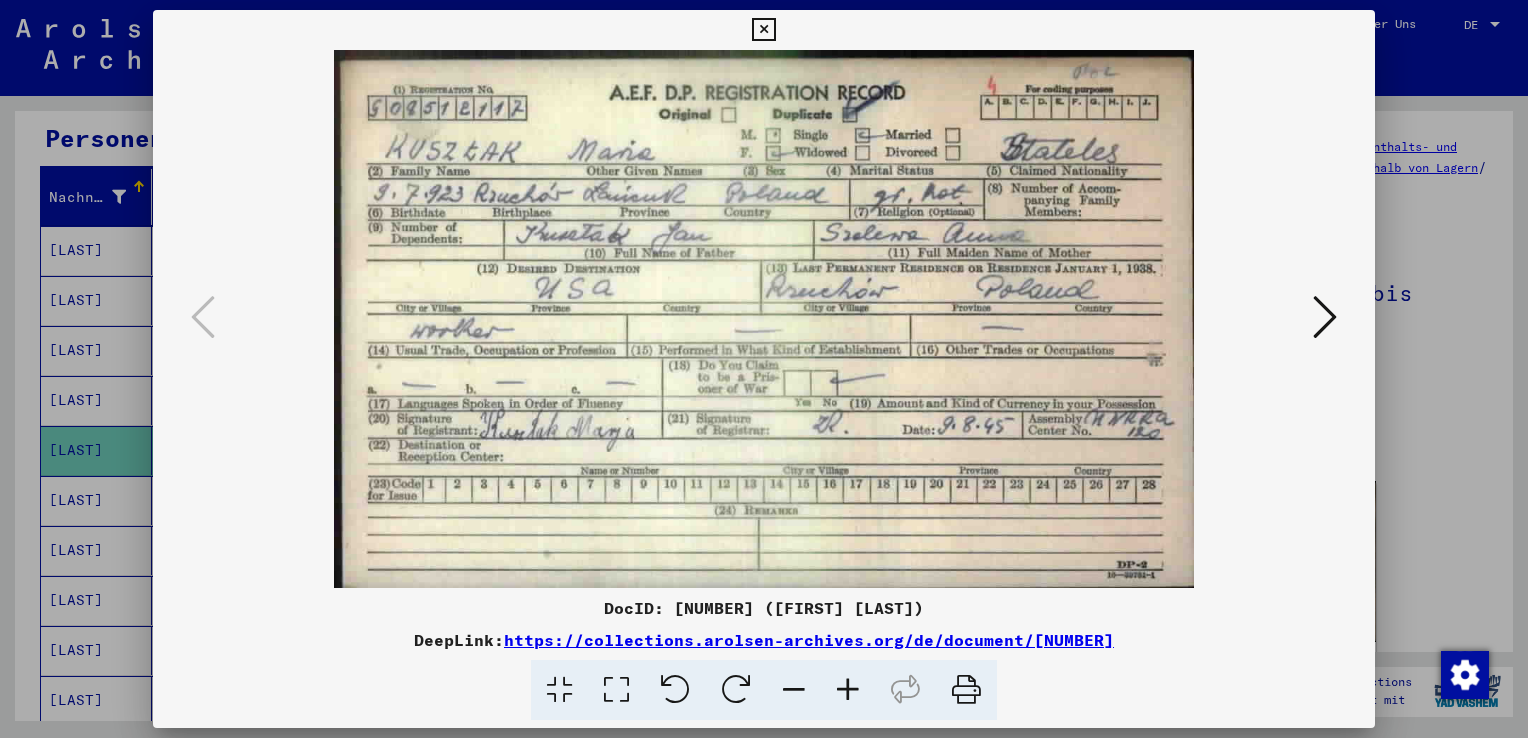click at bounding box center [764, 369] 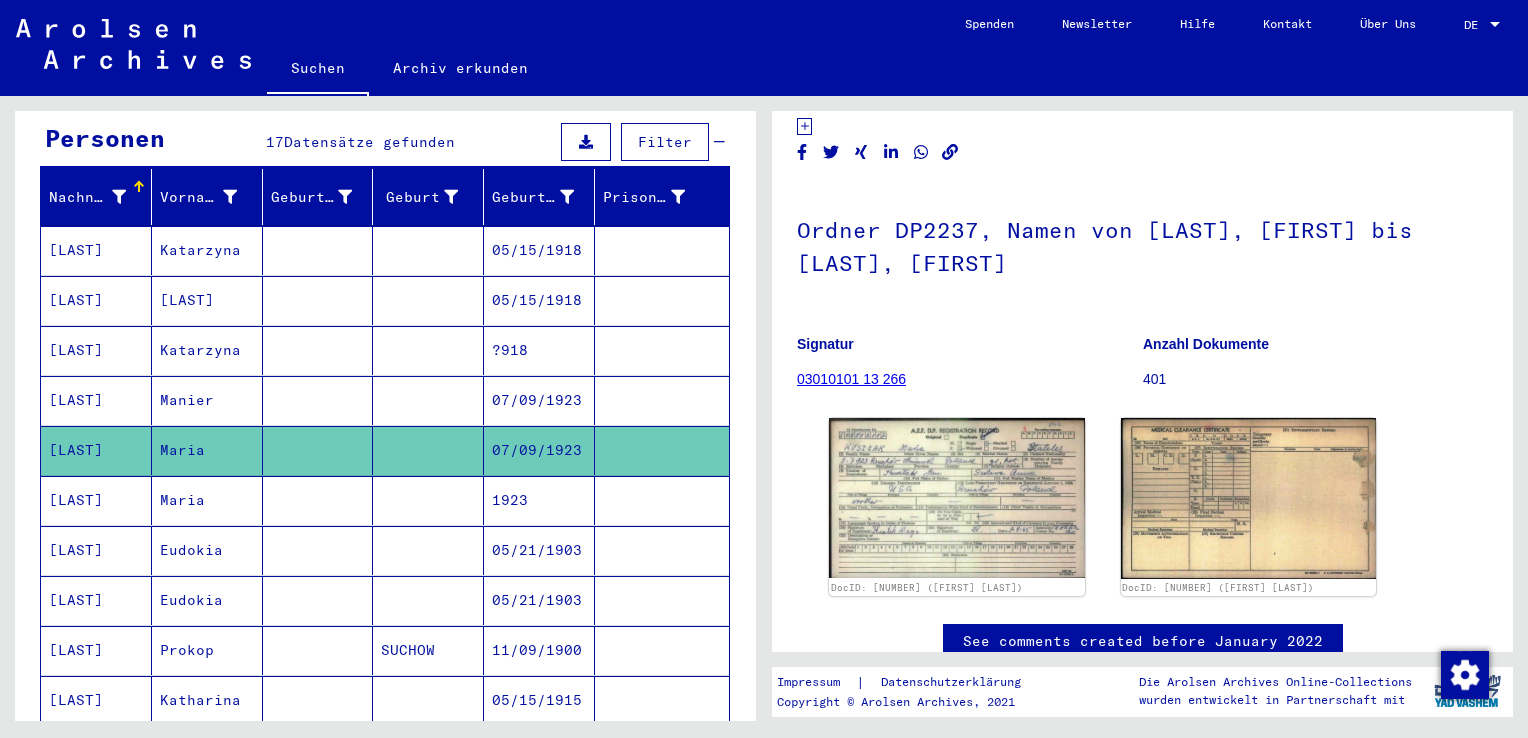 scroll, scrollTop: 0, scrollLeft: 0, axis: both 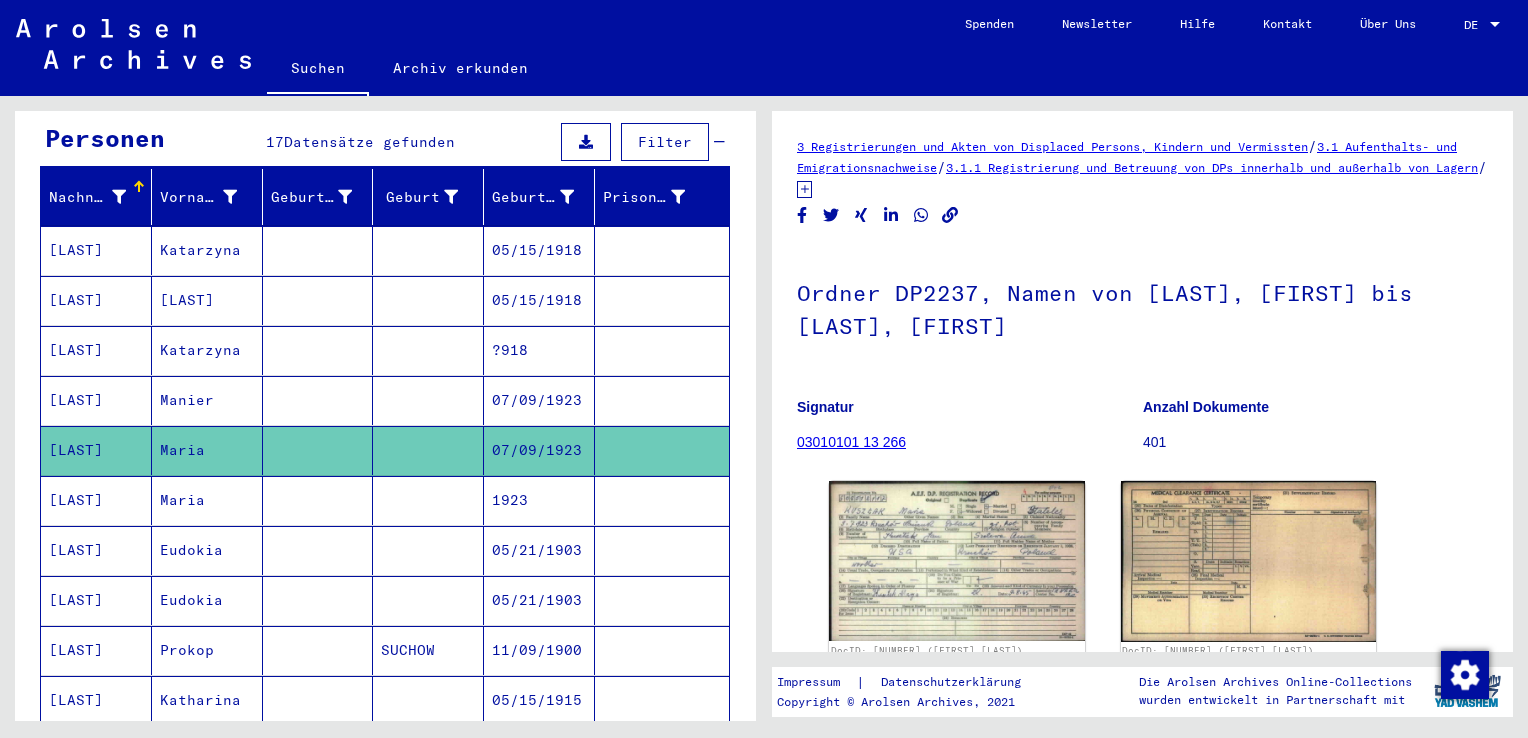 drag, startPoint x: 796, startPoint y: 440, endPoint x: 912, endPoint y: 442, distance: 116.01724 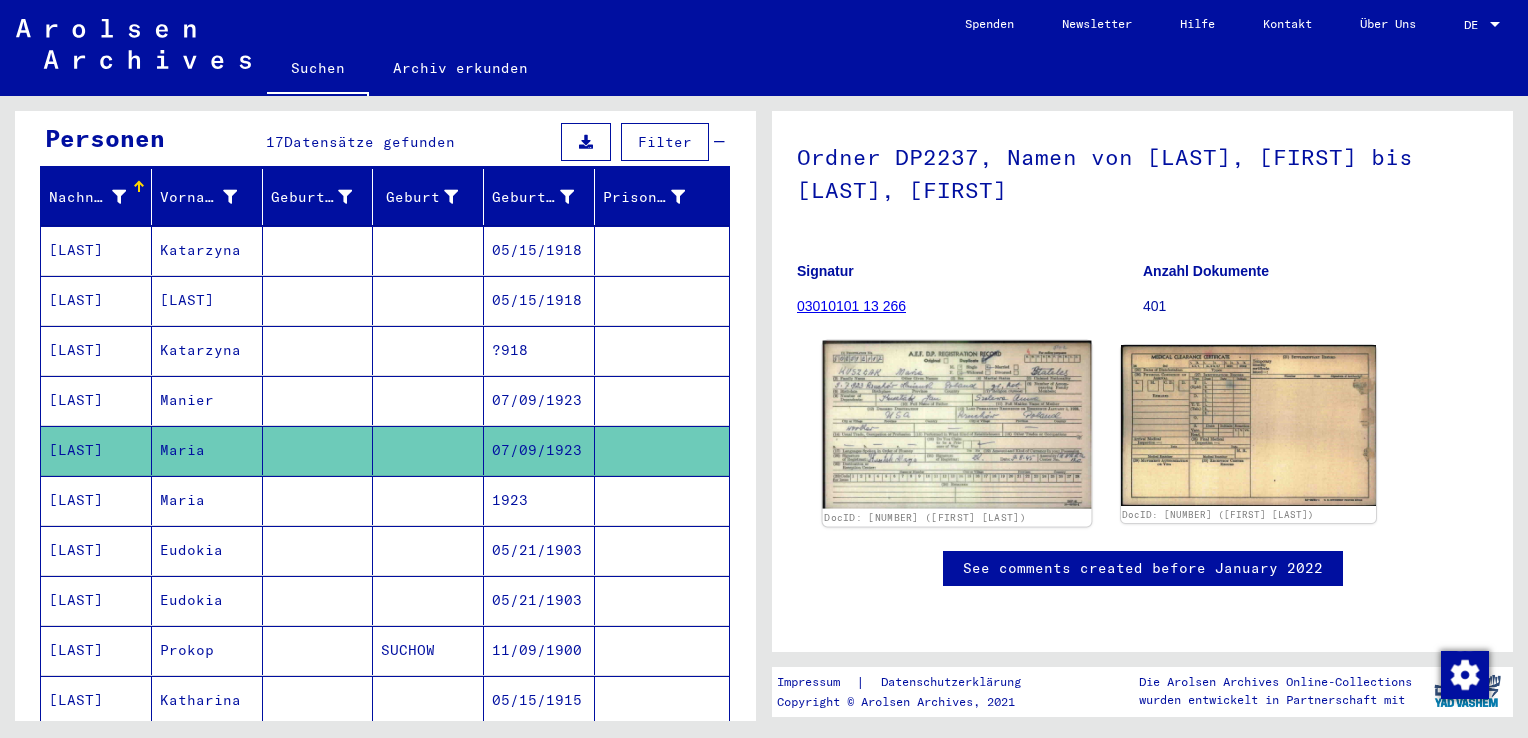 scroll, scrollTop: 200, scrollLeft: 0, axis: vertical 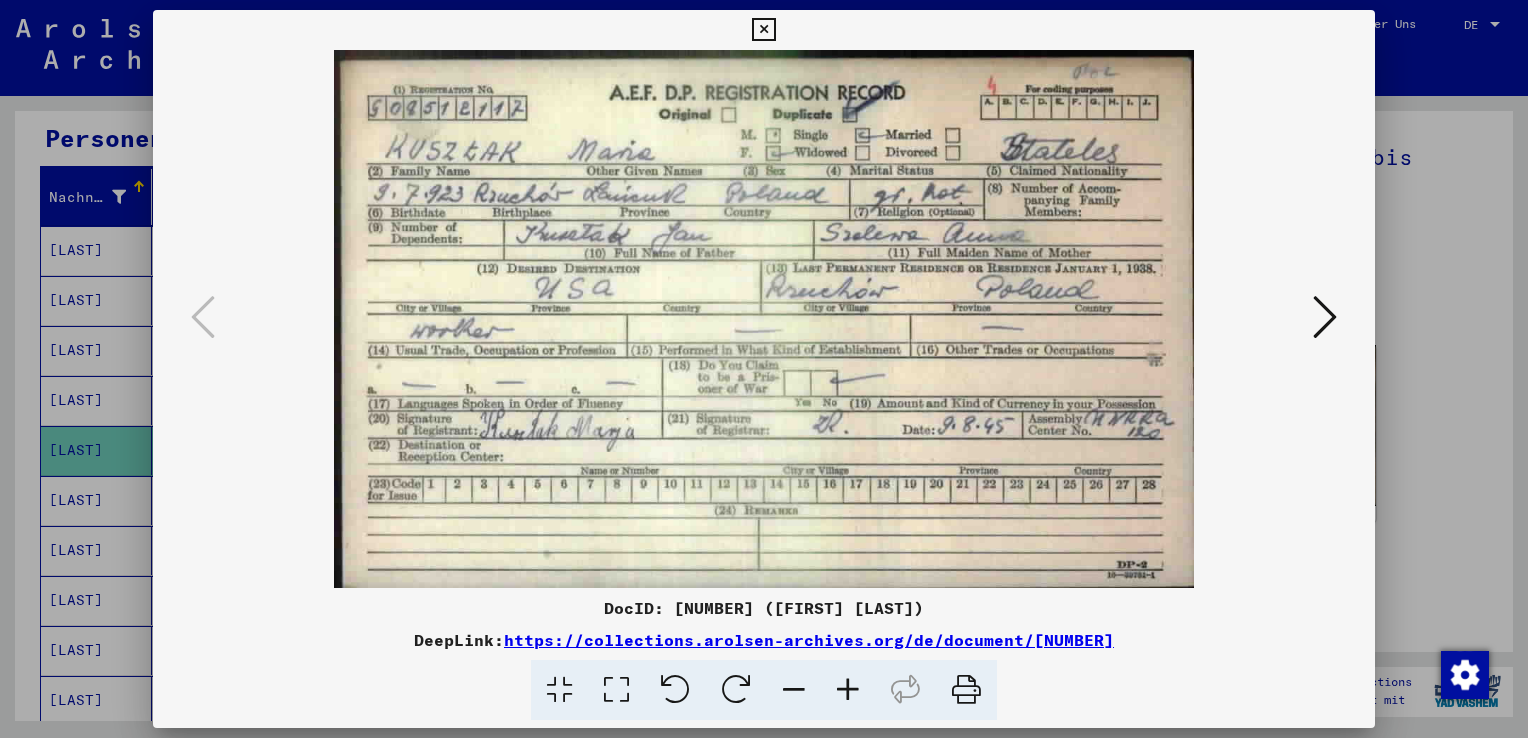 drag, startPoint x: 680, startPoint y: 608, endPoint x: 758, endPoint y: 602, distance: 78.23043 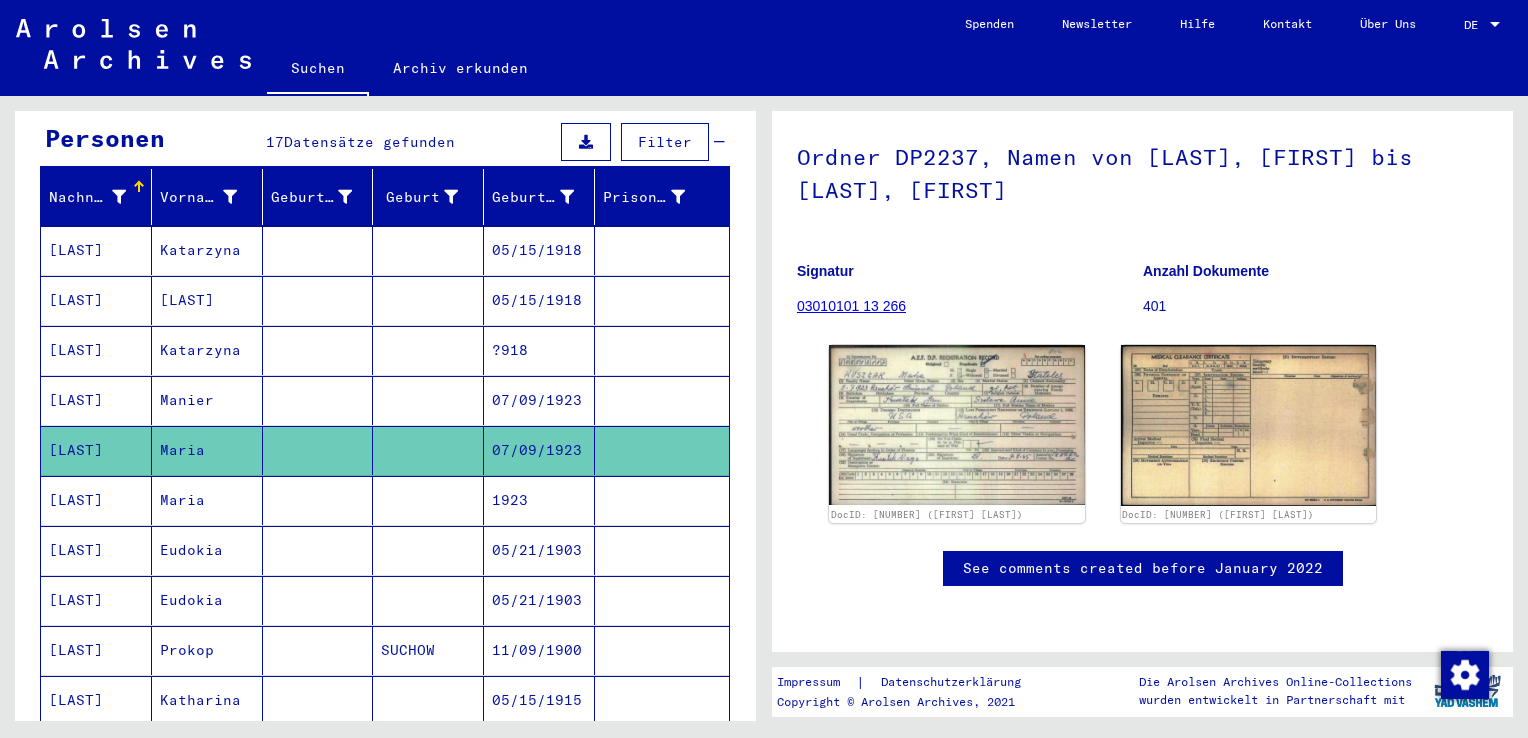 click at bounding box center (428, 550) 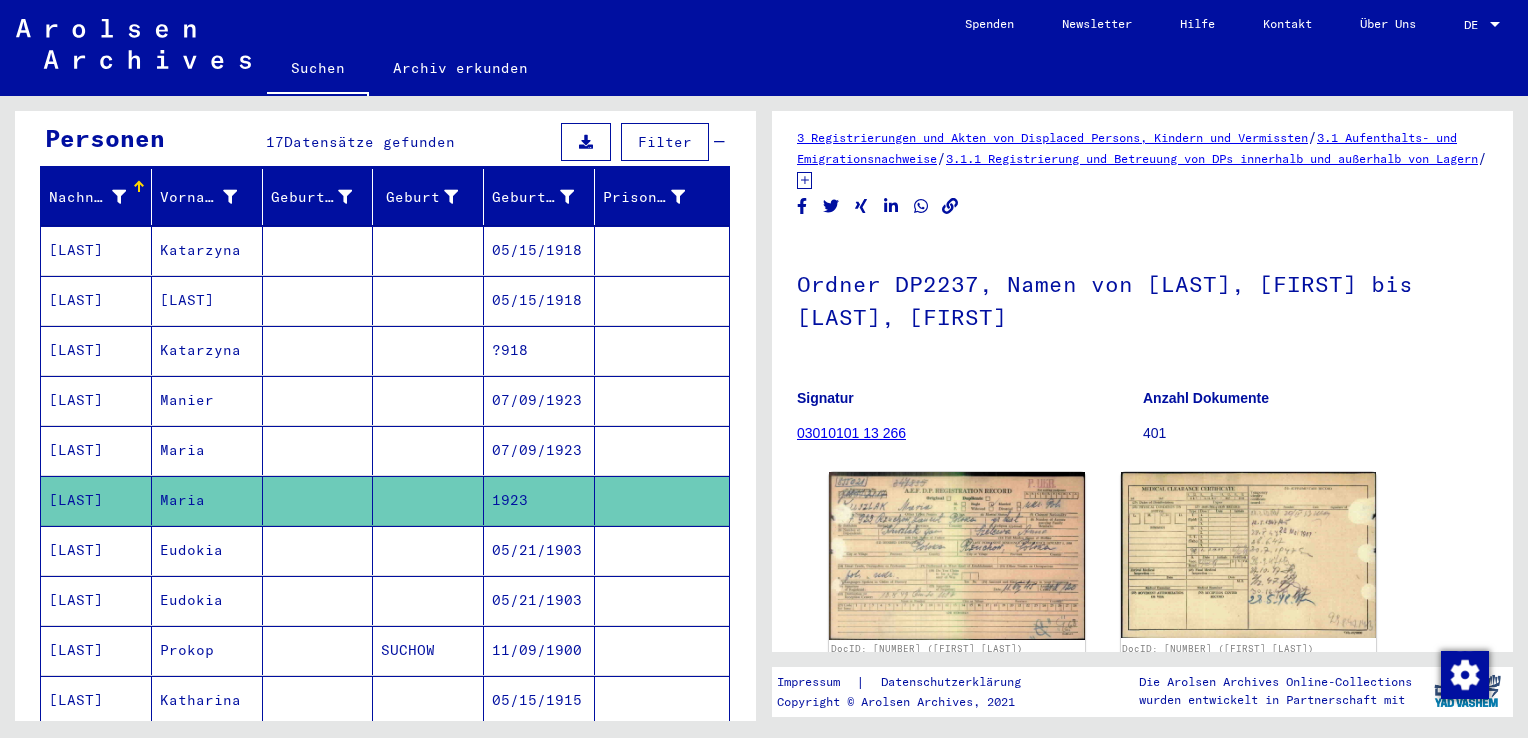 scroll, scrollTop: 0, scrollLeft: 0, axis: both 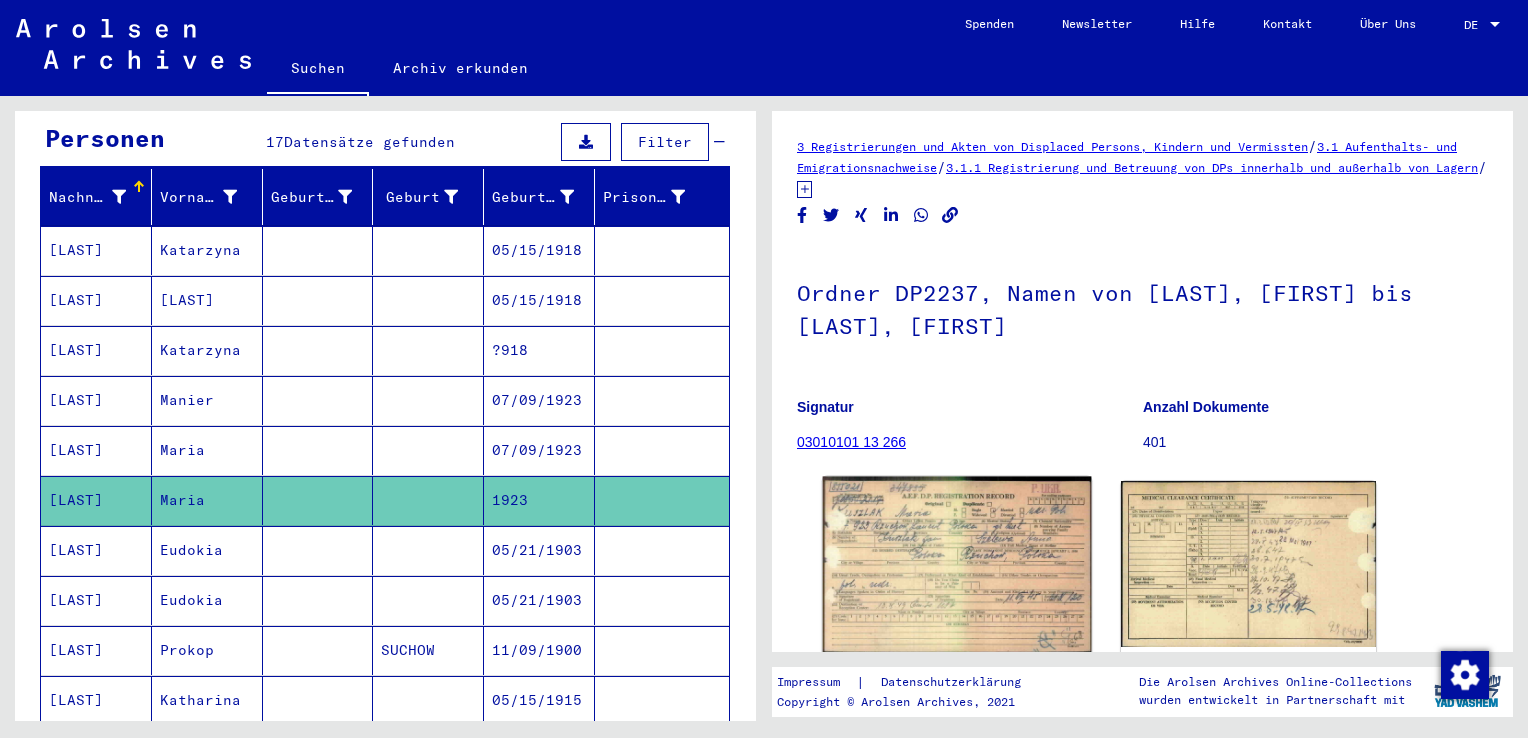 click 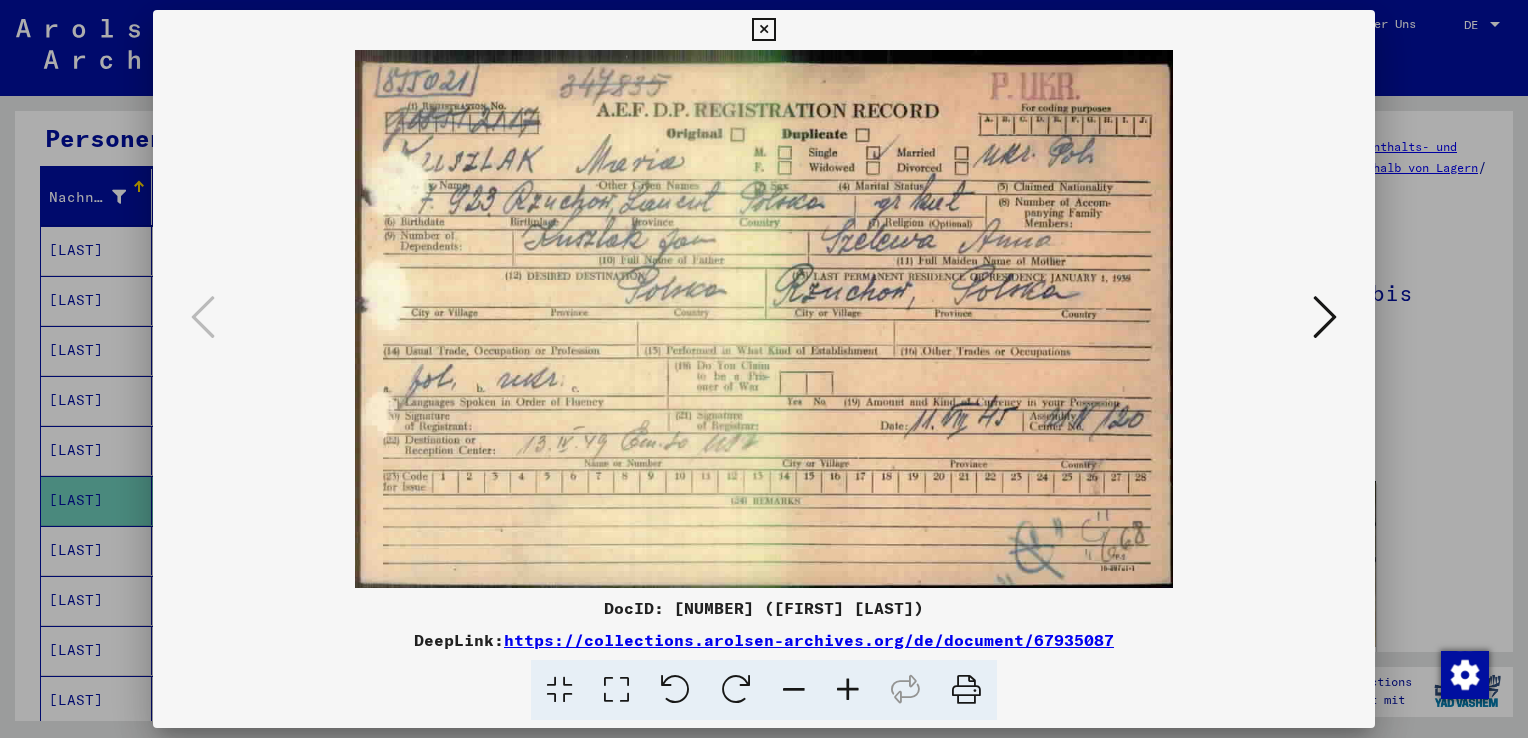 click at bounding box center (764, 369) 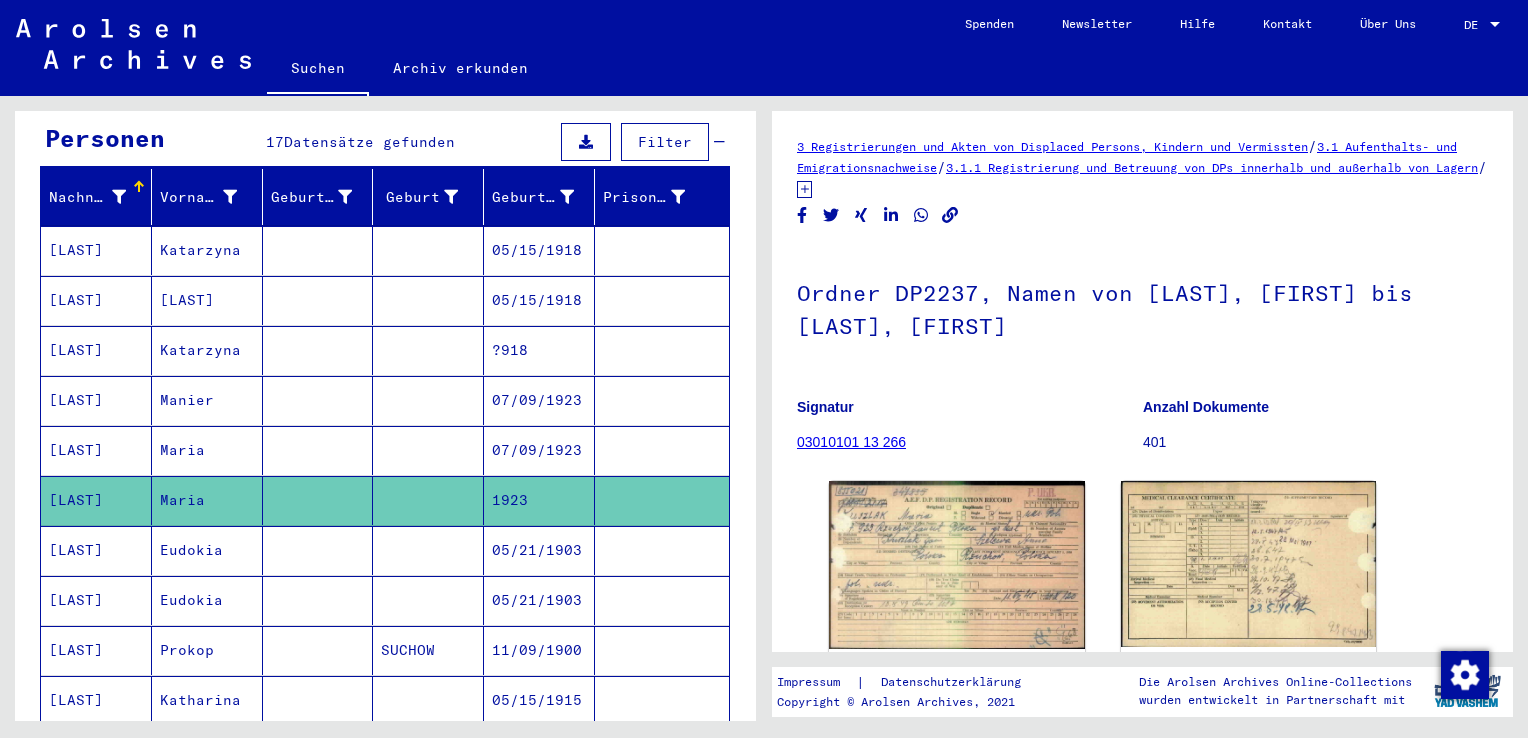 click at bounding box center [428, 600] 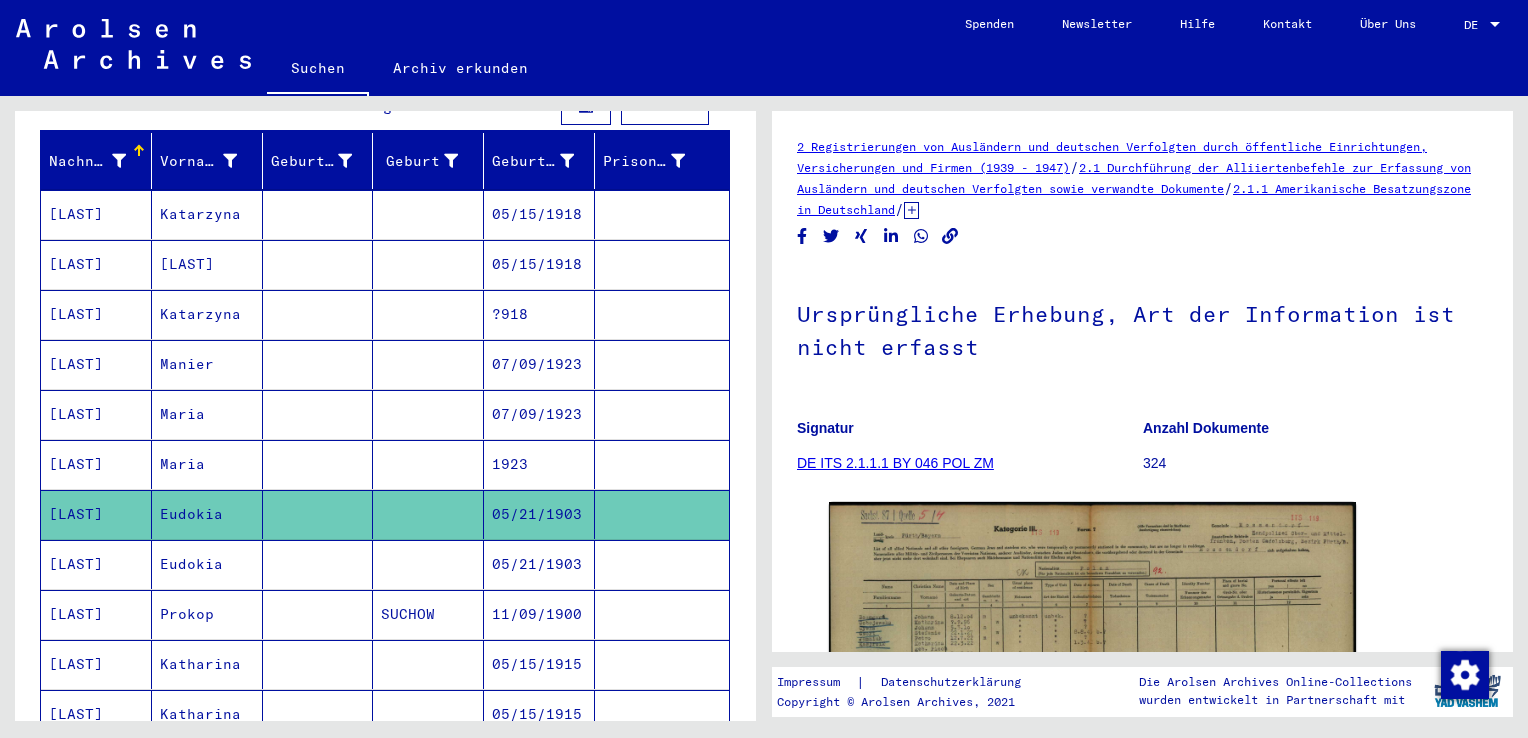 scroll, scrollTop: 300, scrollLeft: 0, axis: vertical 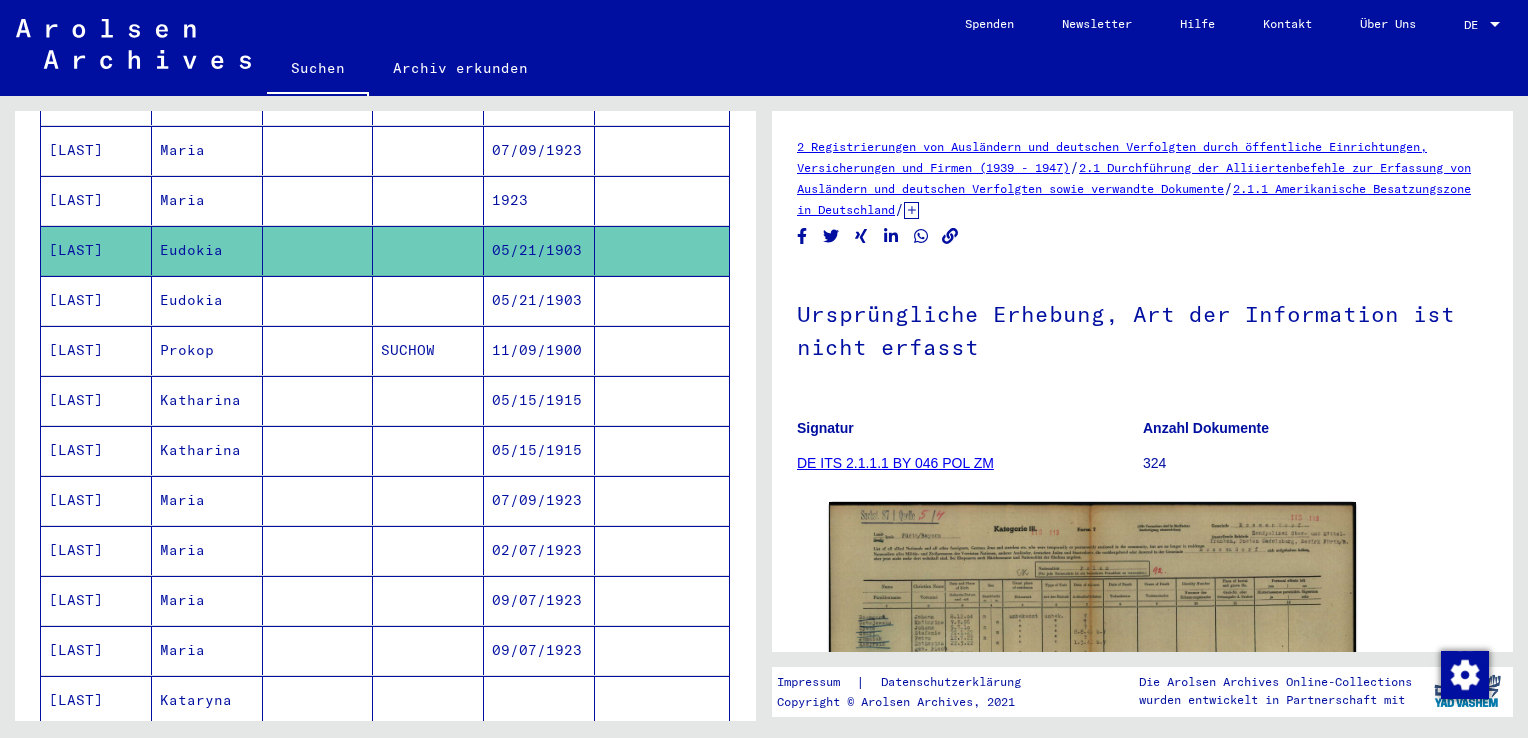 click at bounding box center [428, 550] 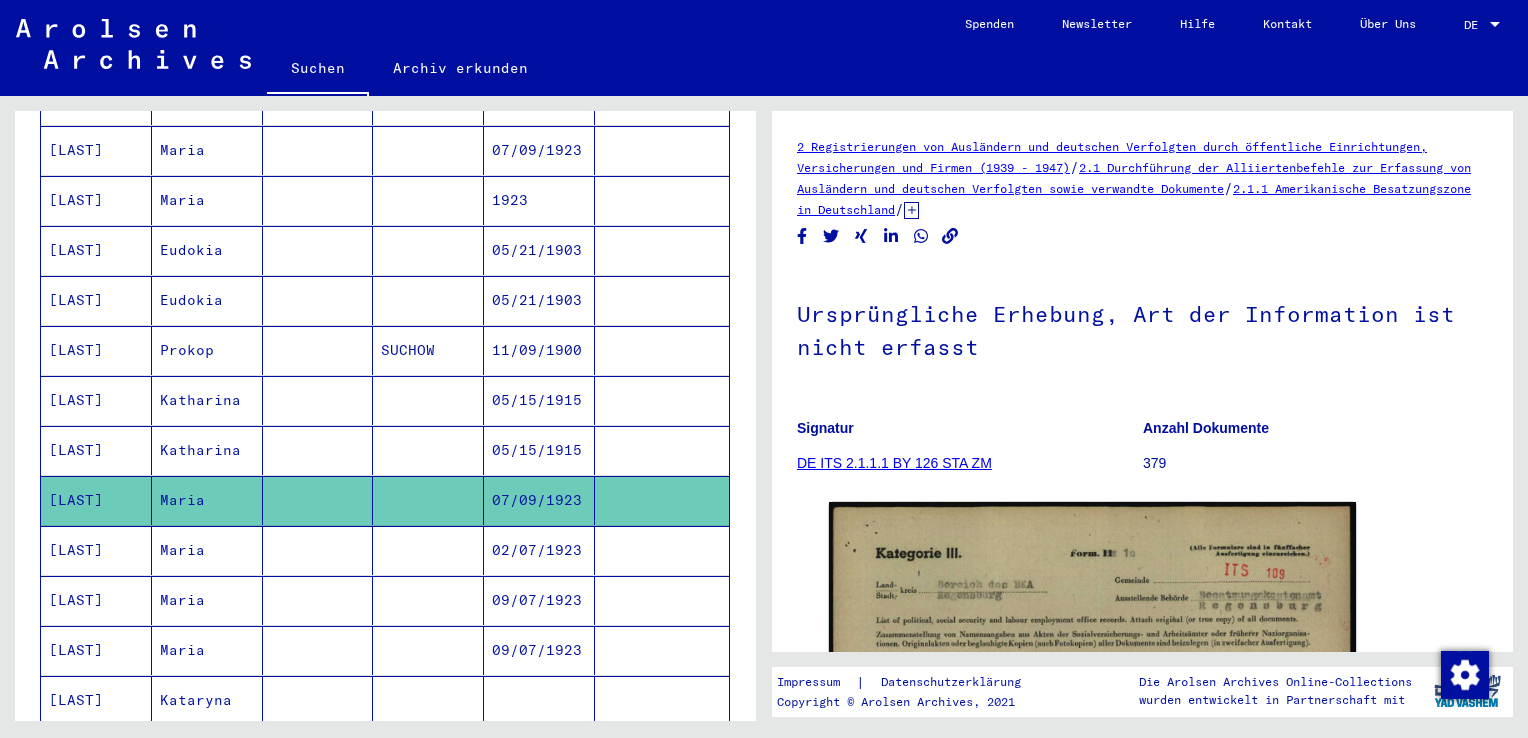 scroll, scrollTop: 0, scrollLeft: 0, axis: both 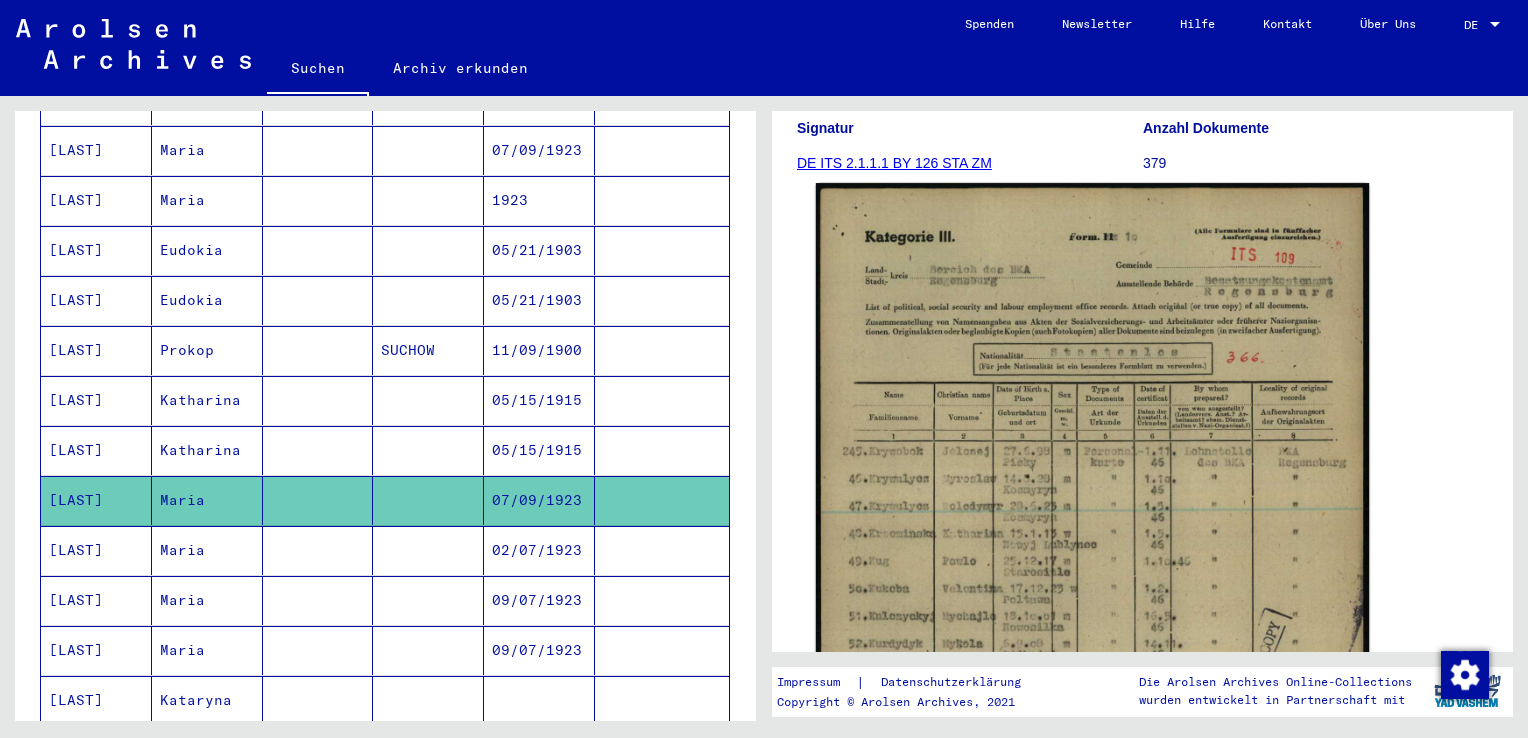 click 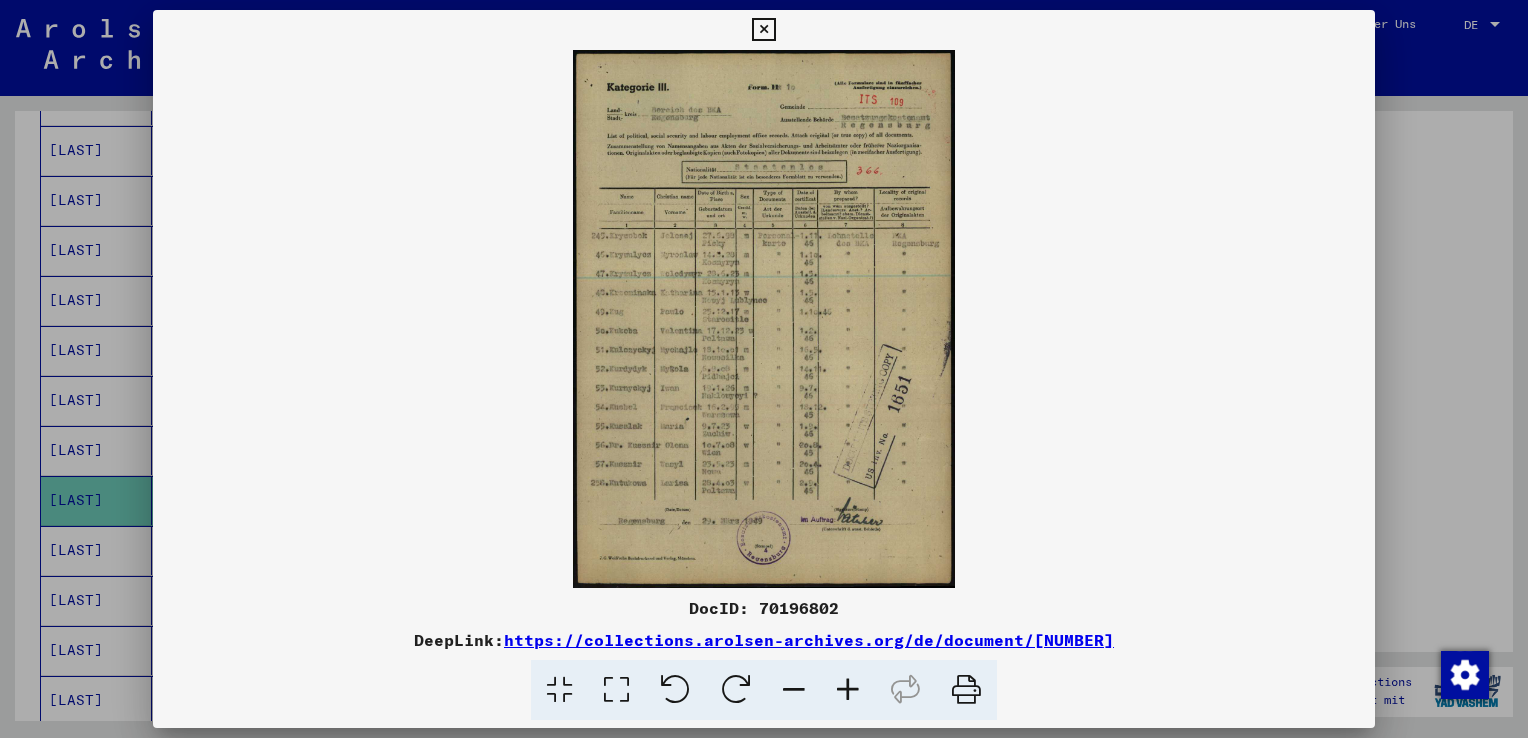 drag, startPoint x: 761, startPoint y: 603, endPoint x: 855, endPoint y: 602, distance: 94.00532 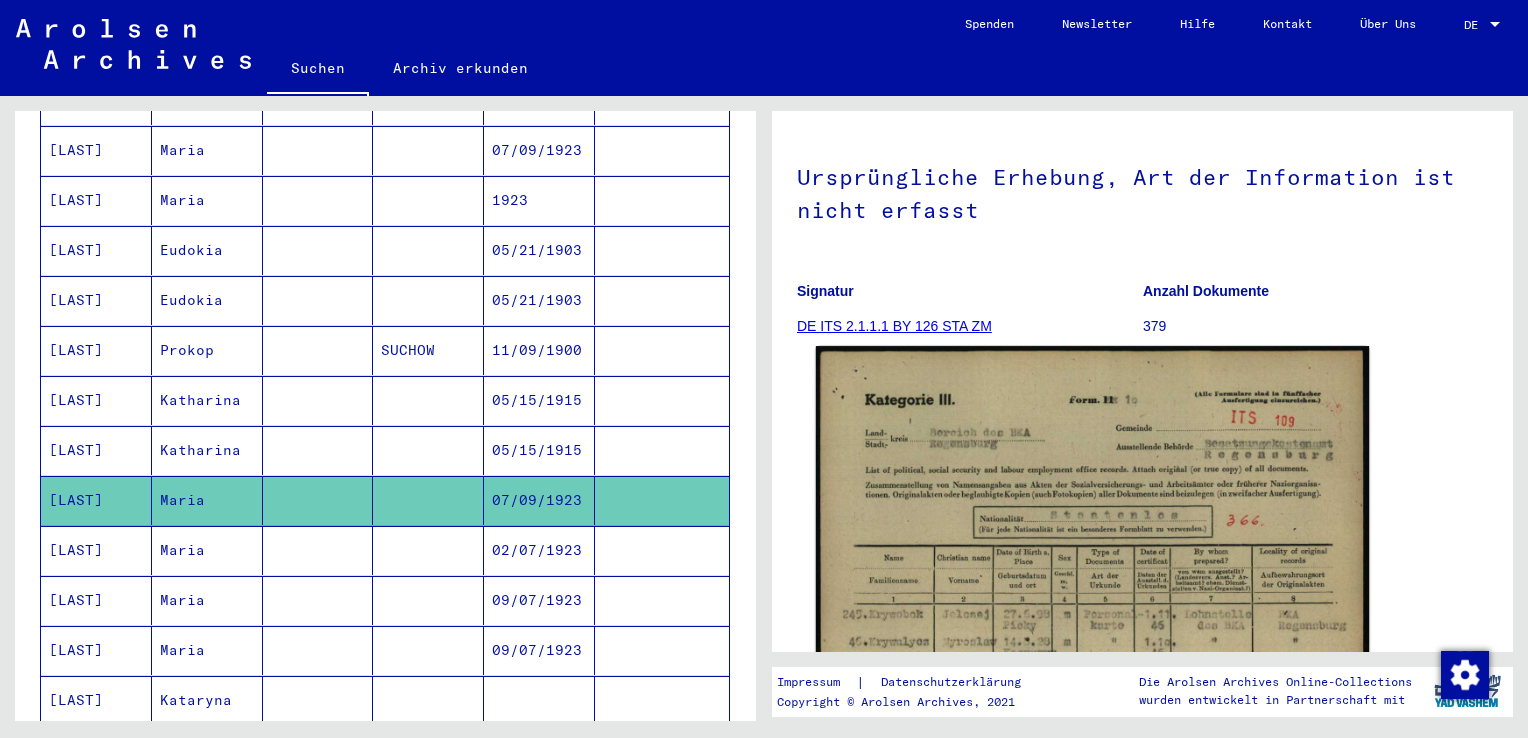 scroll, scrollTop: 0, scrollLeft: 0, axis: both 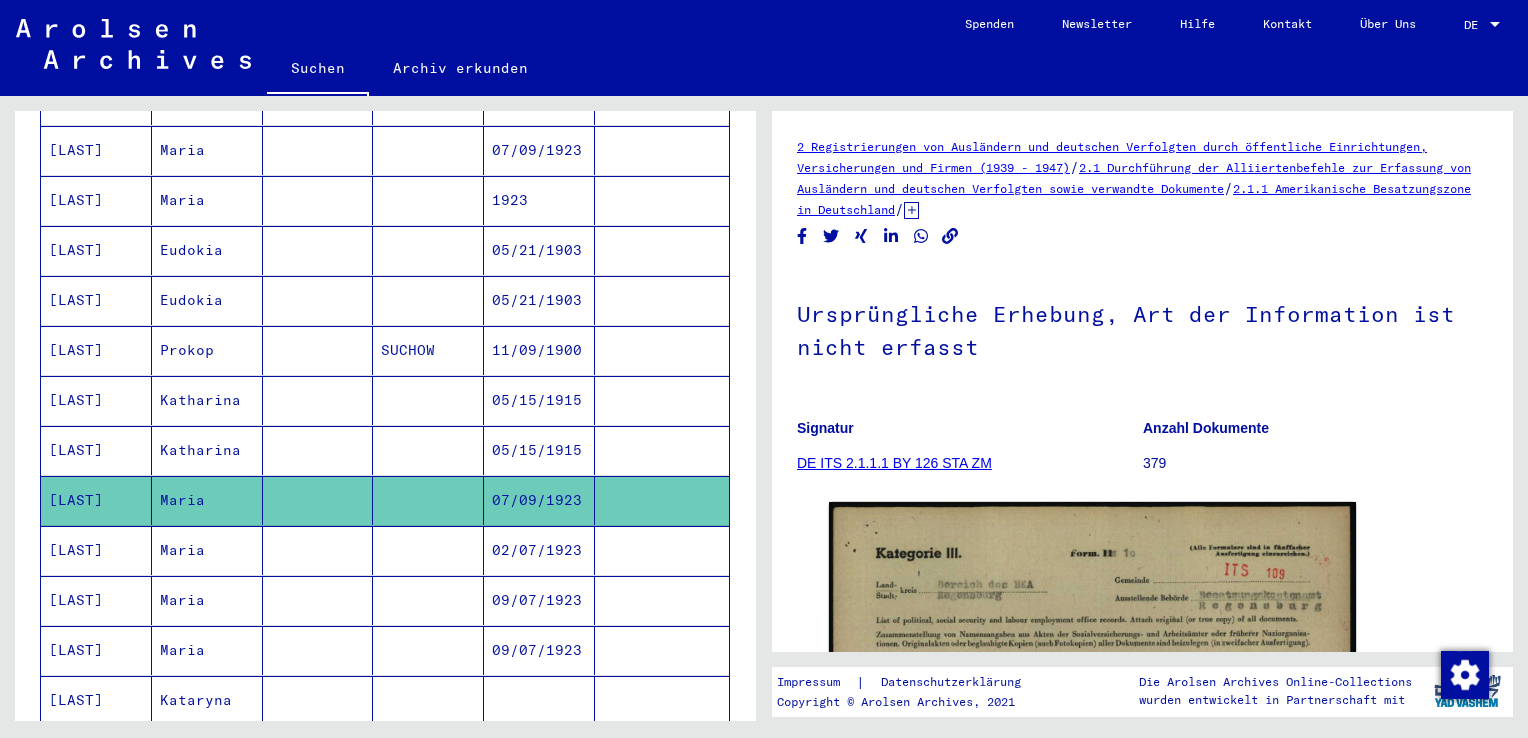 click 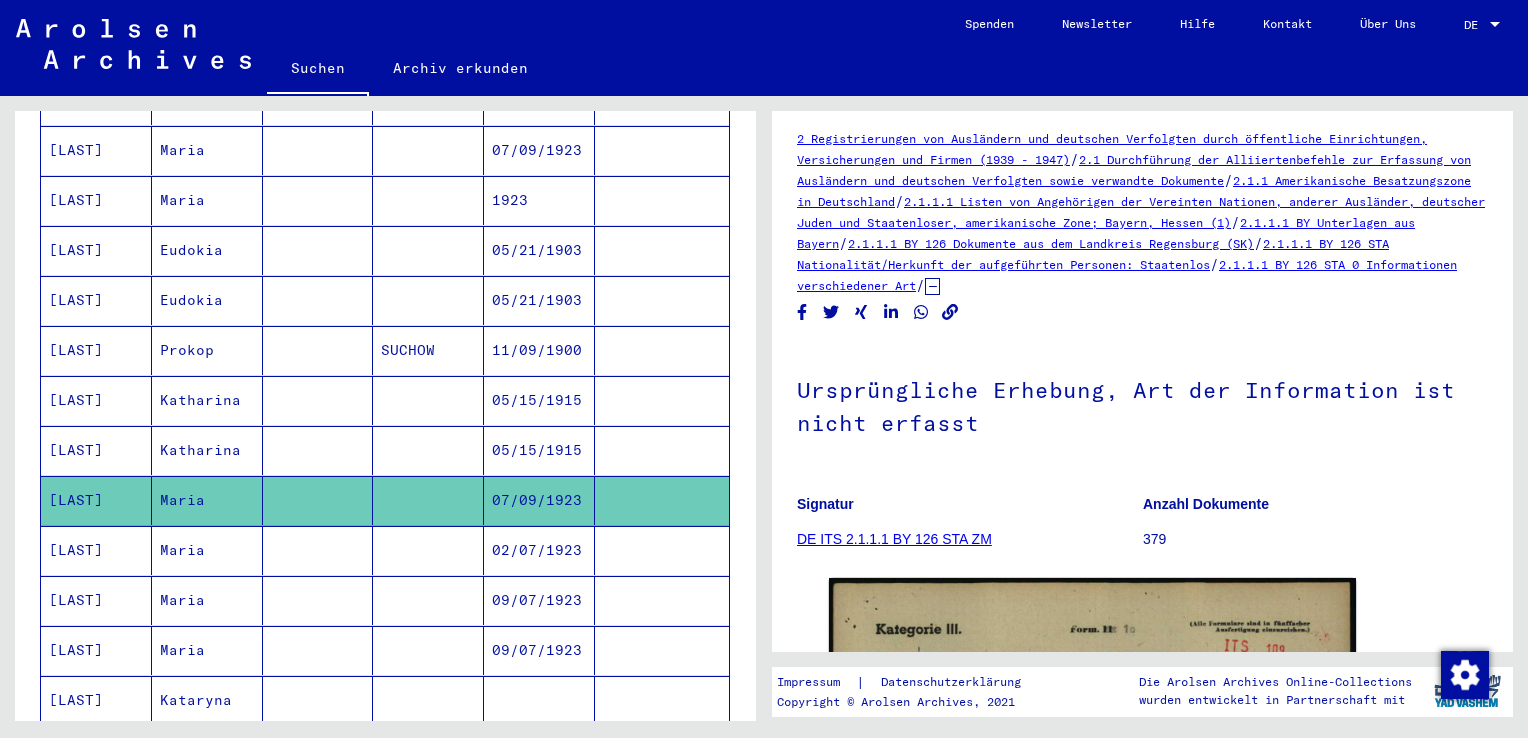 scroll, scrollTop: 0, scrollLeft: 0, axis: both 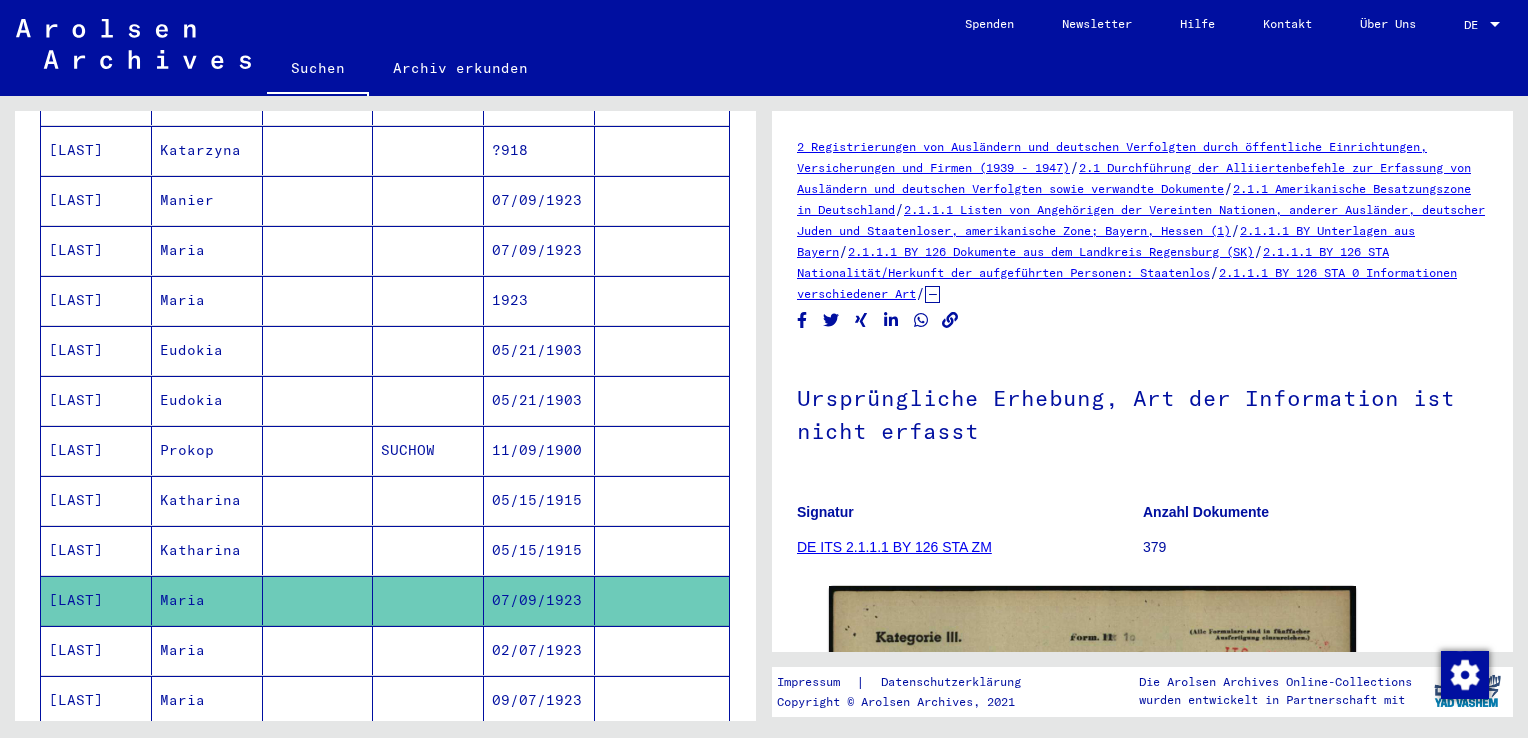 click at bounding box center (428, 350) 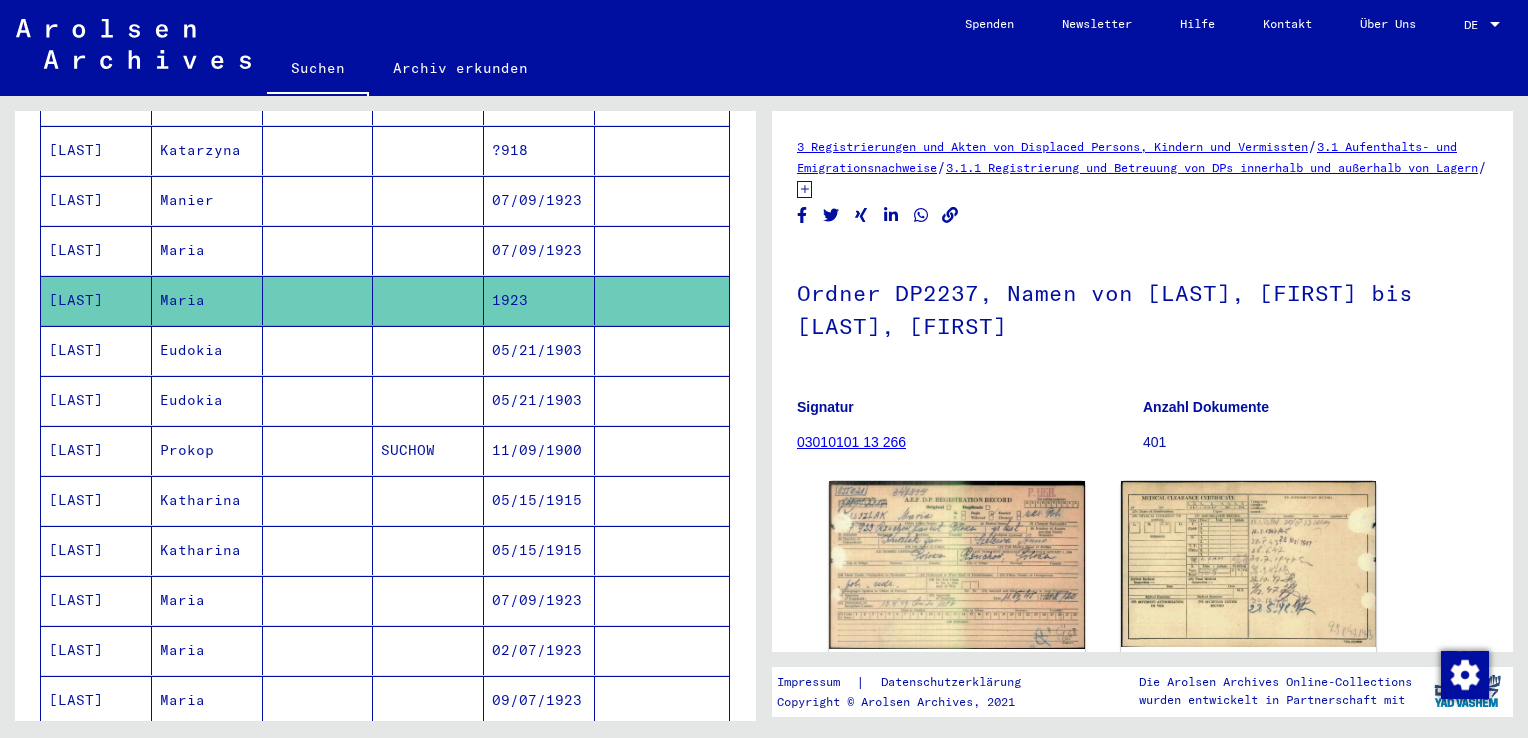 scroll, scrollTop: 0, scrollLeft: 0, axis: both 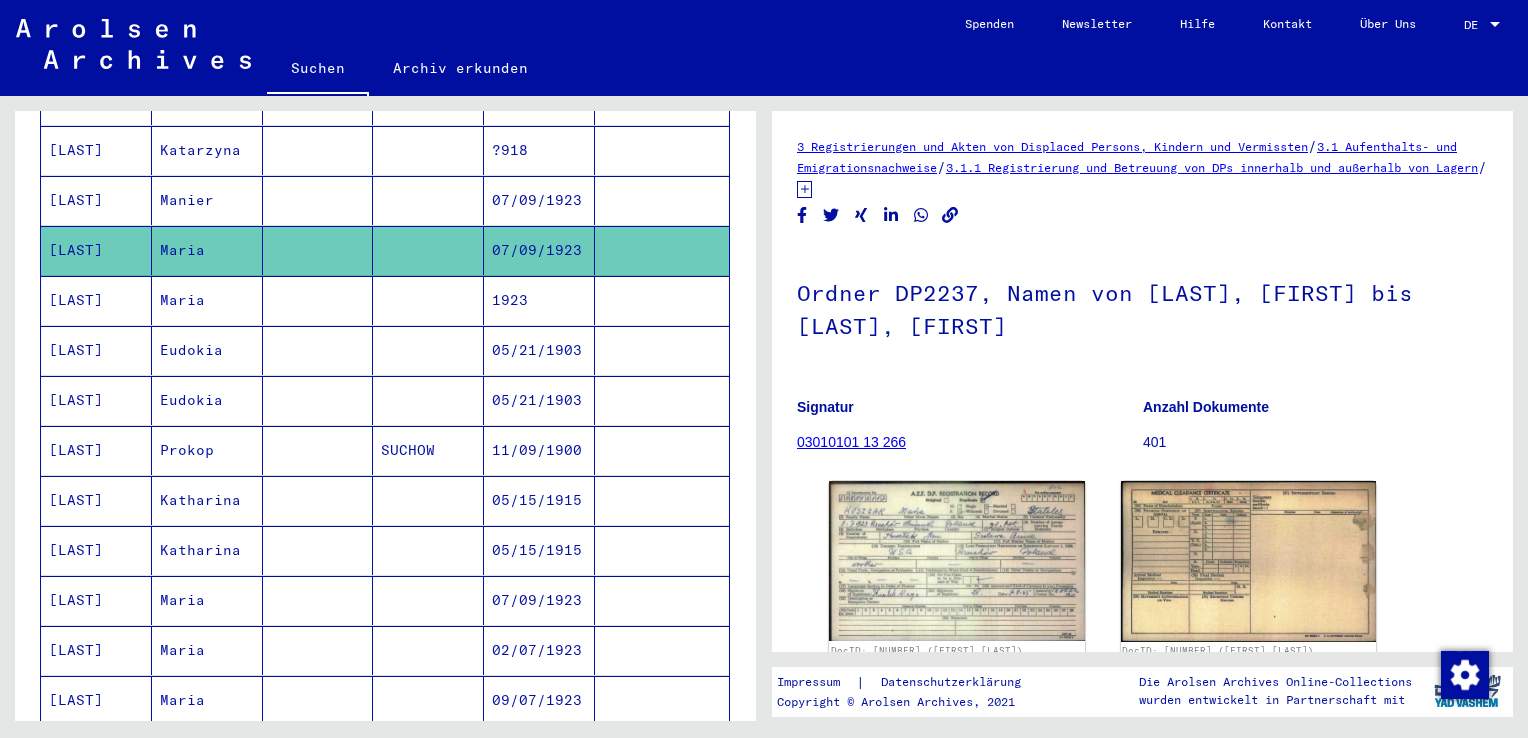 click on "/" 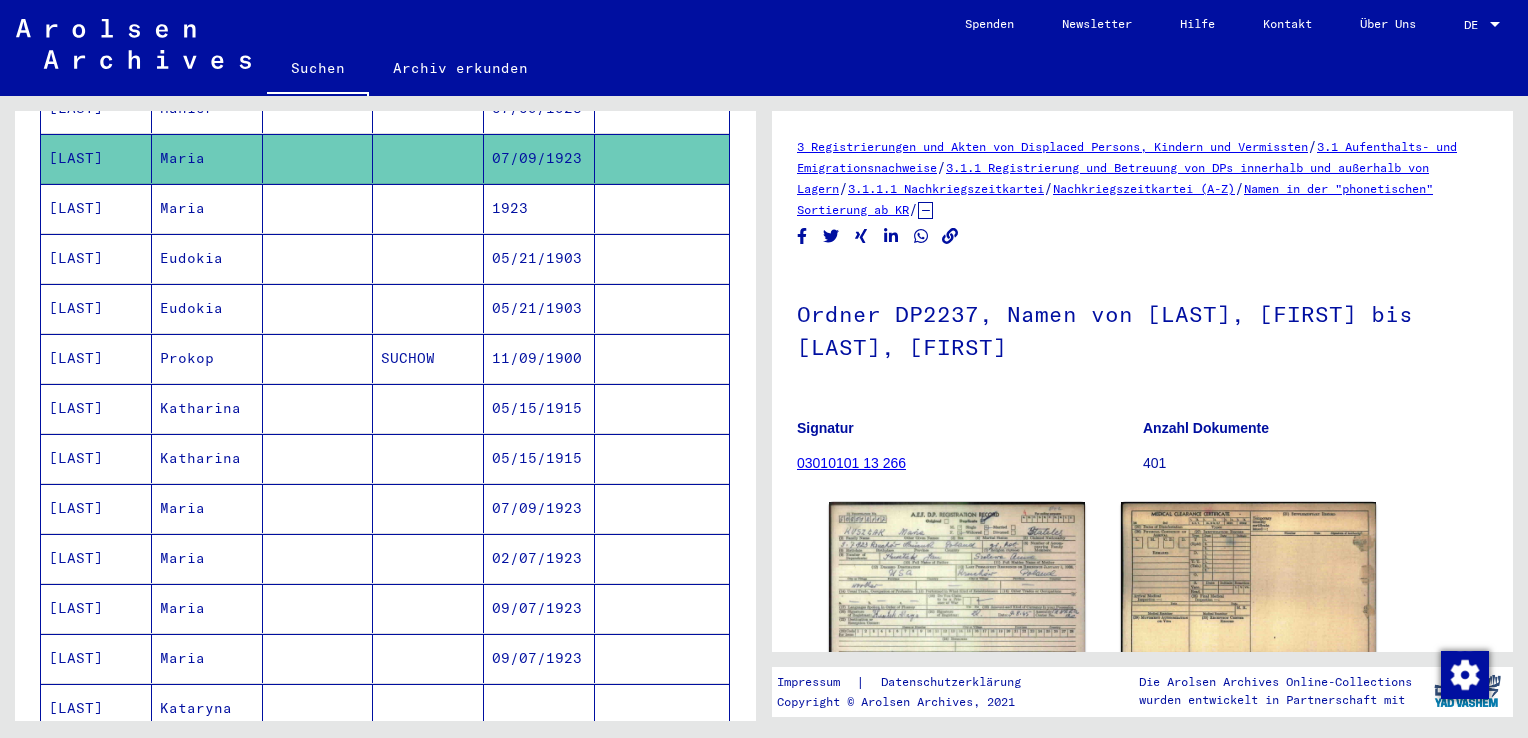 scroll, scrollTop: 500, scrollLeft: 0, axis: vertical 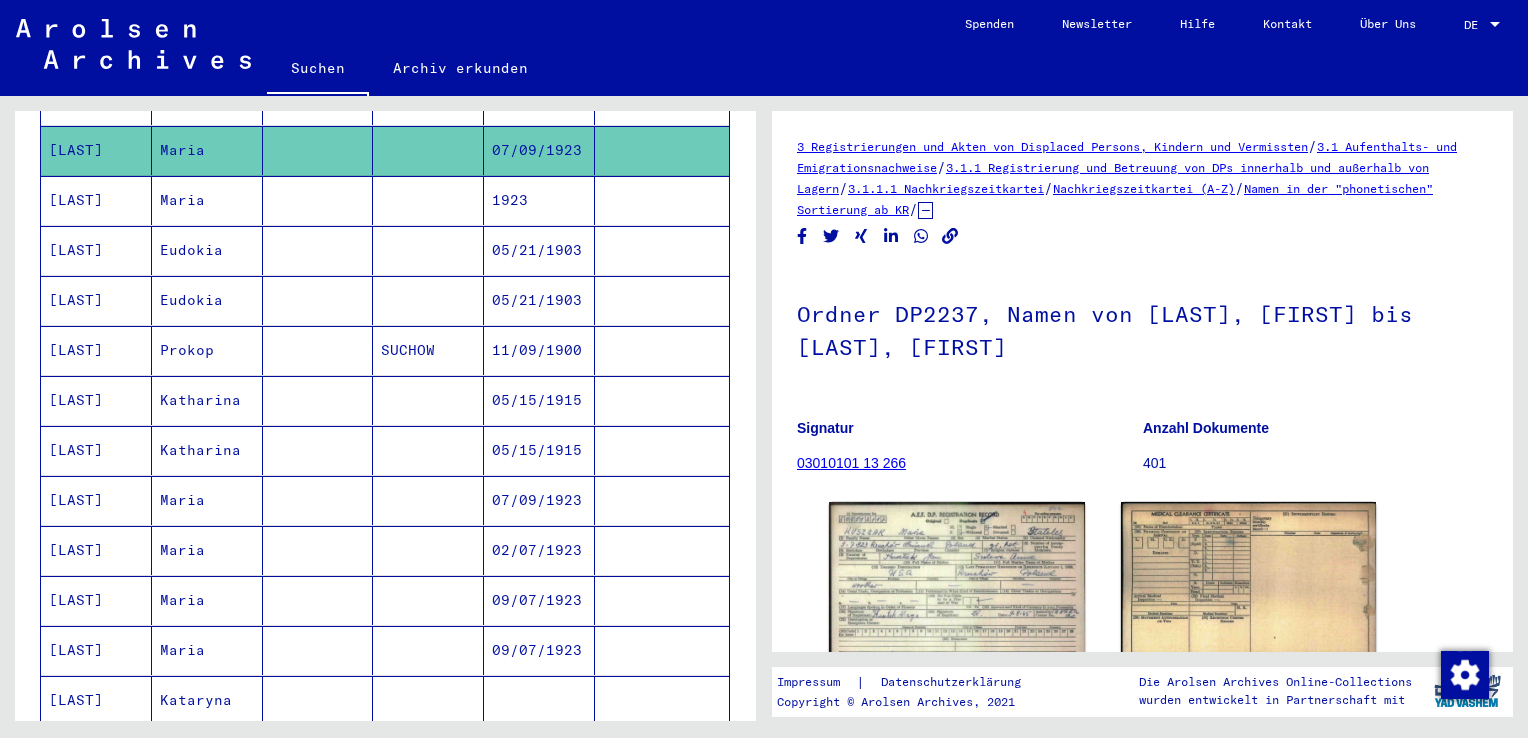 click on "07/09/1923" at bounding box center (539, 550) 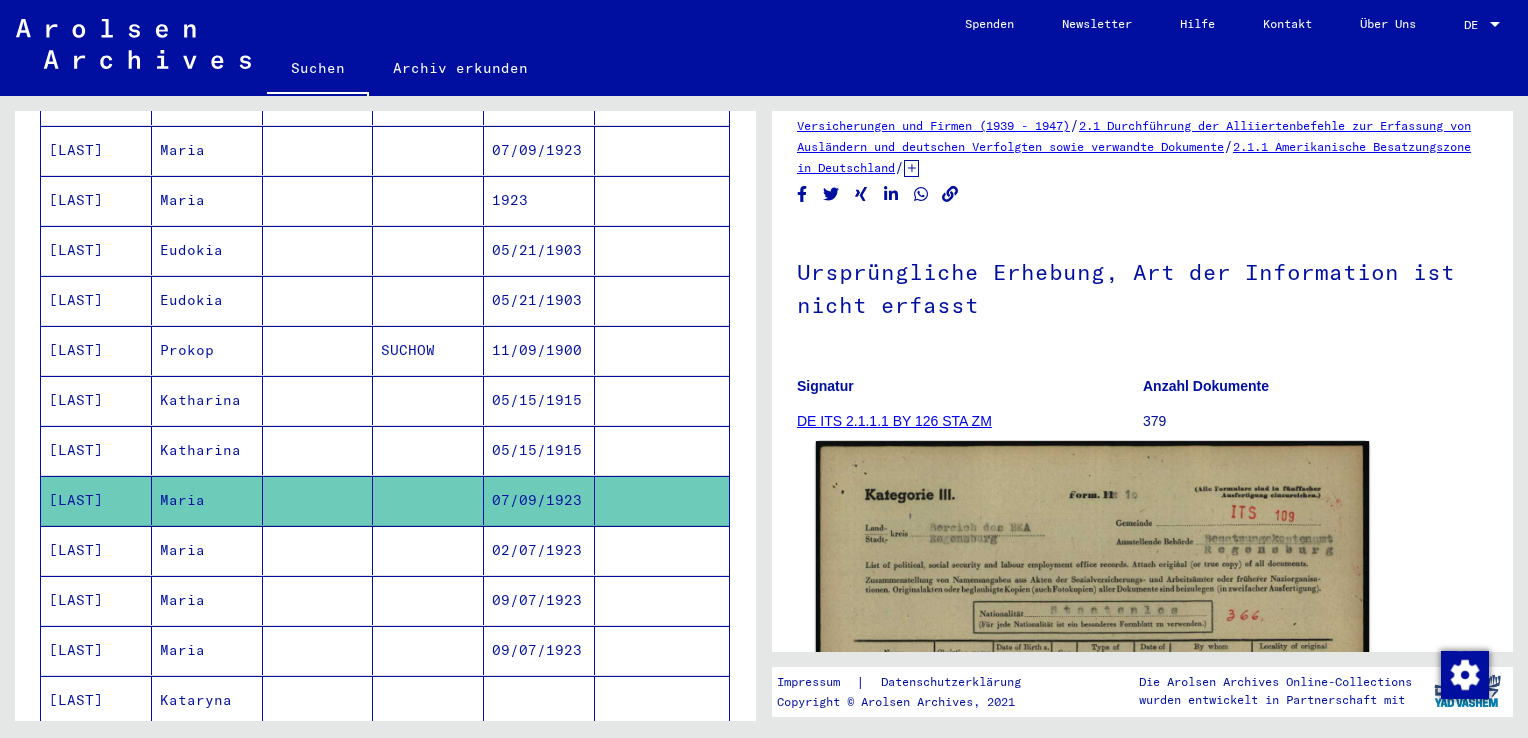 scroll, scrollTop: 0, scrollLeft: 0, axis: both 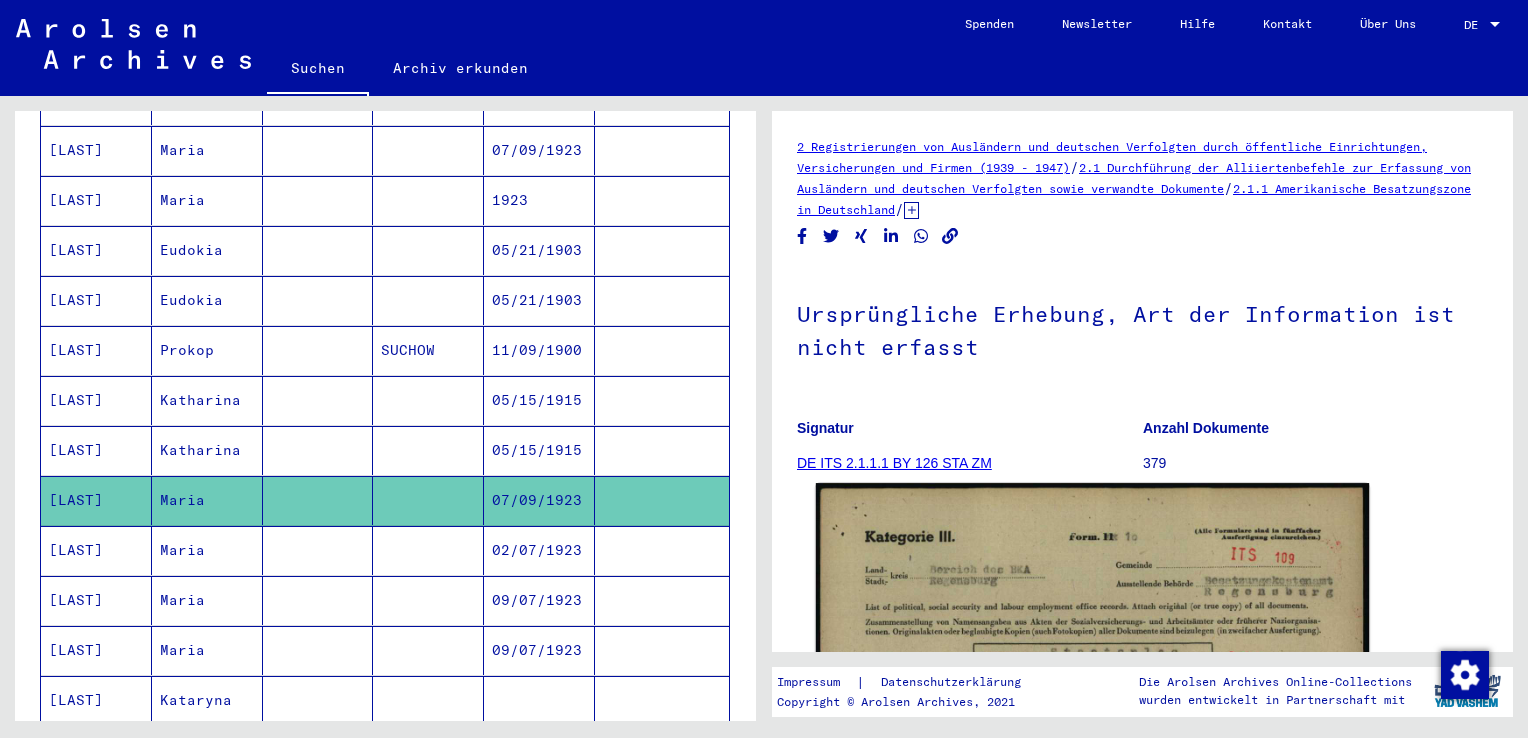 click 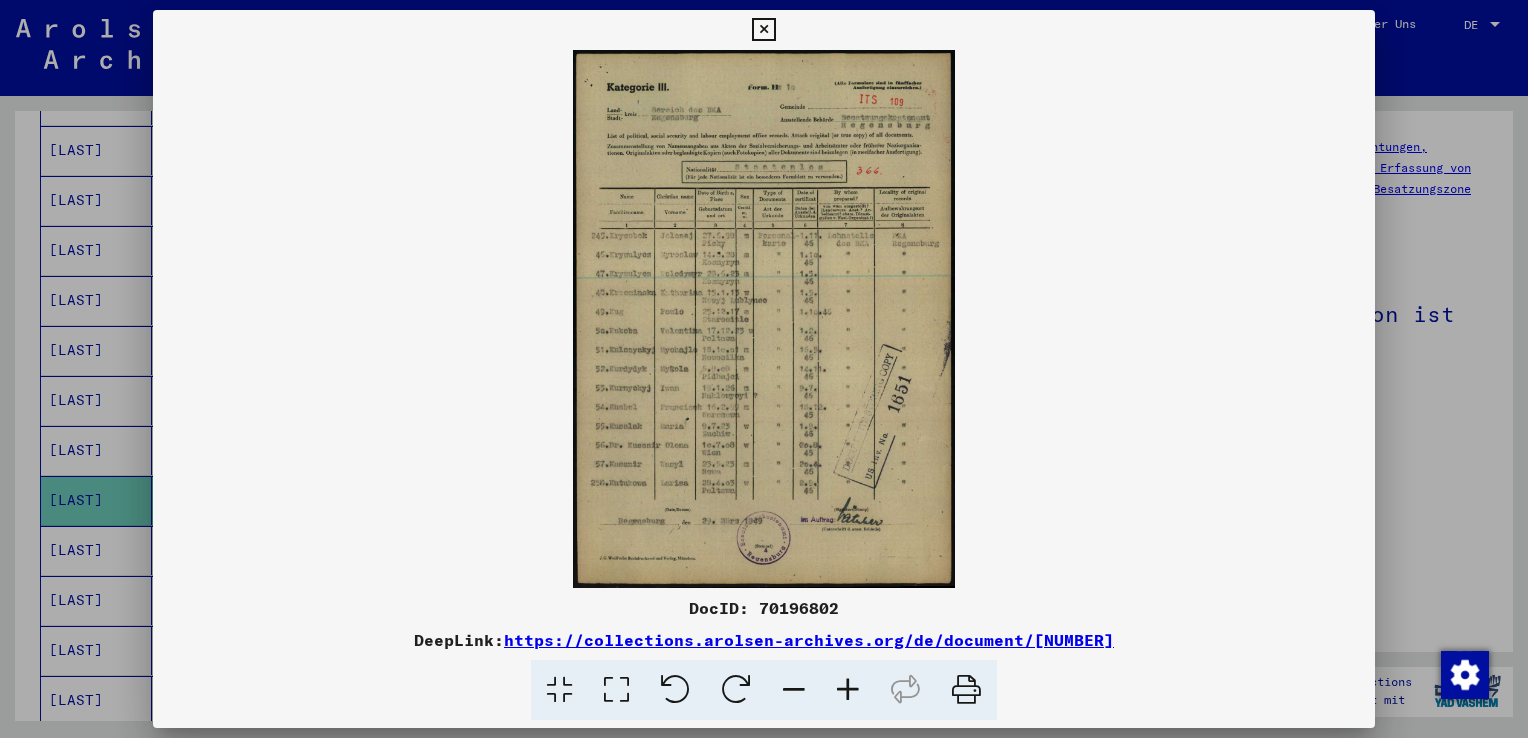 click at bounding box center (848, 690) 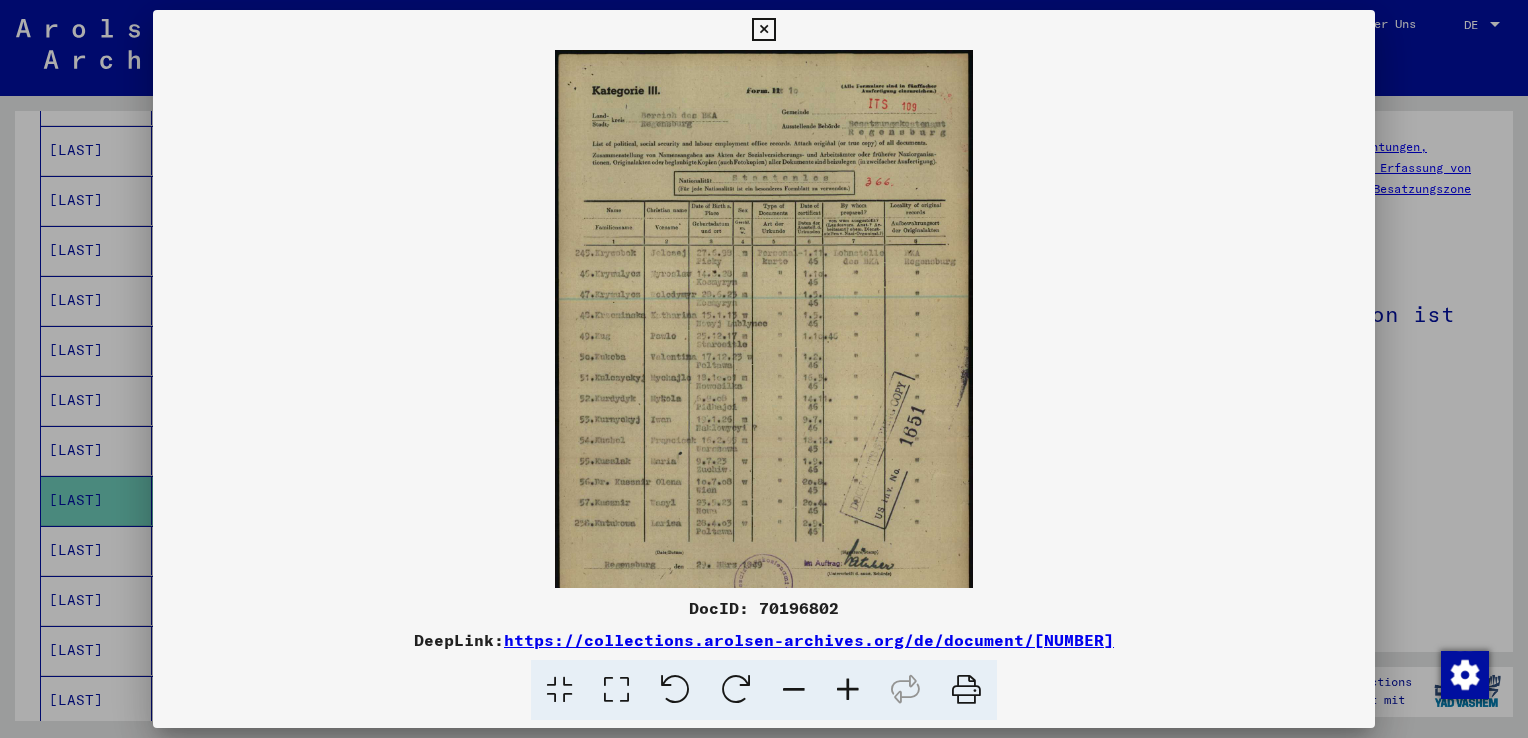 click at bounding box center [848, 690] 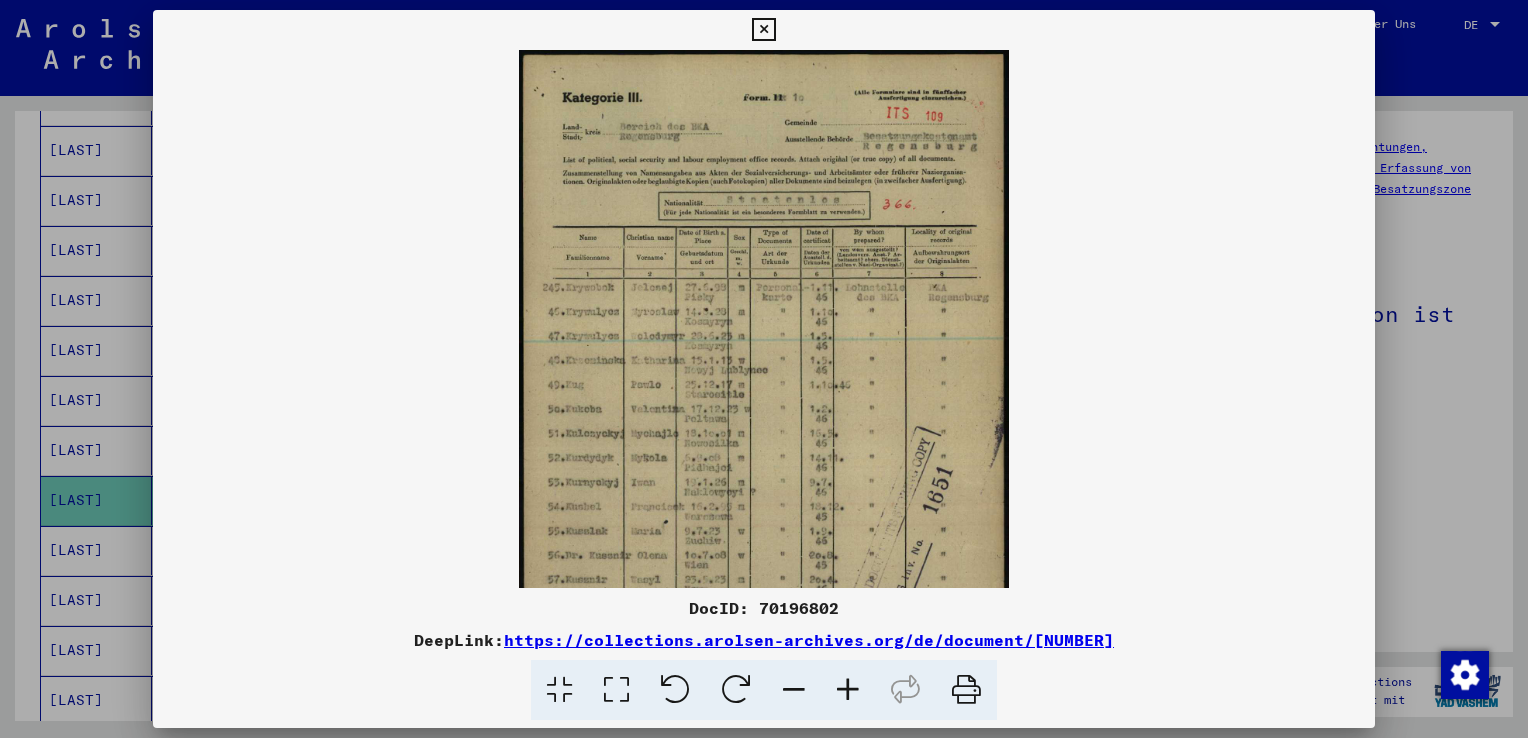 click at bounding box center [848, 690] 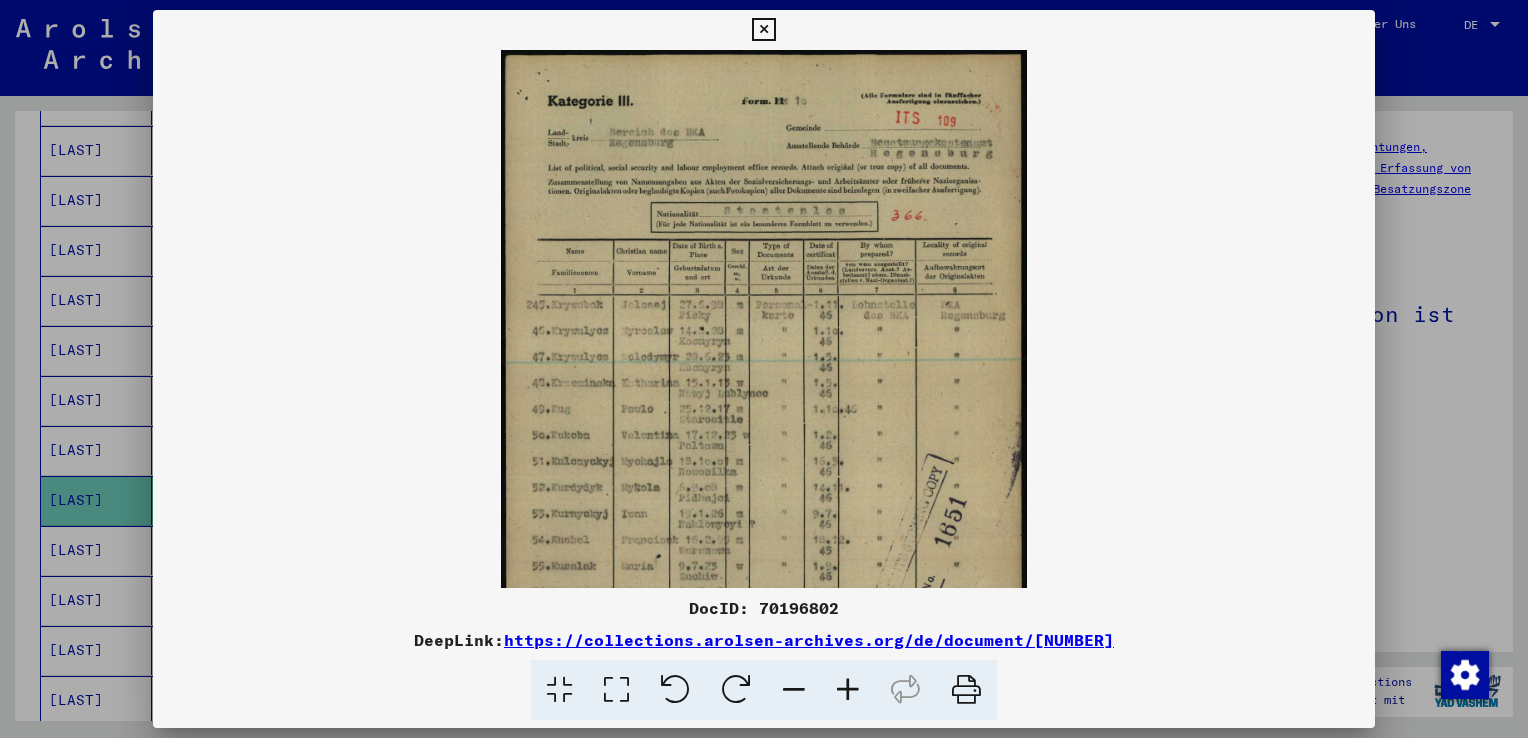 click at bounding box center [848, 690] 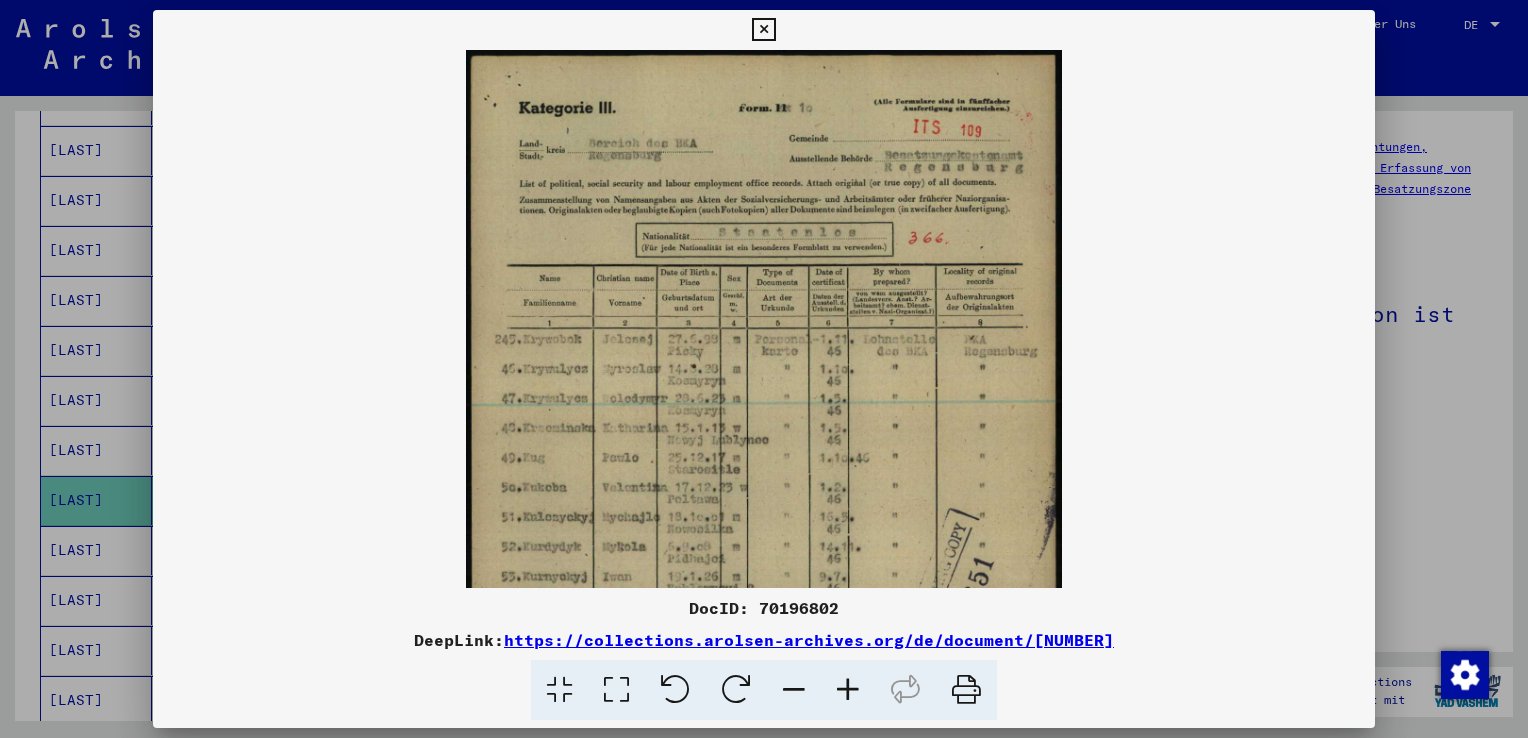 click at bounding box center (848, 690) 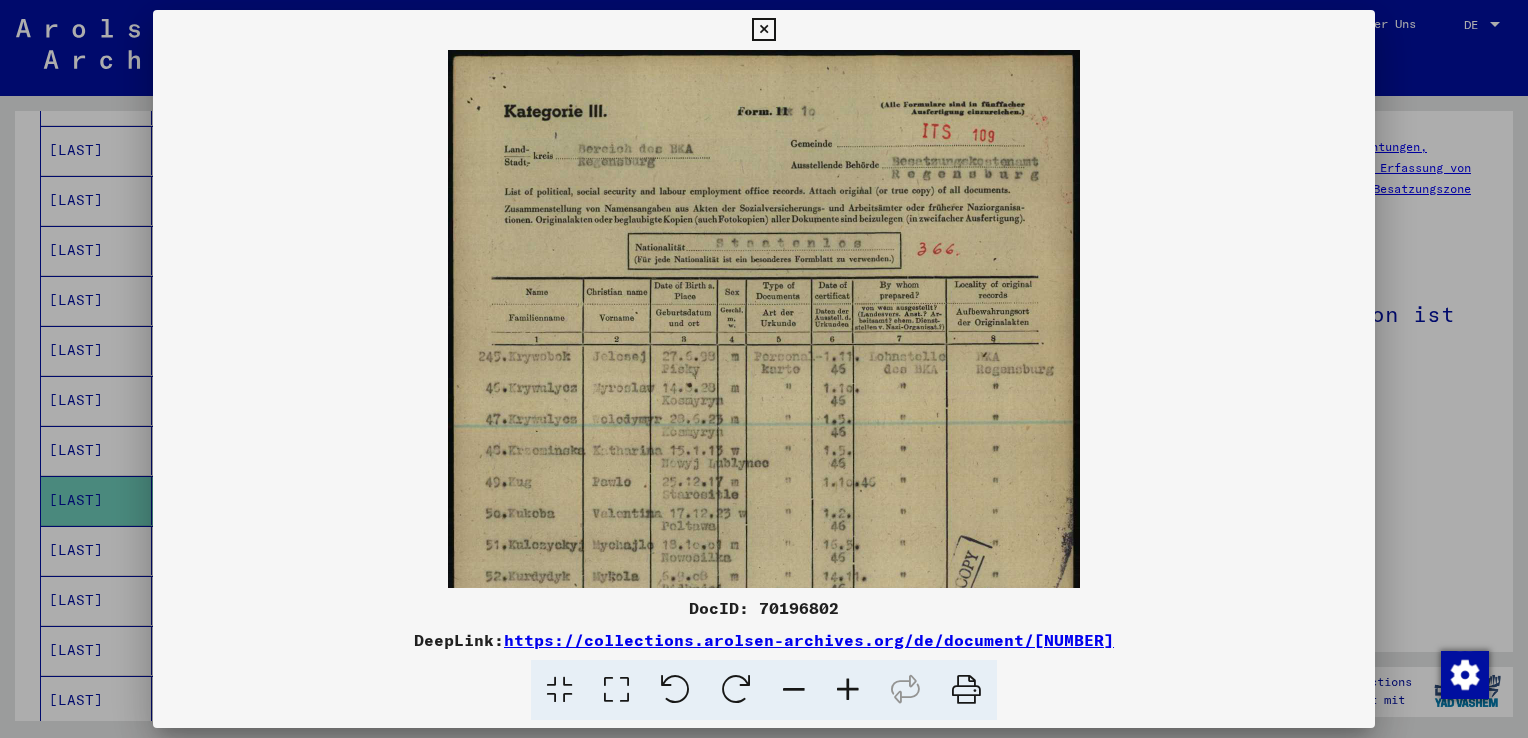 click at bounding box center [848, 690] 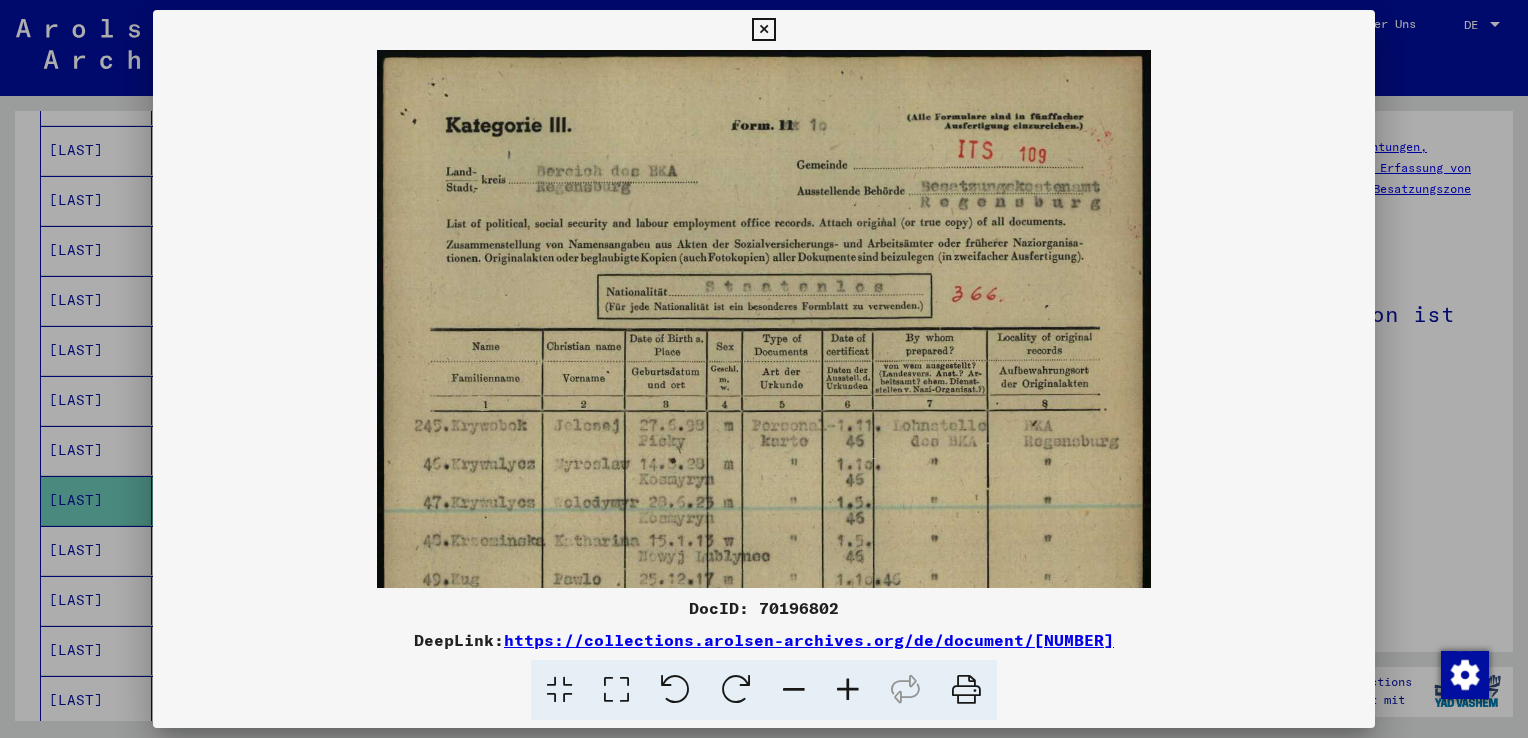 click at bounding box center (764, 369) 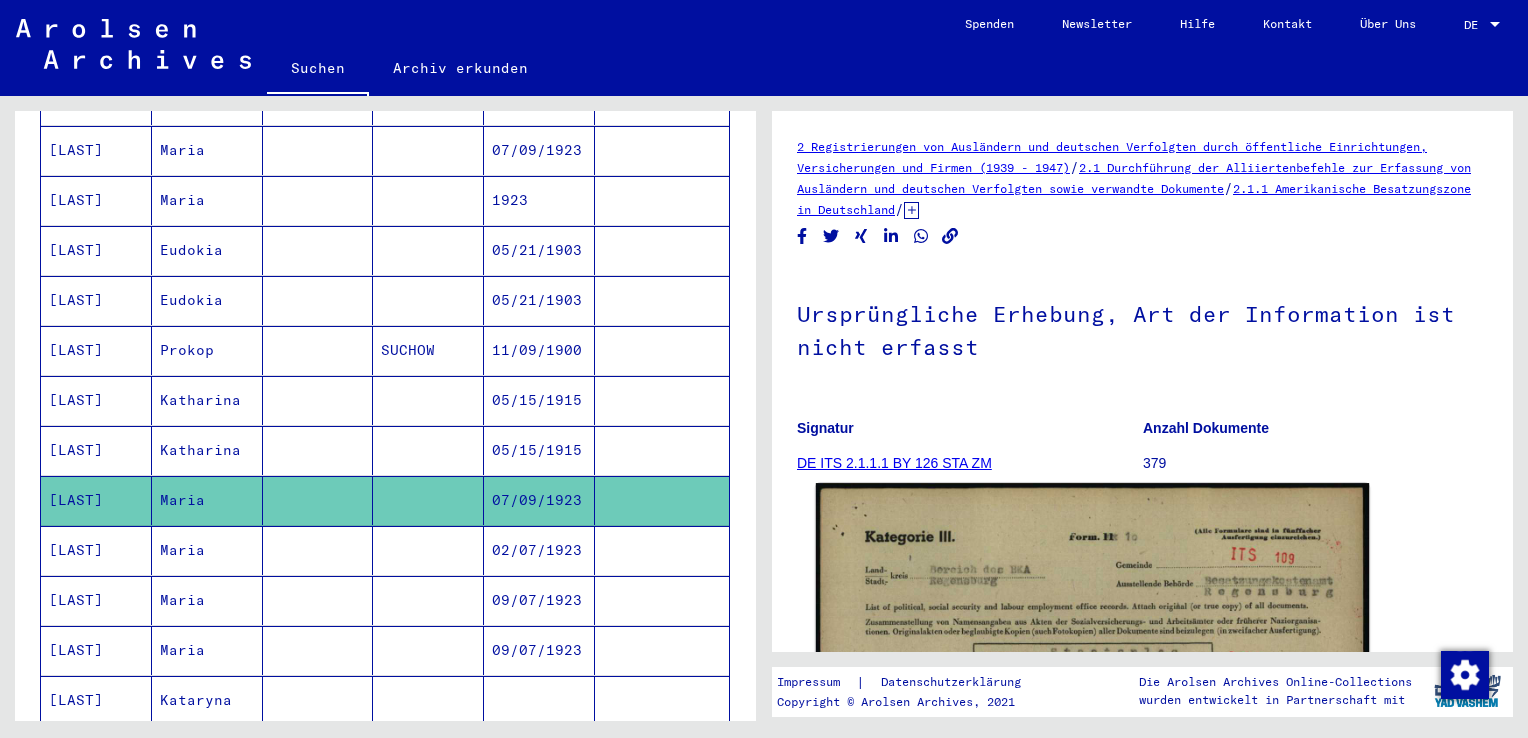 scroll, scrollTop: 0, scrollLeft: 0, axis: both 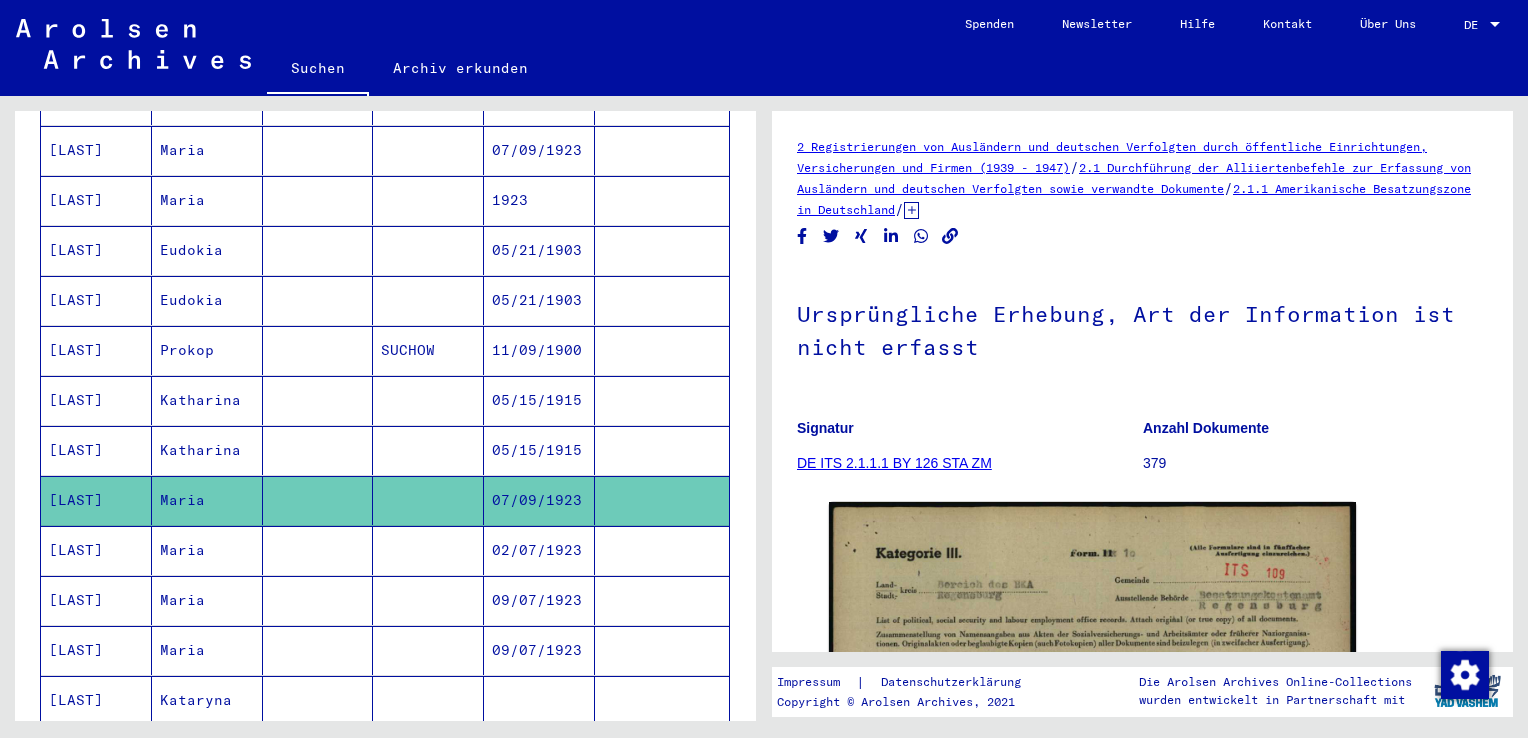click 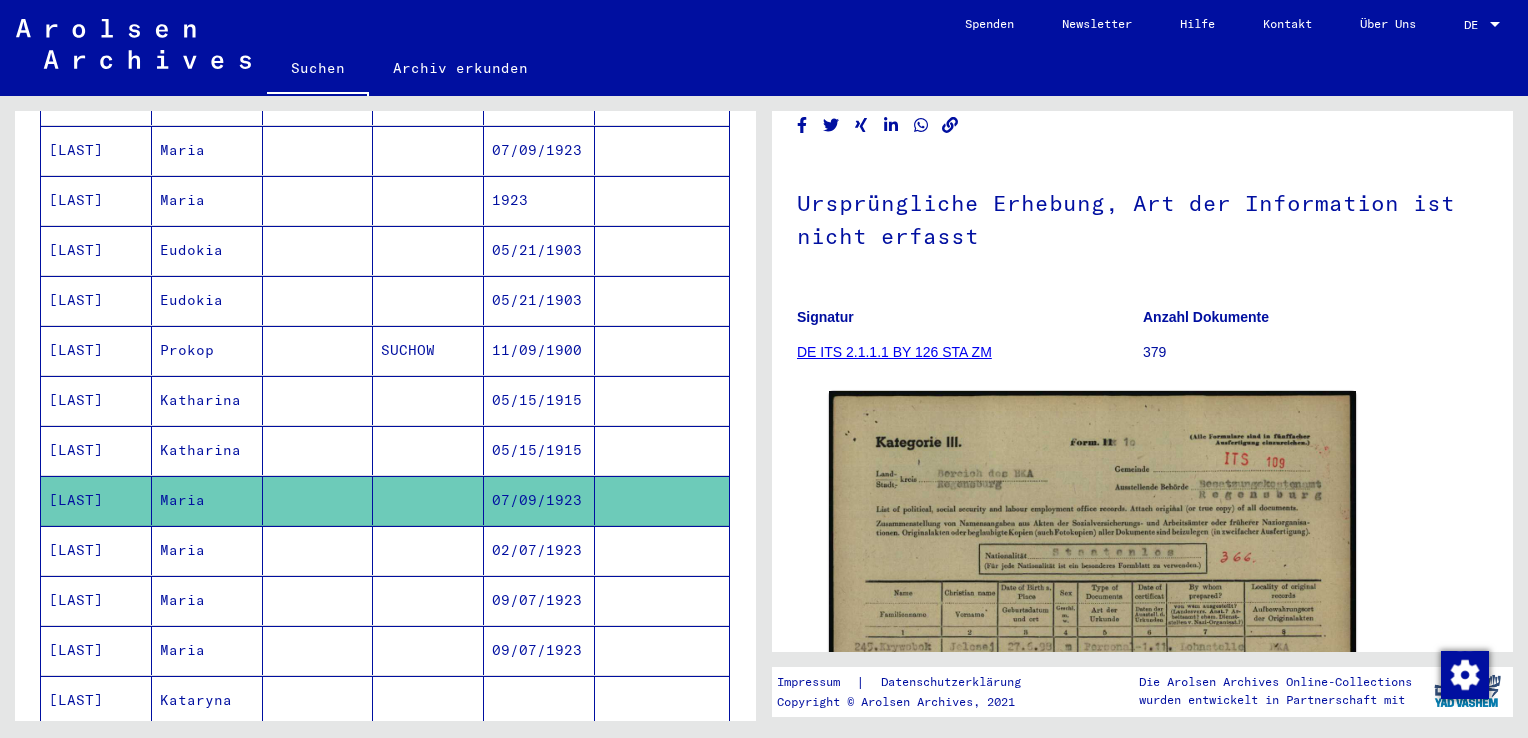 scroll, scrollTop: 200, scrollLeft: 0, axis: vertical 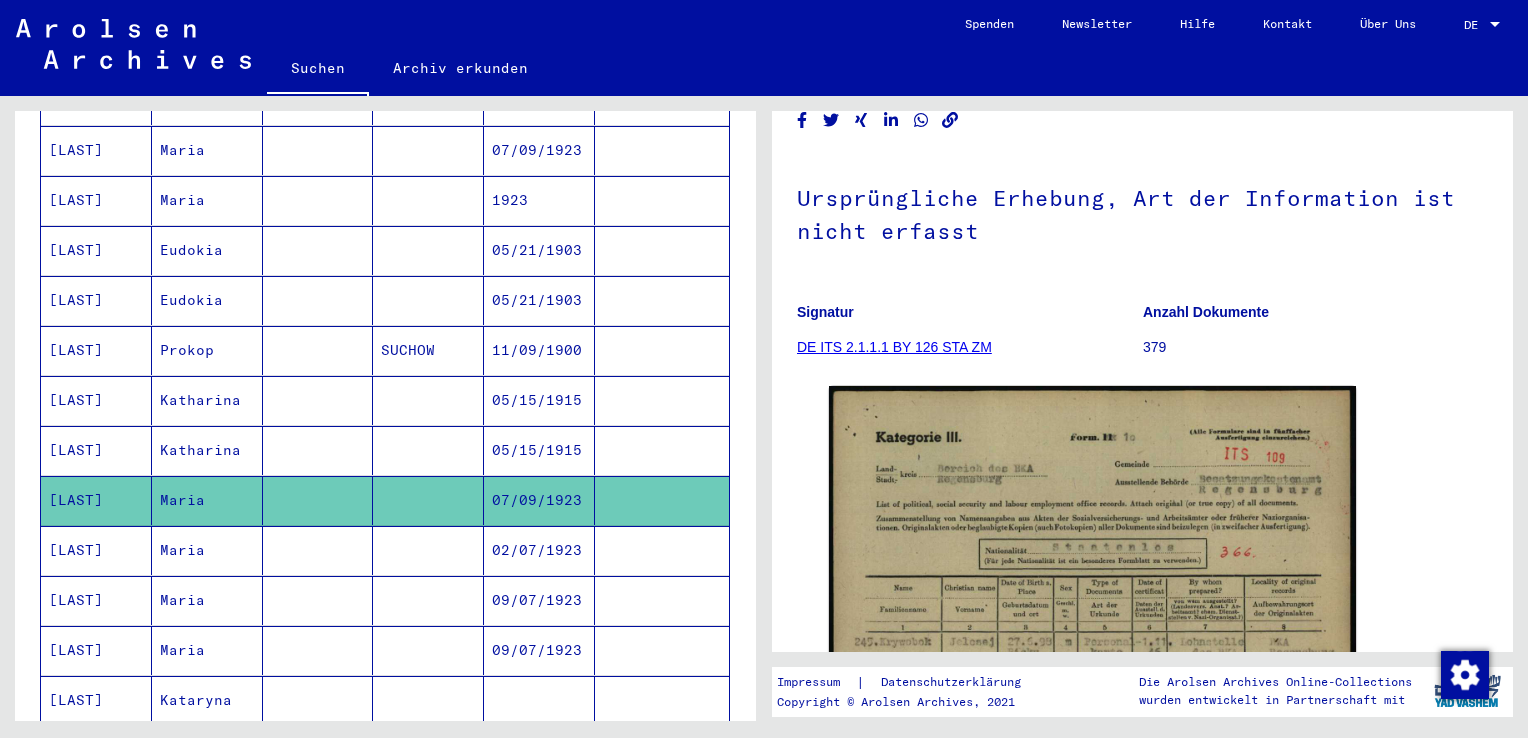 click at bounding box center [428, 600] 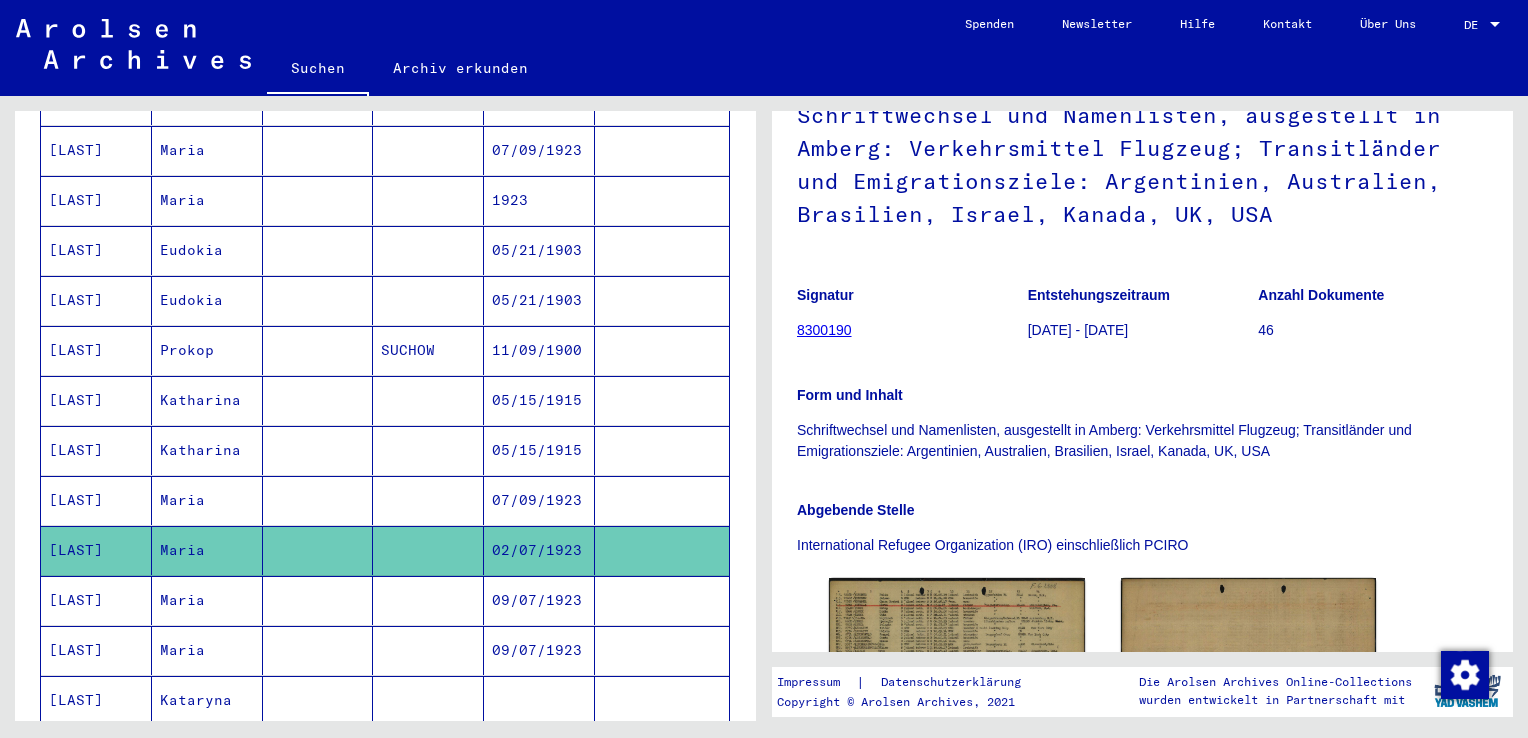 scroll, scrollTop: 200, scrollLeft: 0, axis: vertical 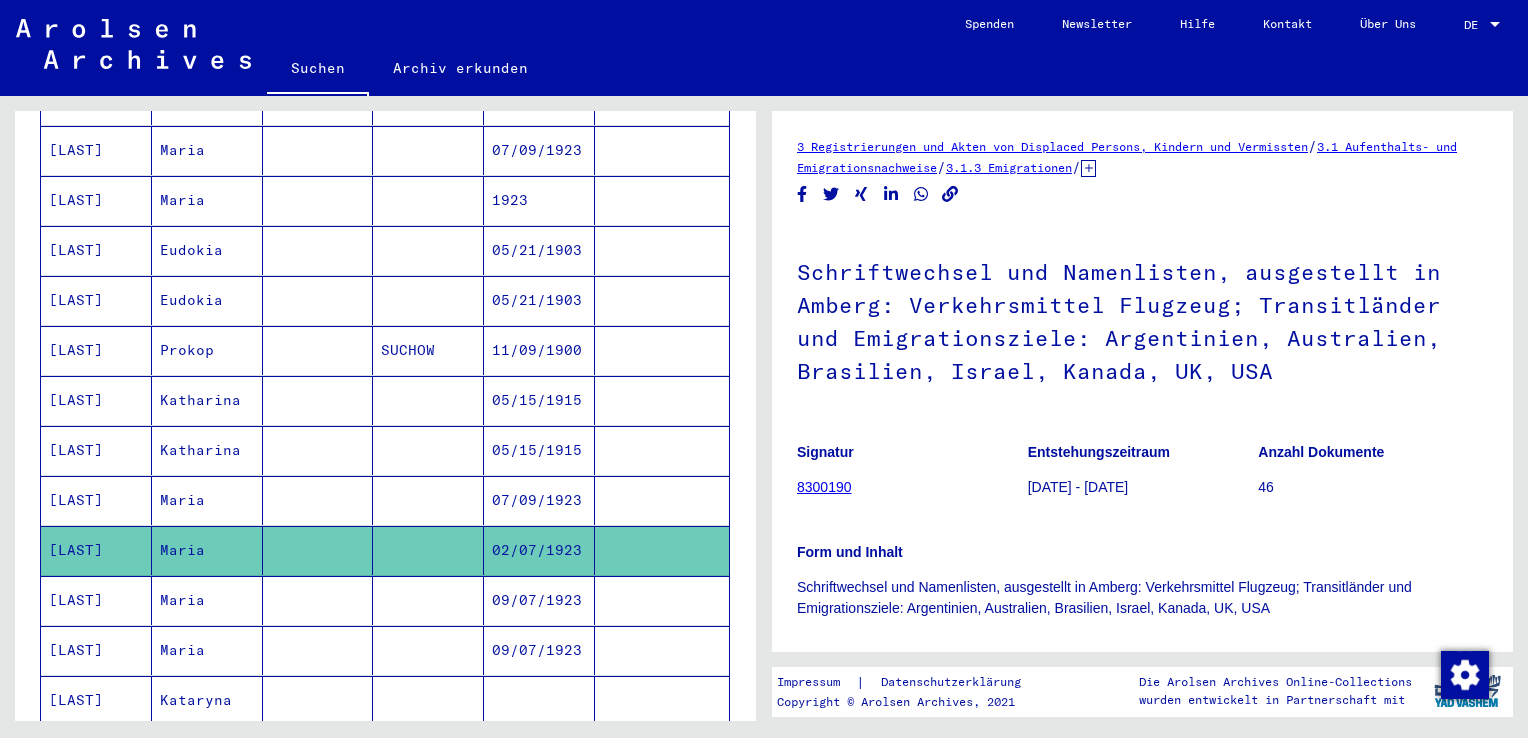 click 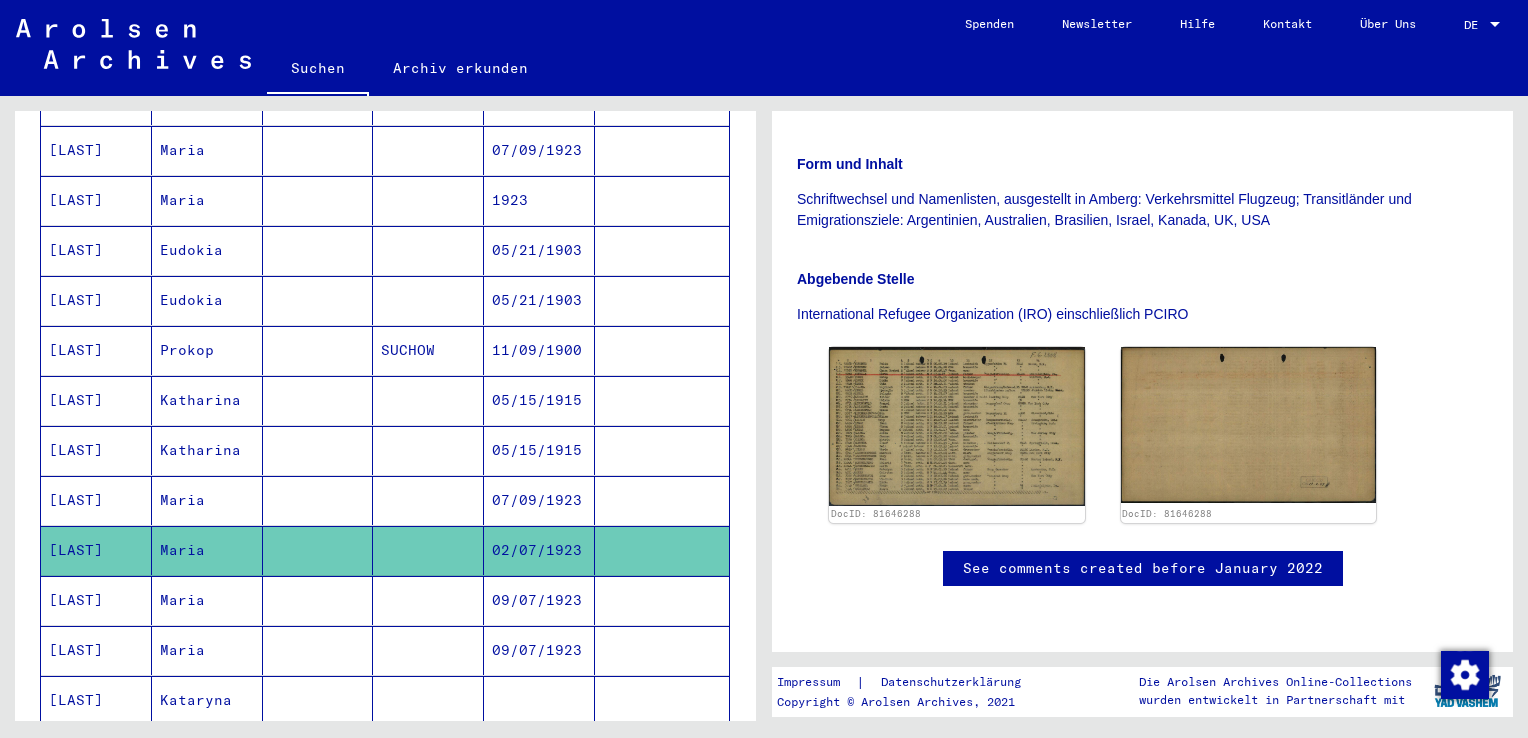 scroll, scrollTop: 579, scrollLeft: 0, axis: vertical 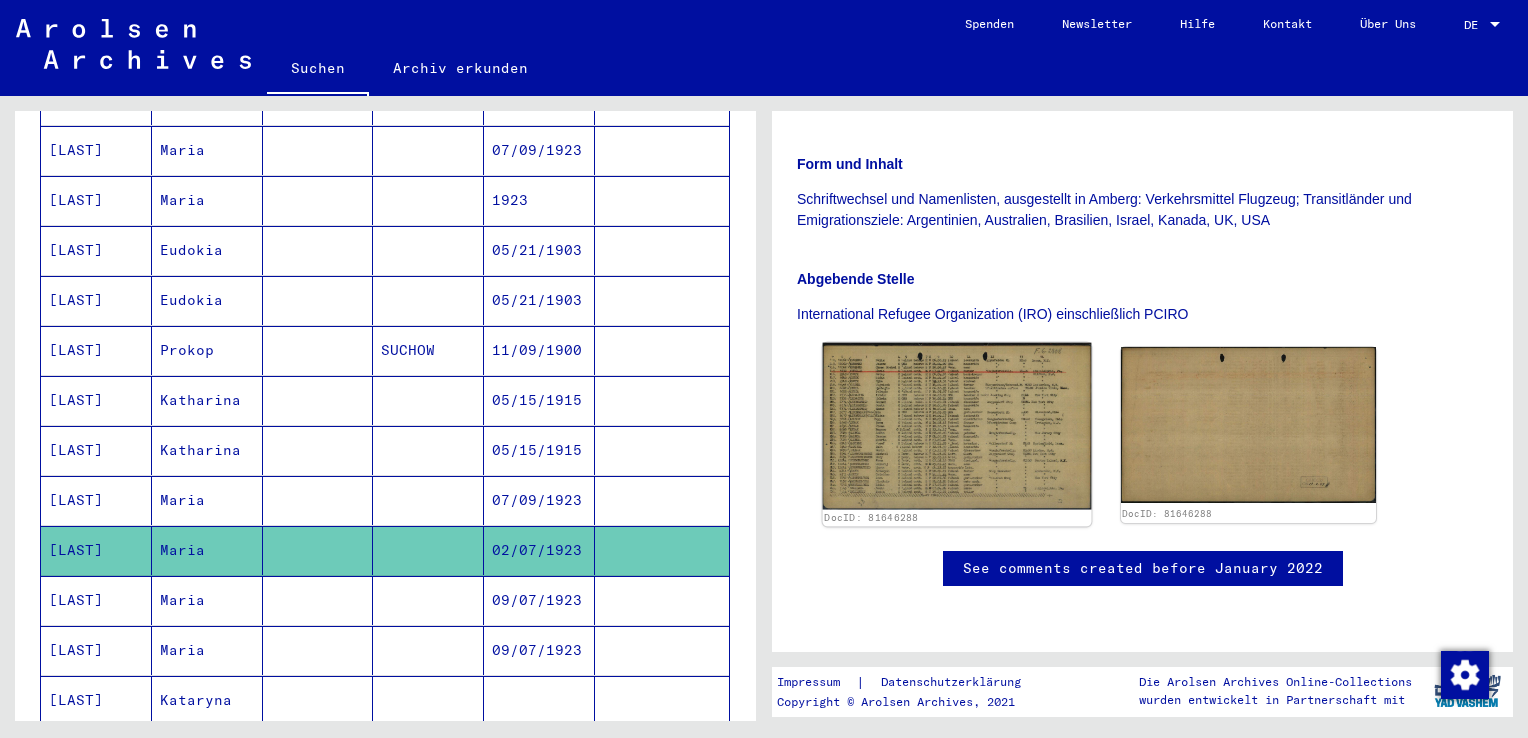 click 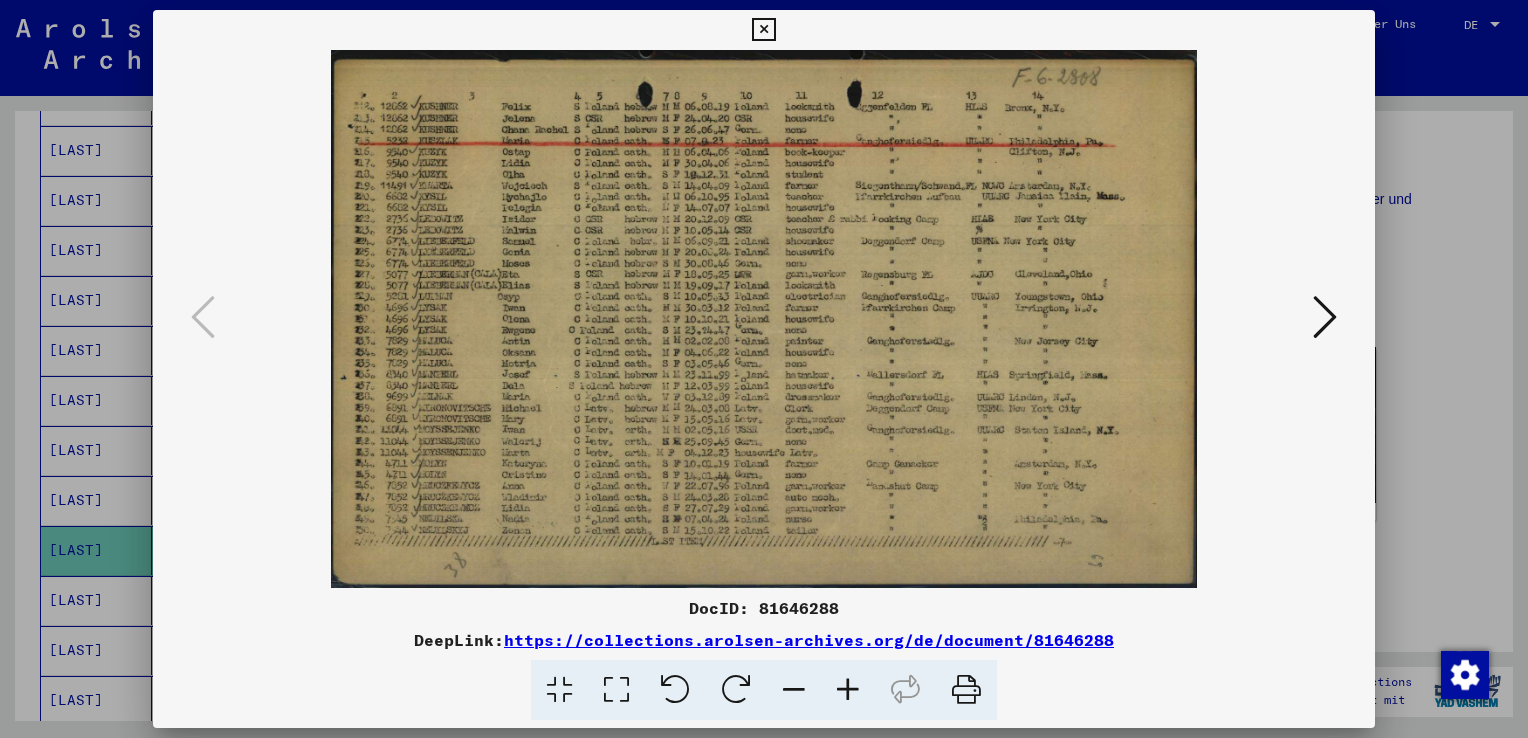 drag, startPoint x: 761, startPoint y: 606, endPoint x: 840, endPoint y: 610, distance: 79.101204 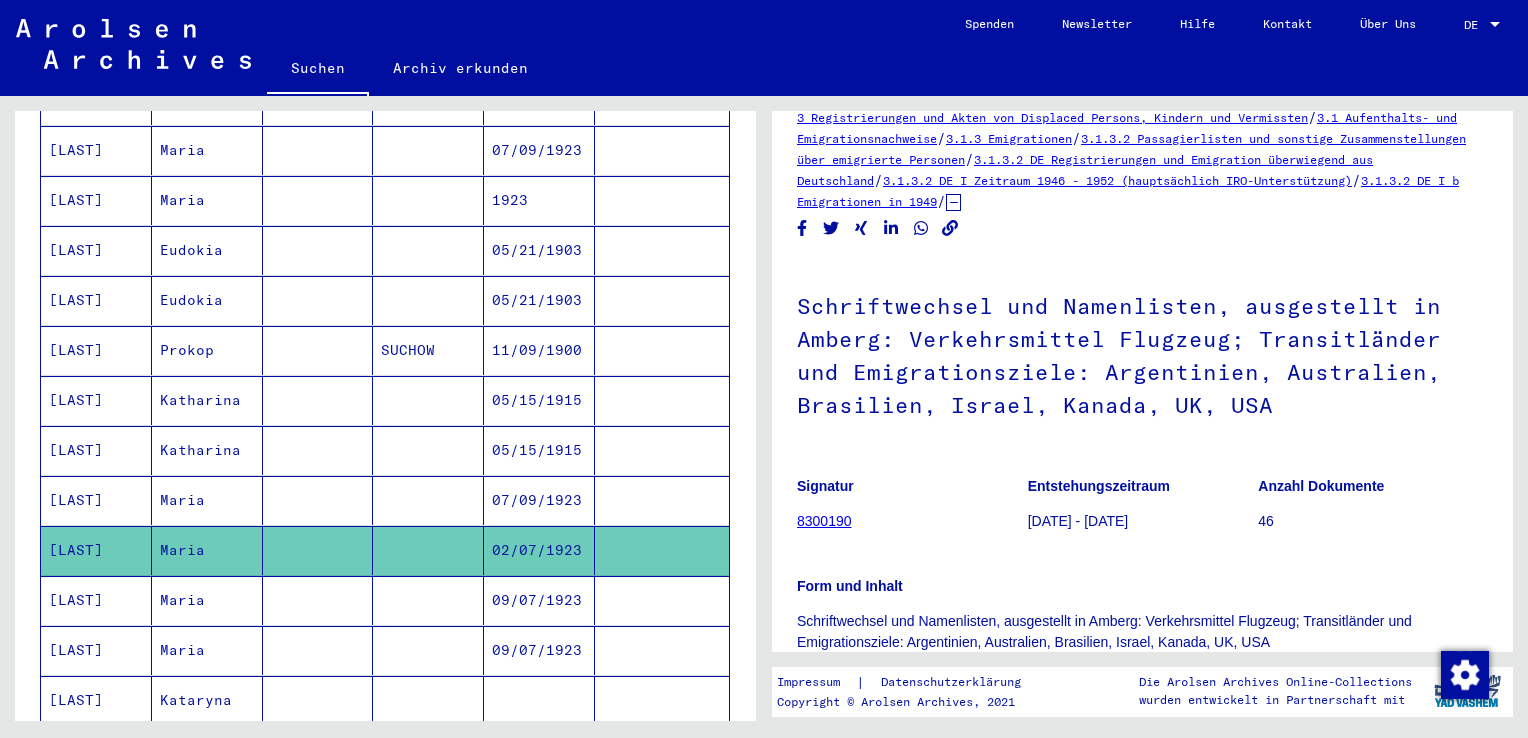 scroll, scrollTop: 0, scrollLeft: 0, axis: both 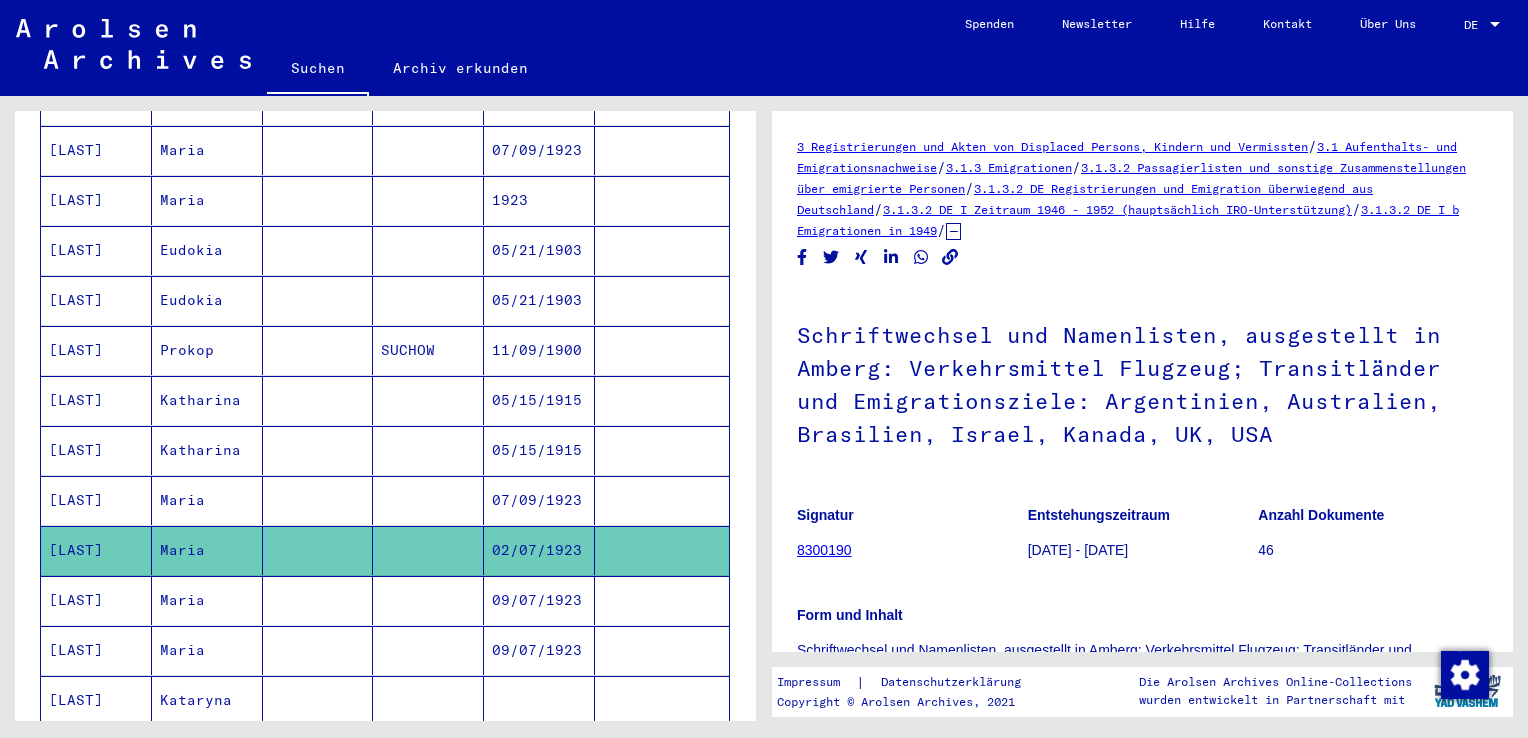 click 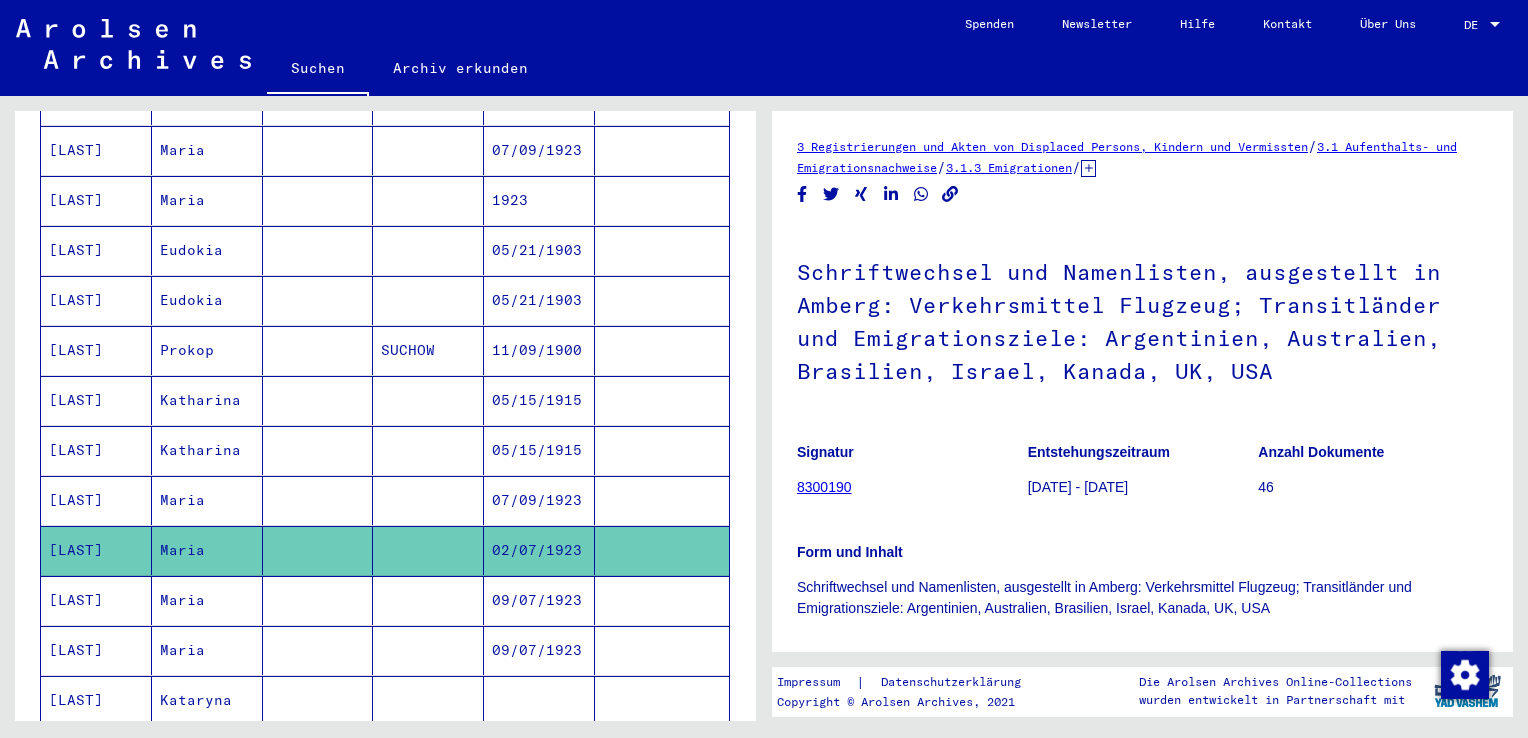 click on "3 Registrierungen und Akten von Displaced Persons, Kindern und Vermissten   /   3.1 Aufenthalts- und Emigrationsnachweise   /   3.1.3 Emigrationen   /   3.1.3.2 Passagierlisten und sonstige Zusammenstellungen über emigrierte Personen   /   3.1.3.2 DE Registrierungen und Emigration überwiegend aus Deutschland   /   3.1.3.2 DE I Zeitraum 1946 - 1952 (hauptsächlich IRO-Unterstützung)   /   3.1.3.2 DE I b Emigrationen in 1949   /" 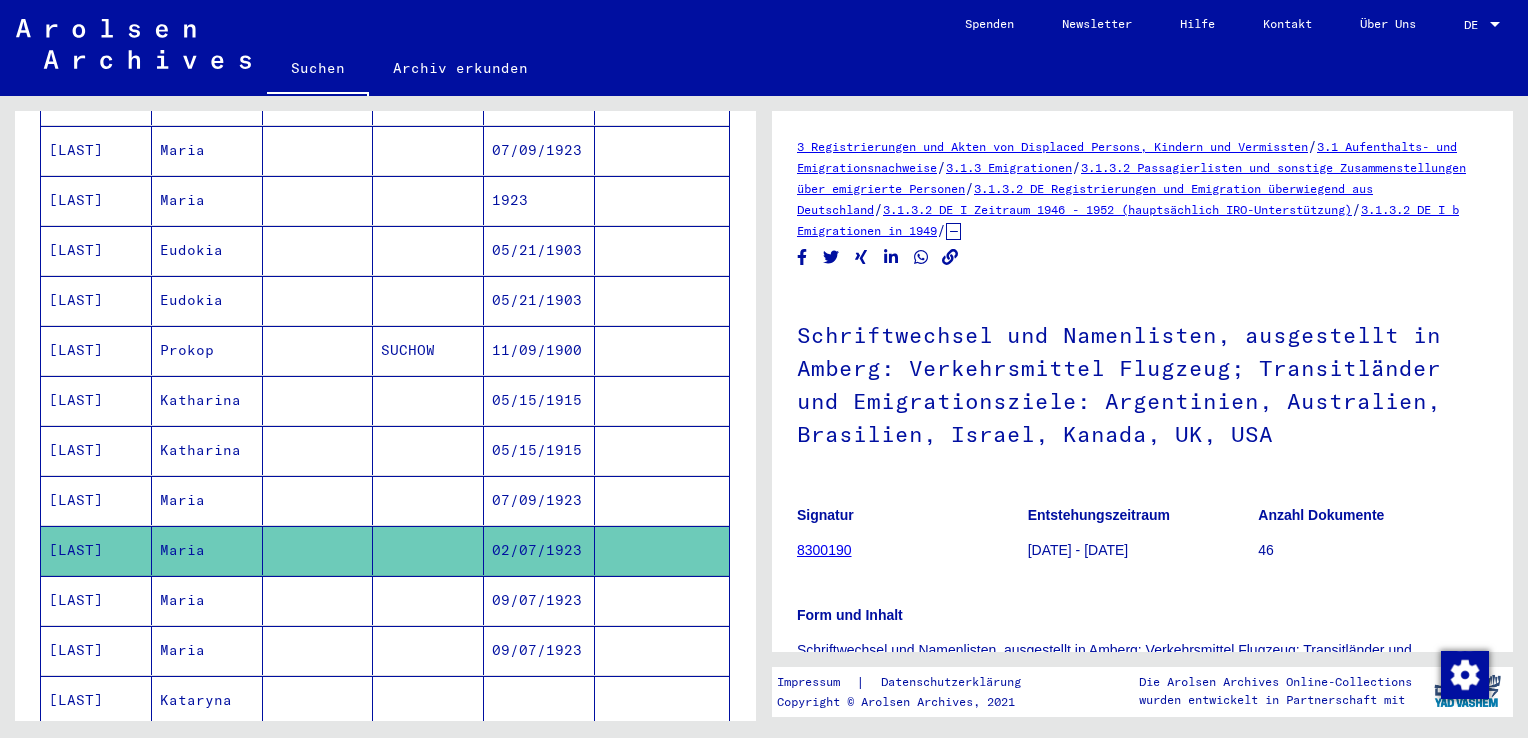 click at bounding box center [428, 650] 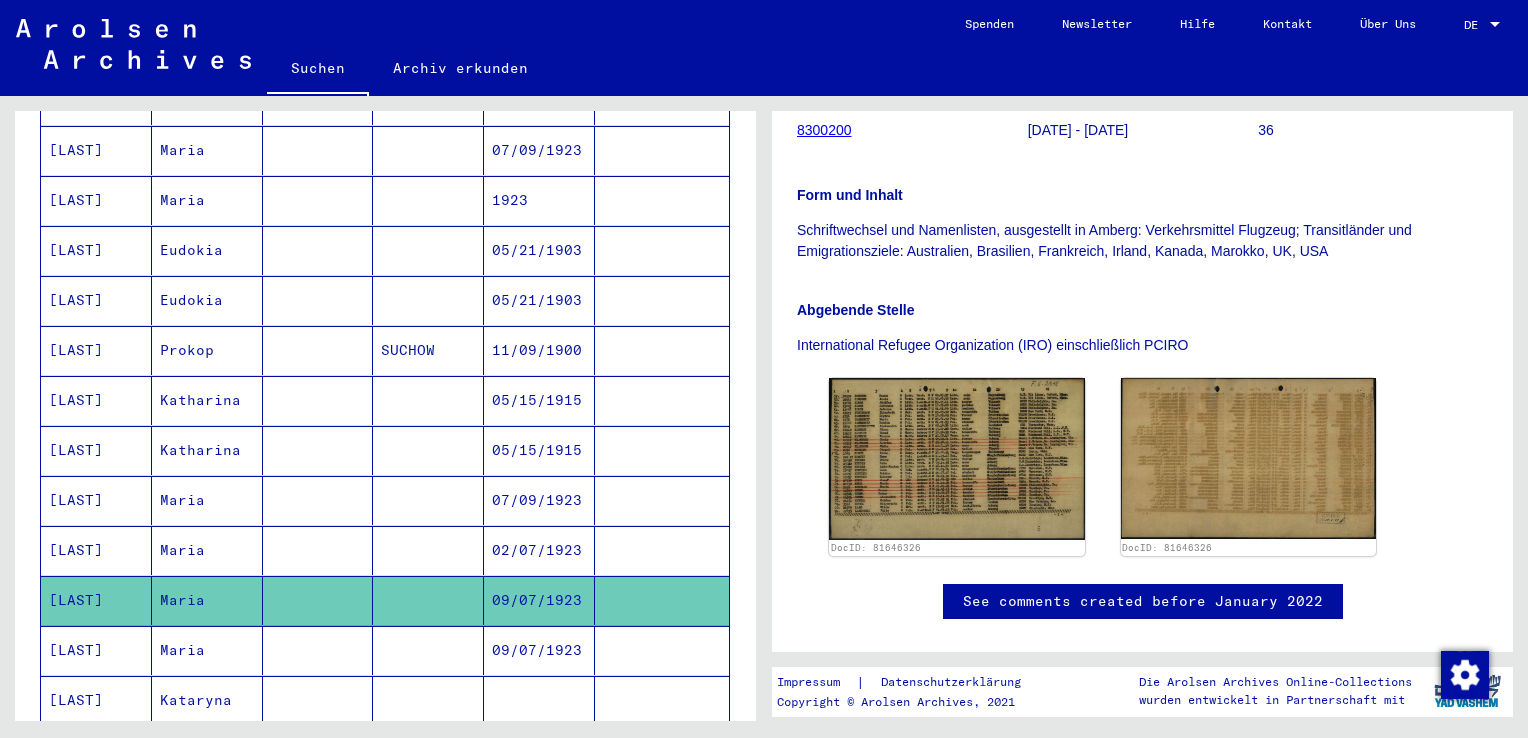 scroll, scrollTop: 400, scrollLeft: 0, axis: vertical 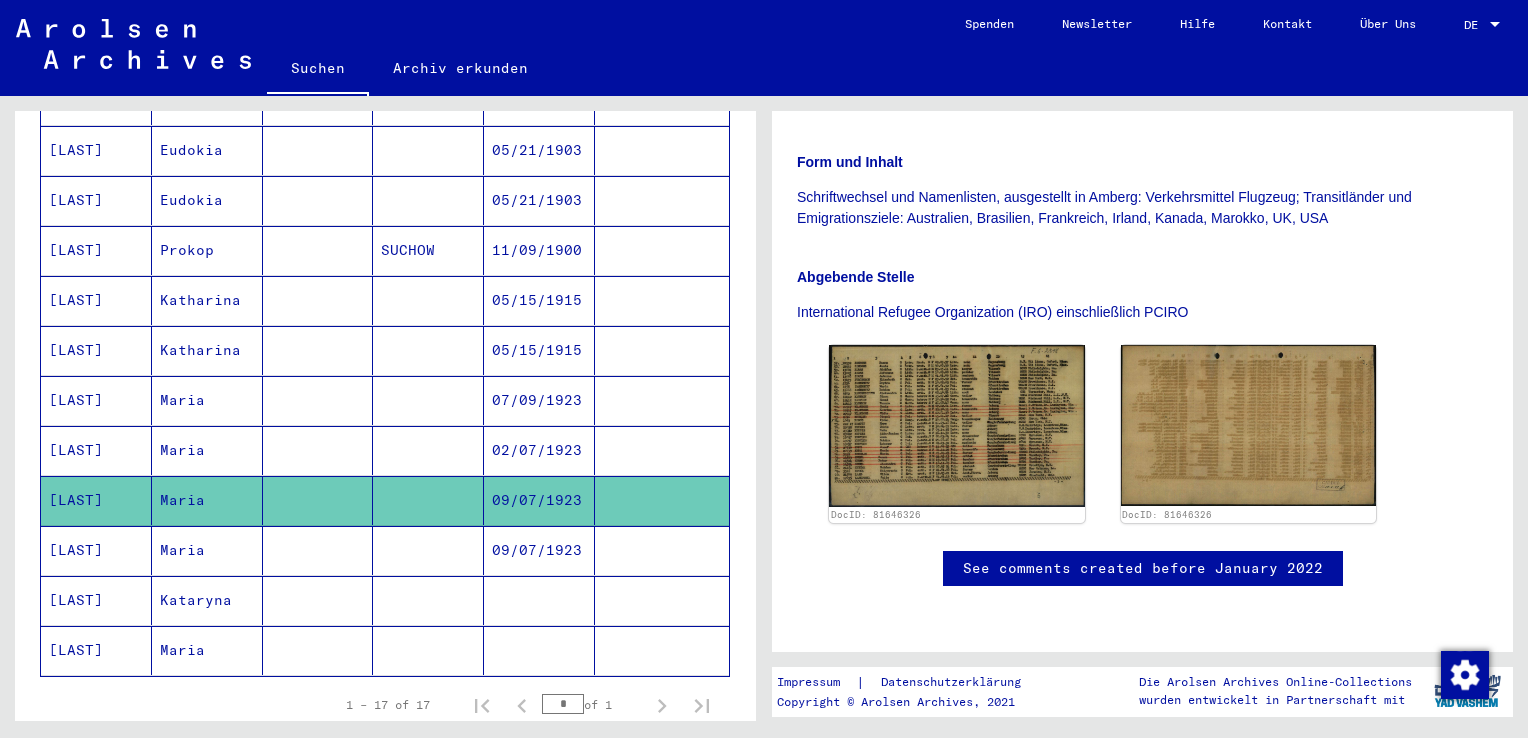 click at bounding box center (428, 600) 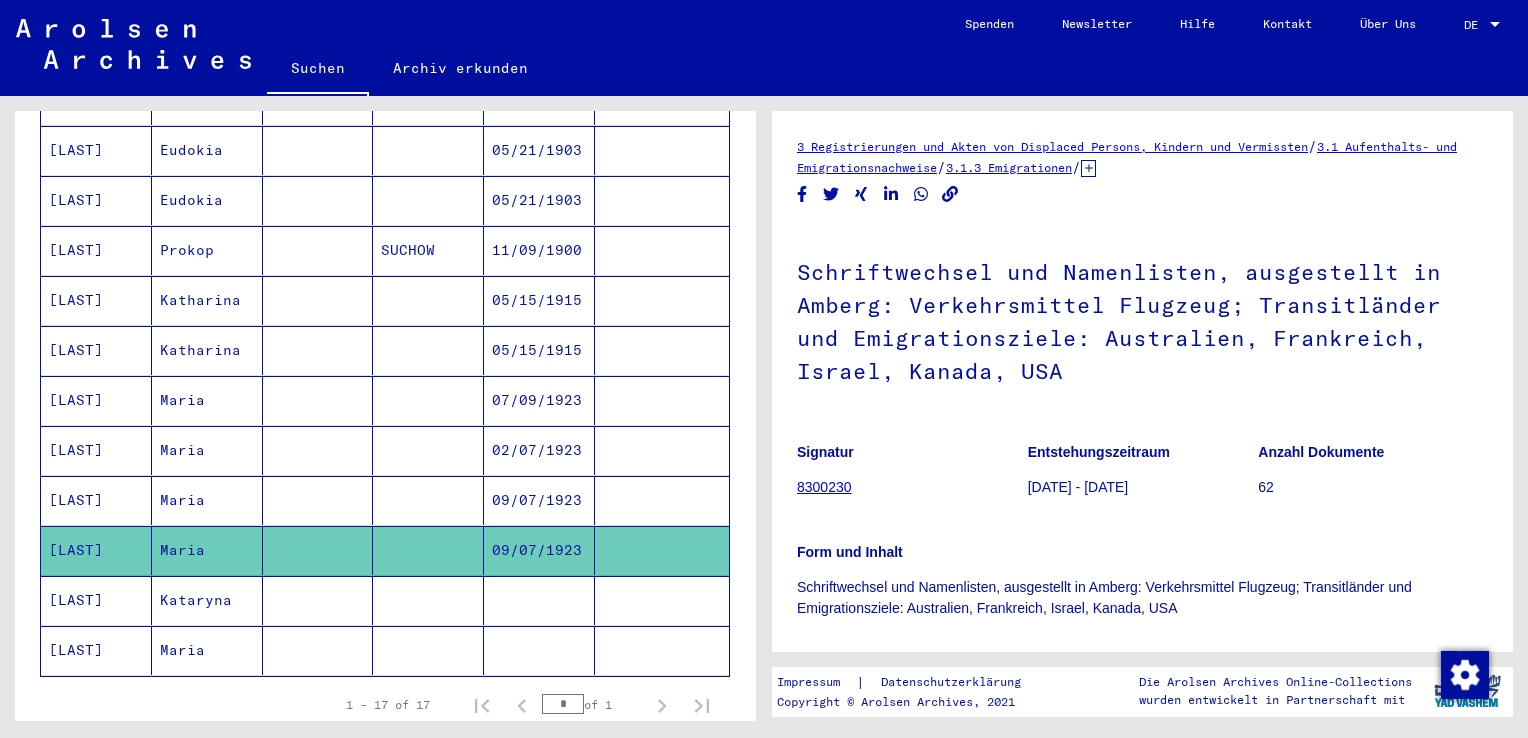 scroll, scrollTop: 0, scrollLeft: 0, axis: both 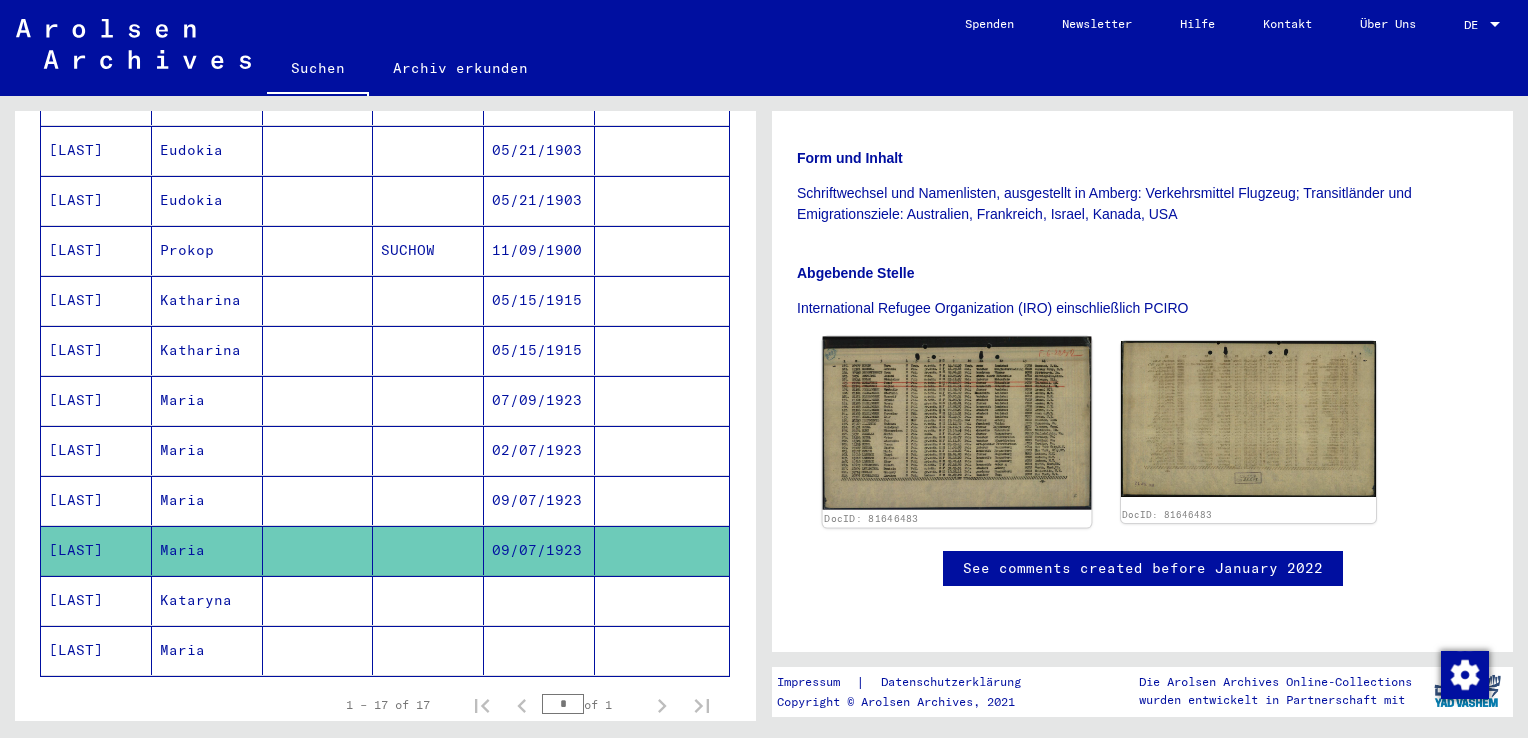 click 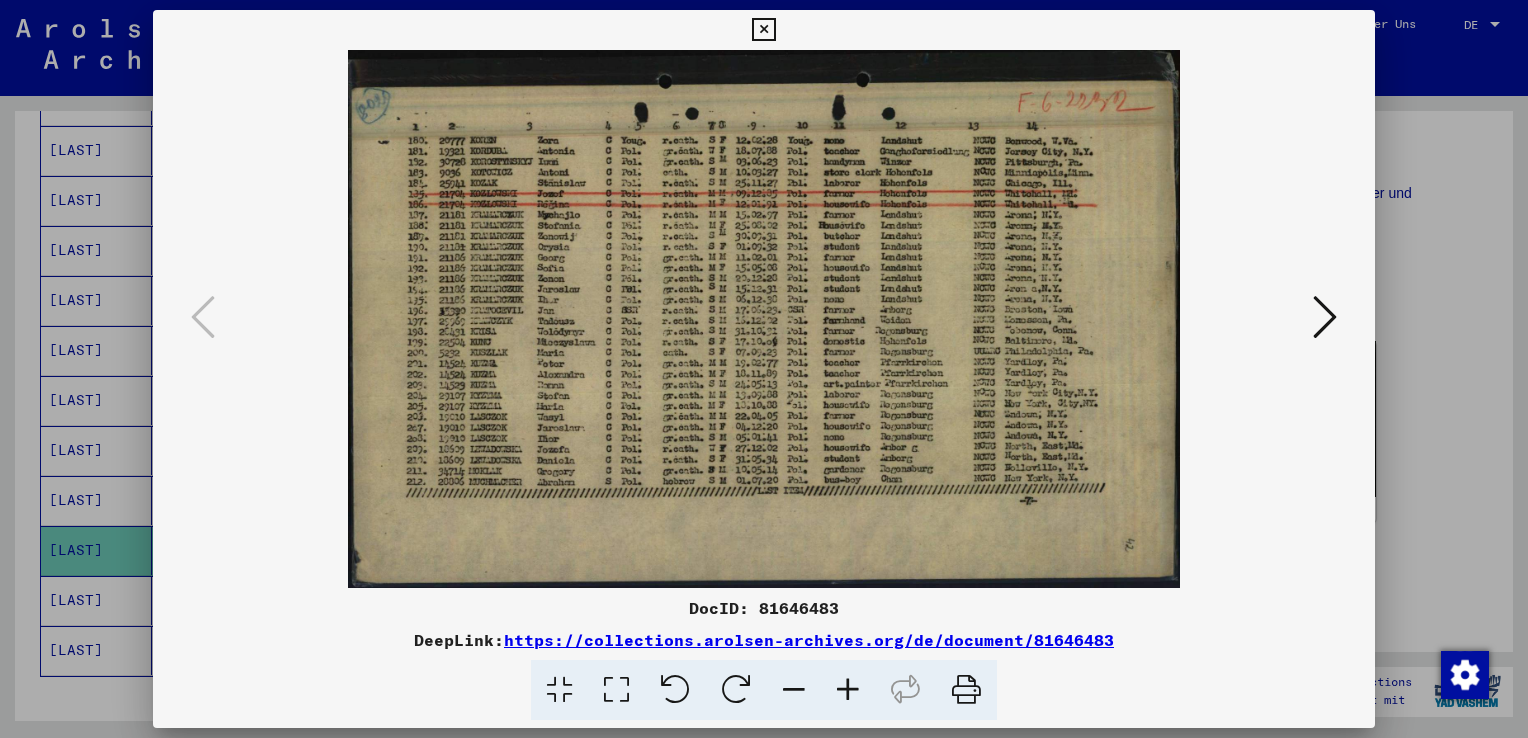 click at bounding box center (848, 690) 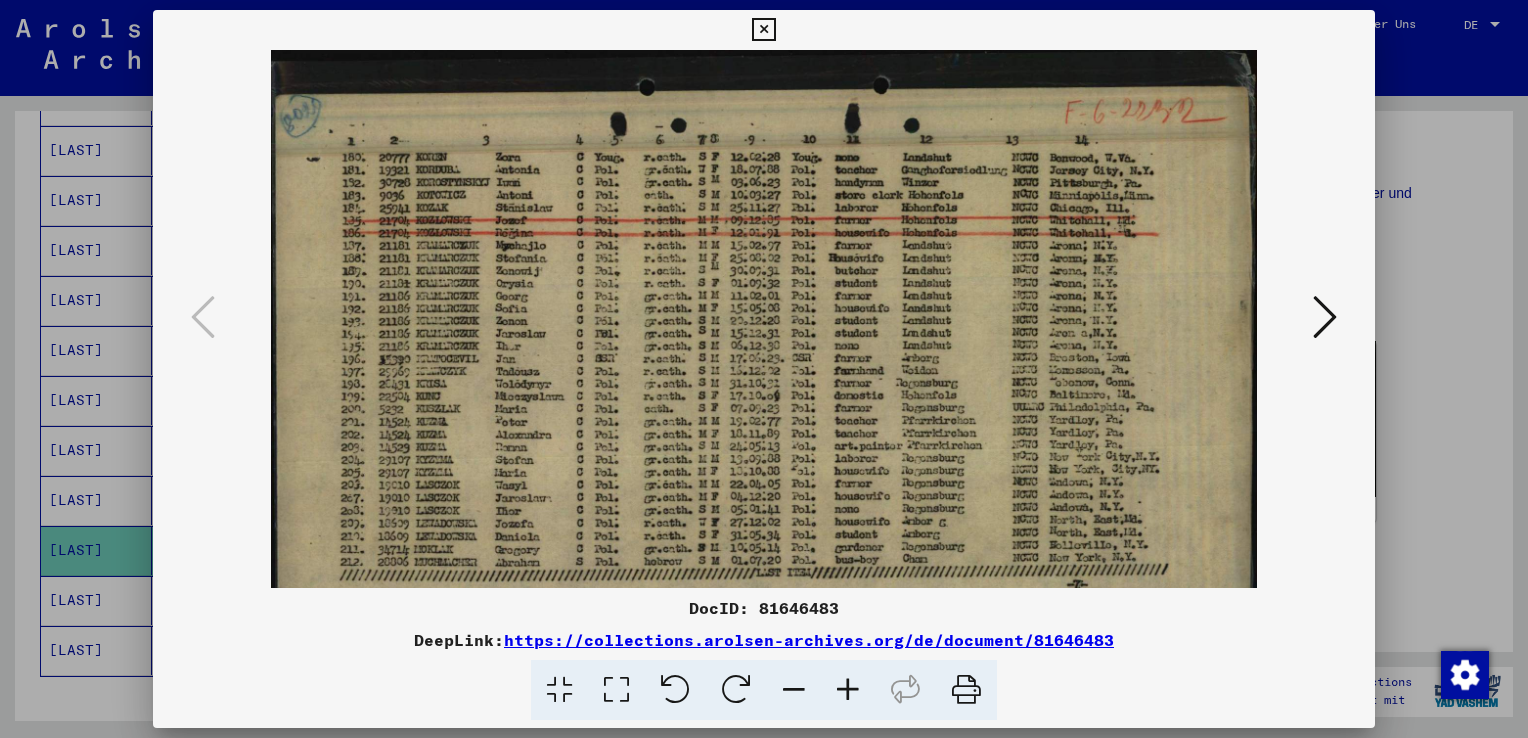click at bounding box center [848, 690] 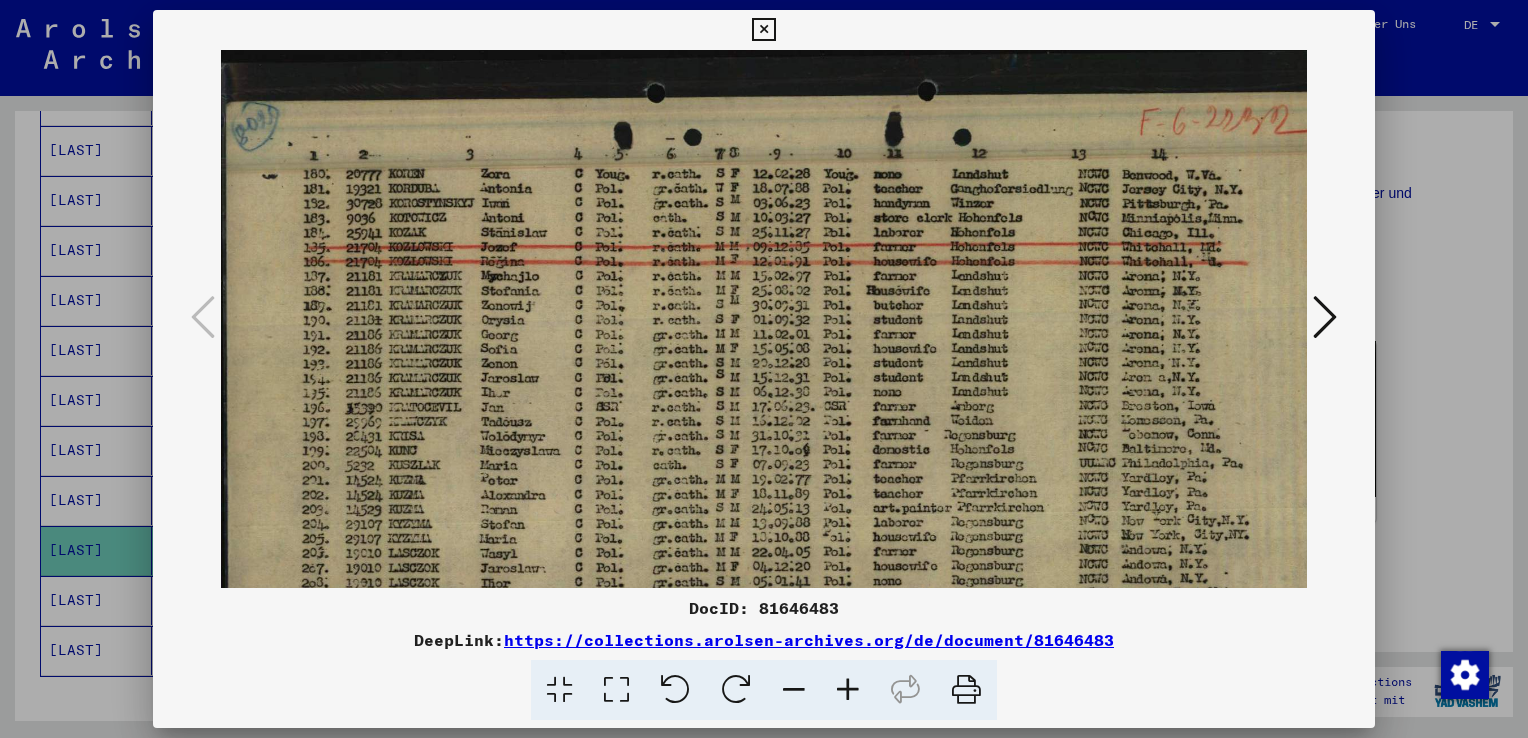 click at bounding box center [848, 690] 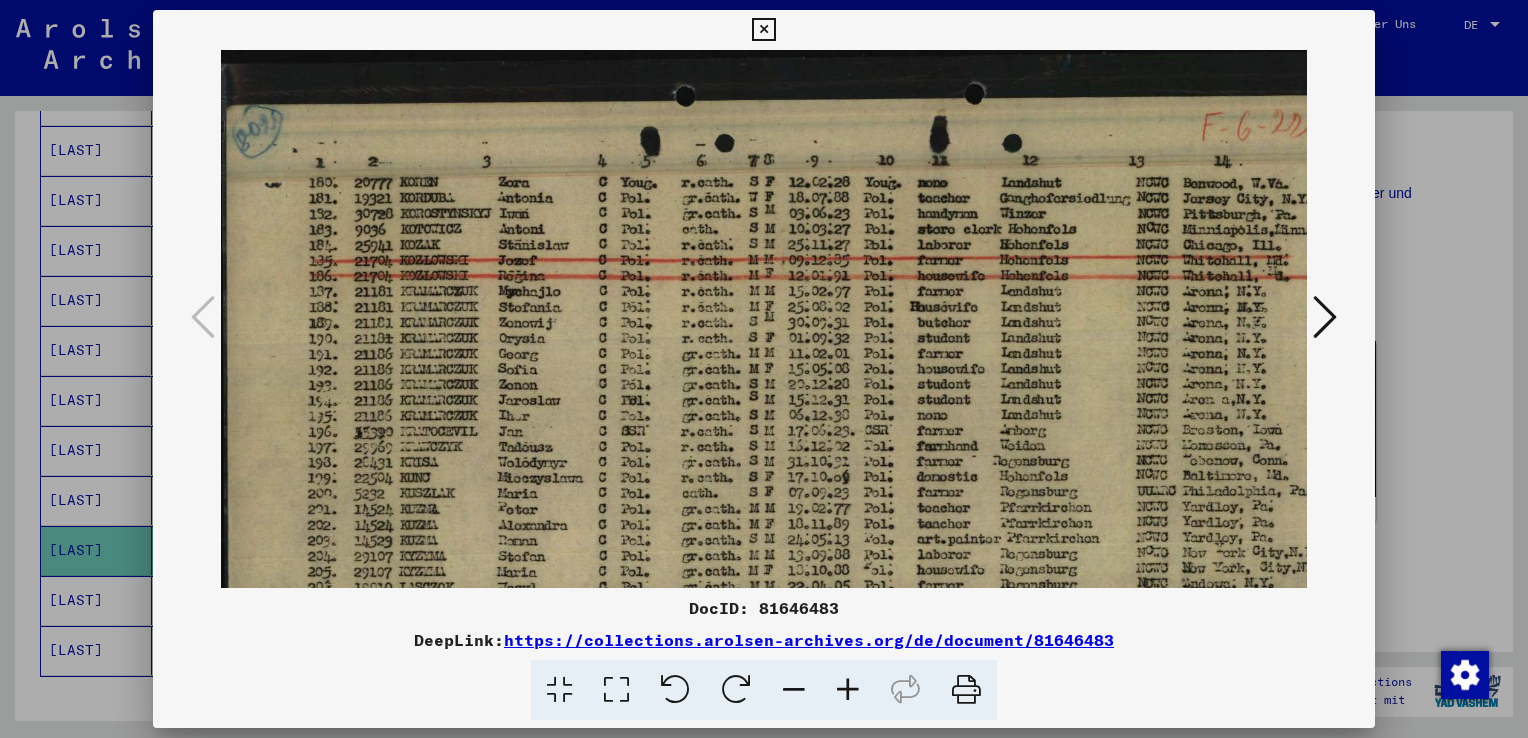 click at bounding box center (848, 690) 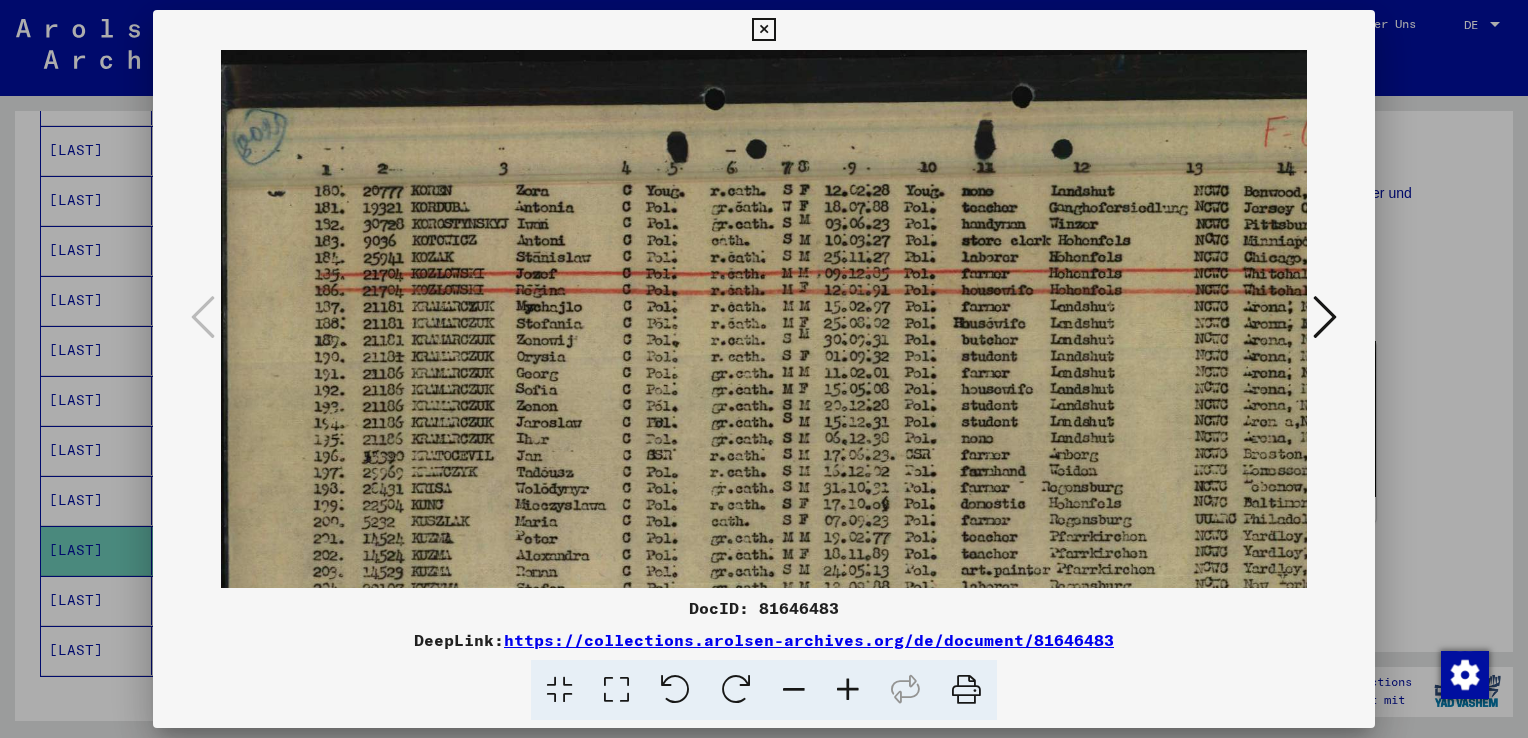 click at bounding box center [848, 690] 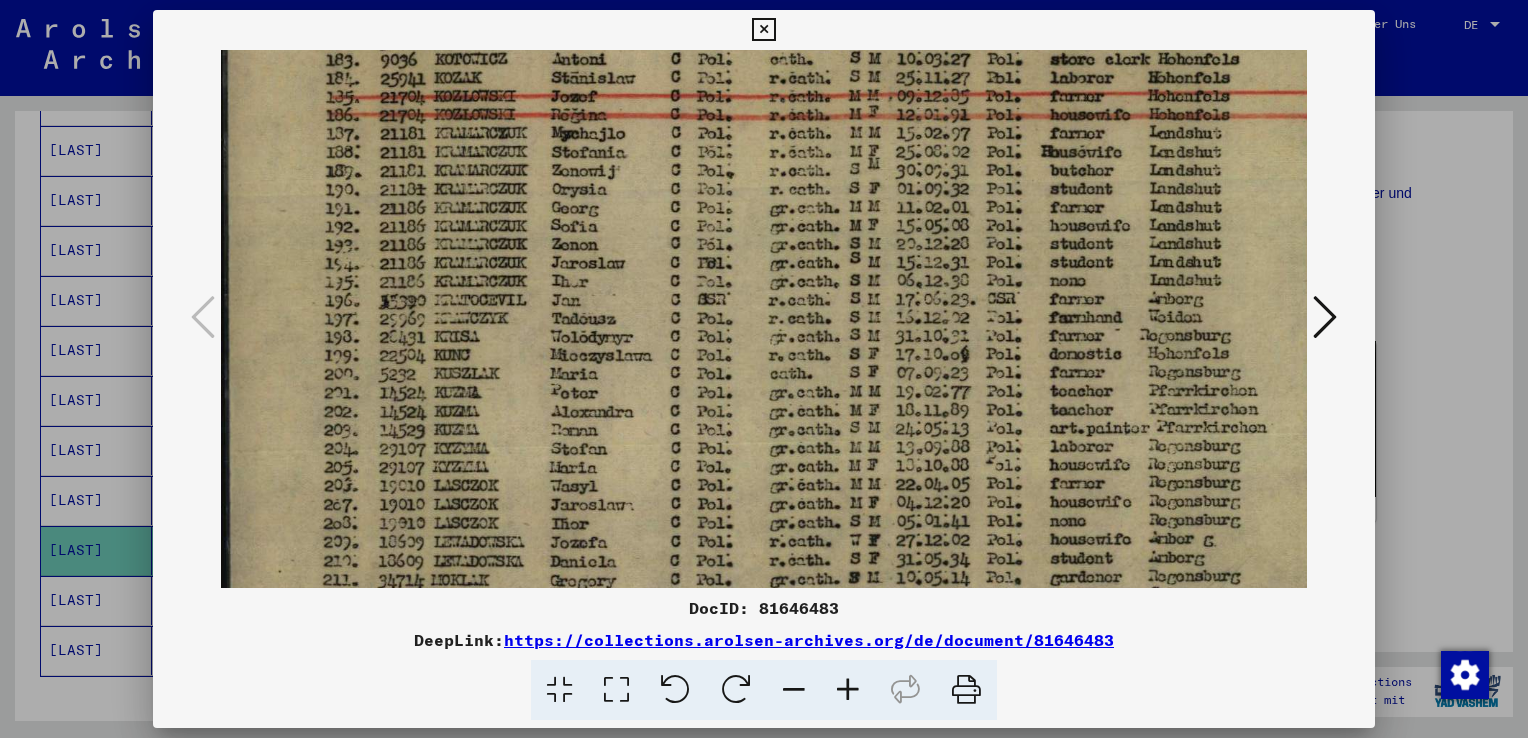 drag, startPoint x: 864, startPoint y: 396, endPoint x: 872, endPoint y: 230, distance: 166.19266 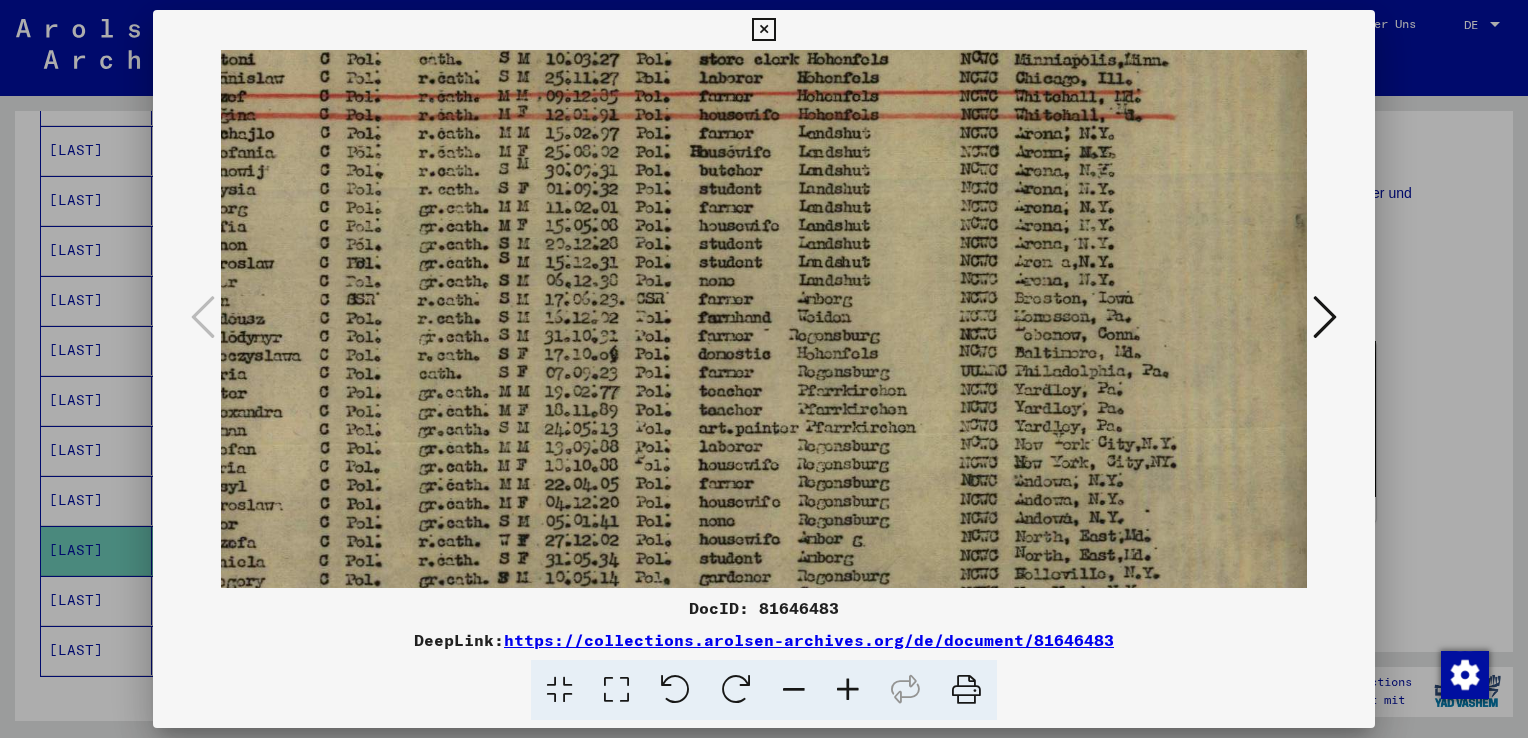 scroll, scrollTop: 204, scrollLeft: 354, axis: both 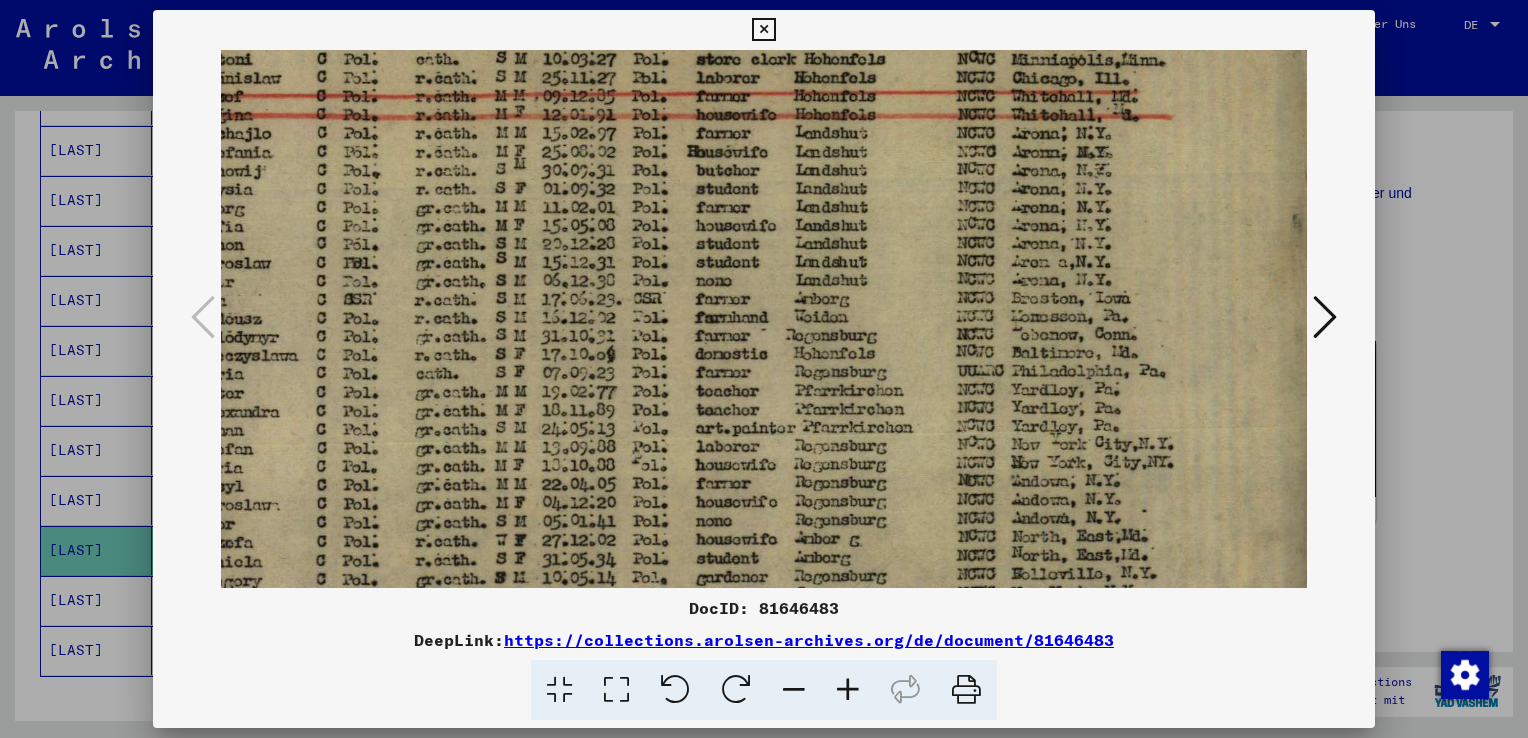 drag, startPoint x: 1026, startPoint y: 437, endPoint x: 706, endPoint y: 434, distance: 320.01407 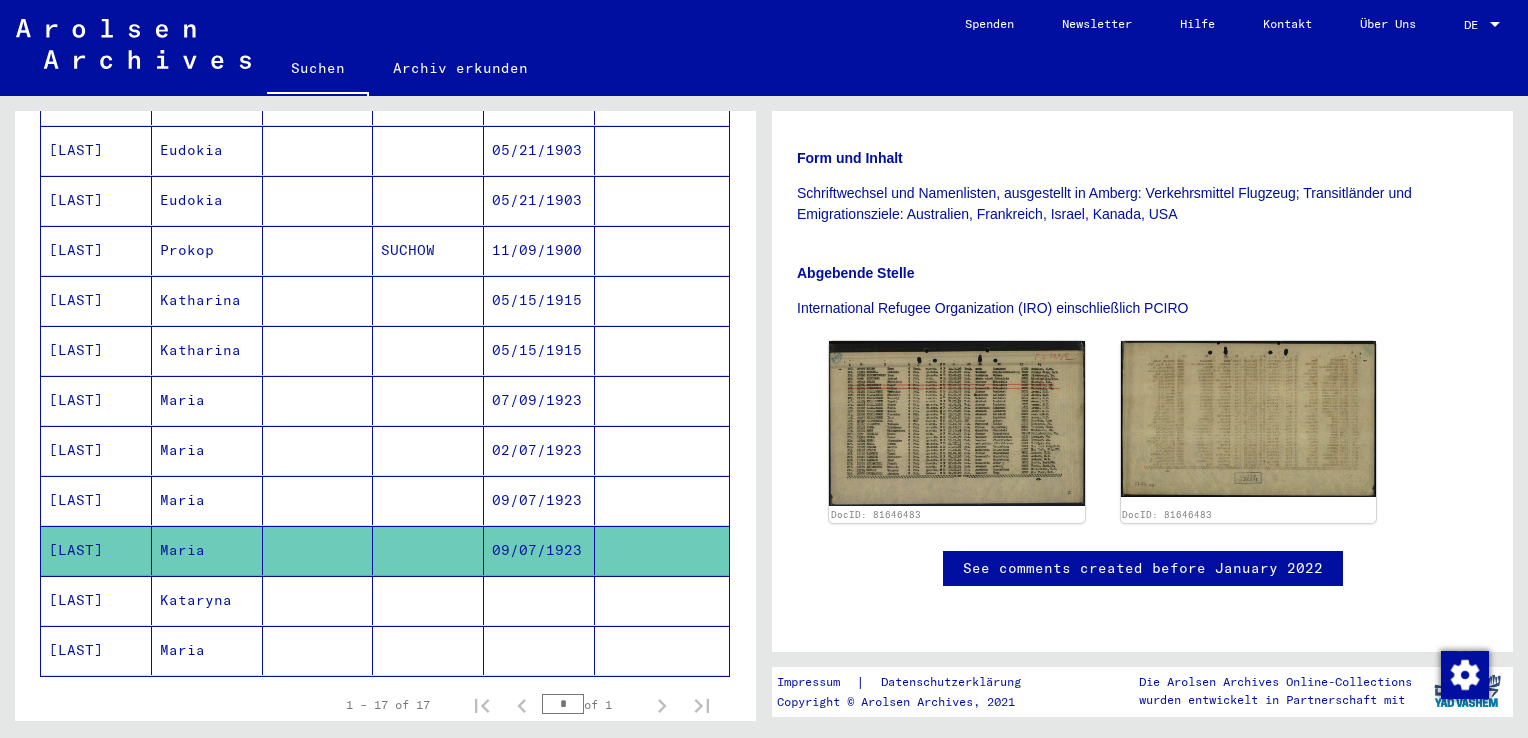 click at bounding box center [428, 550] 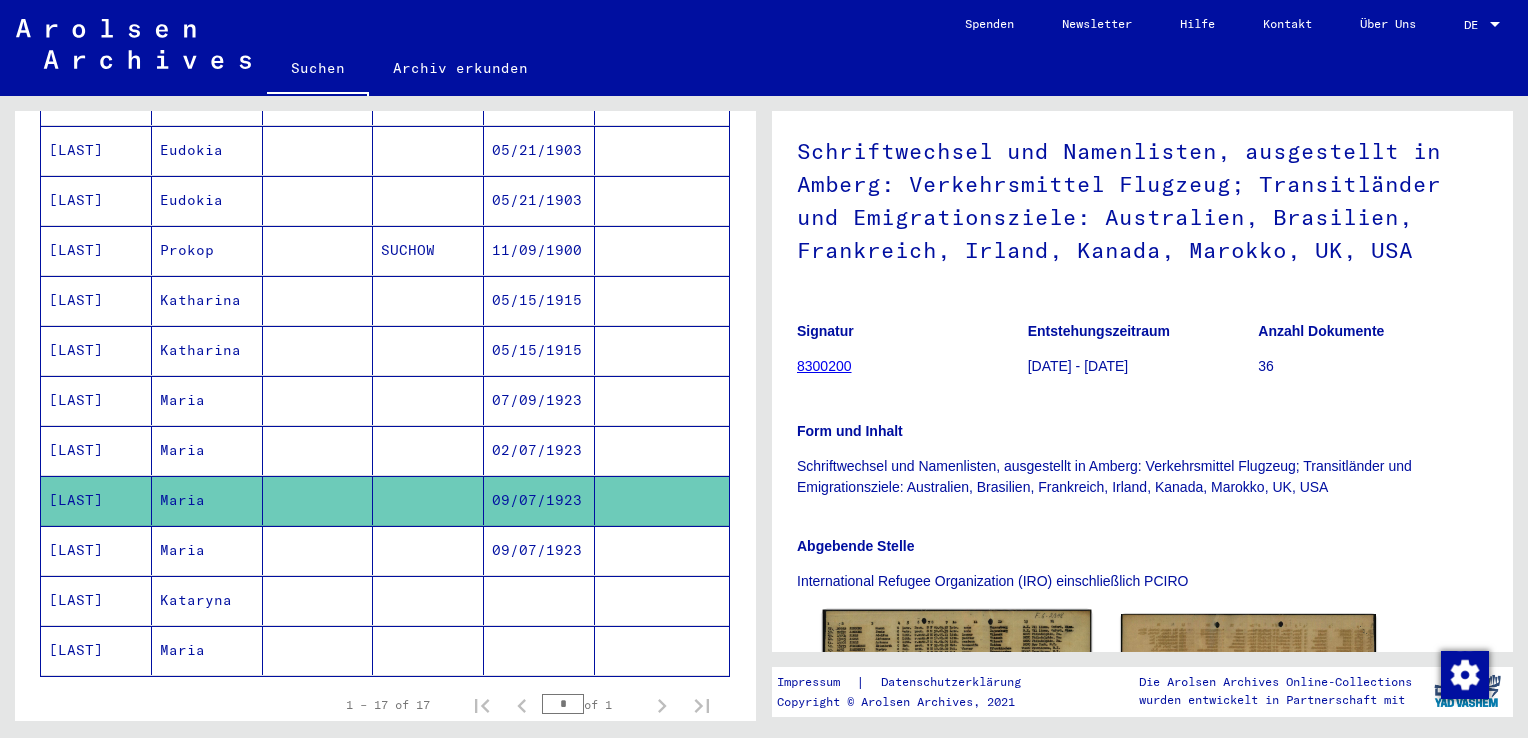 scroll, scrollTop: 376, scrollLeft: 0, axis: vertical 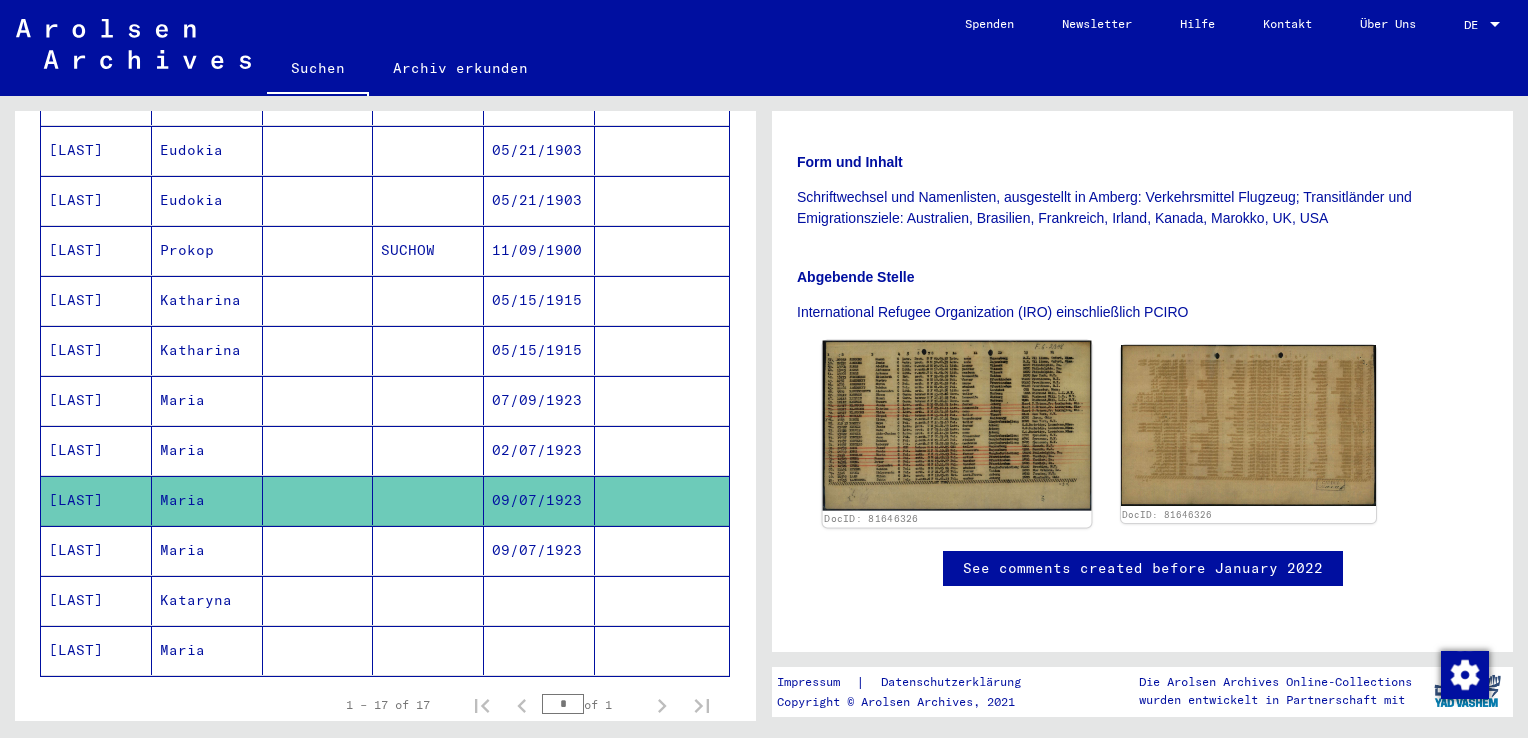 click 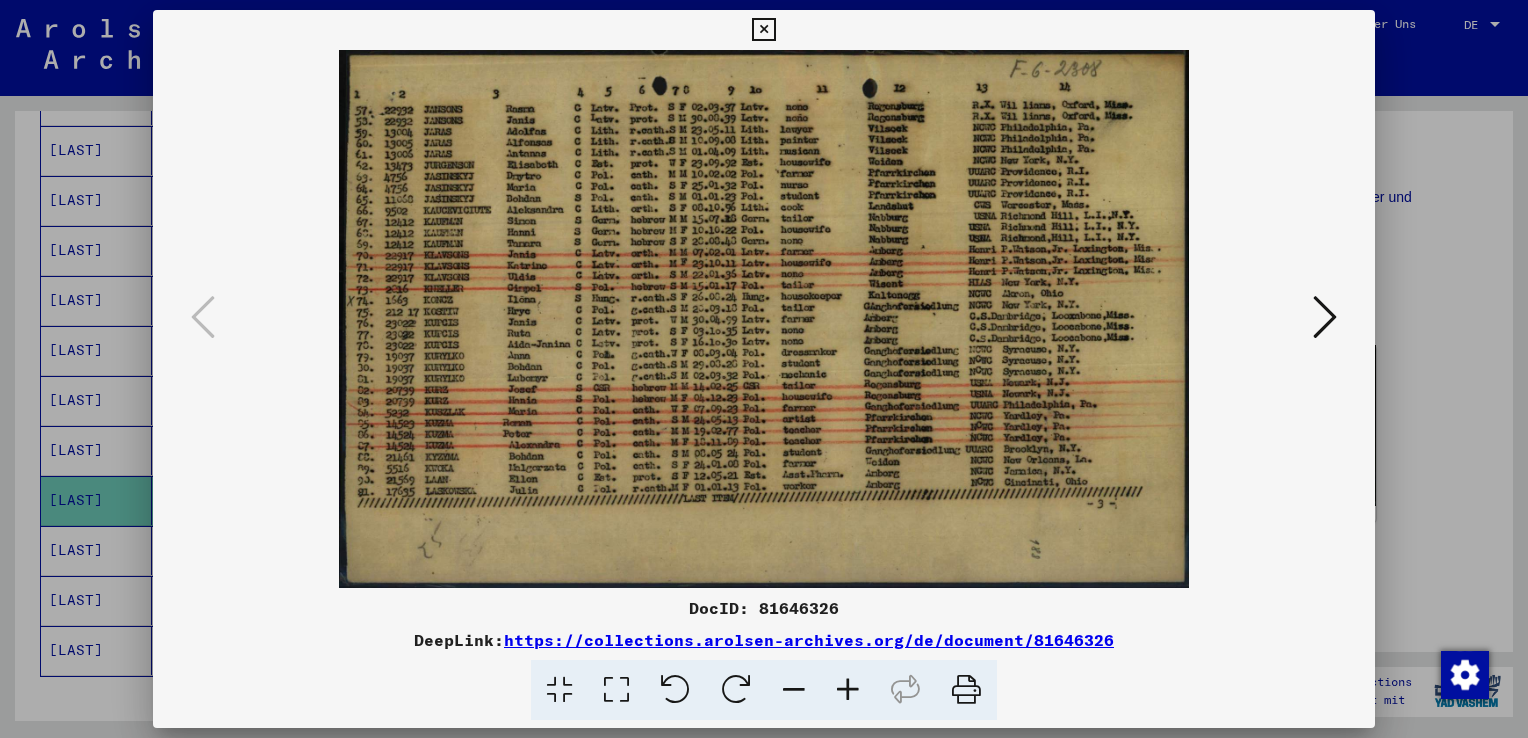 click at bounding box center [764, 369] 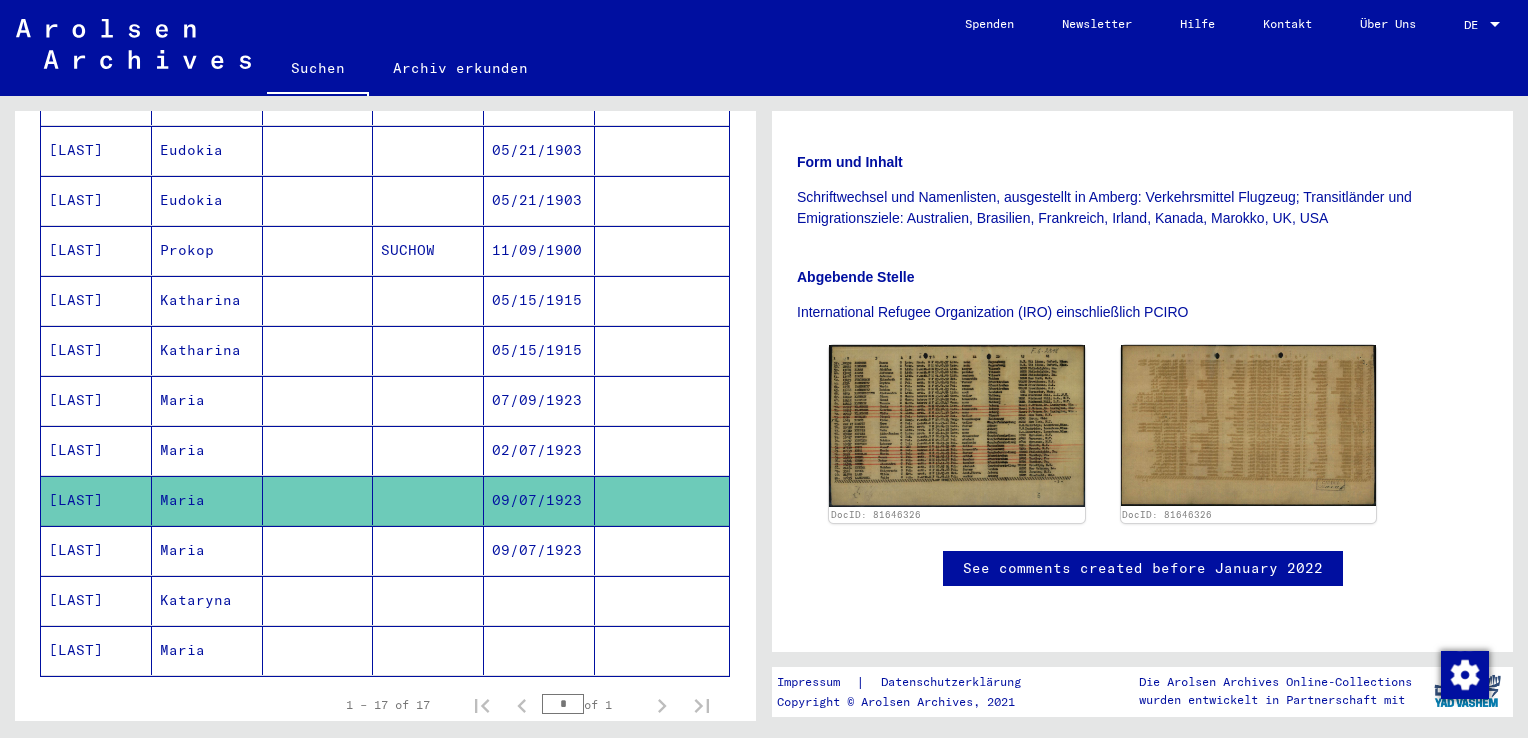click at bounding box center [428, 500] 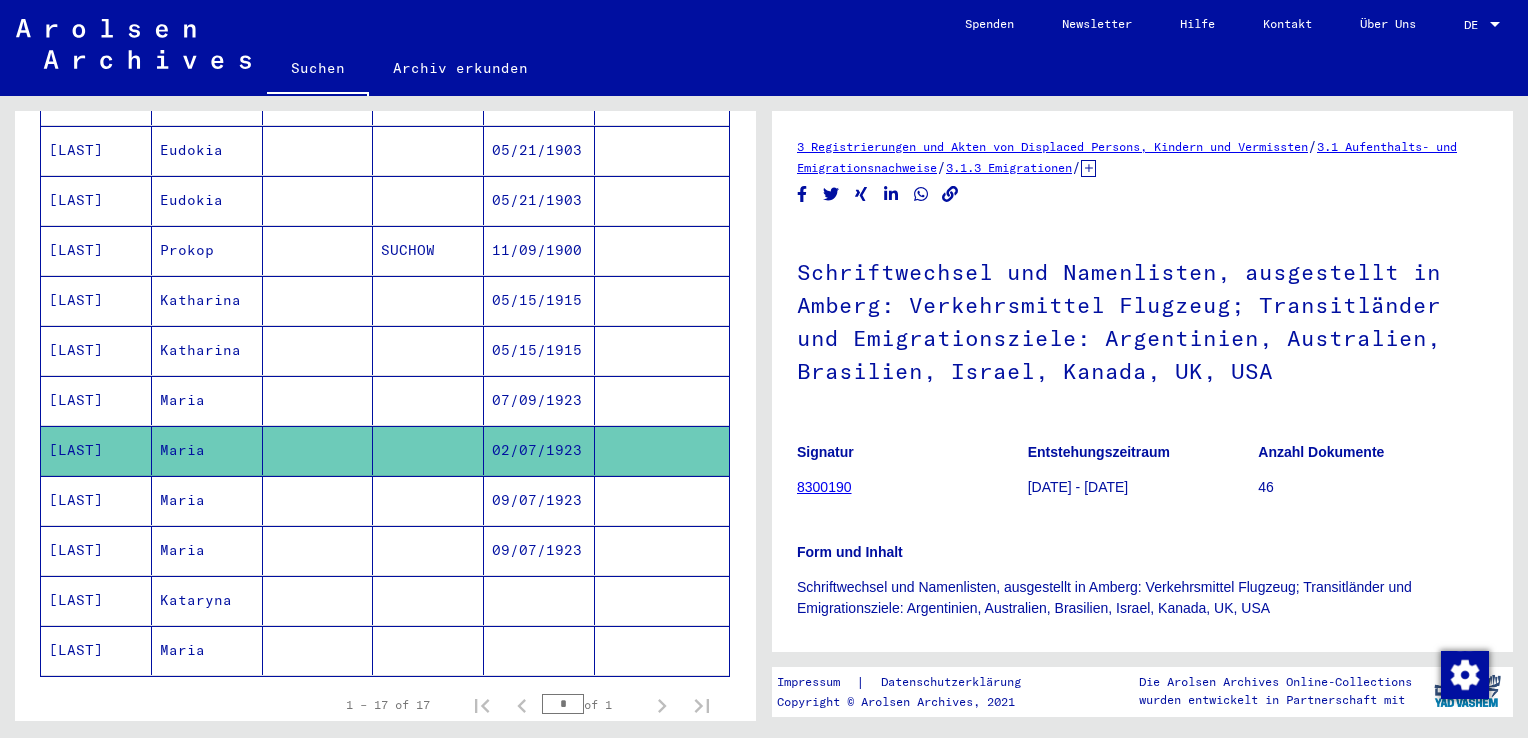 scroll, scrollTop: 0, scrollLeft: 0, axis: both 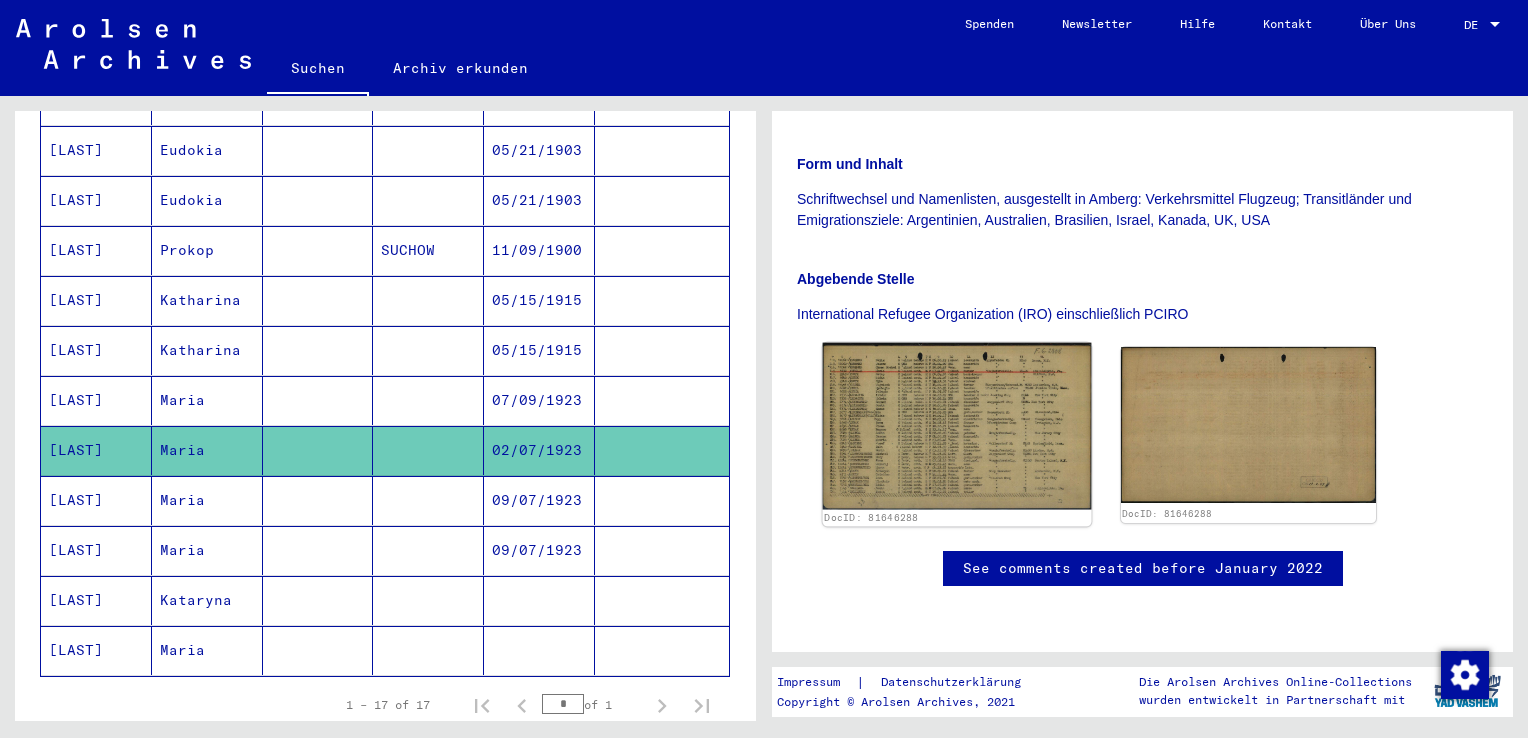 click 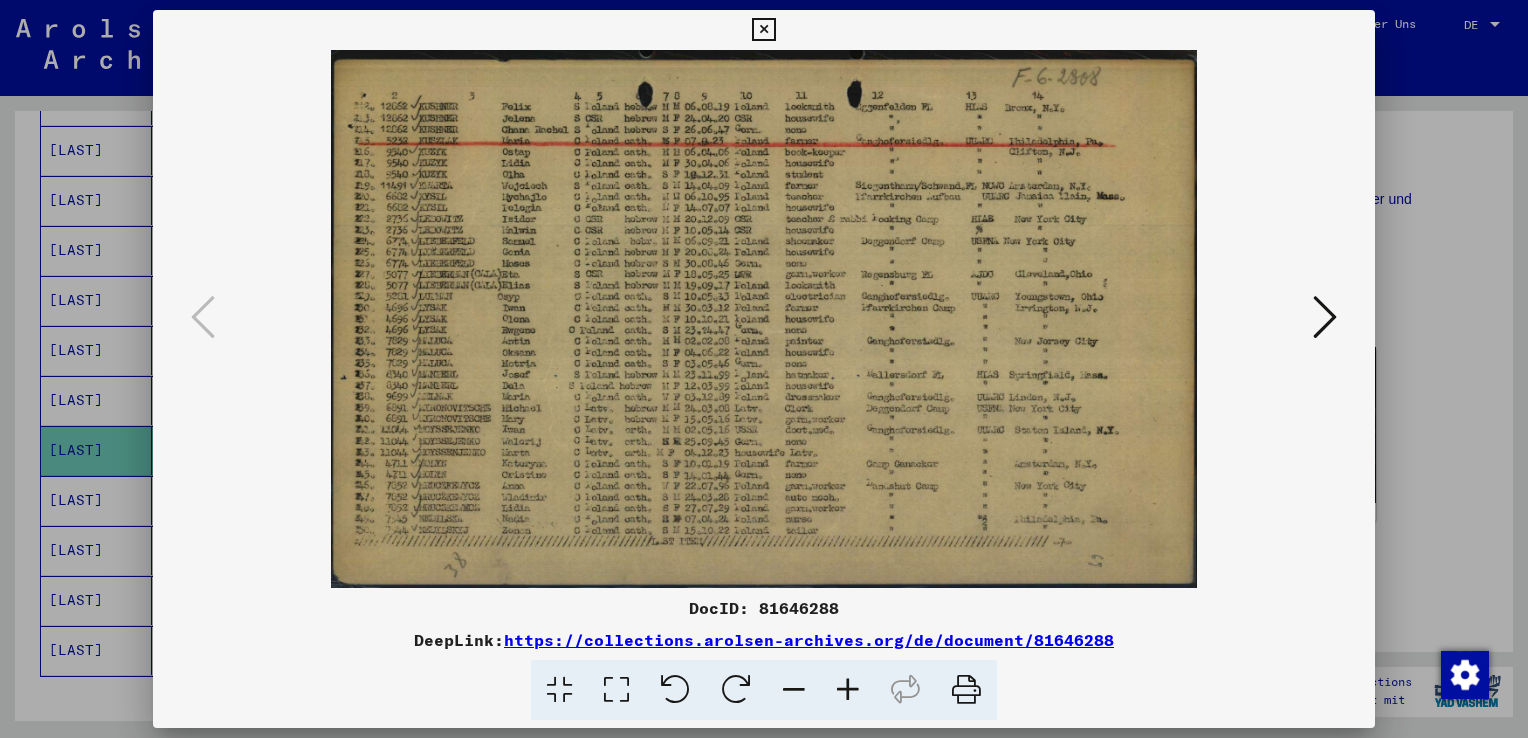 click at bounding box center (848, 690) 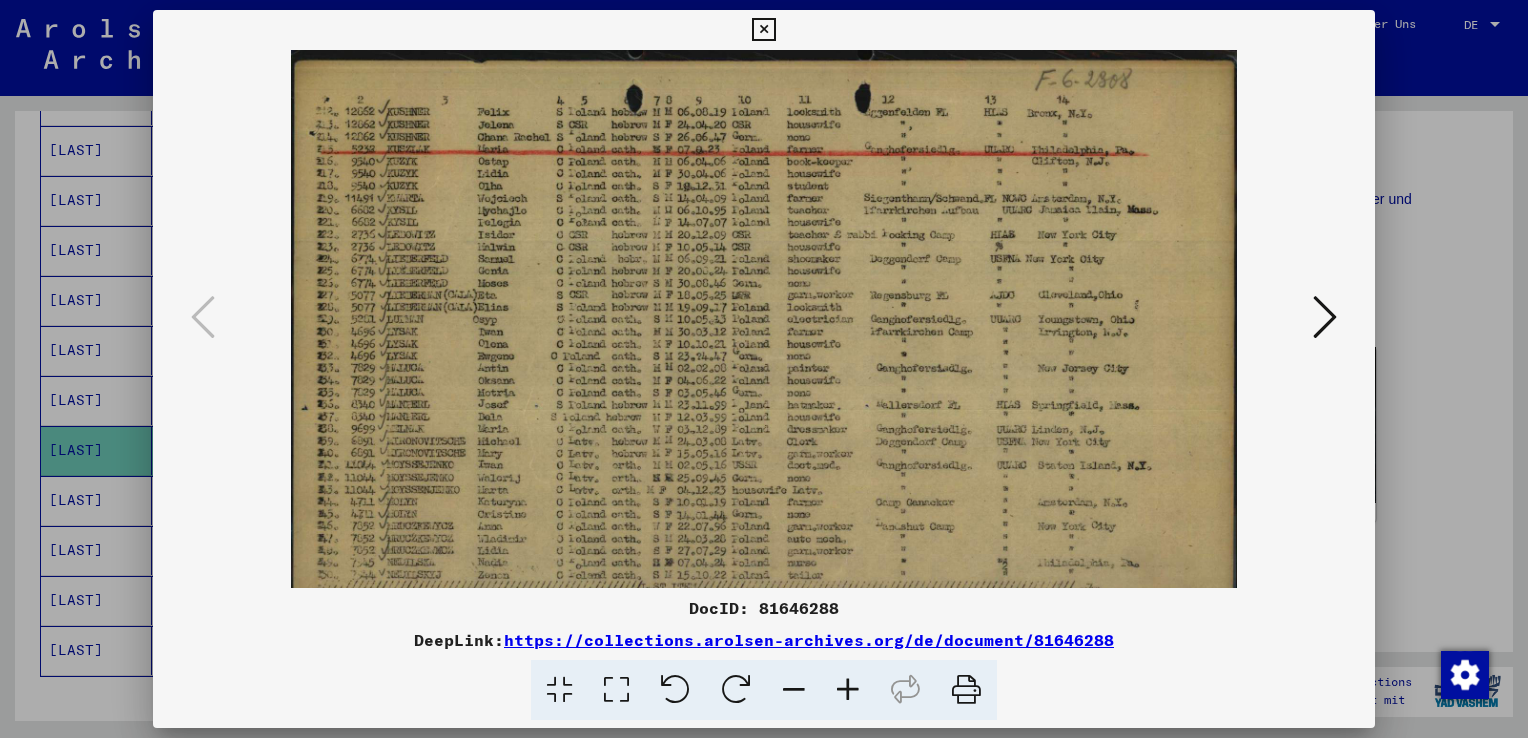 click at bounding box center [848, 690] 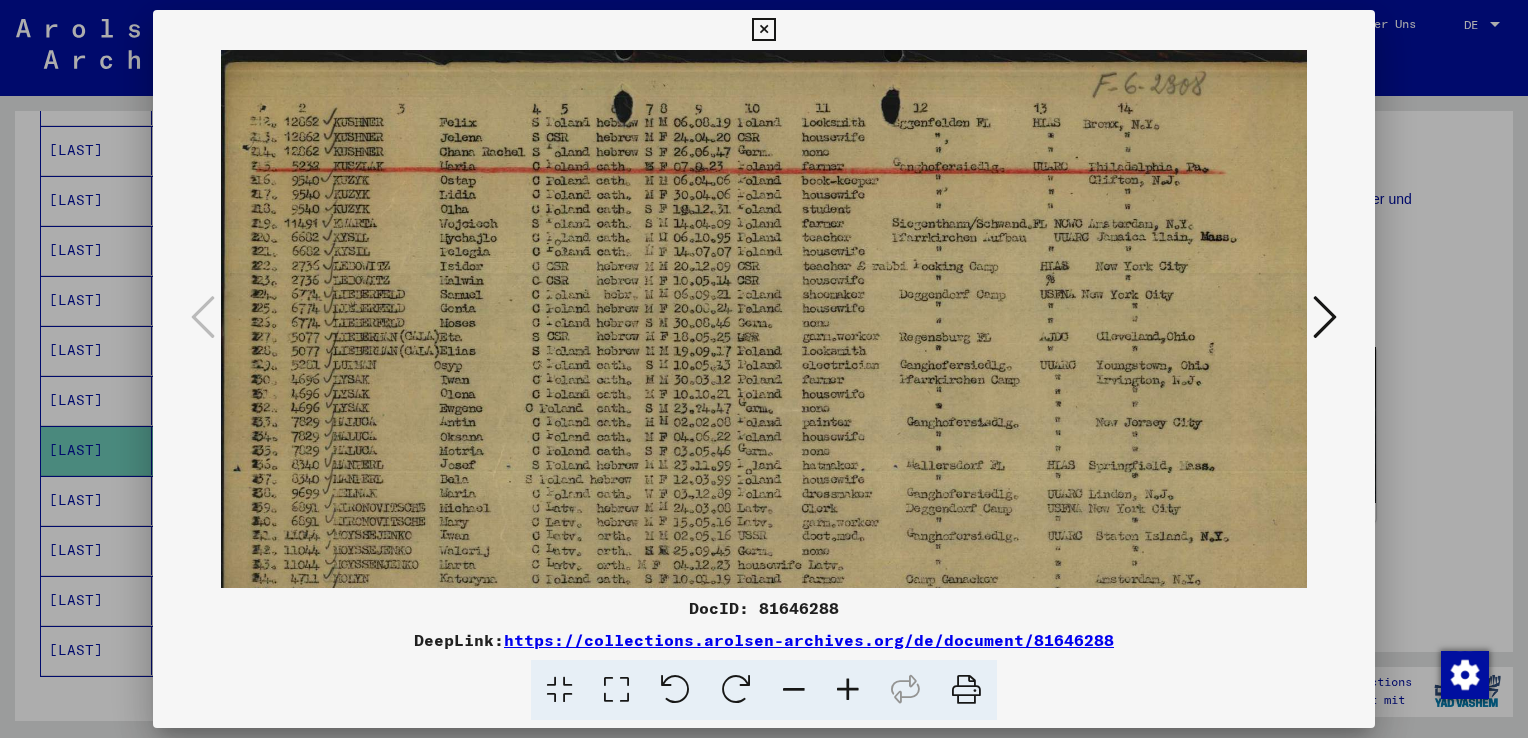 click at bounding box center (848, 690) 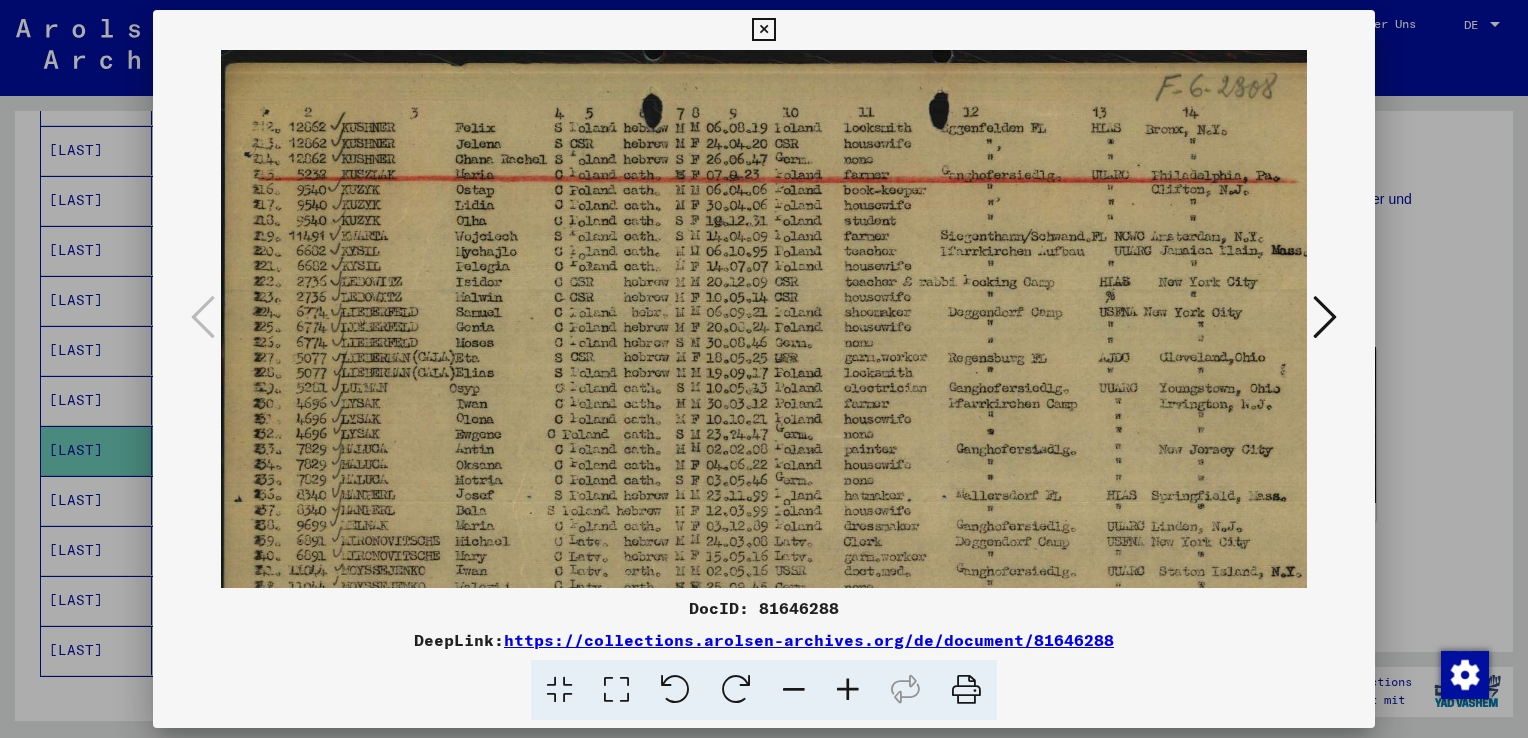 click at bounding box center (848, 690) 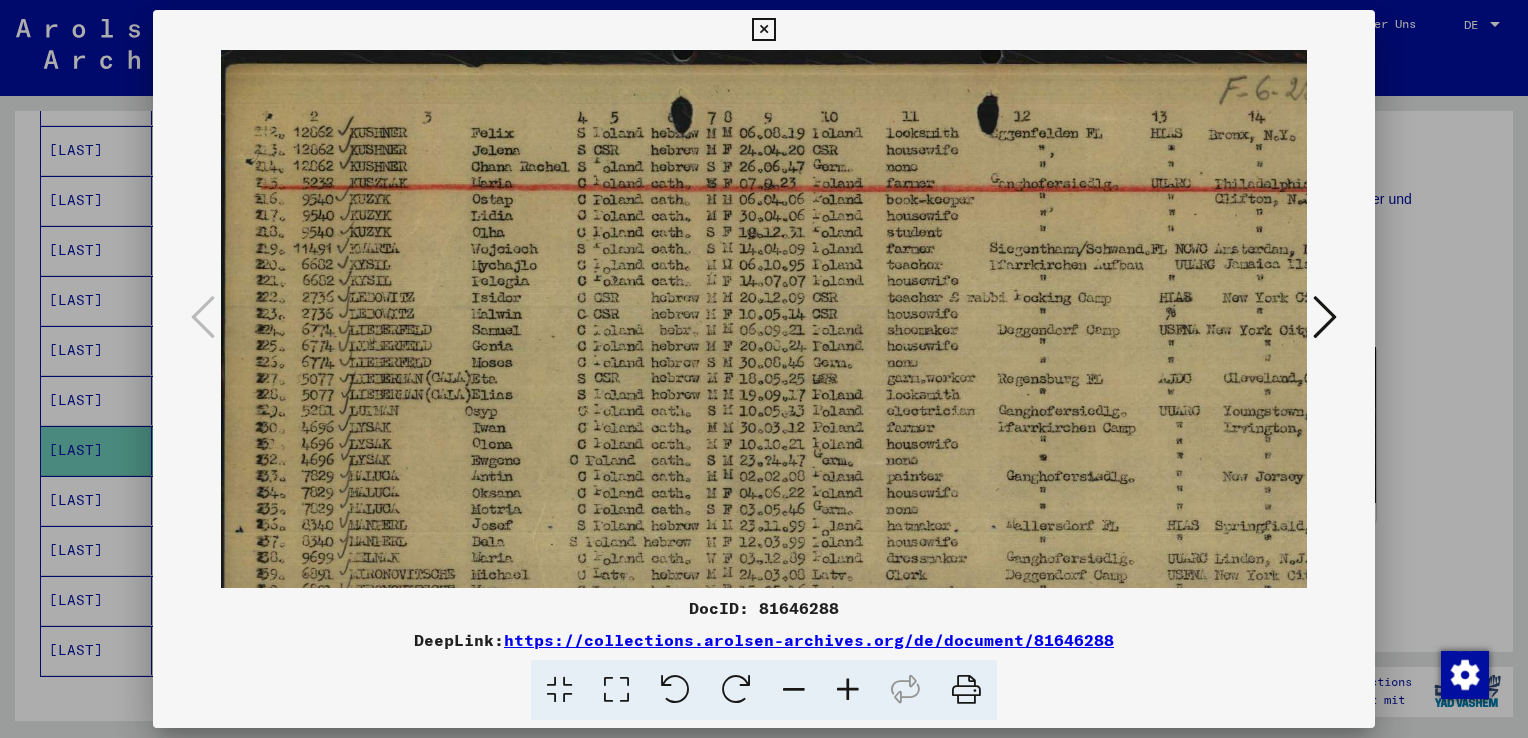 click at bounding box center [848, 690] 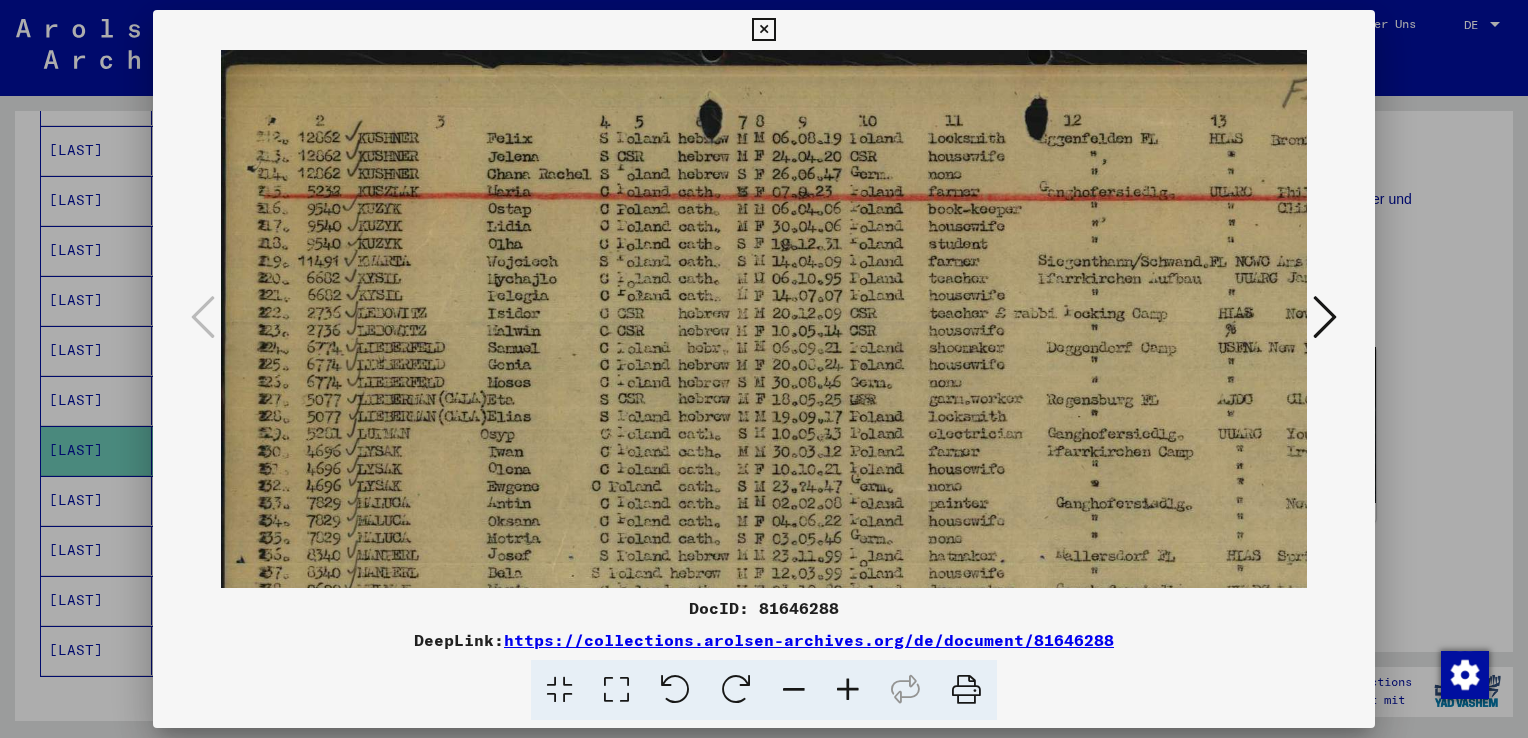 click at bounding box center [848, 690] 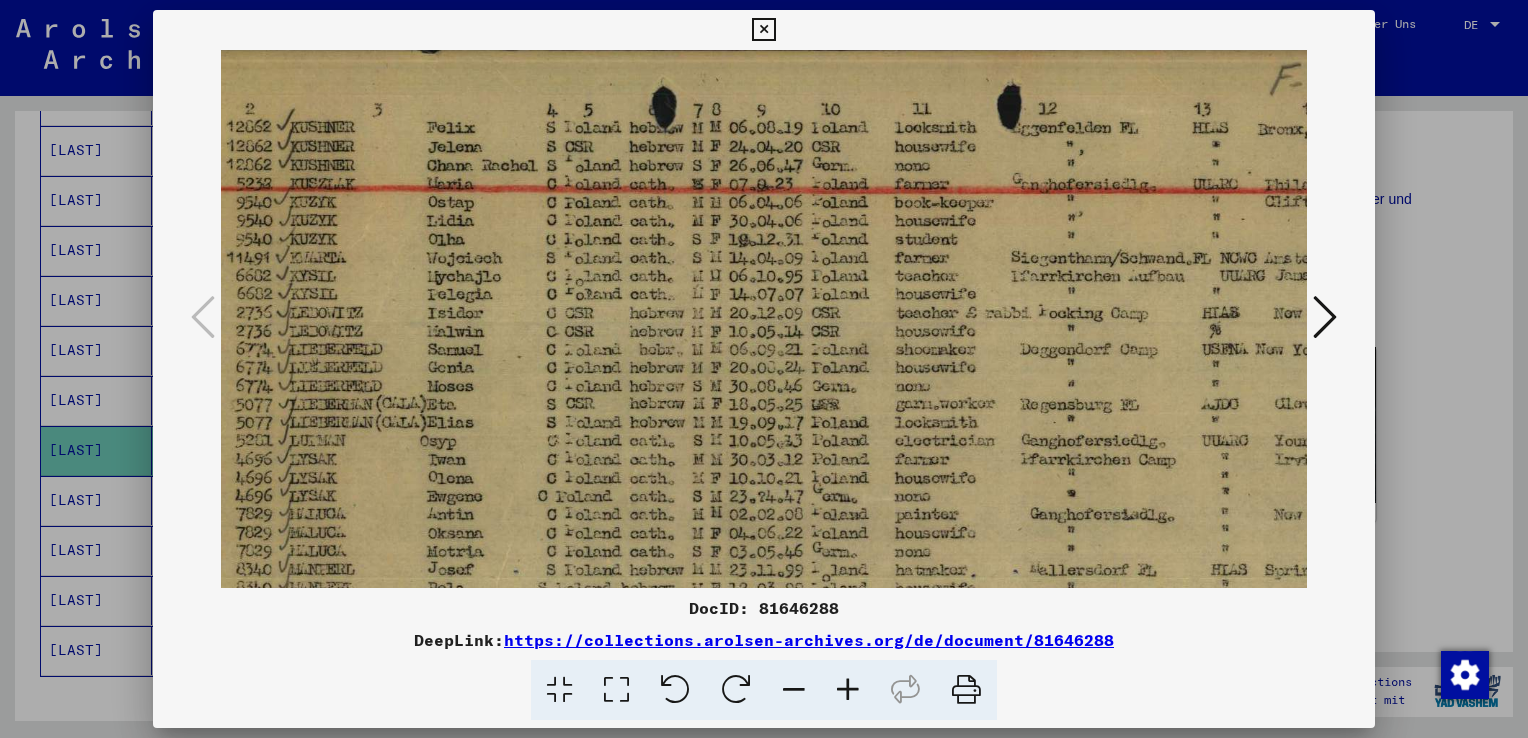 scroll, scrollTop: 16, scrollLeft: 100, axis: both 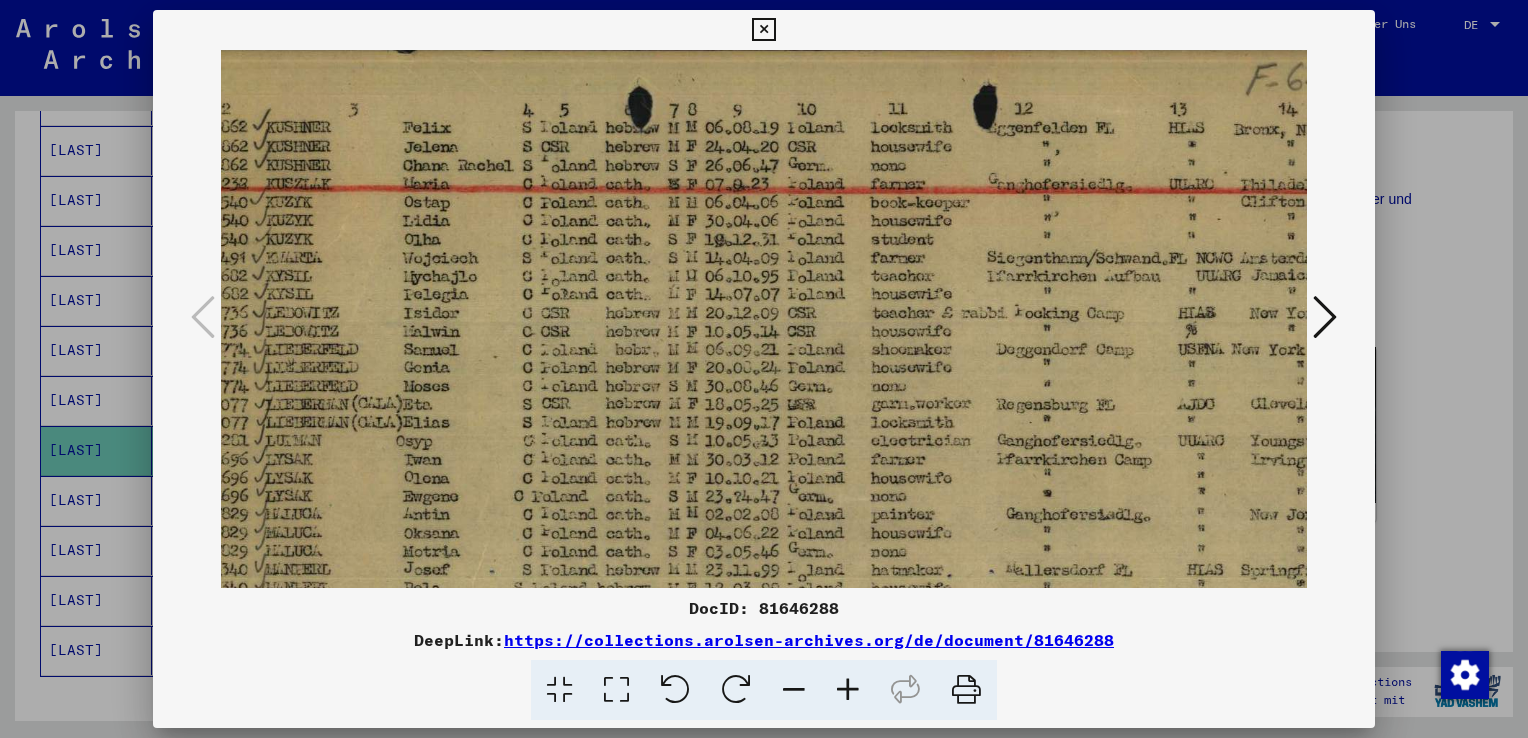 drag, startPoint x: 1065, startPoint y: 410, endPoint x: 984, endPoint y: 404, distance: 81.22192 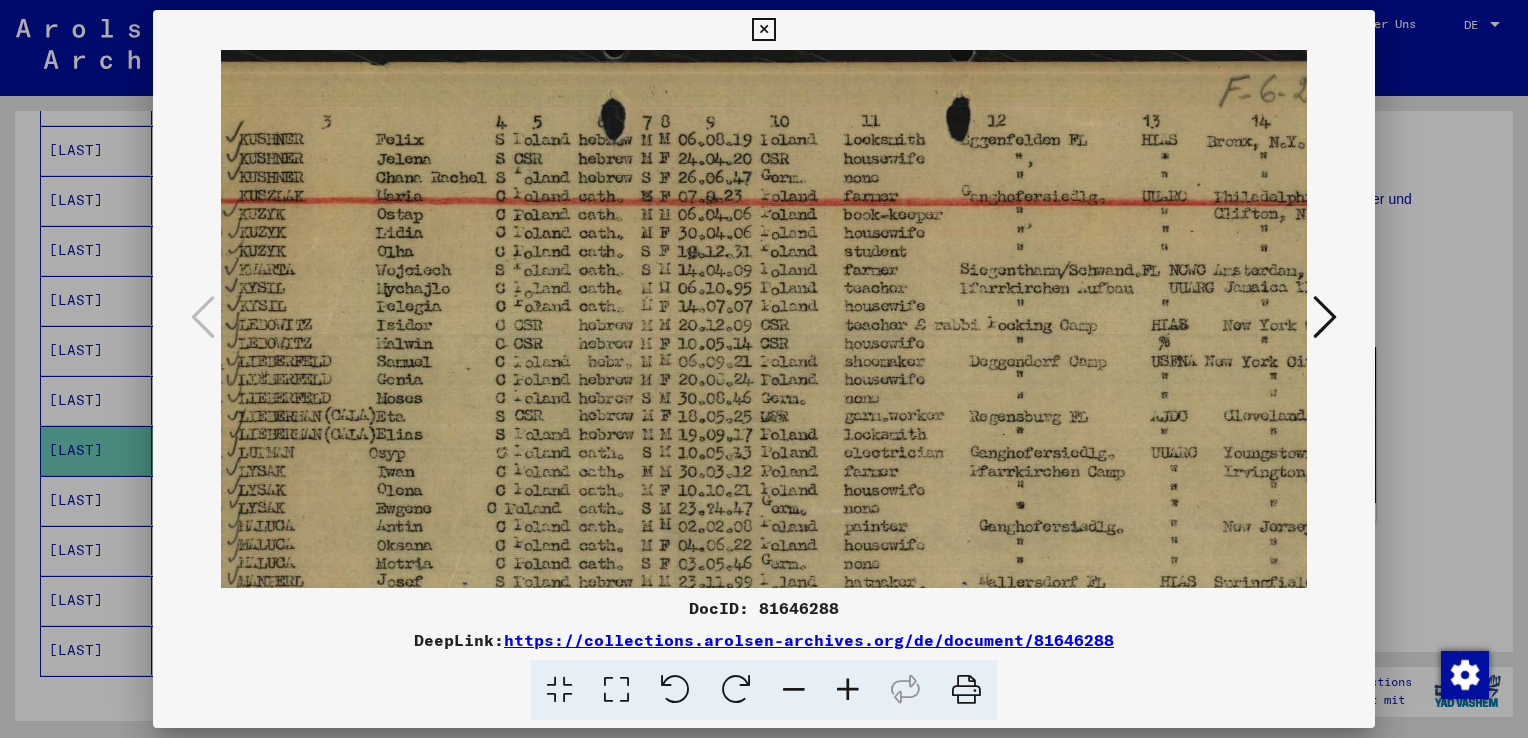 scroll, scrollTop: 3, scrollLeft: 115, axis: both 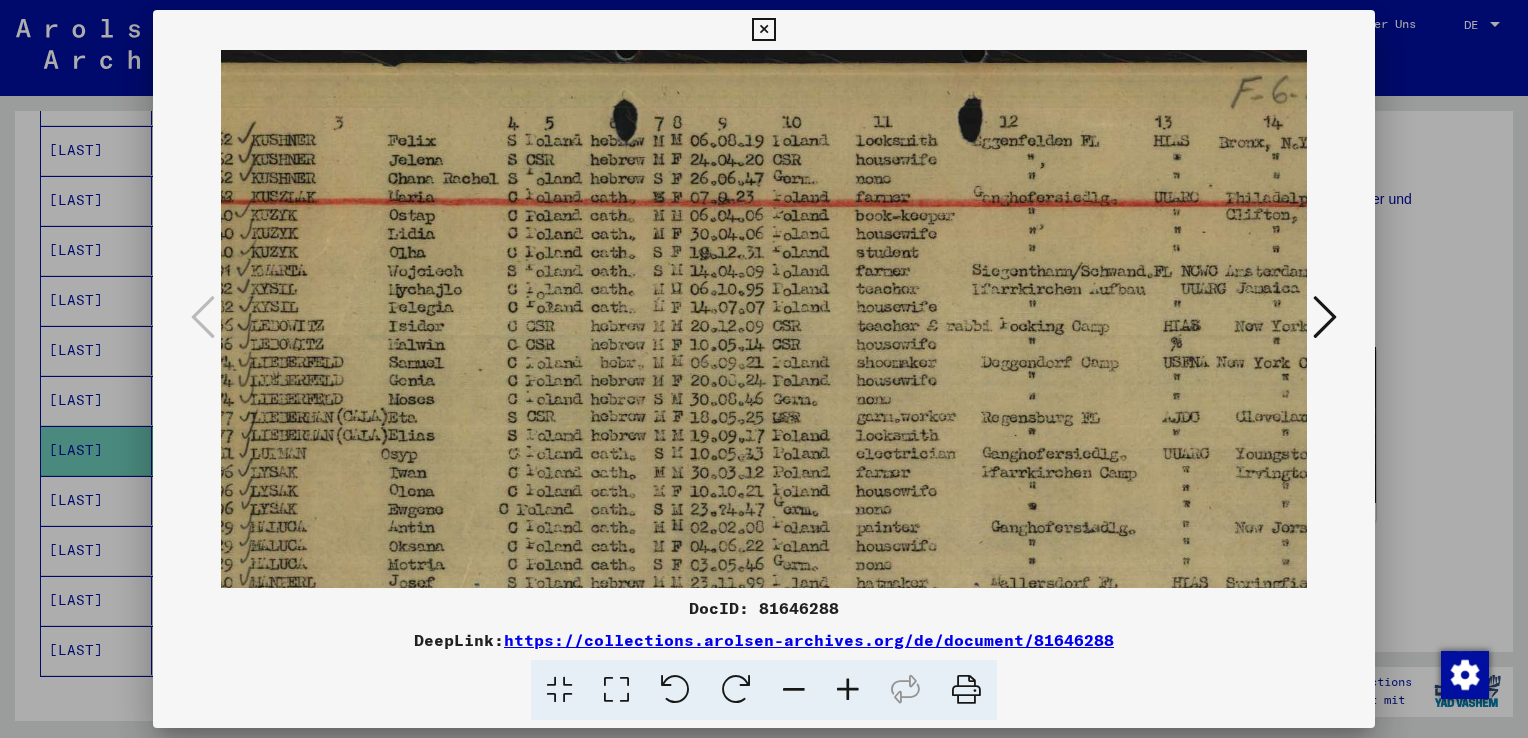 drag, startPoint x: 787, startPoint y: 376, endPoint x: 806, endPoint y: 392, distance: 24.839485 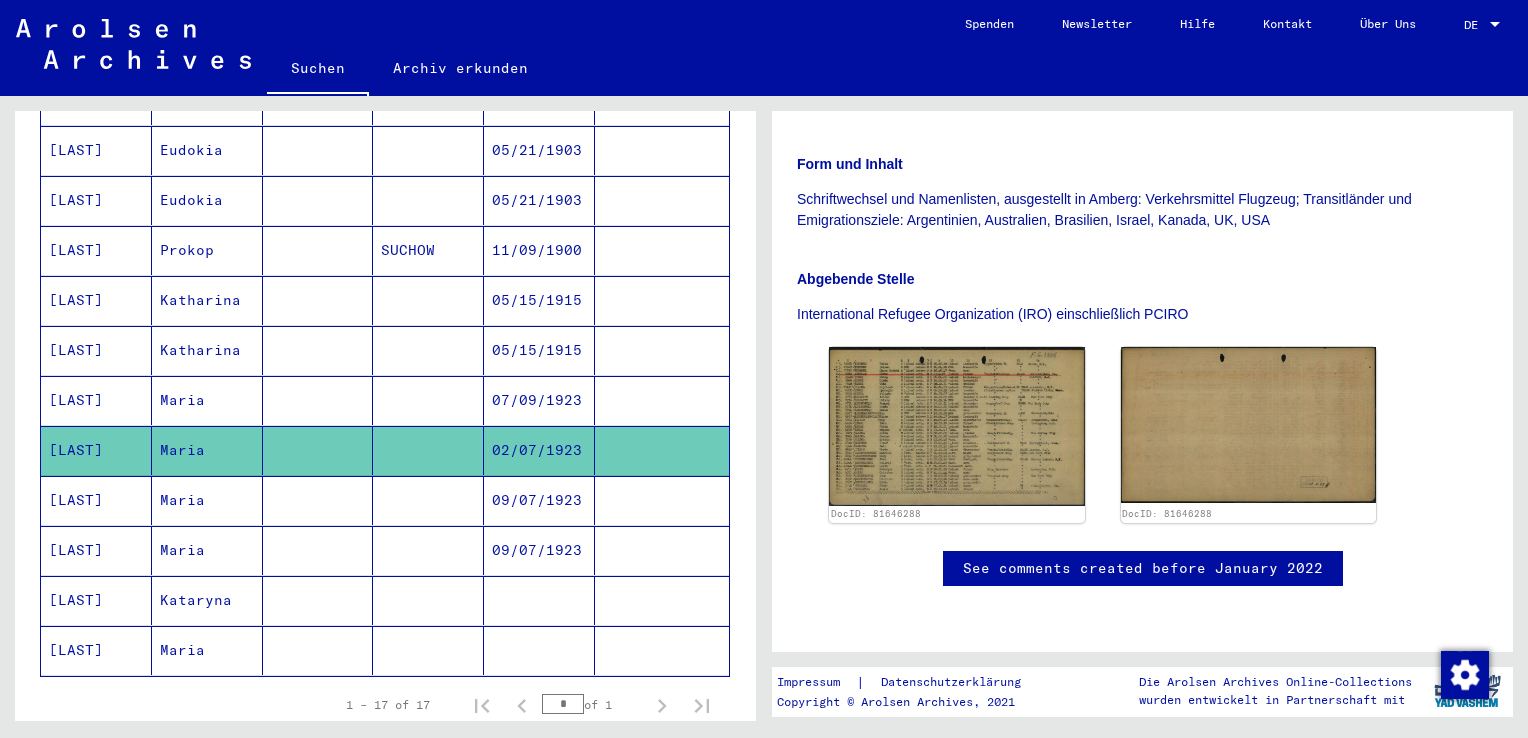 click at bounding box center (428, 550) 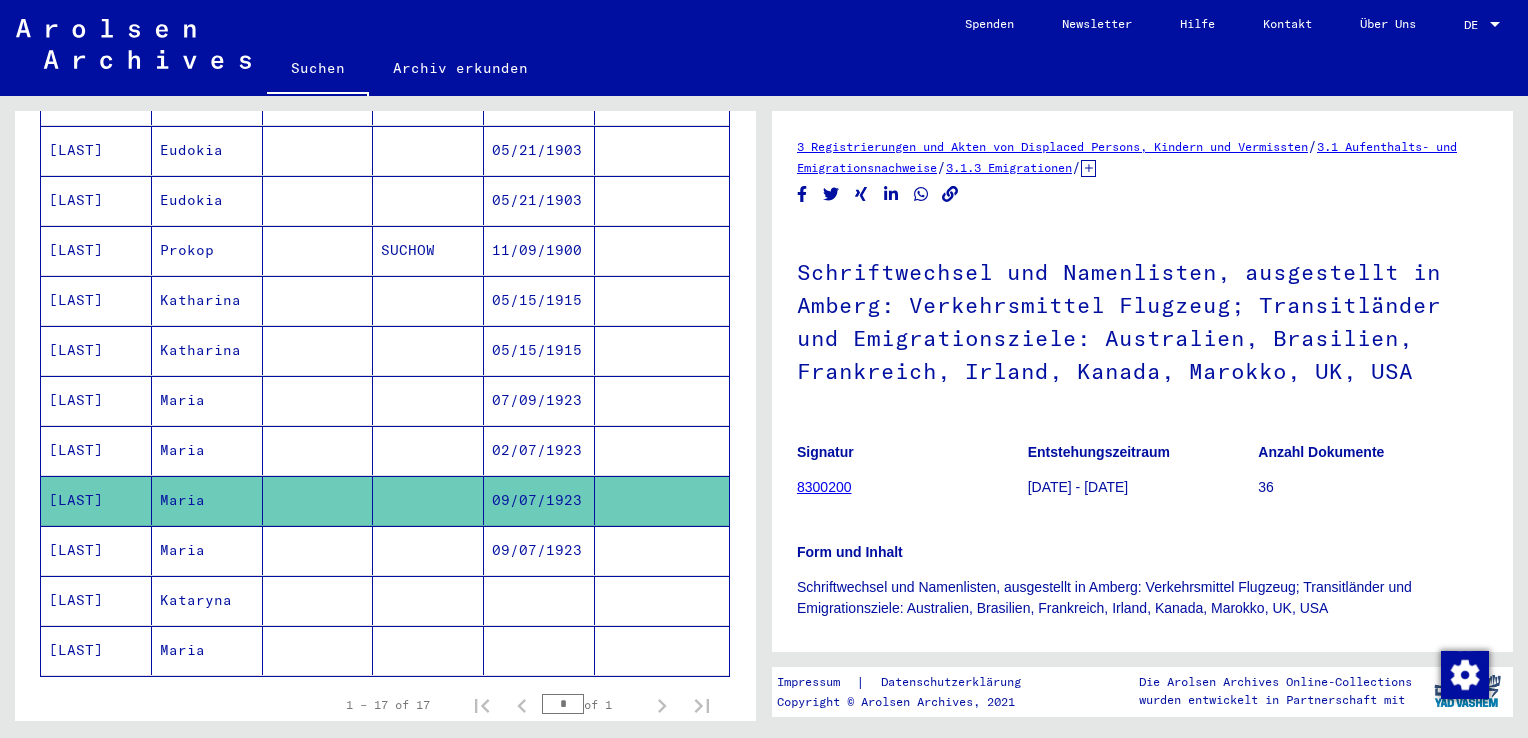 scroll, scrollTop: 0, scrollLeft: 0, axis: both 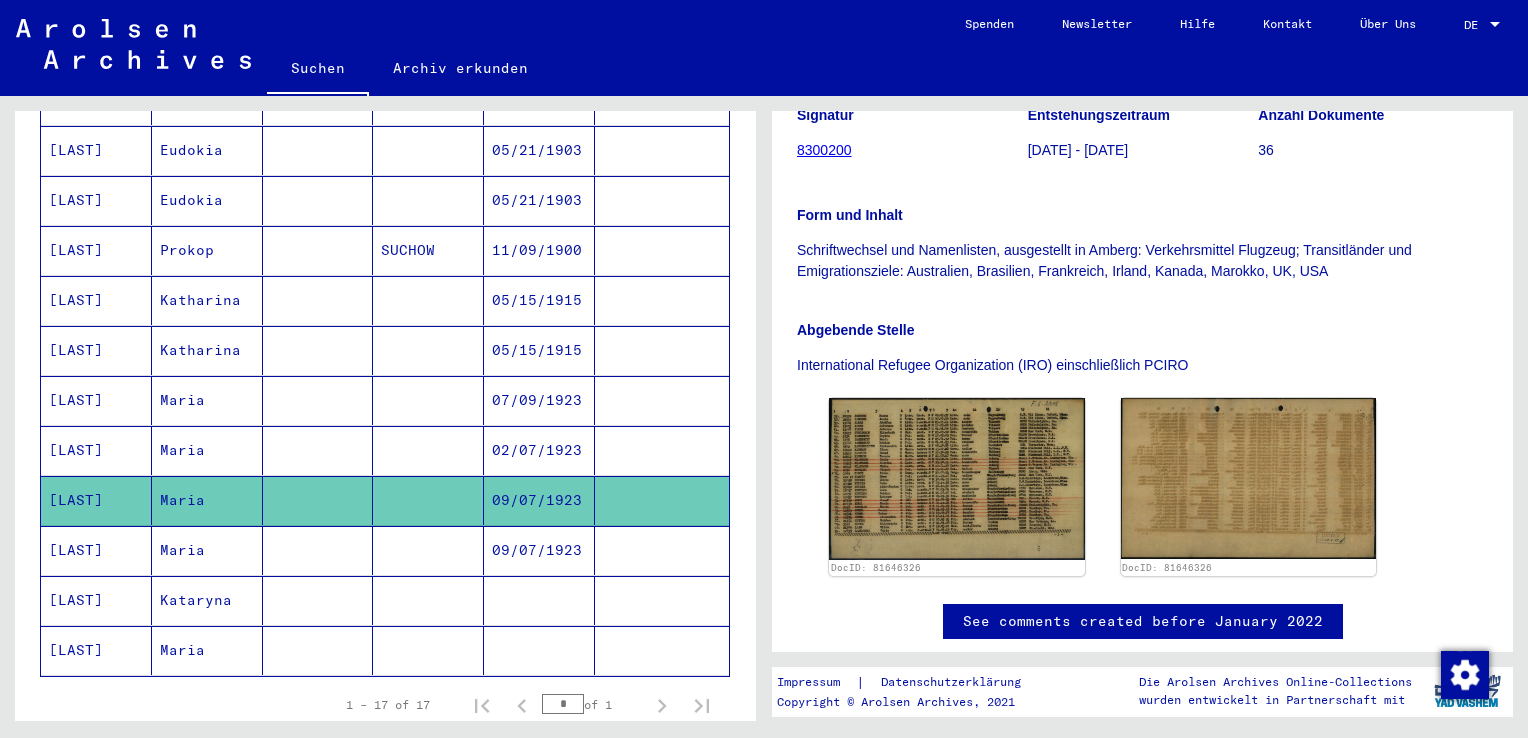 click on "09/07/1923" at bounding box center (539, 600) 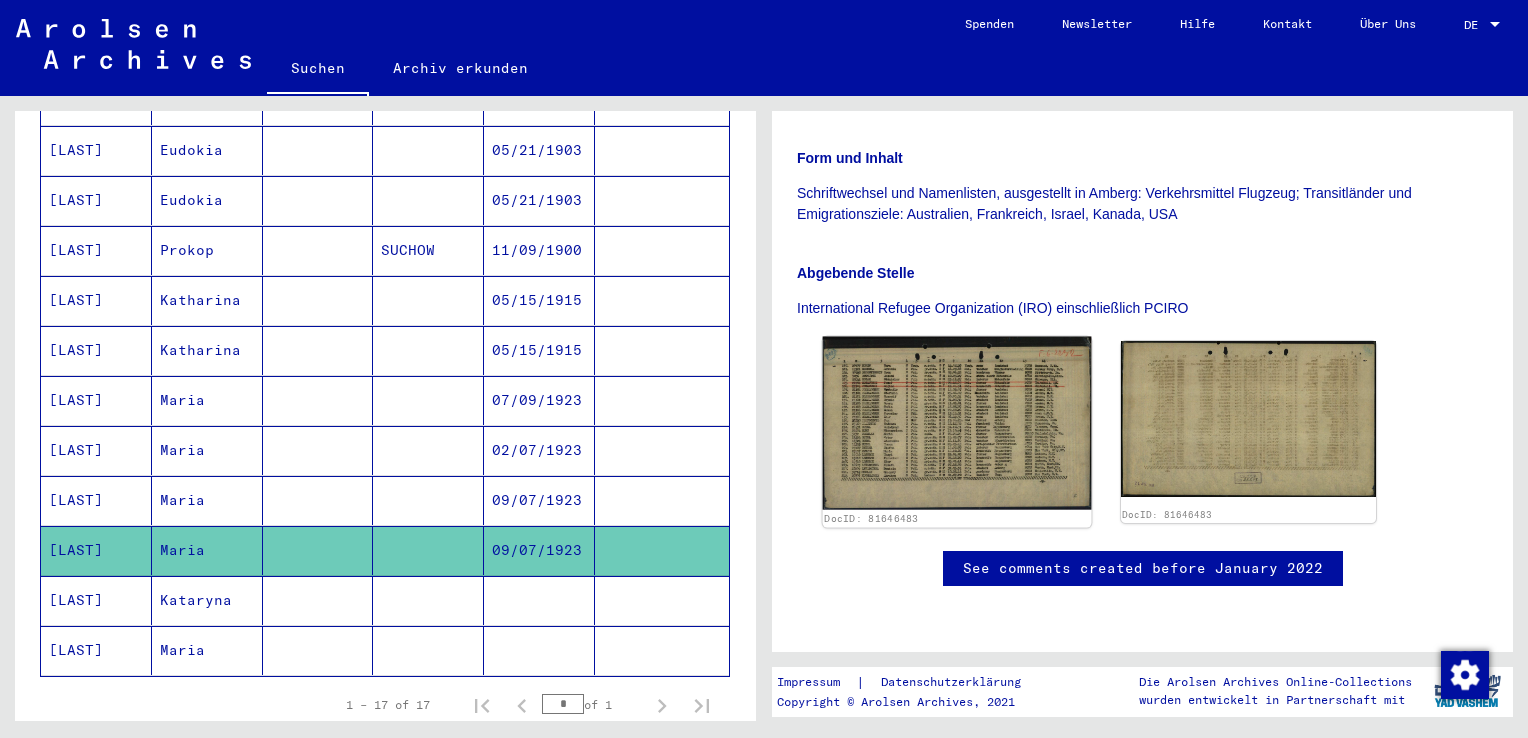 click 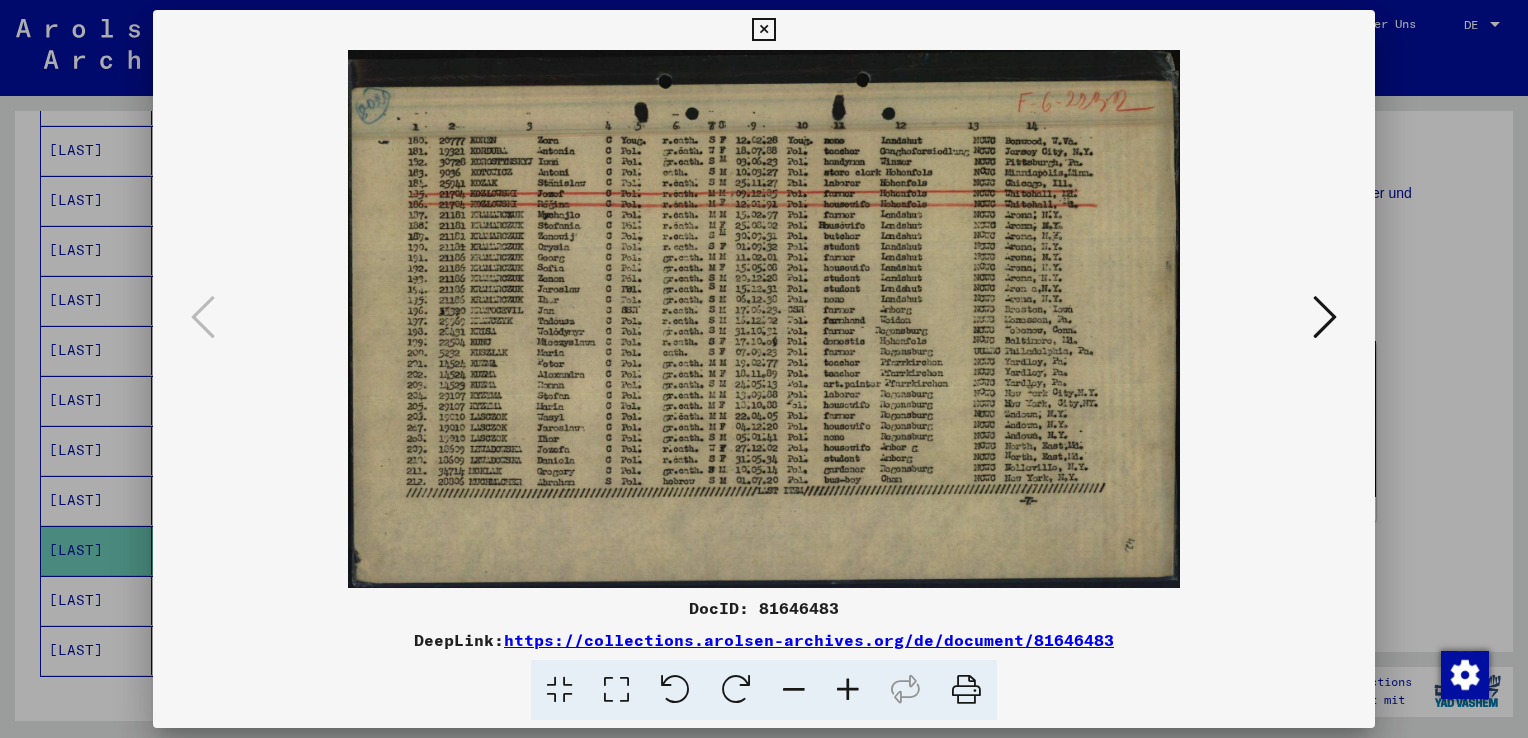 click at bounding box center (764, 369) 